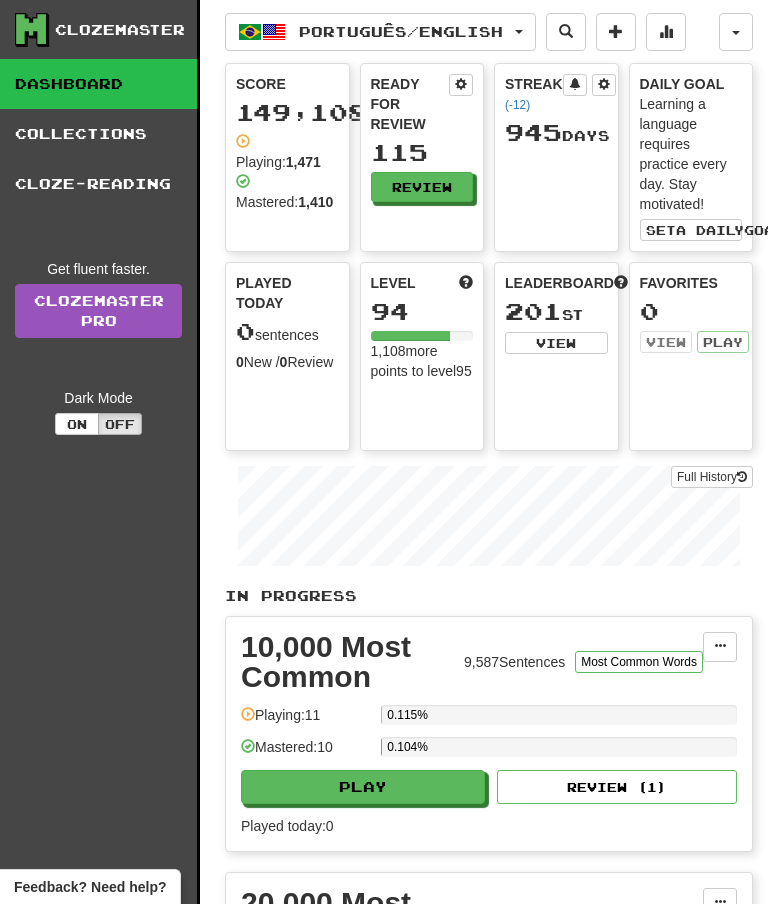 scroll, scrollTop: 0, scrollLeft: 0, axis: both 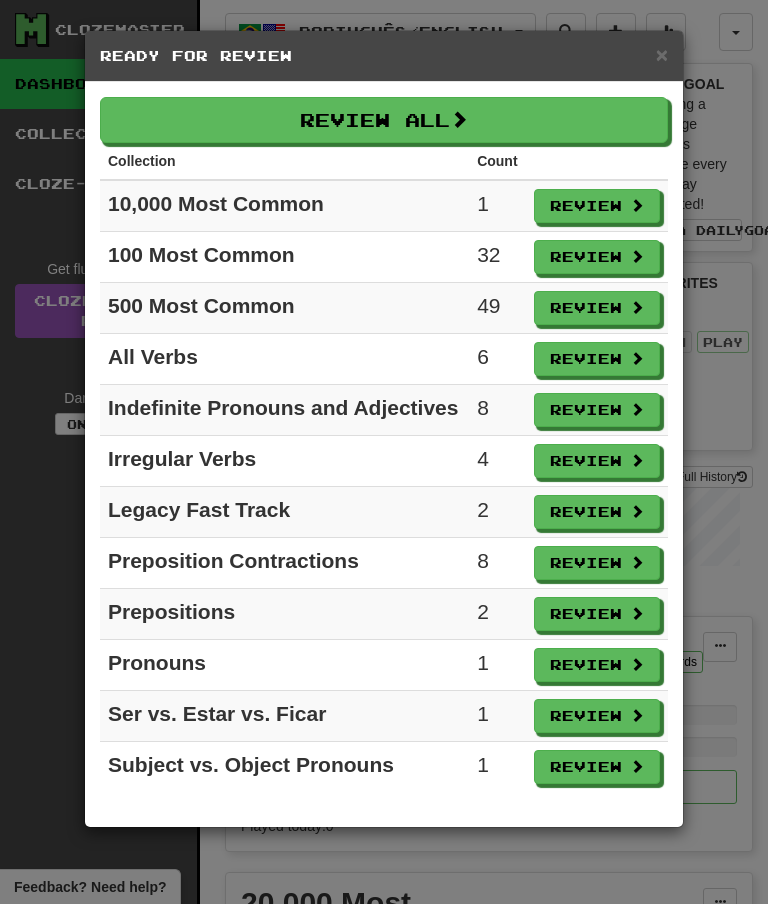 click on "Review All" at bounding box center (384, 120) 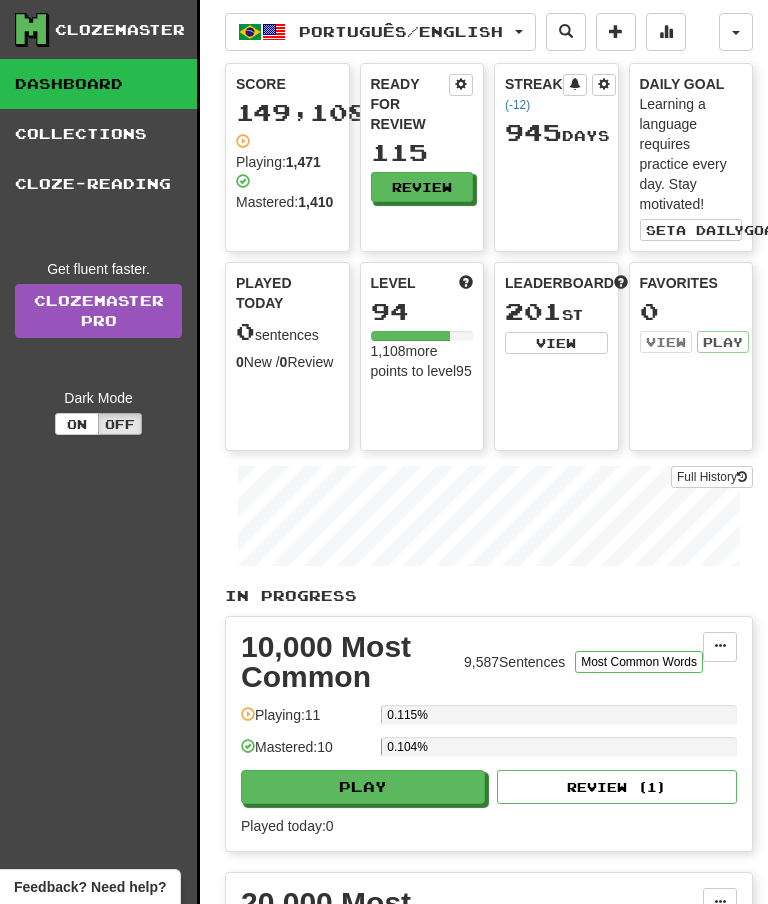select on "**" 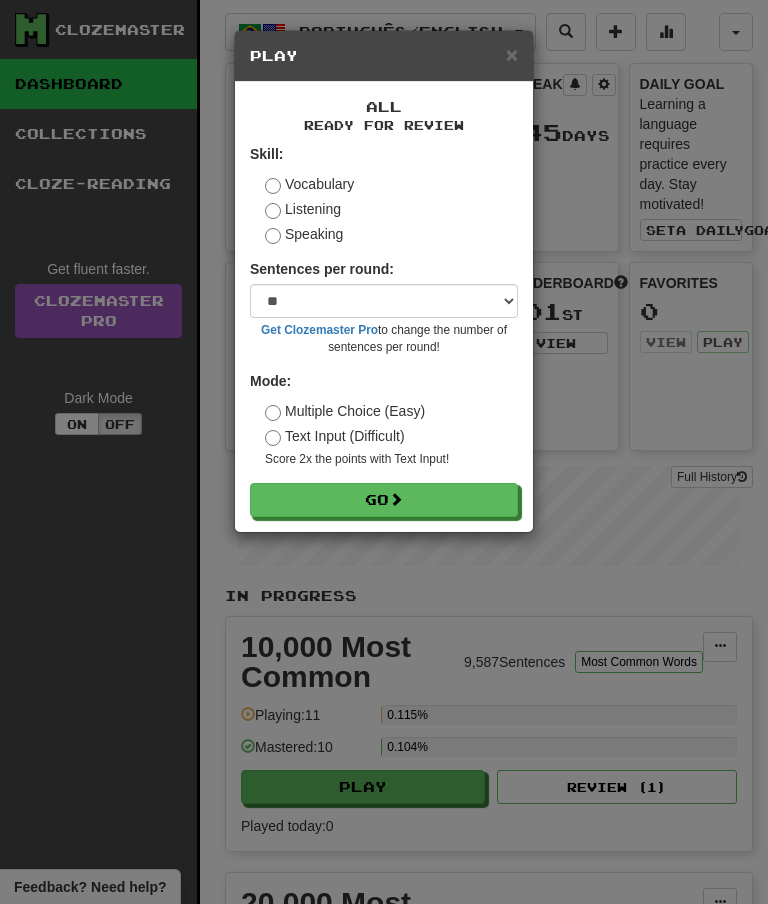 click on "Go" at bounding box center (384, 500) 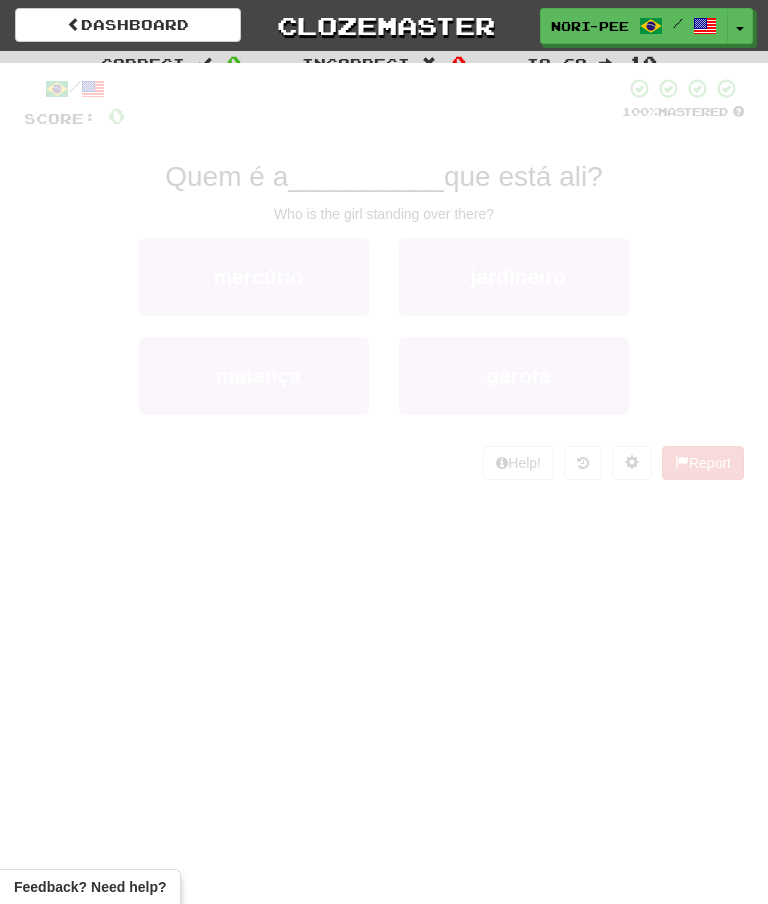 scroll, scrollTop: 0, scrollLeft: 0, axis: both 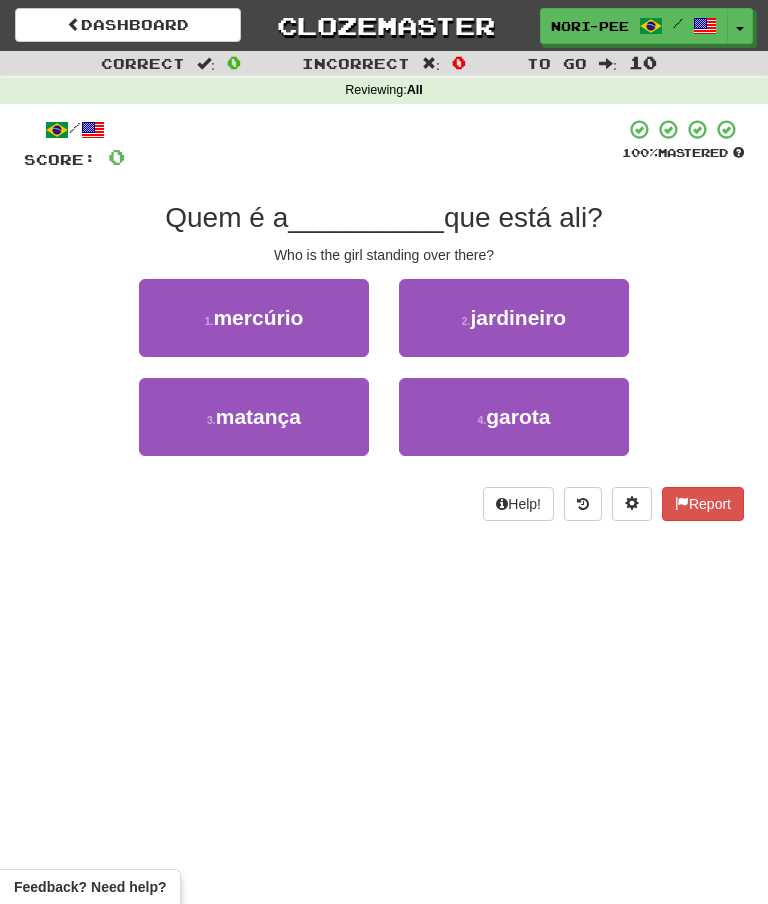 click on "4 .  garota" at bounding box center (514, 417) 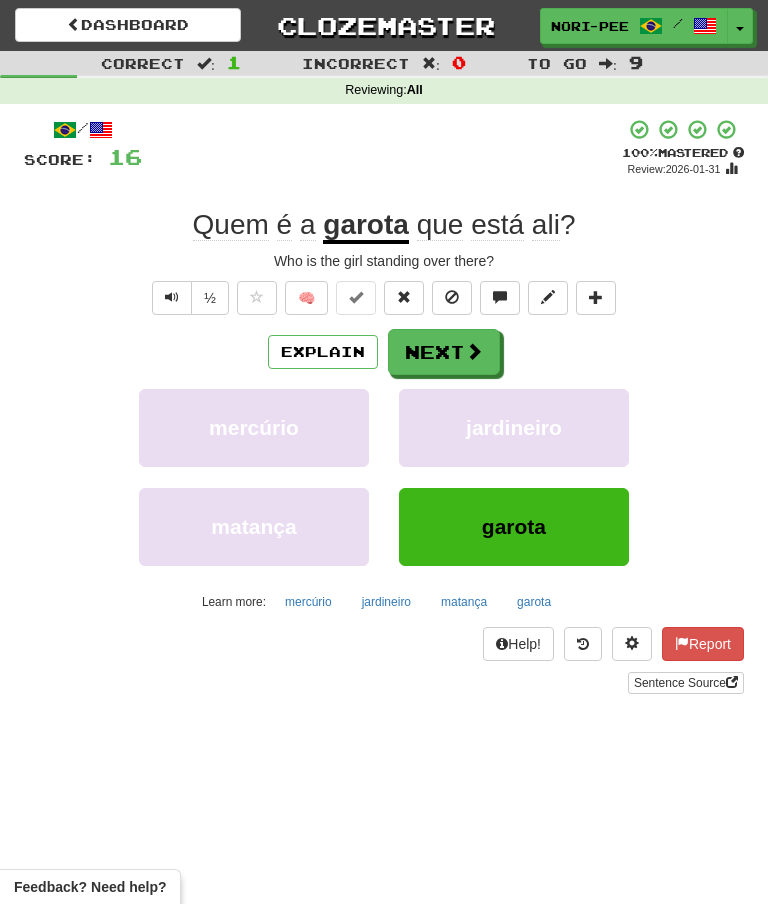 click on "Next" at bounding box center [444, 352] 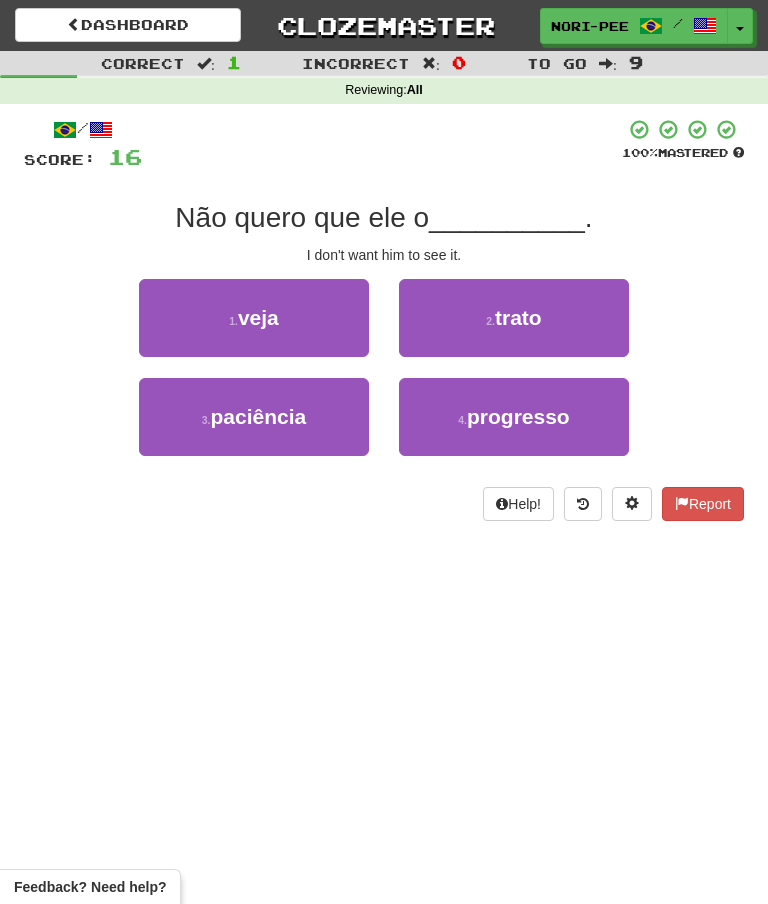 click on "veja" at bounding box center (258, 317) 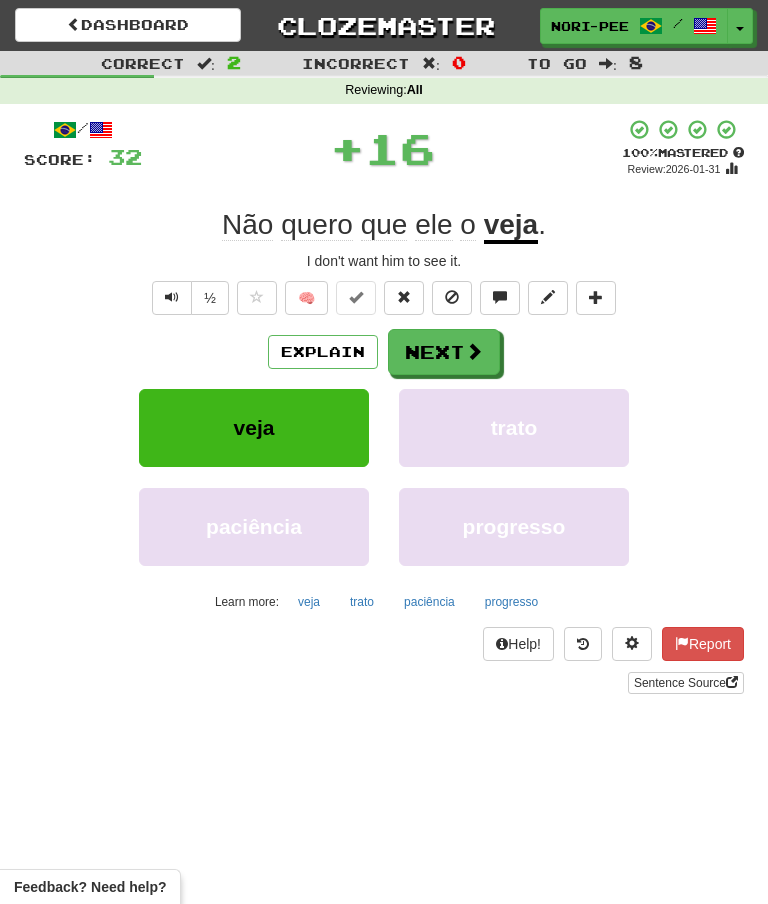 click on "Next" at bounding box center (444, 352) 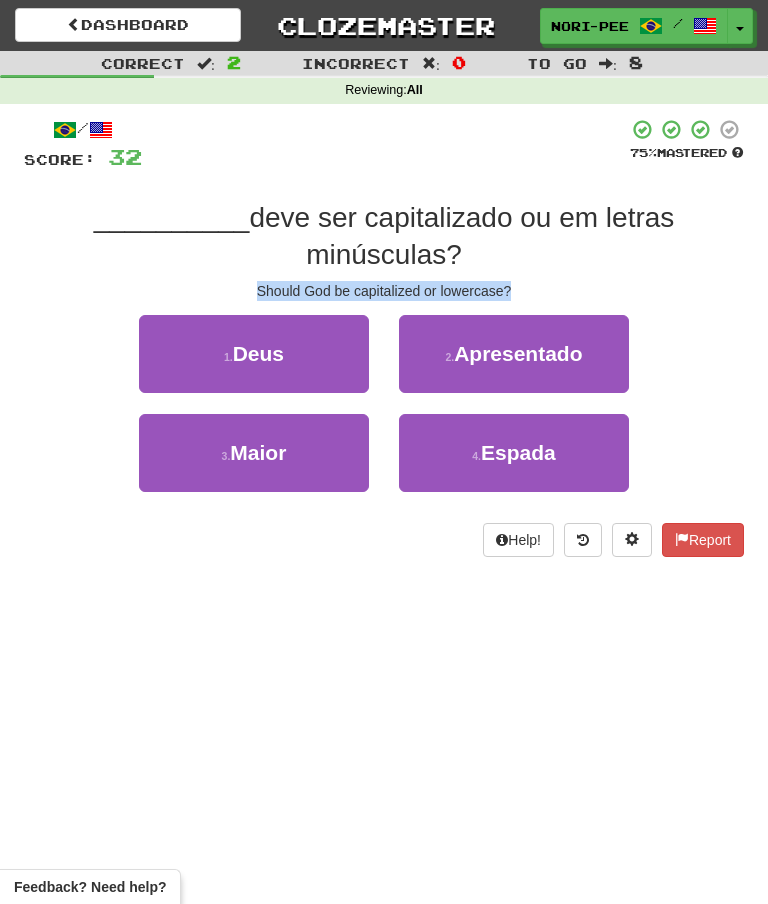 click on "1 .  Deus" at bounding box center (254, 354) 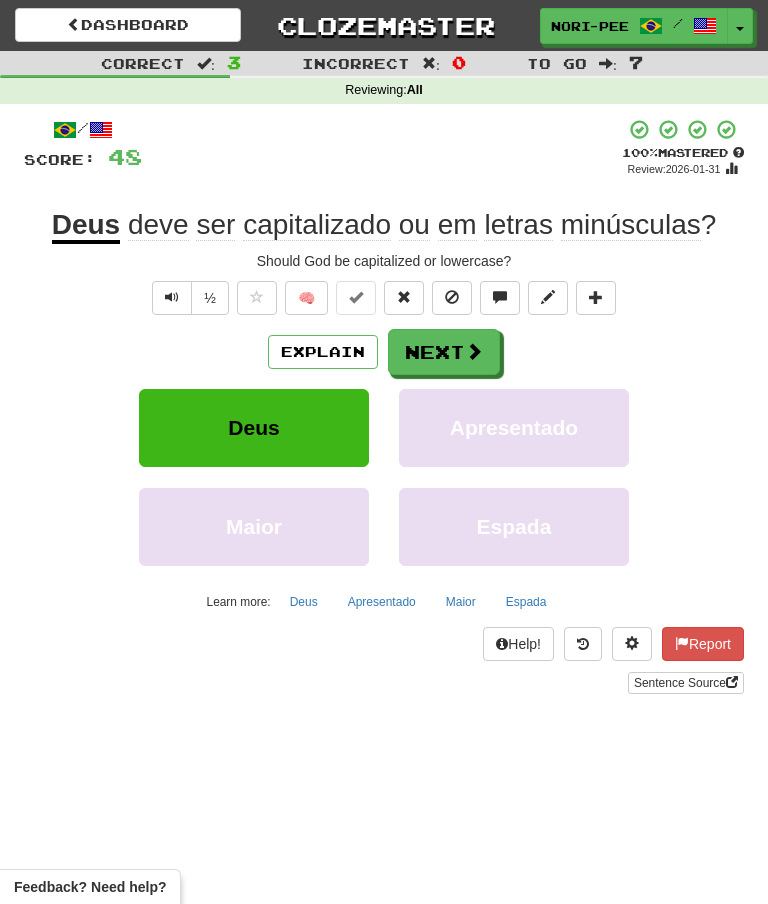 click on "Next" at bounding box center [444, 352] 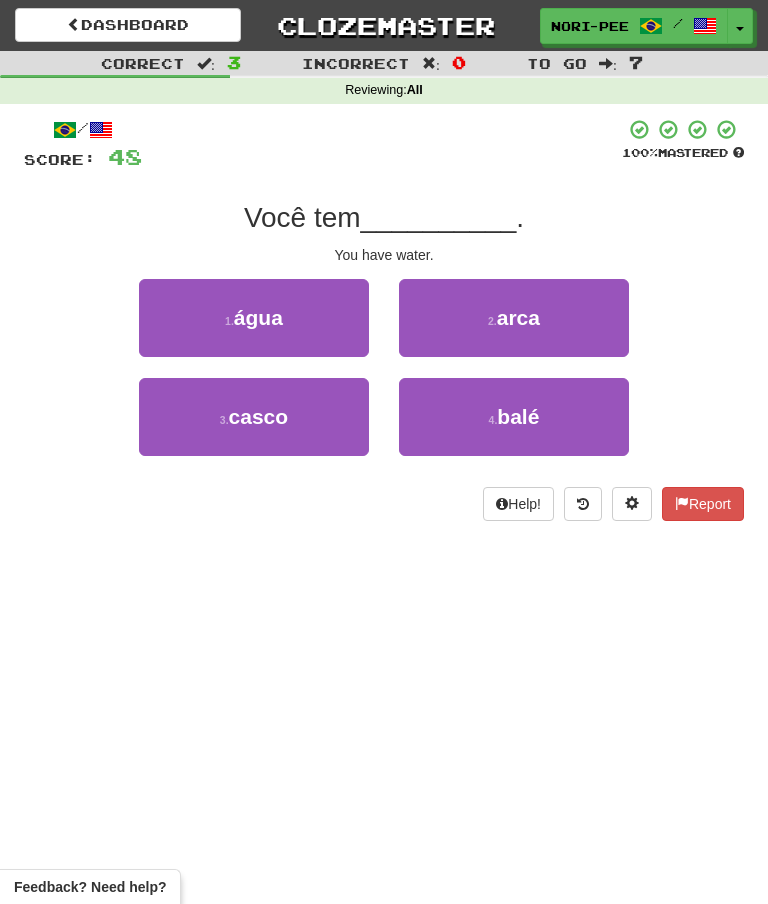 click on "1 .  água" at bounding box center [254, 318] 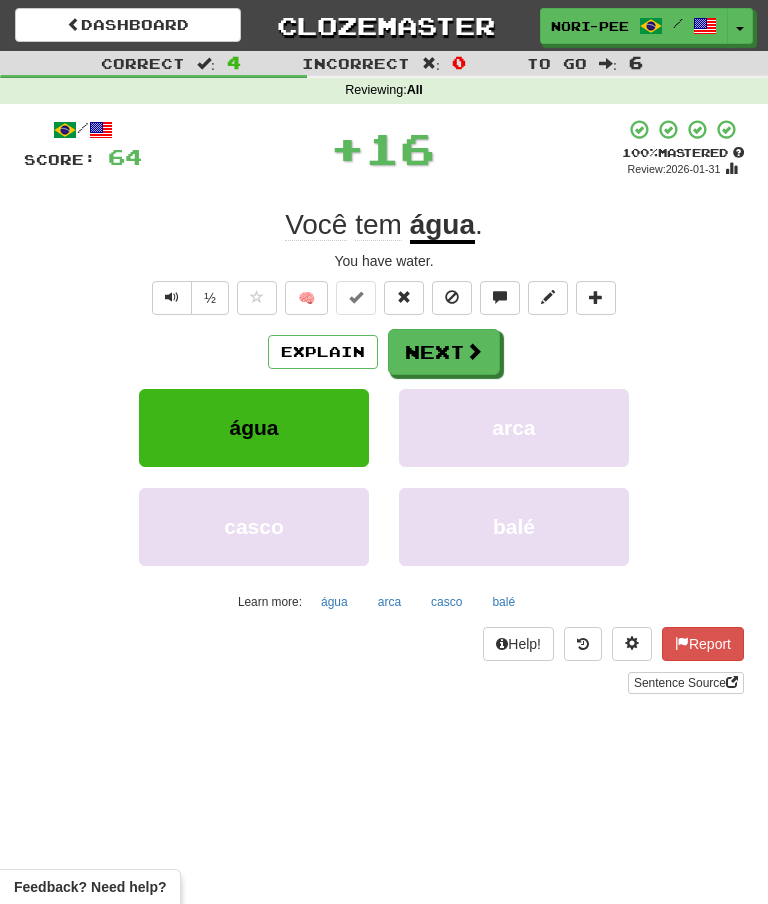 click at bounding box center [474, 351] 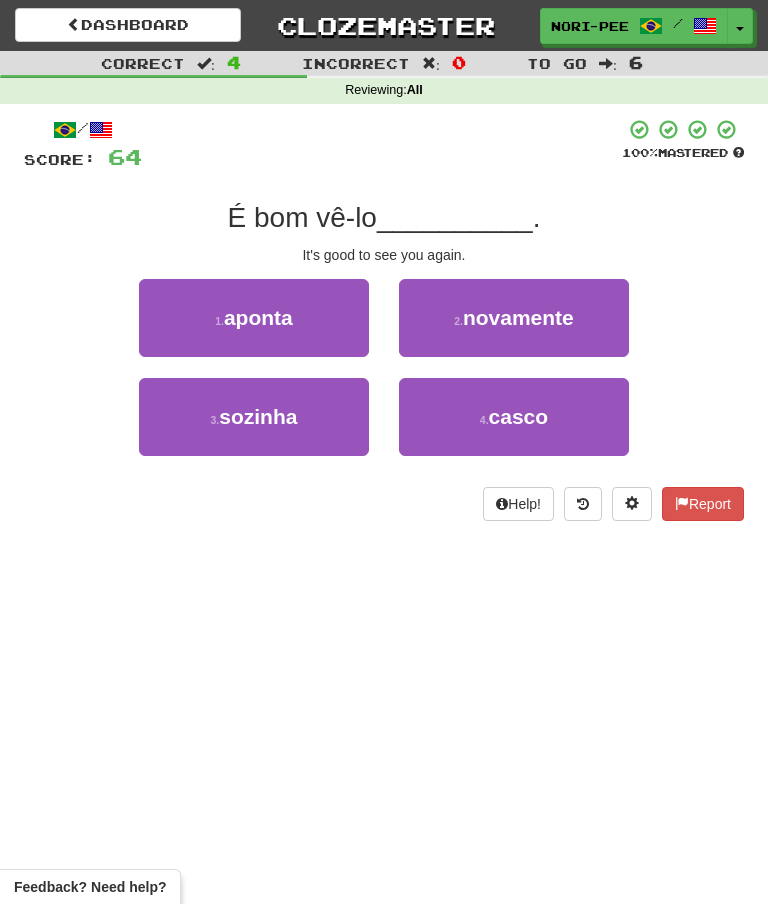 click on "novamente" at bounding box center (518, 317) 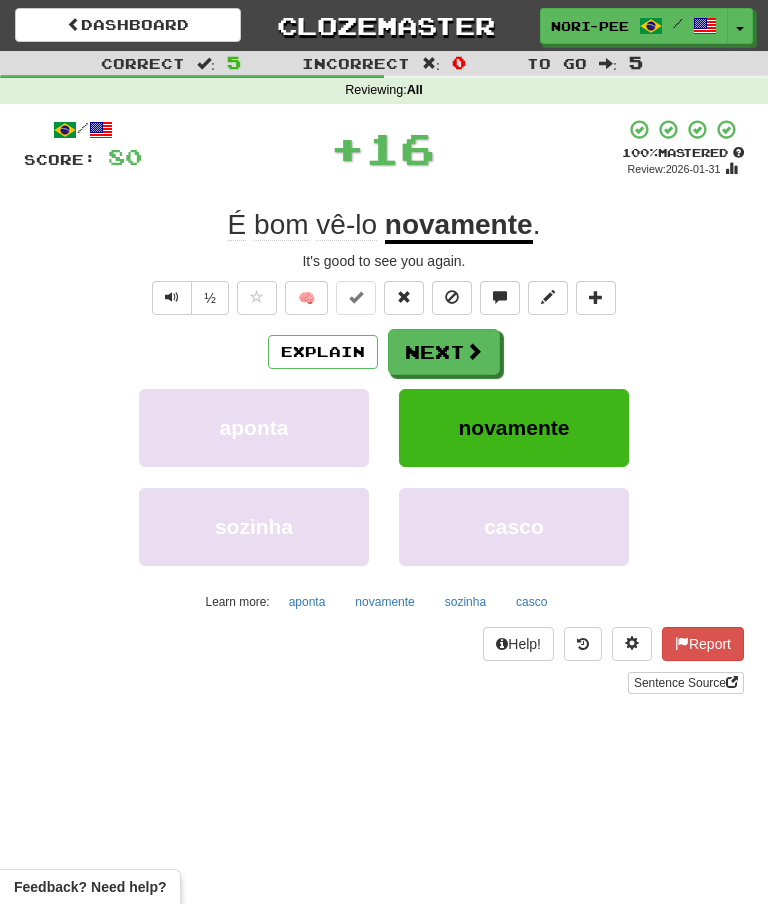click on "Next" at bounding box center [444, 352] 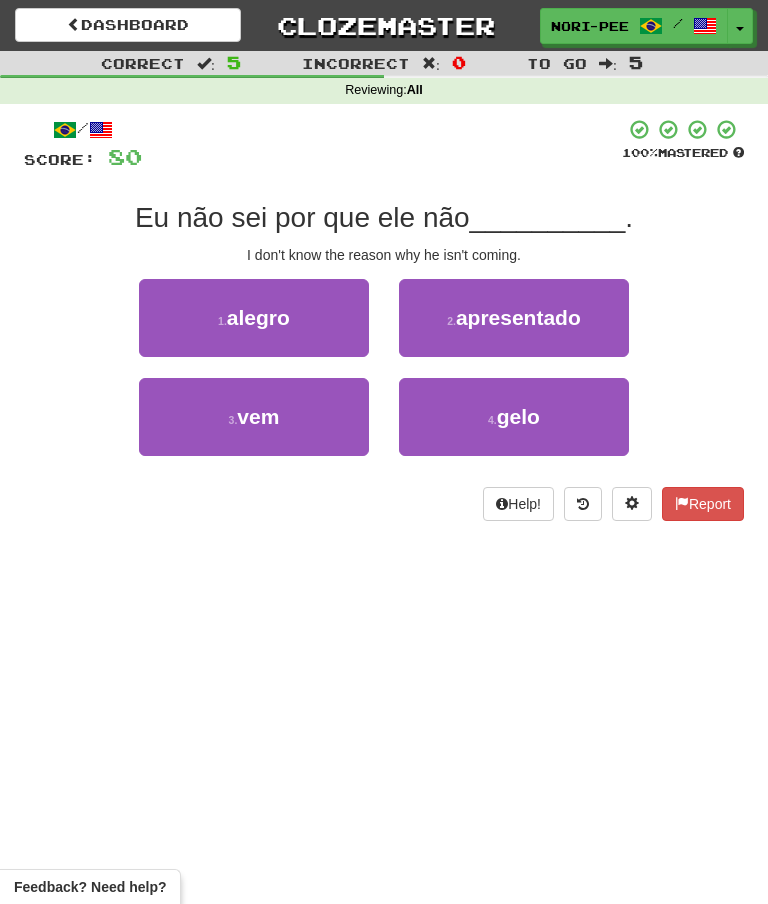 click on "3 .  vem" at bounding box center (254, 417) 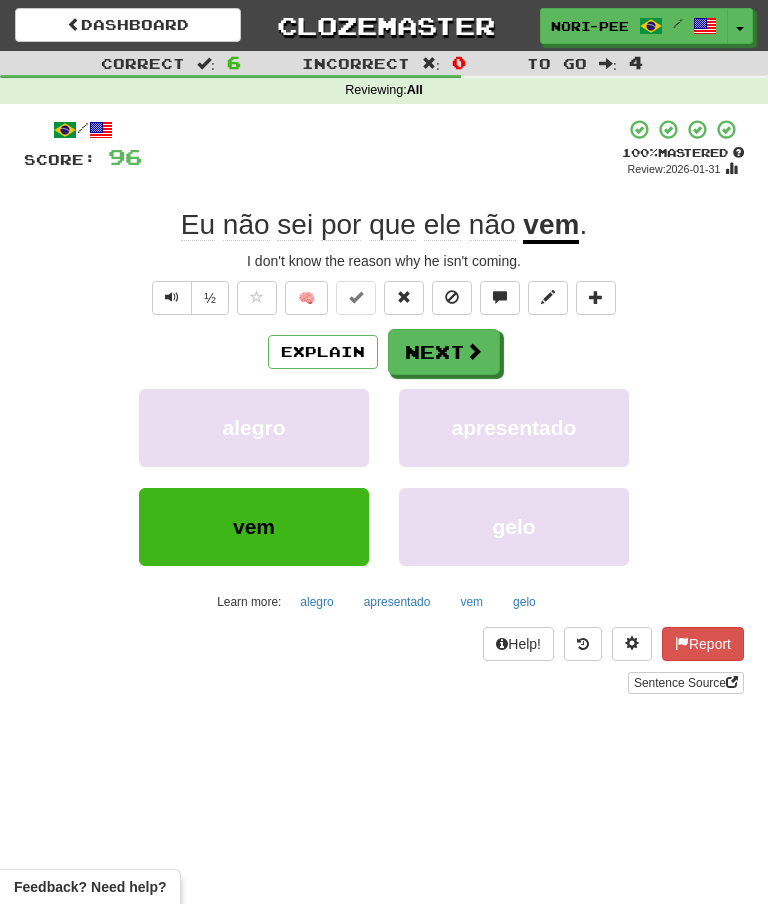 click on "Next" at bounding box center (444, 352) 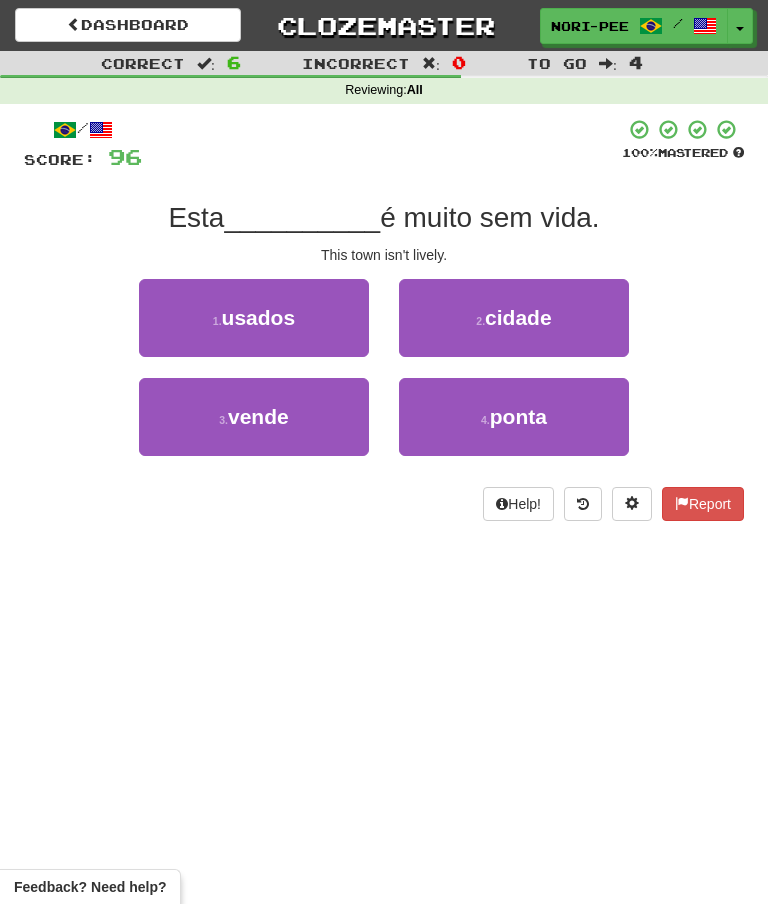 click on "2 .  cidade" at bounding box center [514, 318] 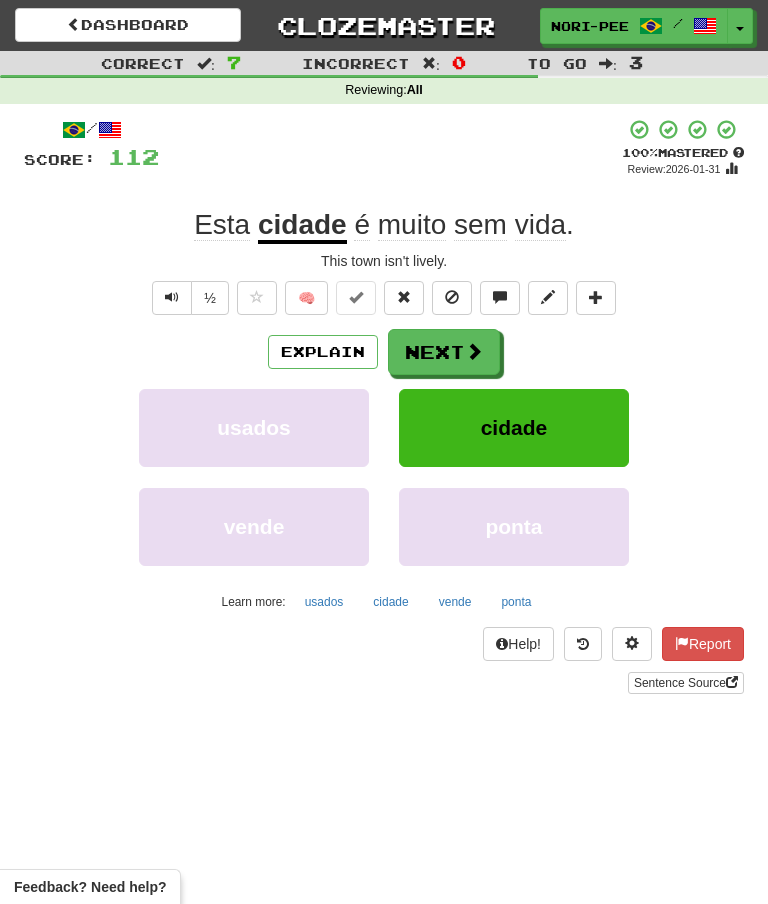 click on "Next" at bounding box center (444, 352) 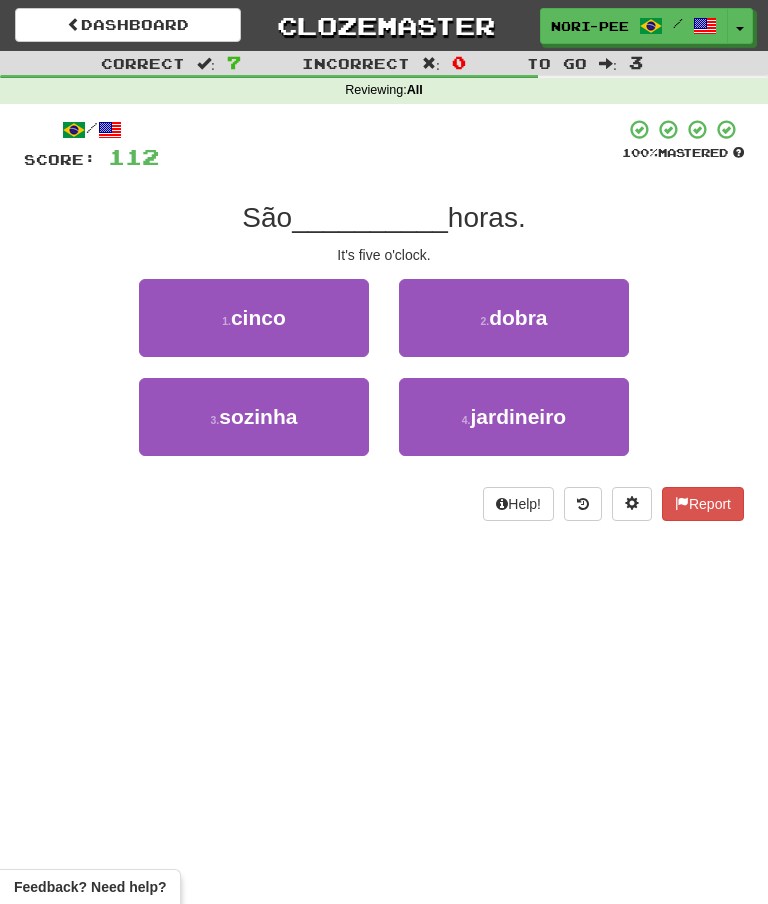 click on "1 .  cinco" at bounding box center [254, 318] 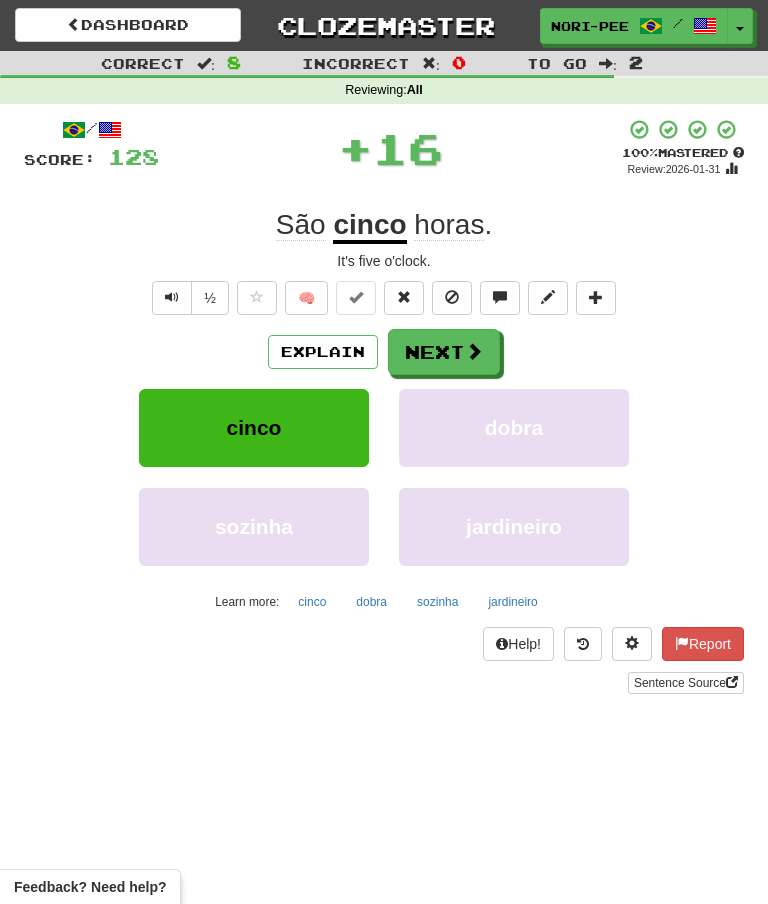 click on "Next" at bounding box center (444, 352) 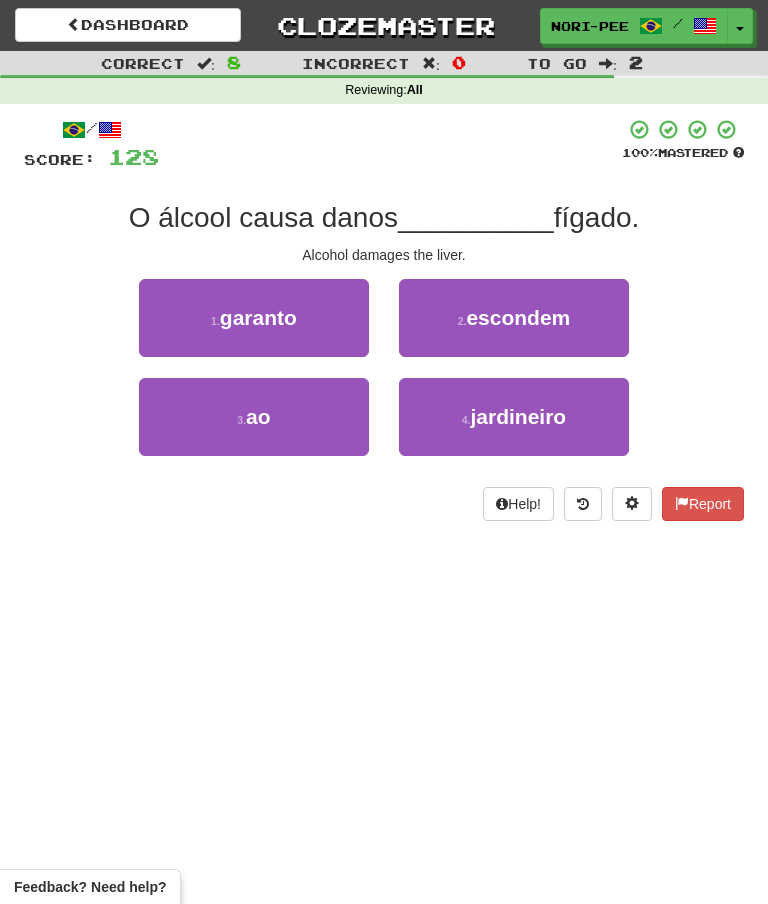 click on "3 .  ao" at bounding box center (254, 417) 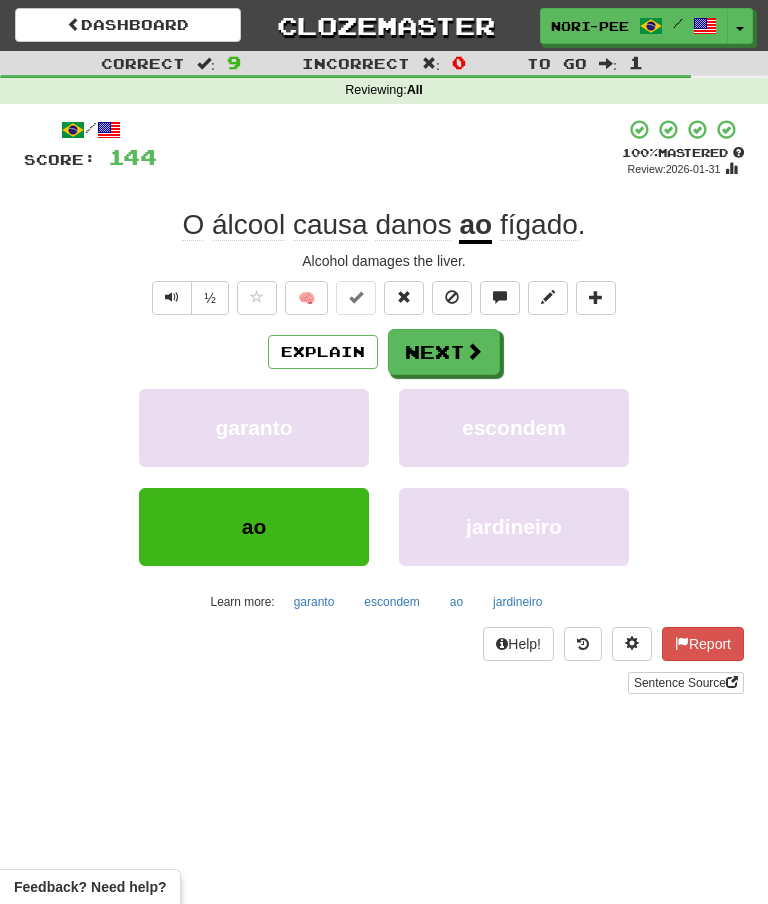 click on "Next" at bounding box center (444, 352) 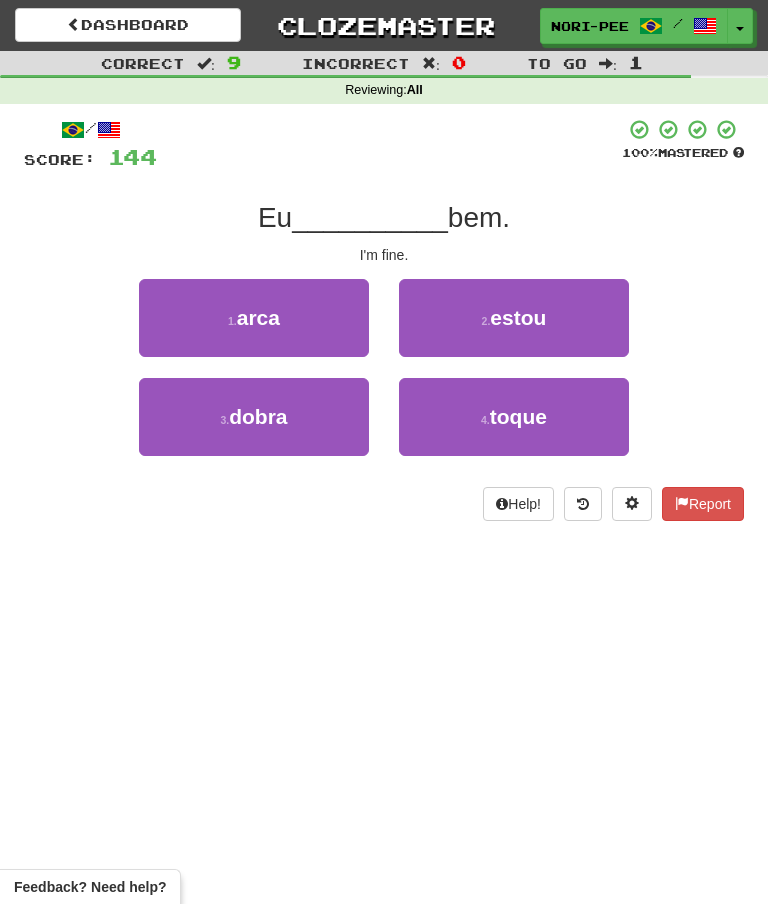 click on "estou" at bounding box center [518, 317] 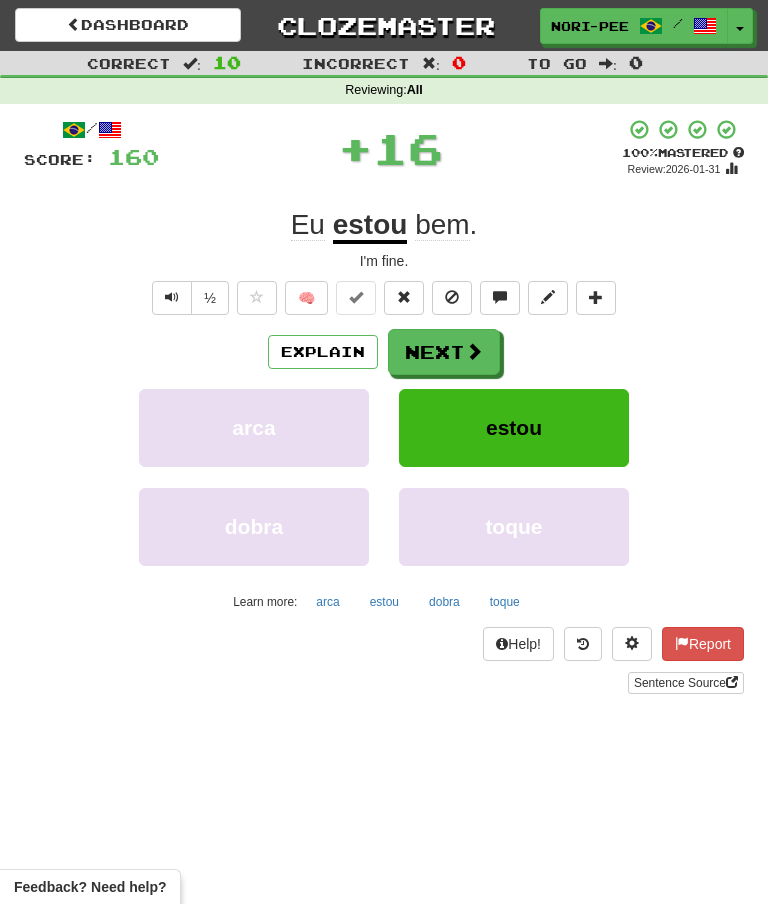 click on "Next" at bounding box center (444, 352) 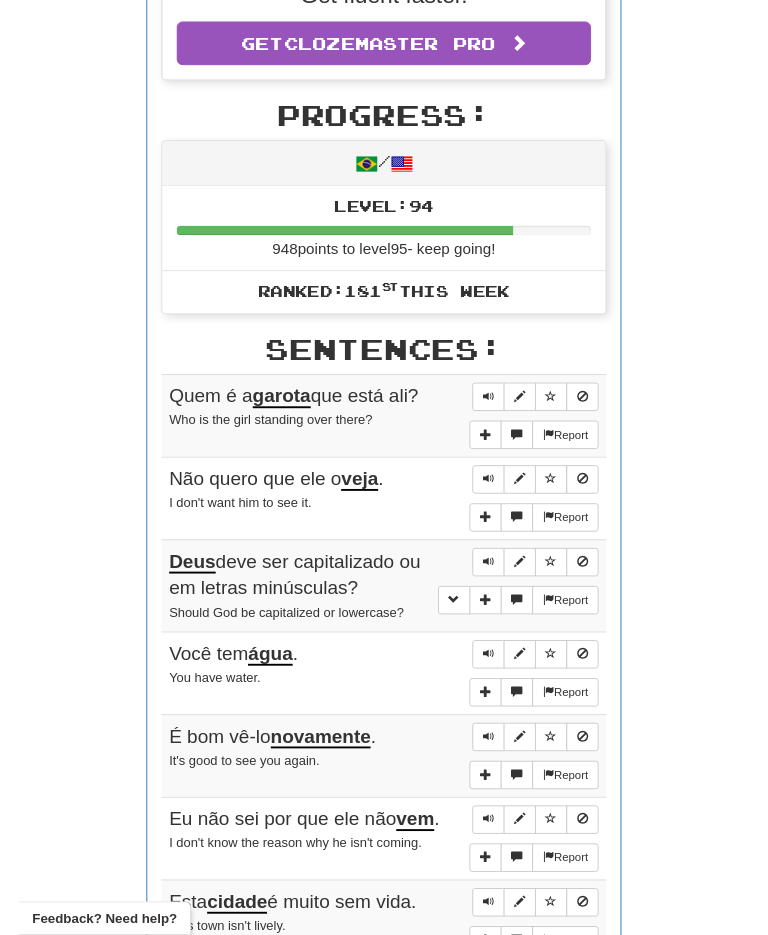 scroll, scrollTop: 631, scrollLeft: 0, axis: vertical 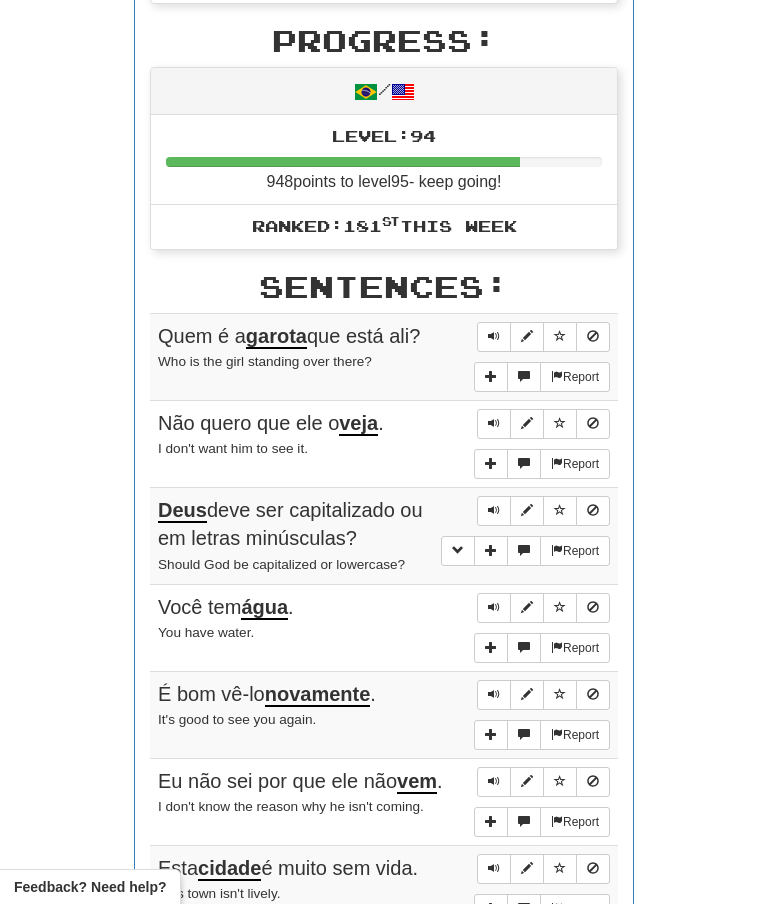 click at bounding box center (494, 336) 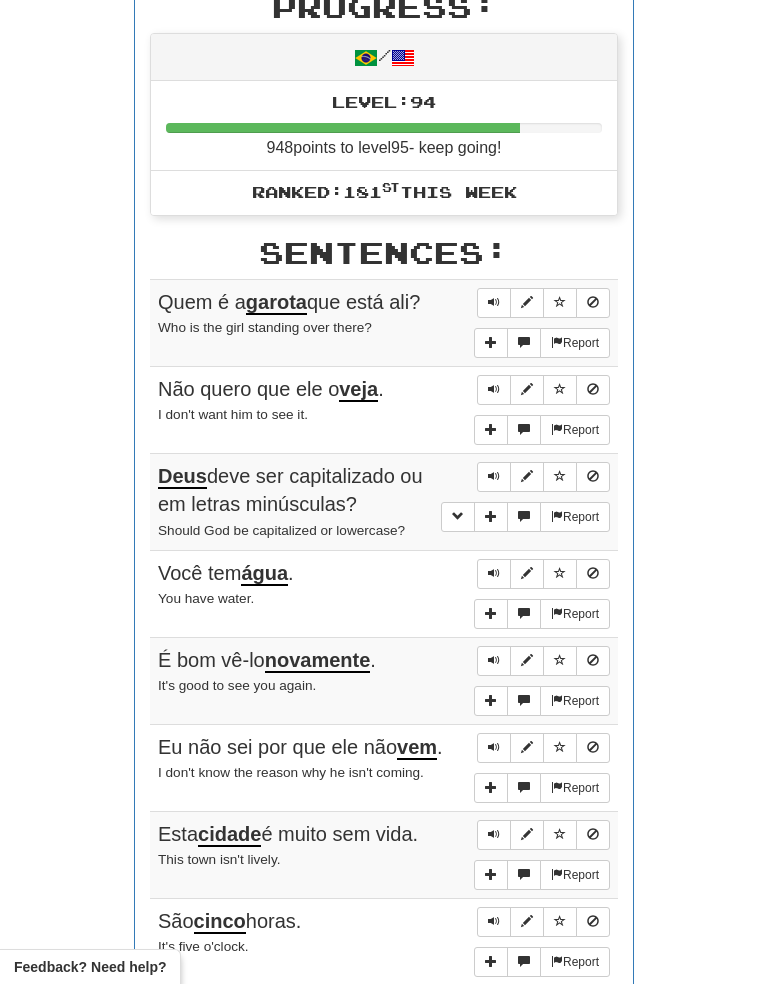 scroll, scrollTop: 665, scrollLeft: 0, axis: vertical 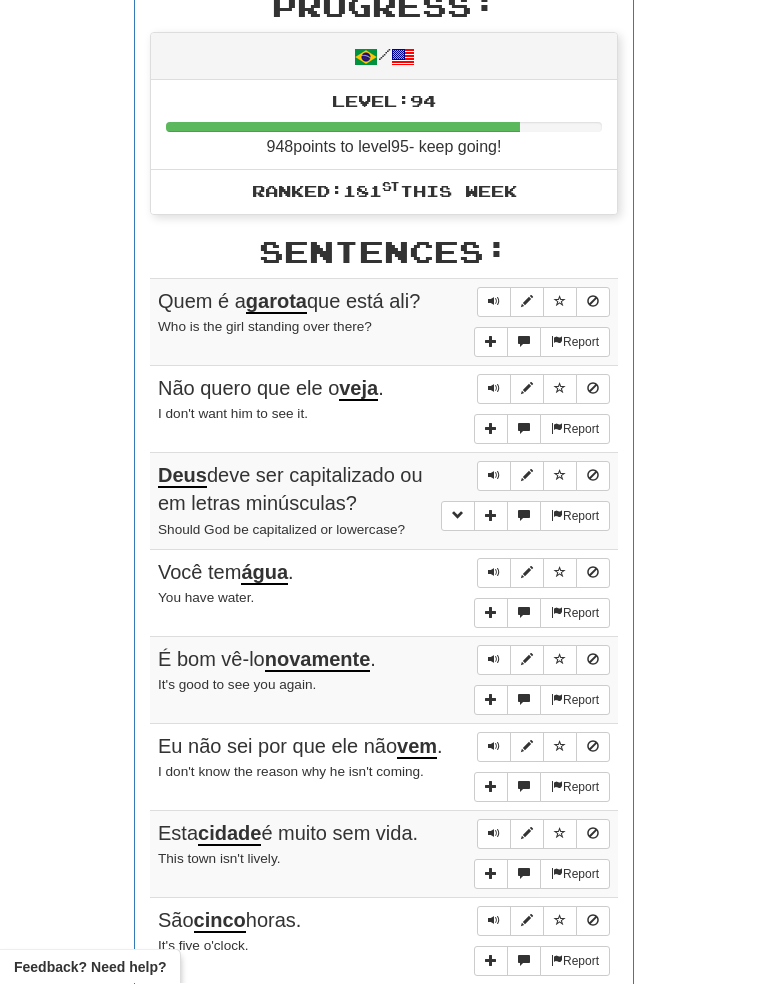 click on "Round Results Stats: Score:   + 160 Time:   1 : 50 New:   0 Review:   10 Correct:   10 Incorrect:   0 Get fluent faster. Get  Clozemaster Pro   Progress:  /  Level:  94 948  points to level  95  - keep going! Ranked:  181 st  this week Sentences:  Report Quem é a  garota  que está ali? Who is the girl standing over there?  Report Não quero que ele o  veja . I don't want him to see it.  Report Deus  deve ser capitalizado ou em letras minúsculas? Should God be capitalized or lowercase?  Report Você tem  água . You have water.  Report É bom vê-lo  novamente . It's good to see you again.  Report Eu não sei por que ele não  vem . I don't know the reason why he isn't coming.  Report Esta  cidade  é muito sem vida. This town isn't lively.  Report São  cinco  horas. It's five o'clock.  Report O álcool causa danos  ao  fígado. Alcohol damages the liver.  Report Eu  estou  bem. I'm fine." at bounding box center (384, 386) 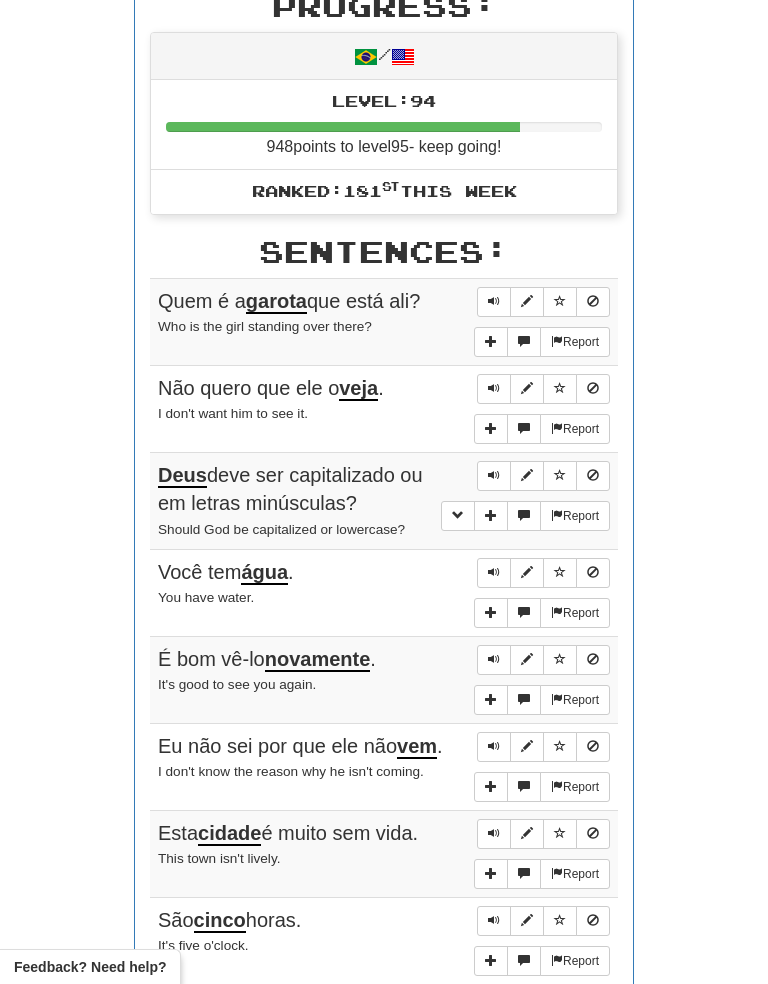 click at bounding box center [494, 573] 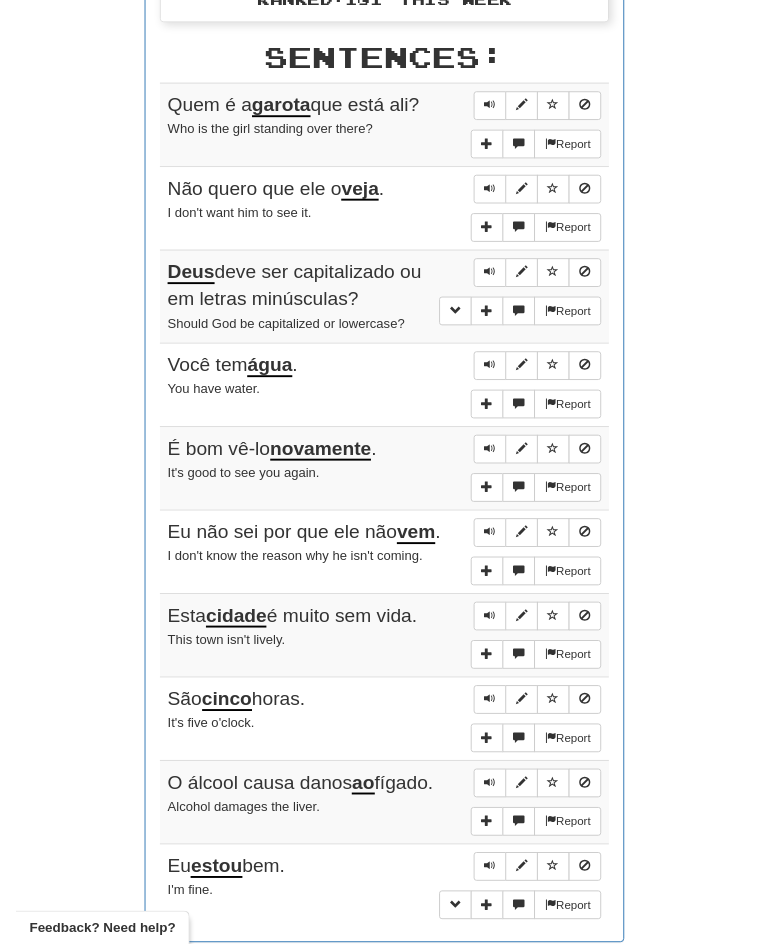scroll, scrollTop: 938, scrollLeft: 0, axis: vertical 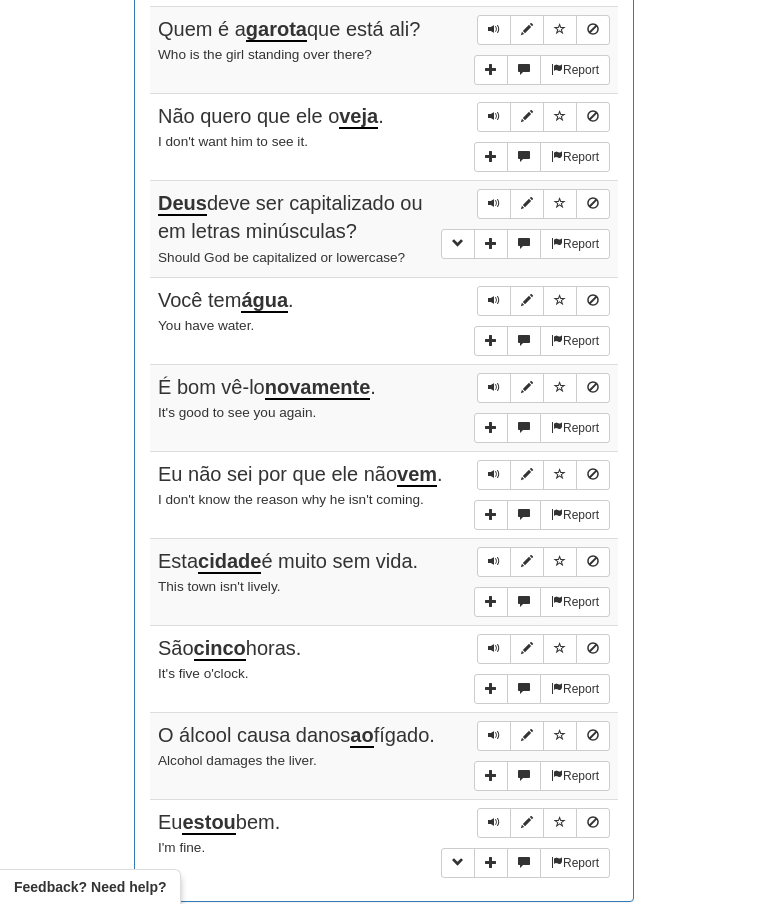 click on "Round Results Stats: Score:   + 160 Time:   1 : 50 New:   0 Review:   10 Correct:   10 Incorrect:   0 Get fluent faster. Get  Clozemaster Pro   Progress:  /  Level:  94 948  points to level  95  - keep going! Ranked:  181 st  this week Sentences:  Report Quem é a  garota  que está ali? Who is the girl standing over there?  Report Não quero que ele o  veja . I don't want him to see it.  Report Deus  deve ser capitalizado ou em letras minúsculas? Should God be capitalized or lowercase?  Report Você tem  água . You have water.  Report É bom vê-lo  novamente . It's good to see you again.  Report Eu não sei por que ele não  vem . I don't know the reason why he isn't coming.  Report Esta  cidade  é muito sem vida. This town isn't lively.  Report São  cinco  horas. It's five o'clock.  Report O álcool causa danos  ao  fígado. Alcohol damages the liver.  Report Eu  estou  bem. I'm fine." at bounding box center (384, 113) 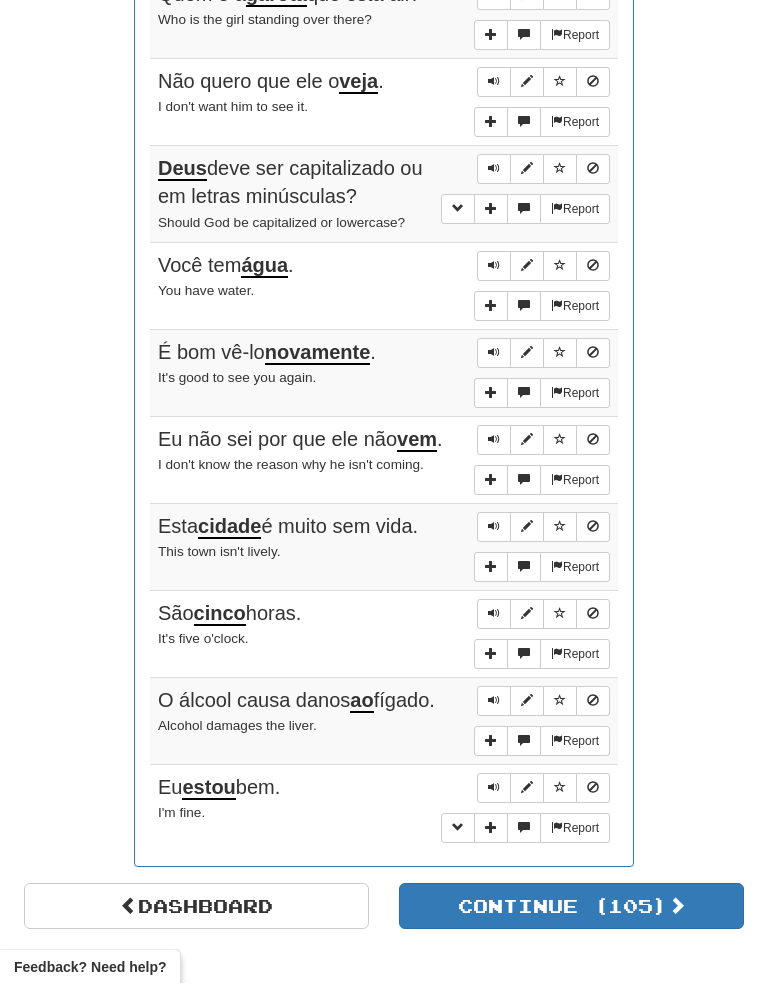 scroll, scrollTop: 1017, scrollLeft: 0, axis: vertical 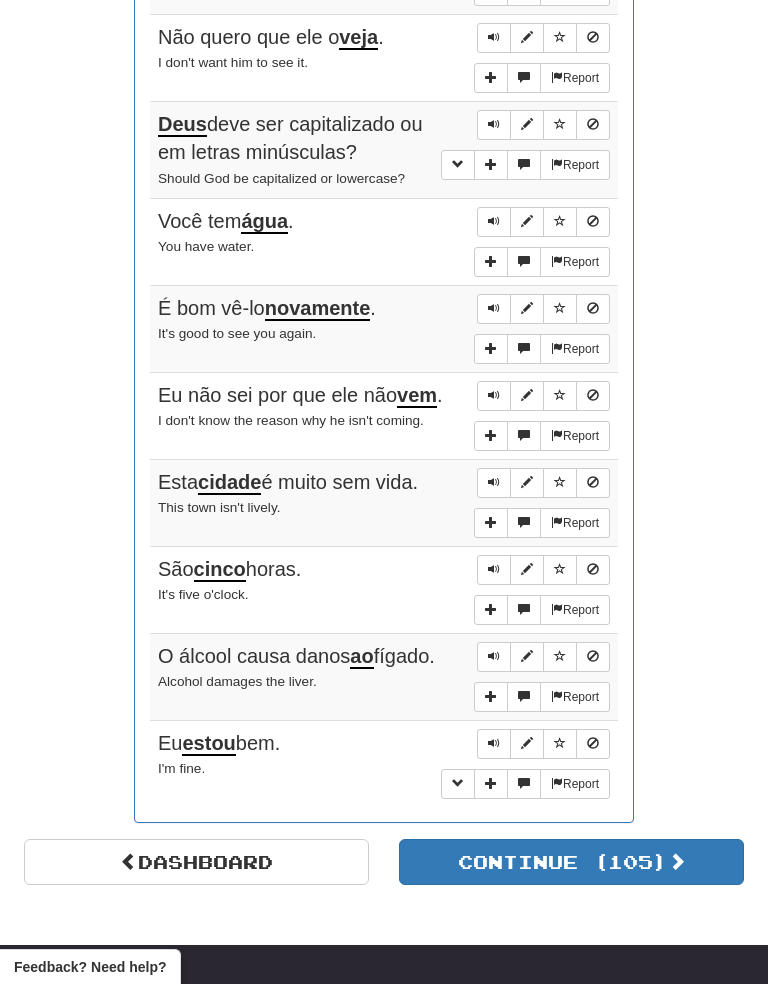 click at bounding box center [494, 570] 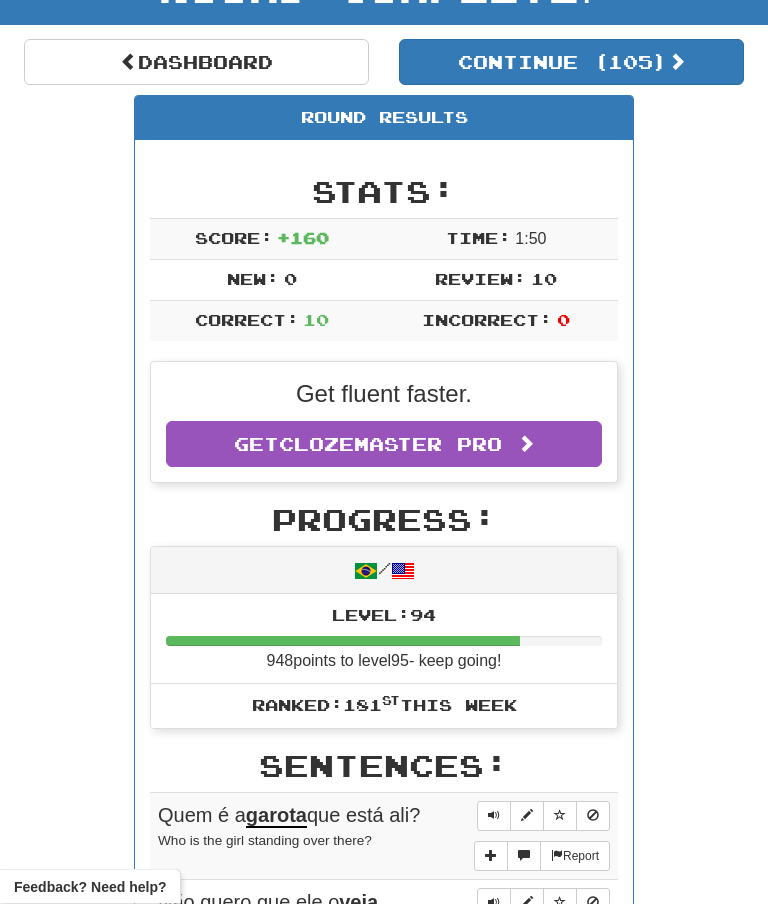 scroll, scrollTop: 0, scrollLeft: 0, axis: both 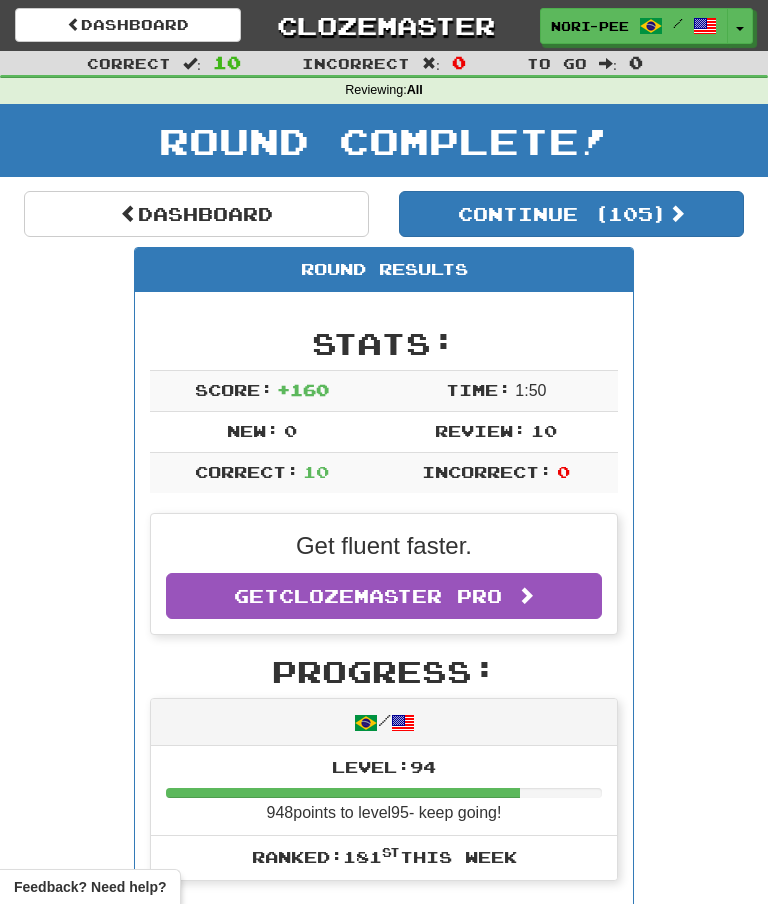 click on "Dashboard" at bounding box center [196, 214] 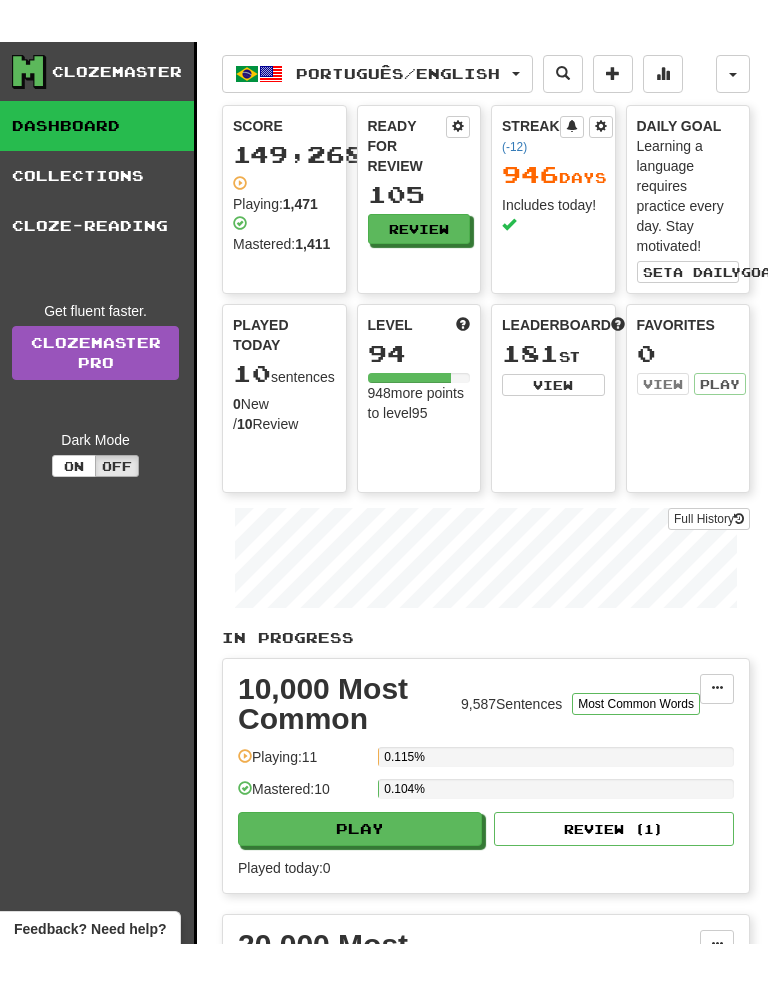 scroll, scrollTop: 0, scrollLeft: 6, axis: horizontal 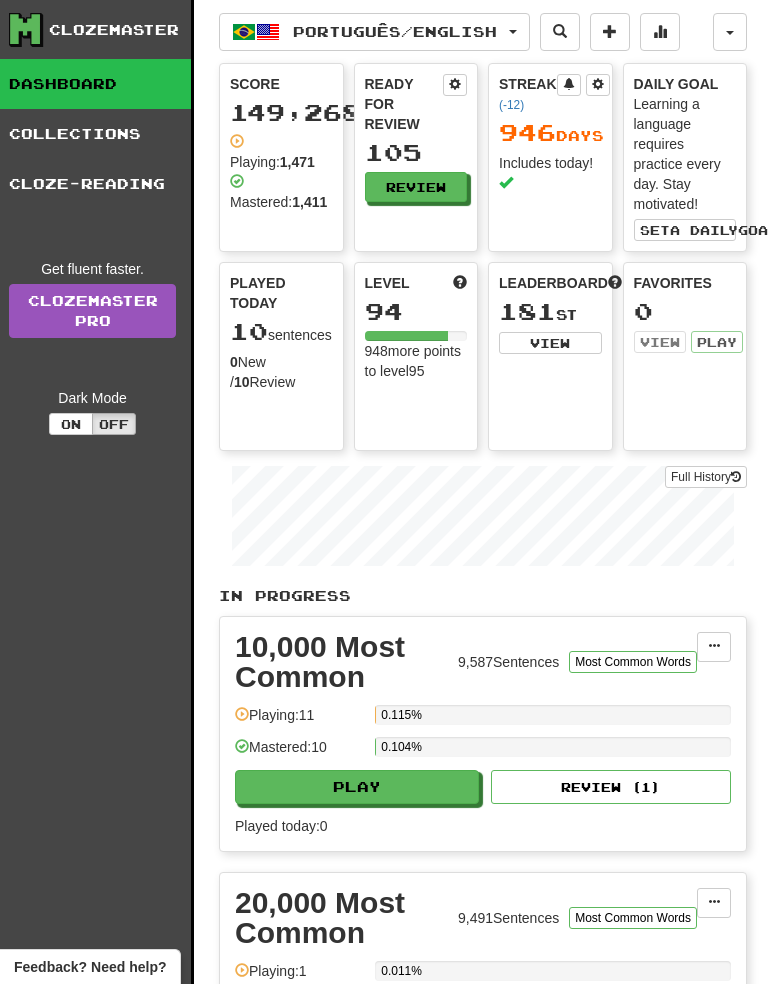 click on "Collections" at bounding box center [92, 134] 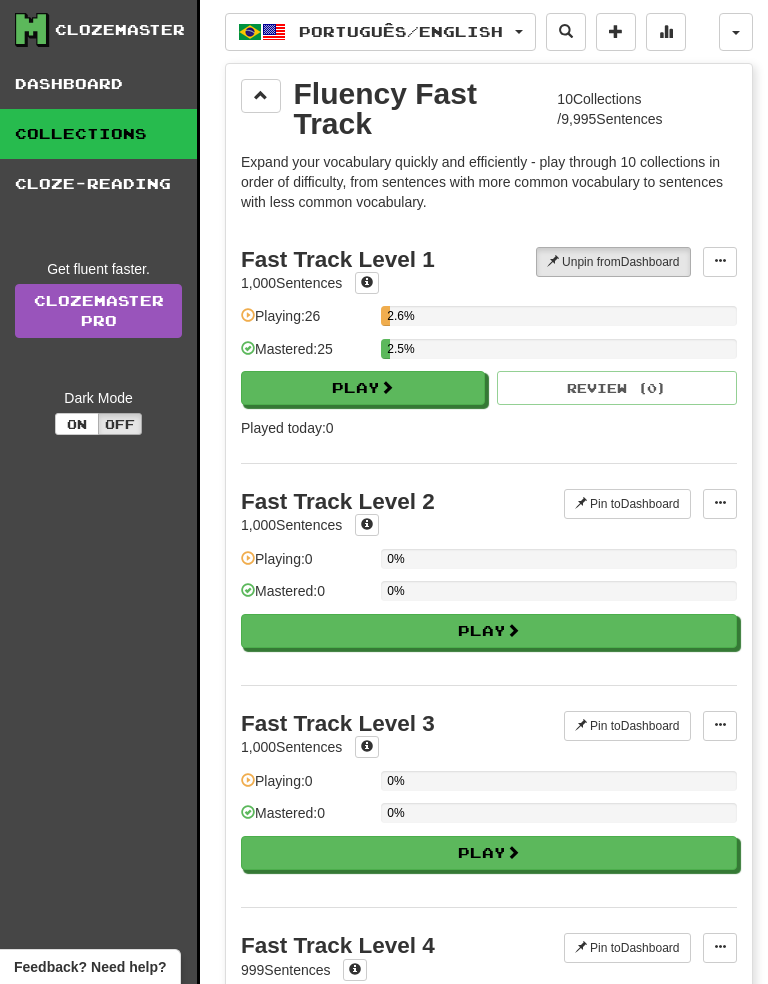 click at bounding box center [261, 95] 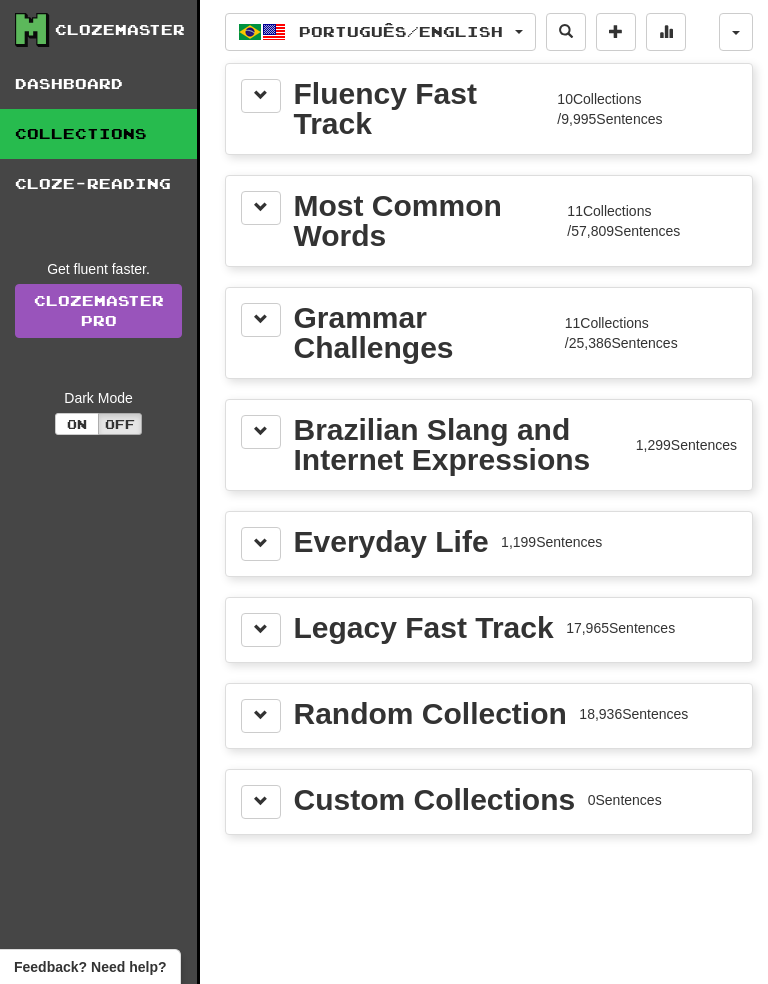 click at bounding box center (261, 208) 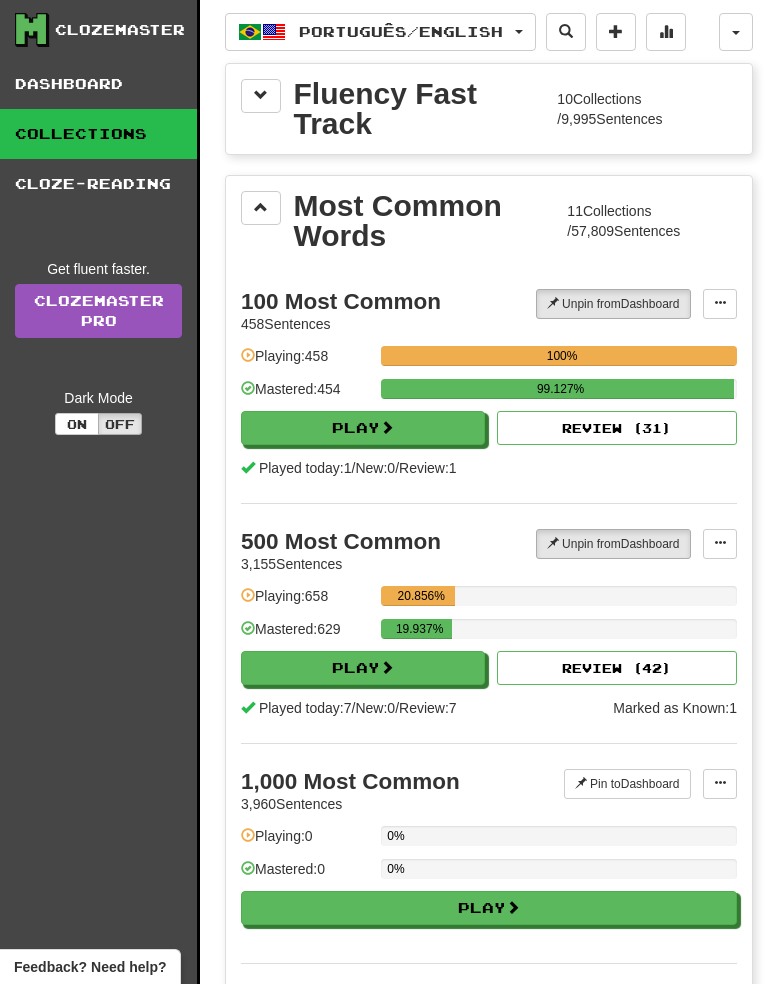 click on "Play" at bounding box center (363, 428) 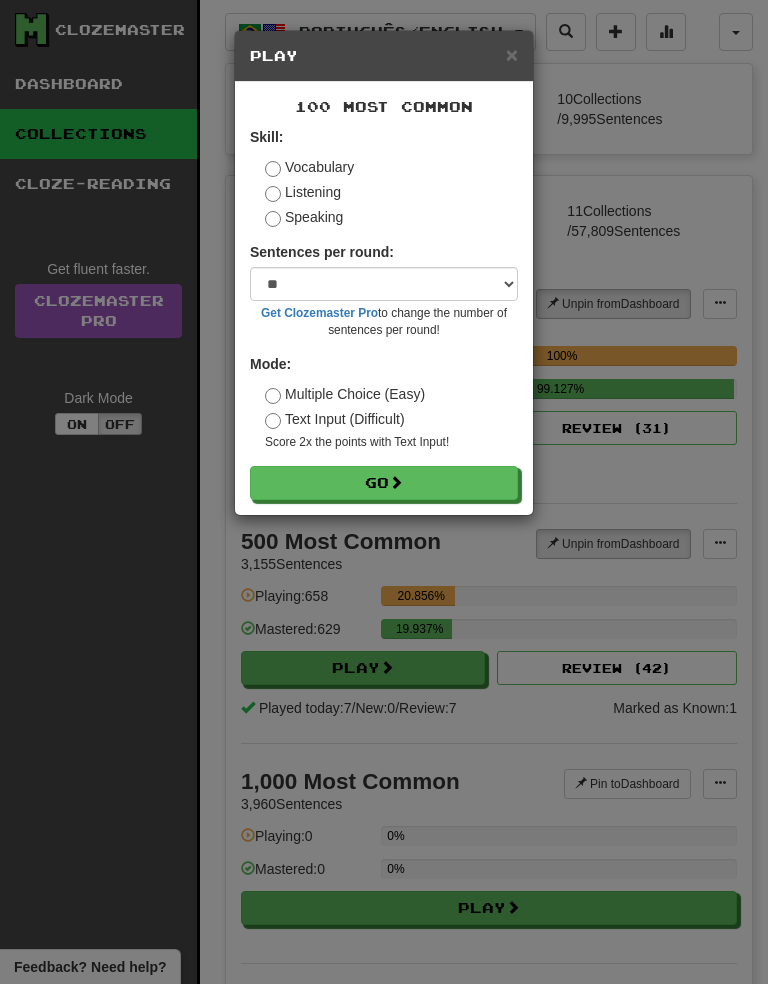 click on "Speaking" at bounding box center (304, 217) 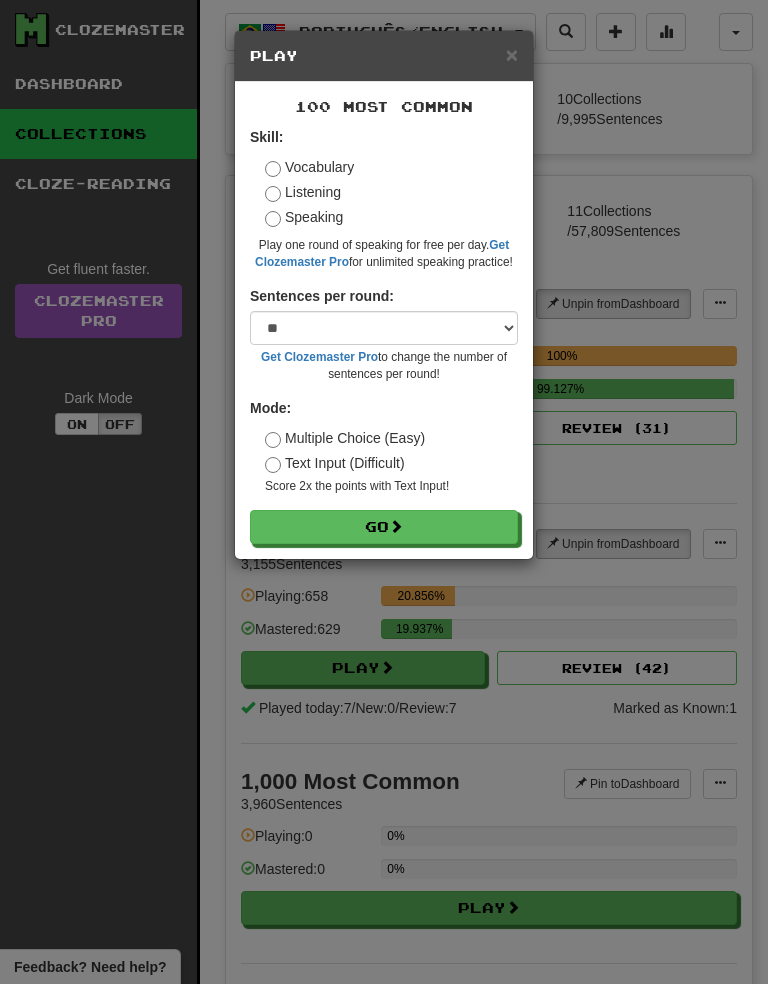 click on "Go" at bounding box center (384, 527) 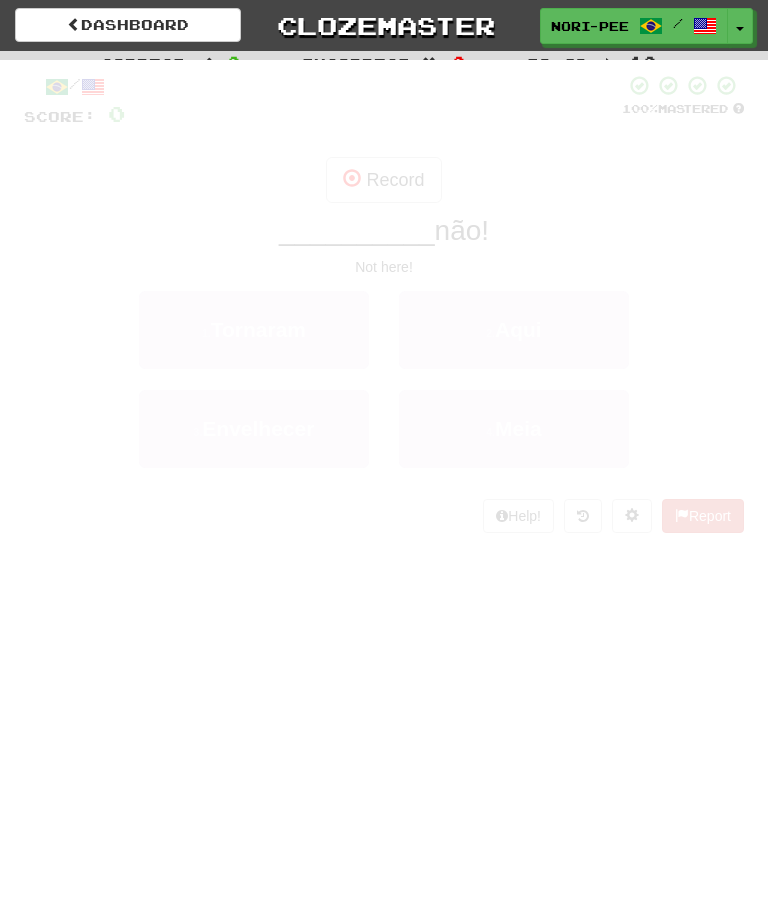 scroll, scrollTop: 0, scrollLeft: 0, axis: both 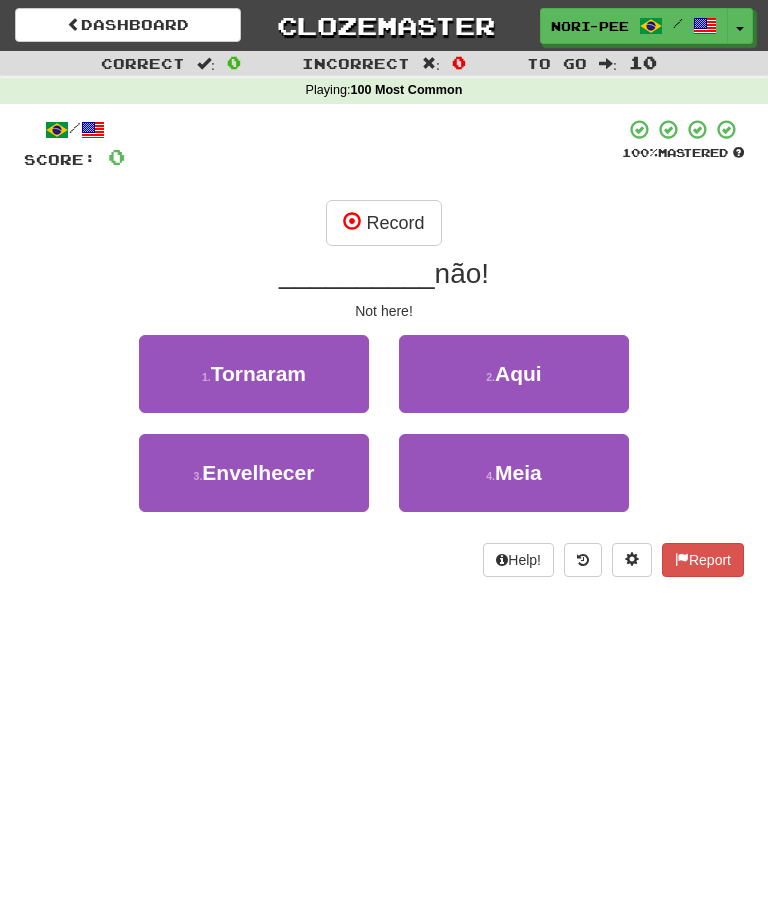 click on "Record" at bounding box center (383, 223) 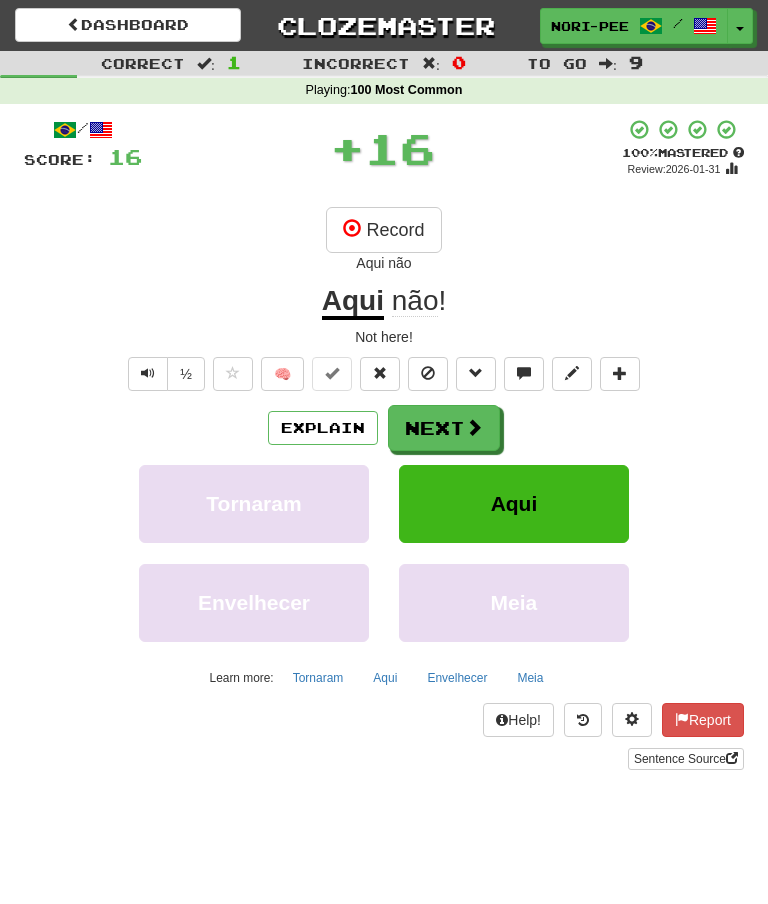 click on "Next" at bounding box center (444, 428) 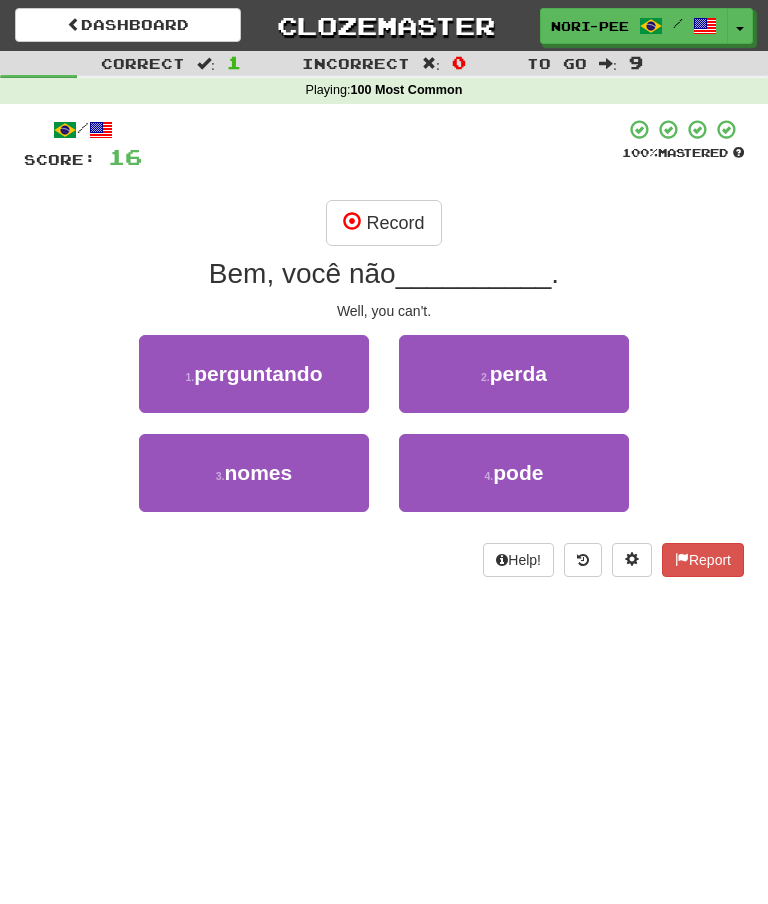 click on "Record" at bounding box center [383, 223] 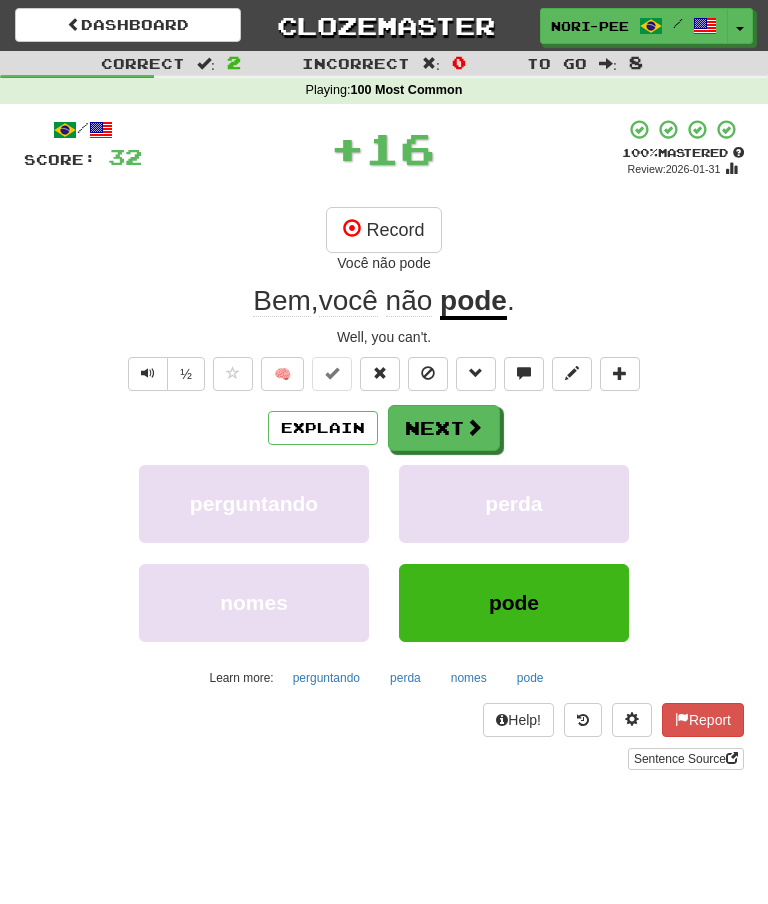 click on "Next" at bounding box center [444, 428] 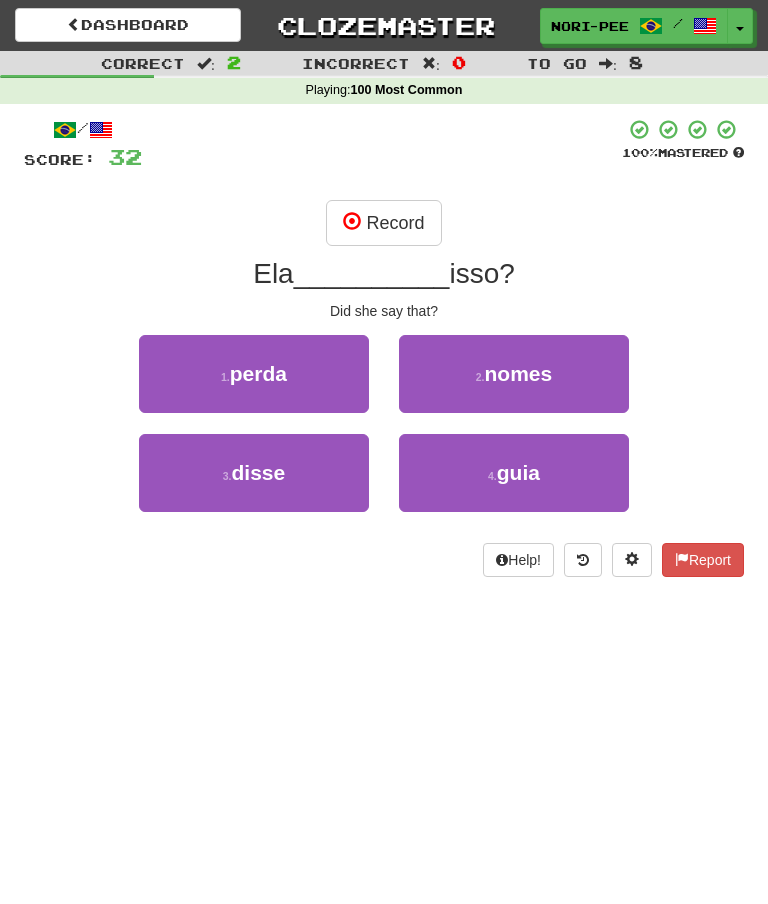 click on "Record" at bounding box center (383, 223) 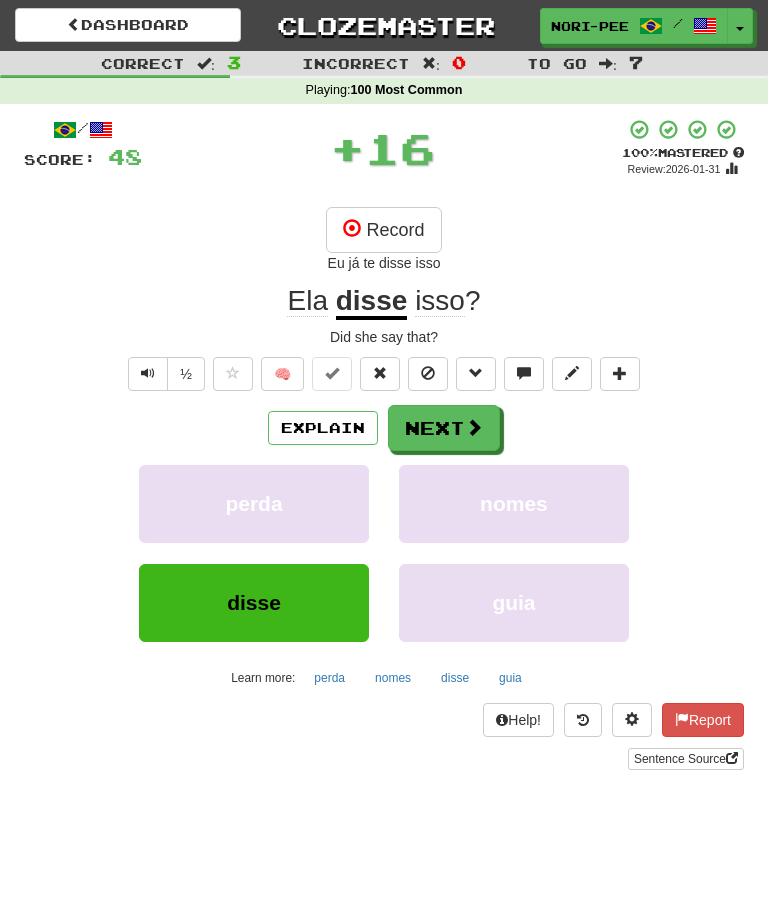 click on "Next" at bounding box center [444, 428] 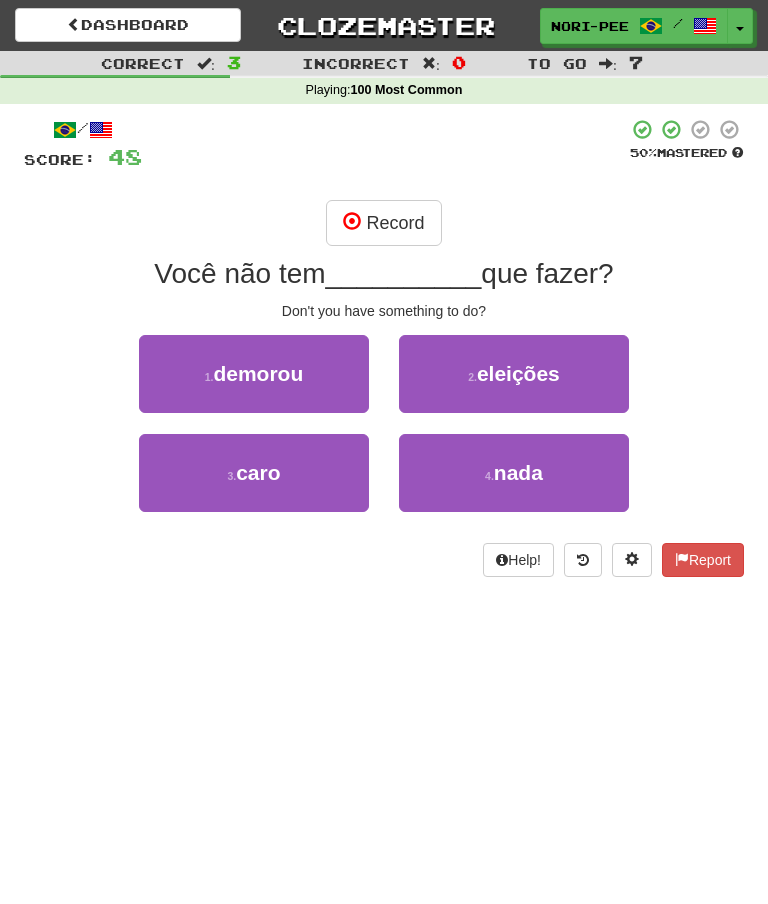 click on "Record" at bounding box center [383, 223] 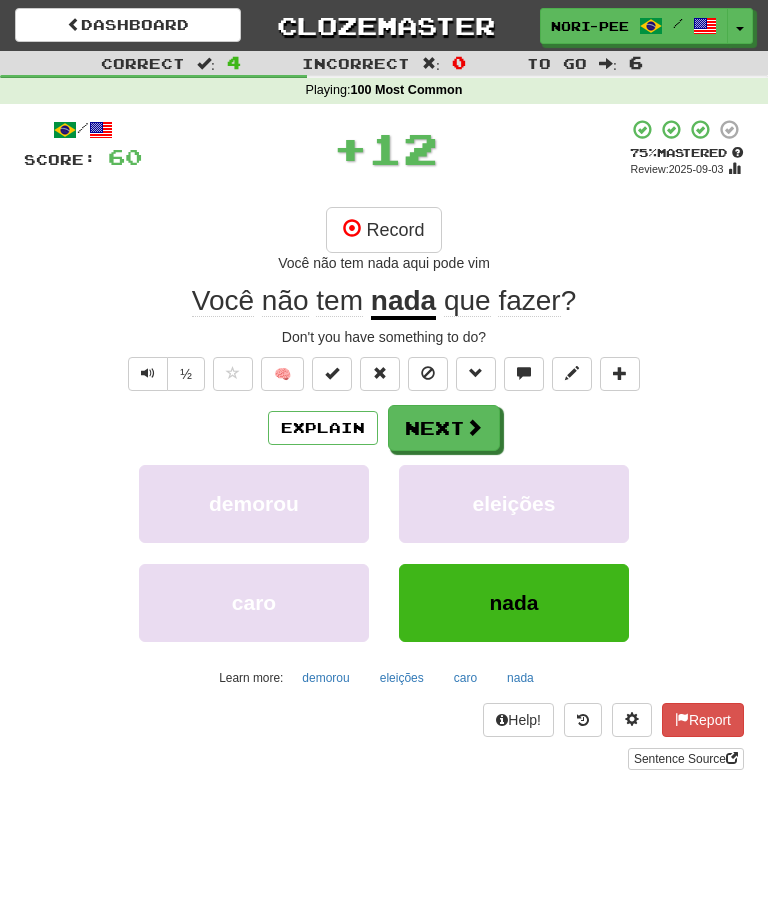 click on "Next" at bounding box center [444, 428] 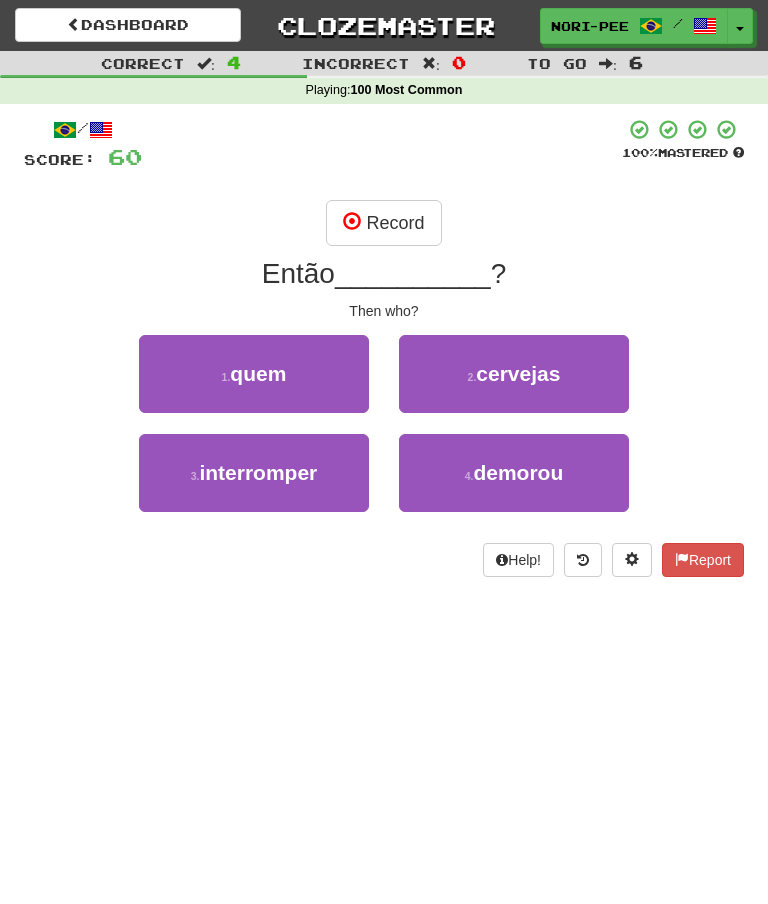 click on "Record" at bounding box center [383, 223] 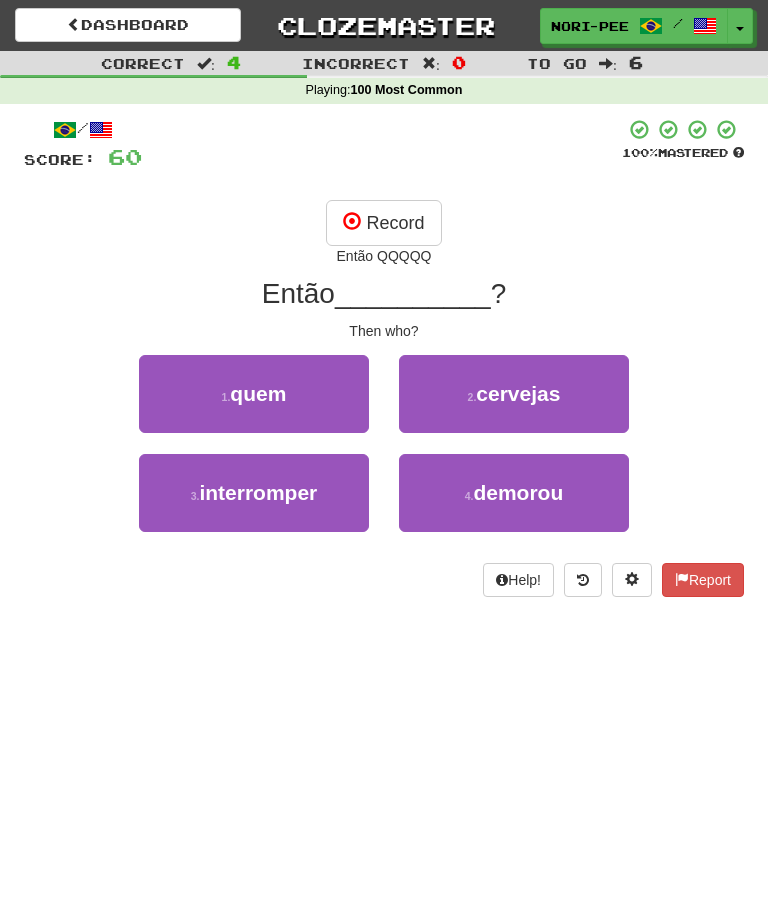 click on "Record" at bounding box center (383, 223) 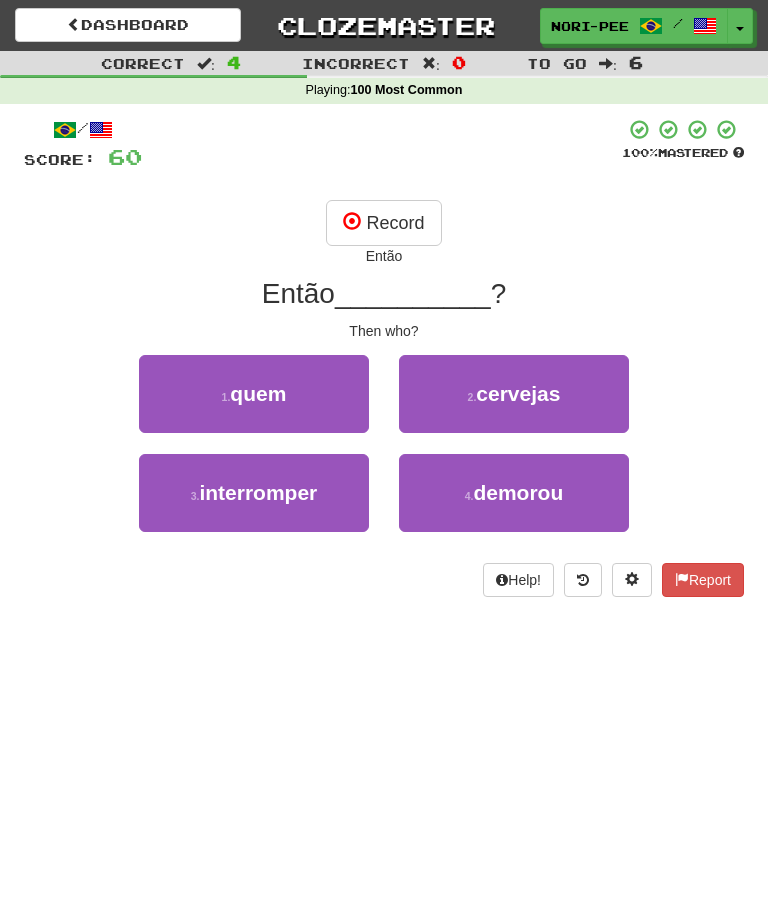 click on "Record" at bounding box center (383, 223) 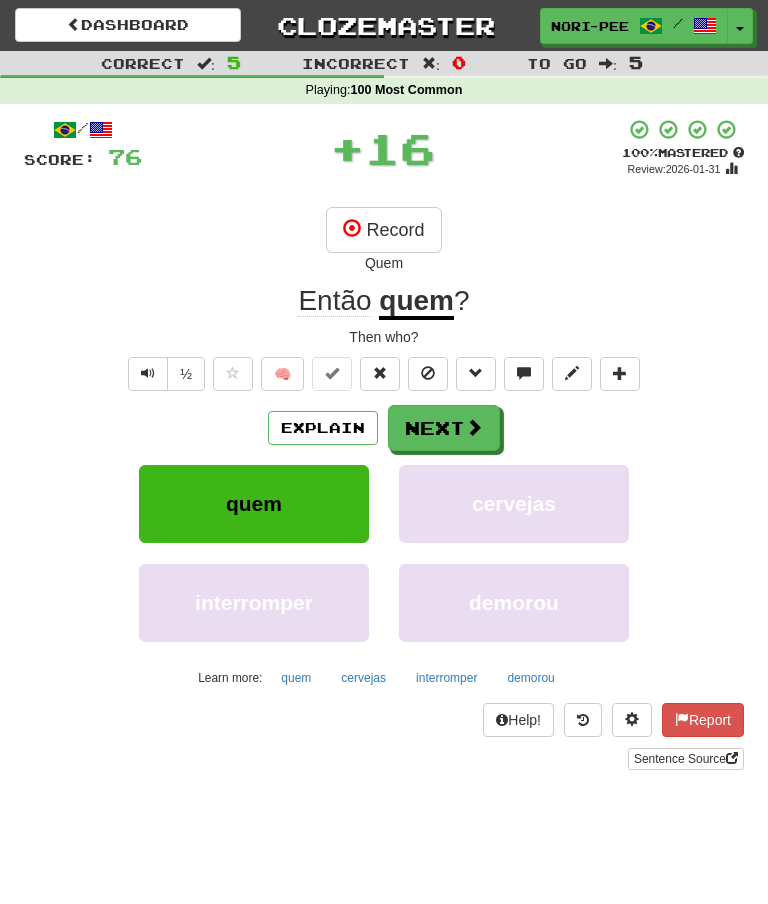click on "Next" at bounding box center [444, 428] 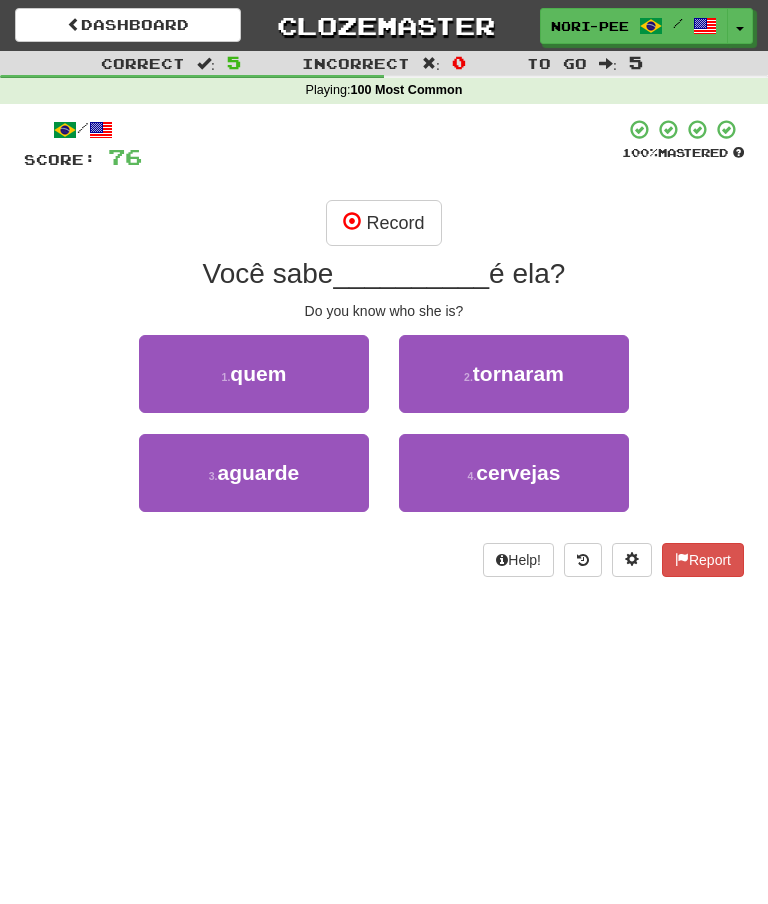 click on "Record" at bounding box center (383, 223) 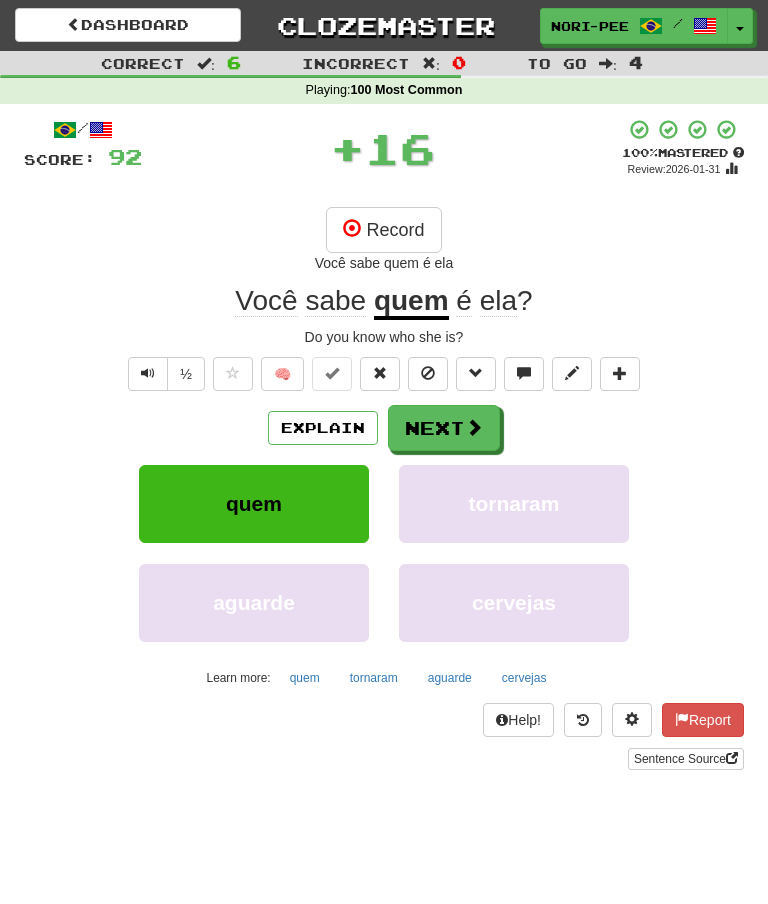 click on "Next" at bounding box center [444, 428] 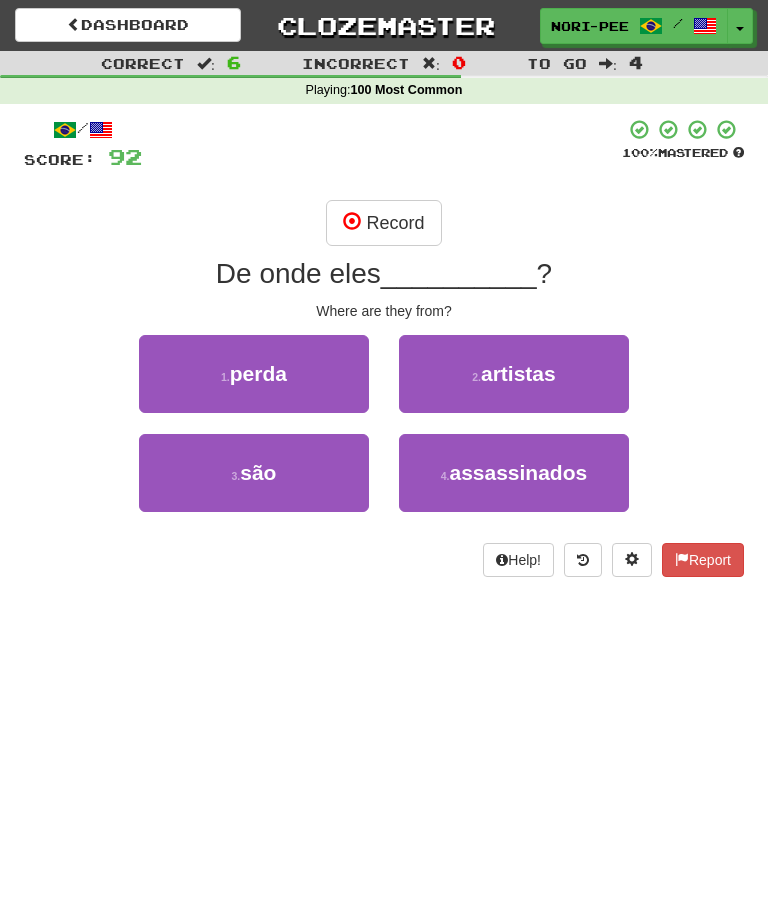 click on "Record" at bounding box center (383, 223) 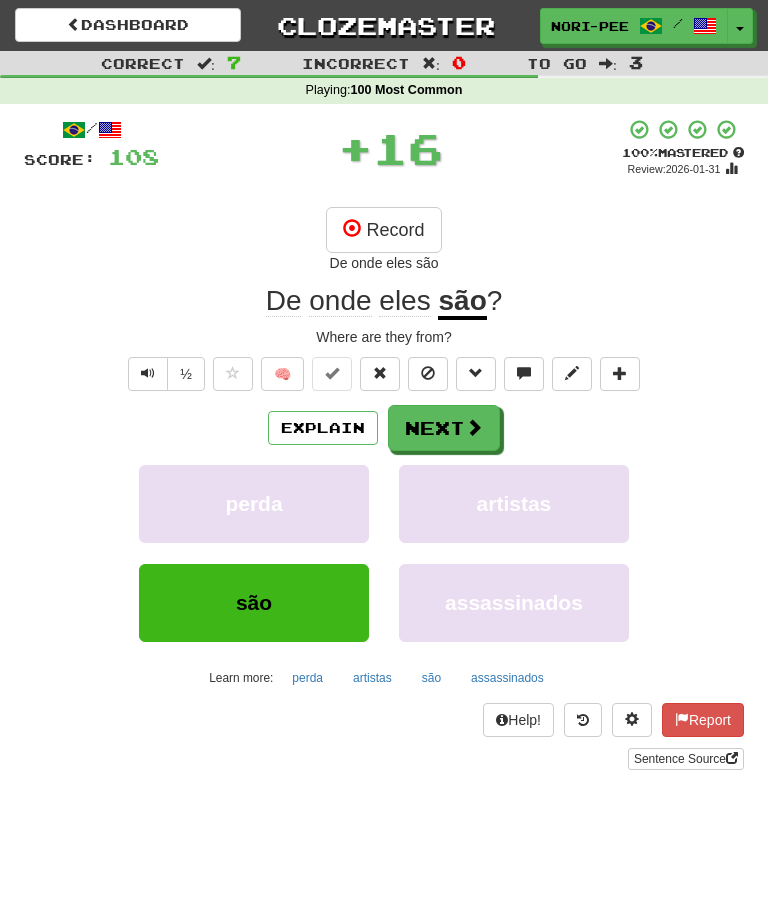 click on "Next" at bounding box center [444, 428] 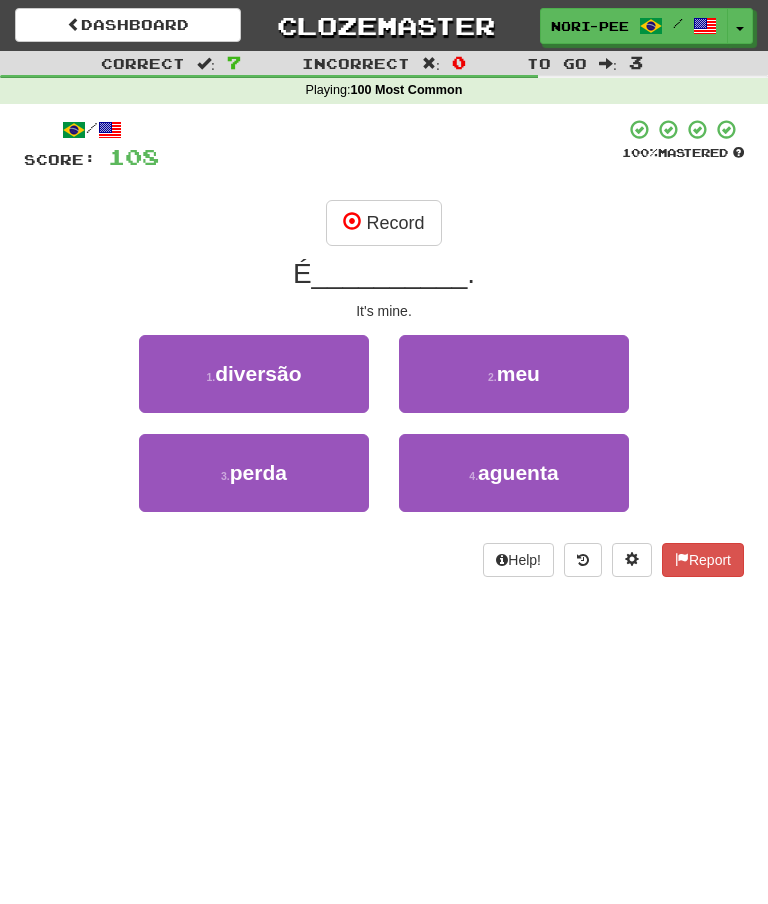 click on "Record" at bounding box center (383, 223) 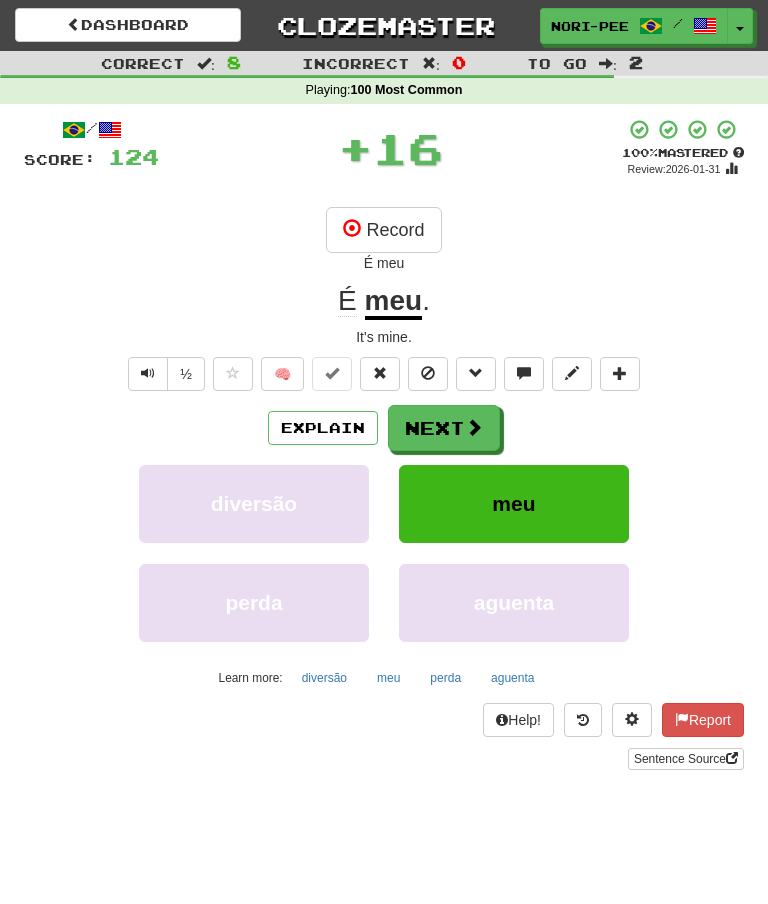 click on "Next" at bounding box center (444, 428) 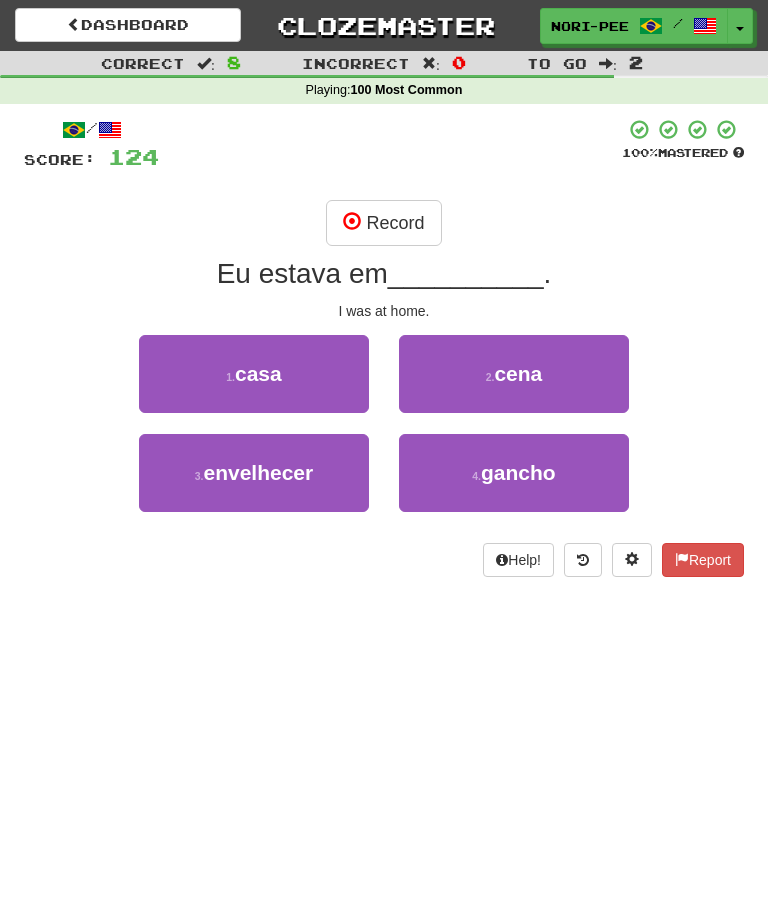 click on "Record" at bounding box center [383, 223] 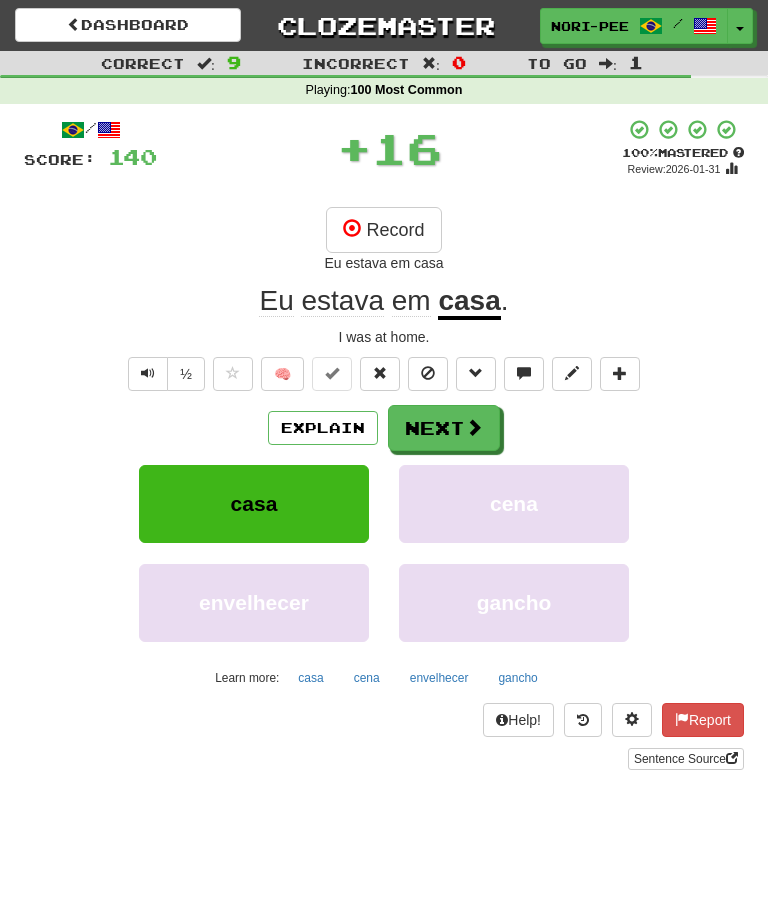 click on "Next" at bounding box center [444, 428] 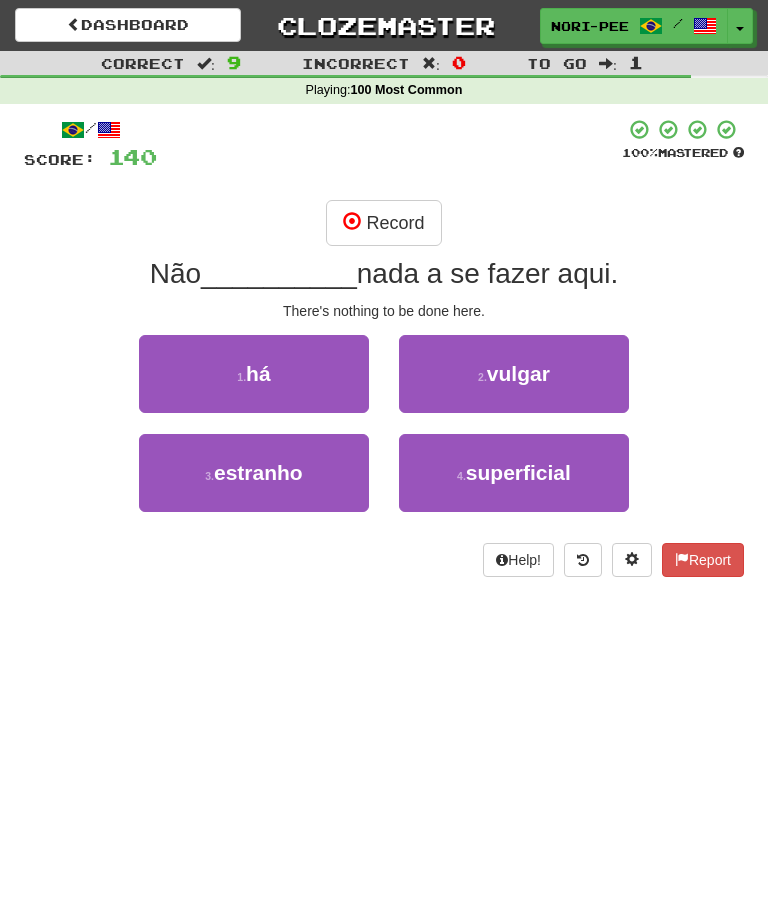 click on "Record" at bounding box center (383, 223) 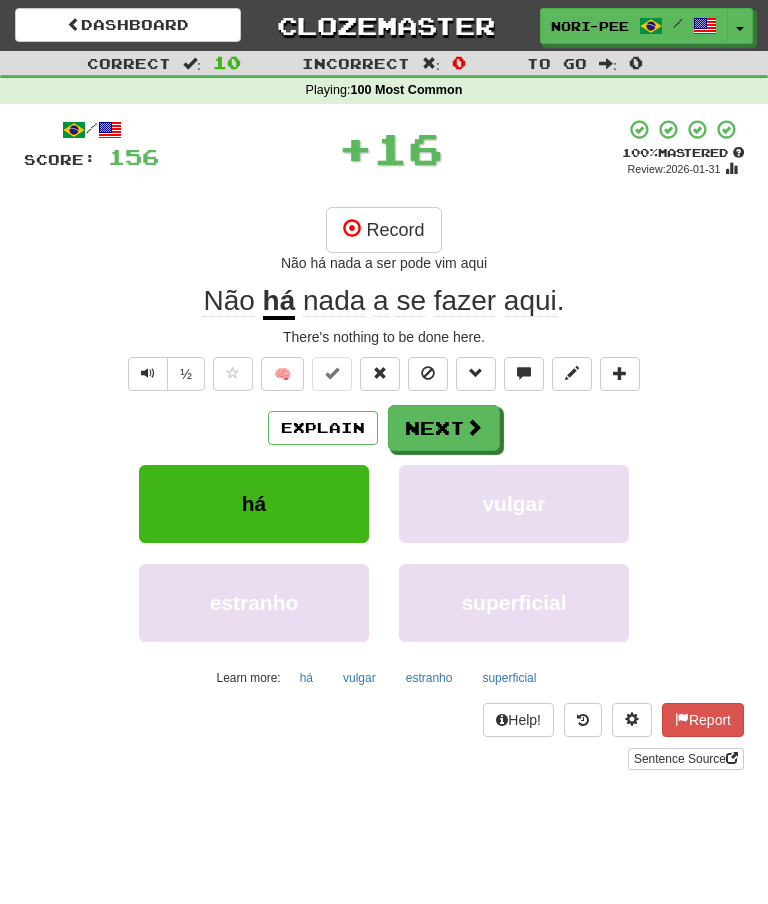 click on "Next" at bounding box center (444, 428) 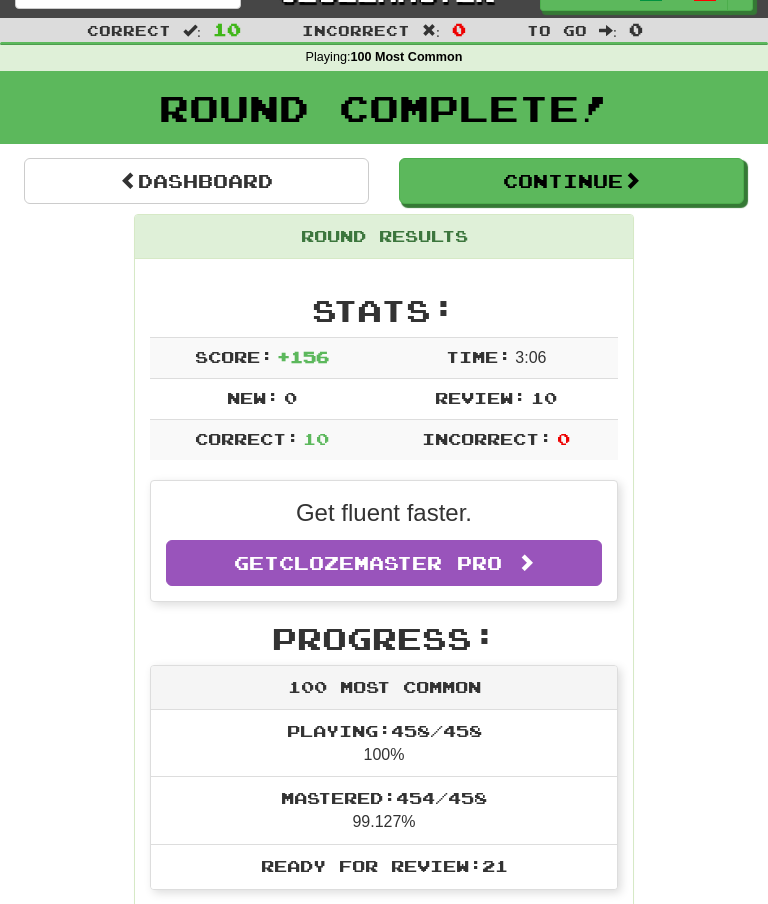 scroll, scrollTop: 0, scrollLeft: 0, axis: both 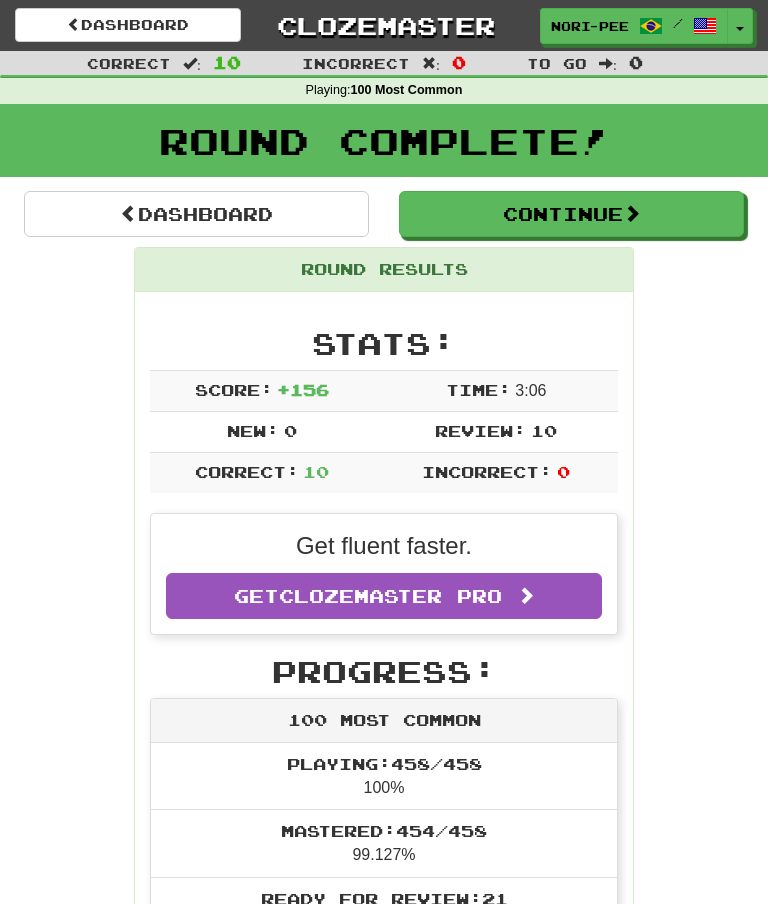 click on "Dashboard" at bounding box center [196, 214] 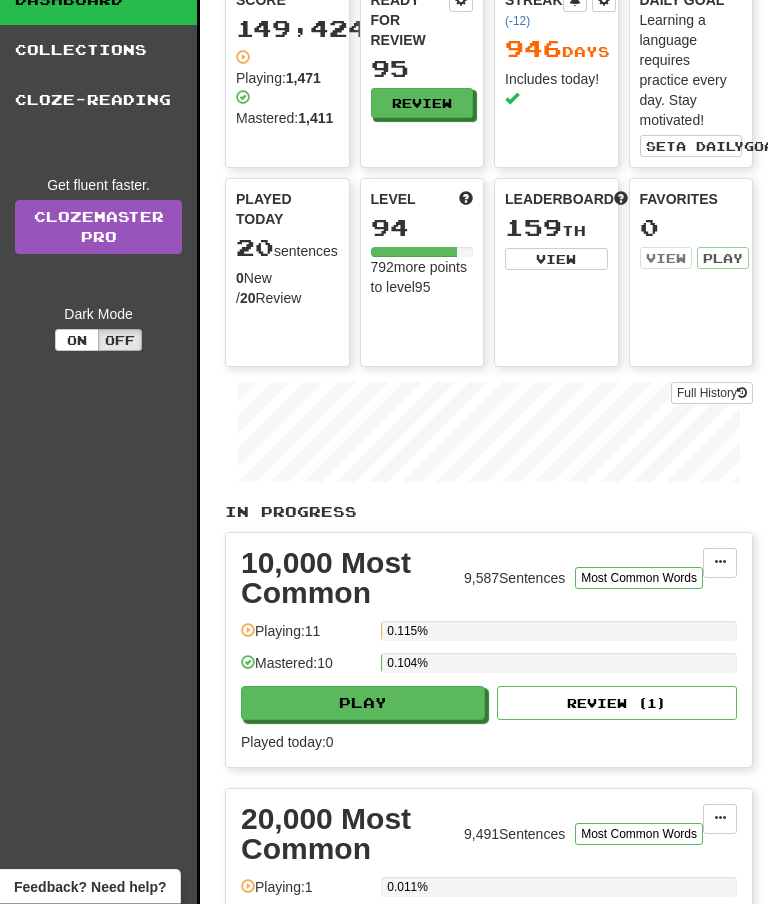scroll, scrollTop: 0, scrollLeft: 0, axis: both 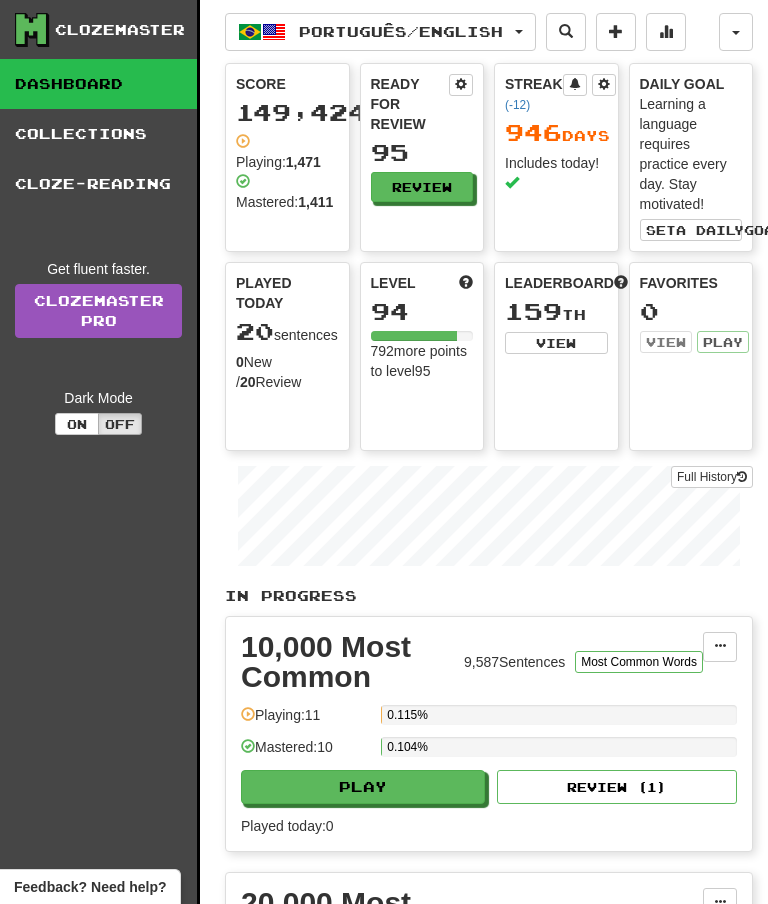 click on "Collections" at bounding box center [98, 134] 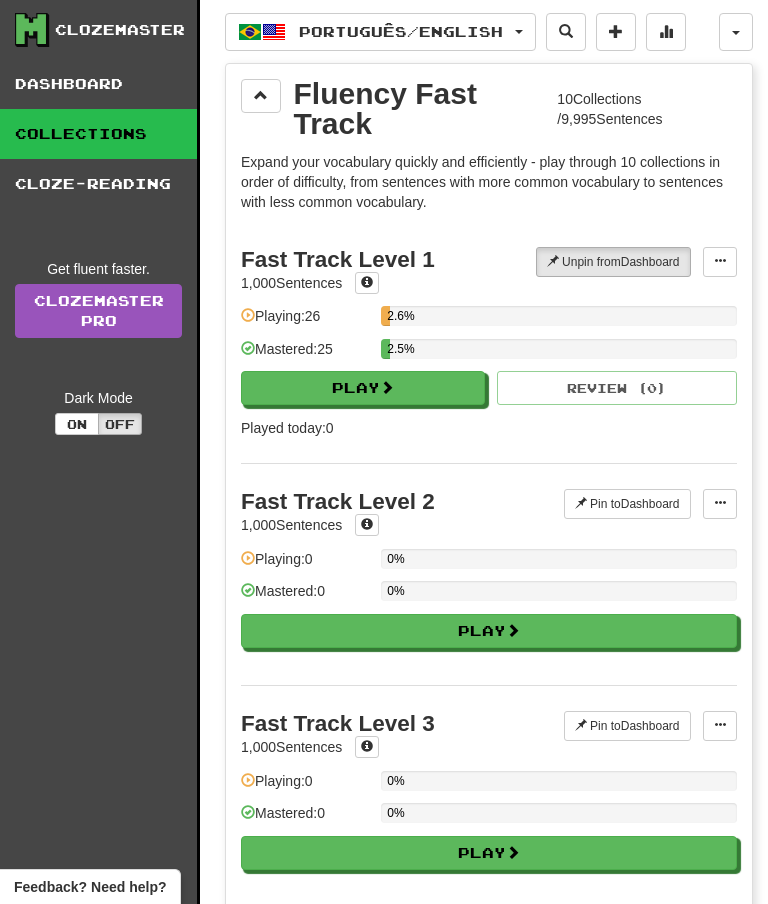 click at bounding box center (261, 95) 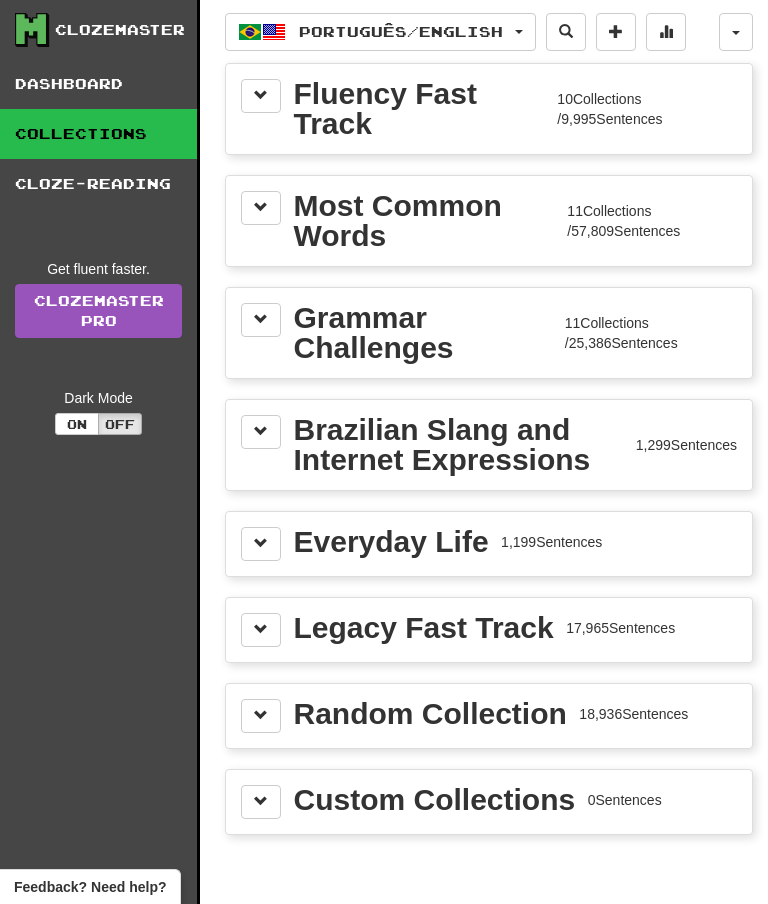 click at bounding box center [261, 207] 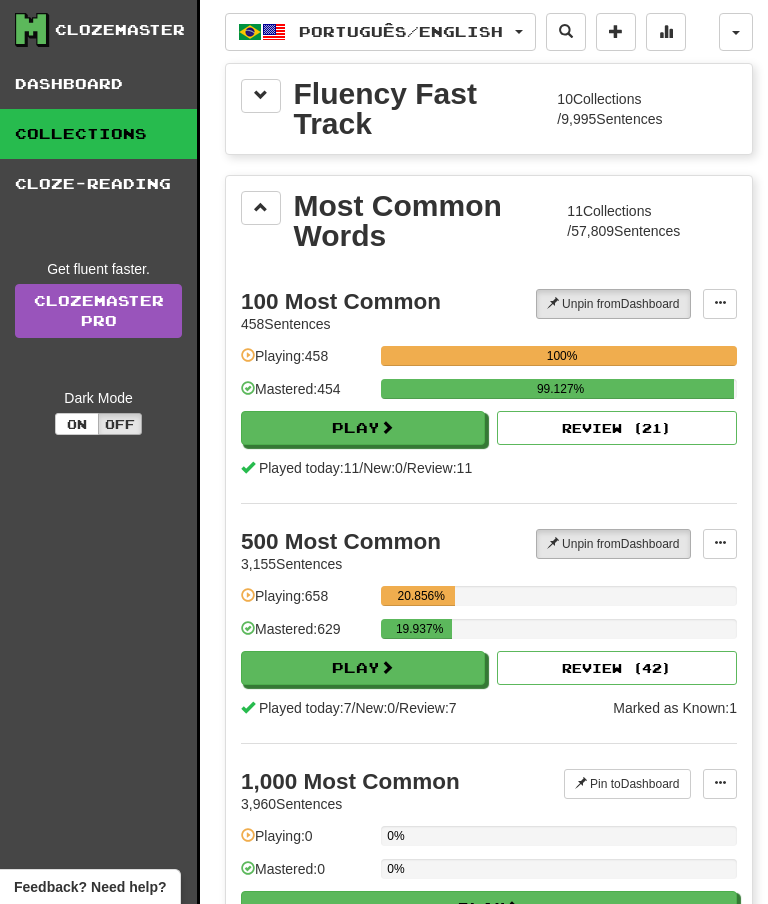 click on "Play" at bounding box center (363, 428) 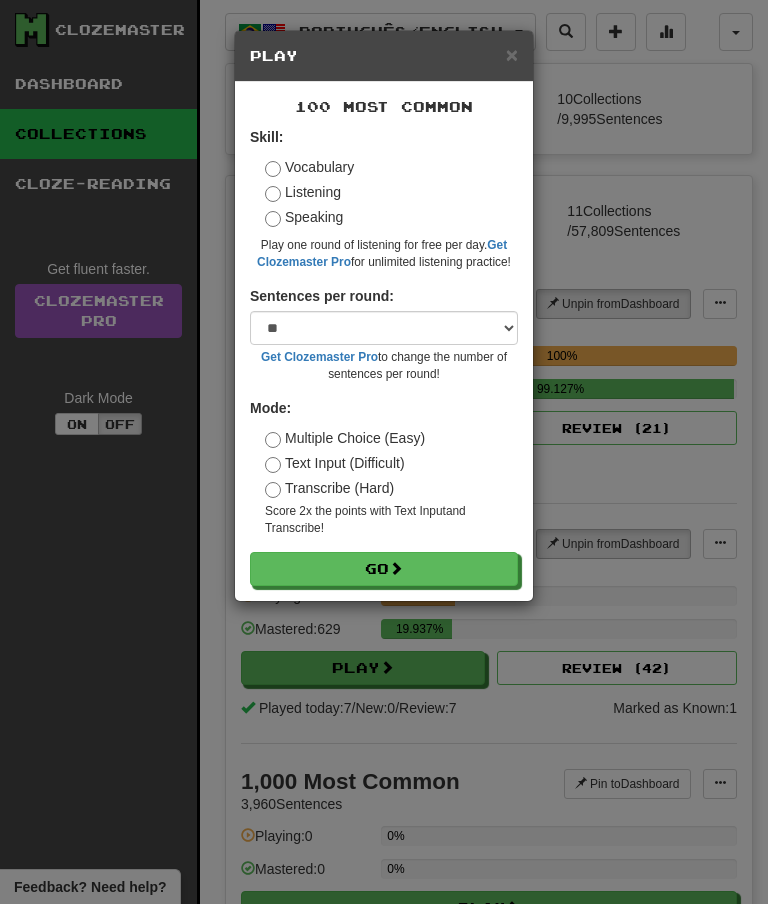 click on "Go" at bounding box center (384, 569) 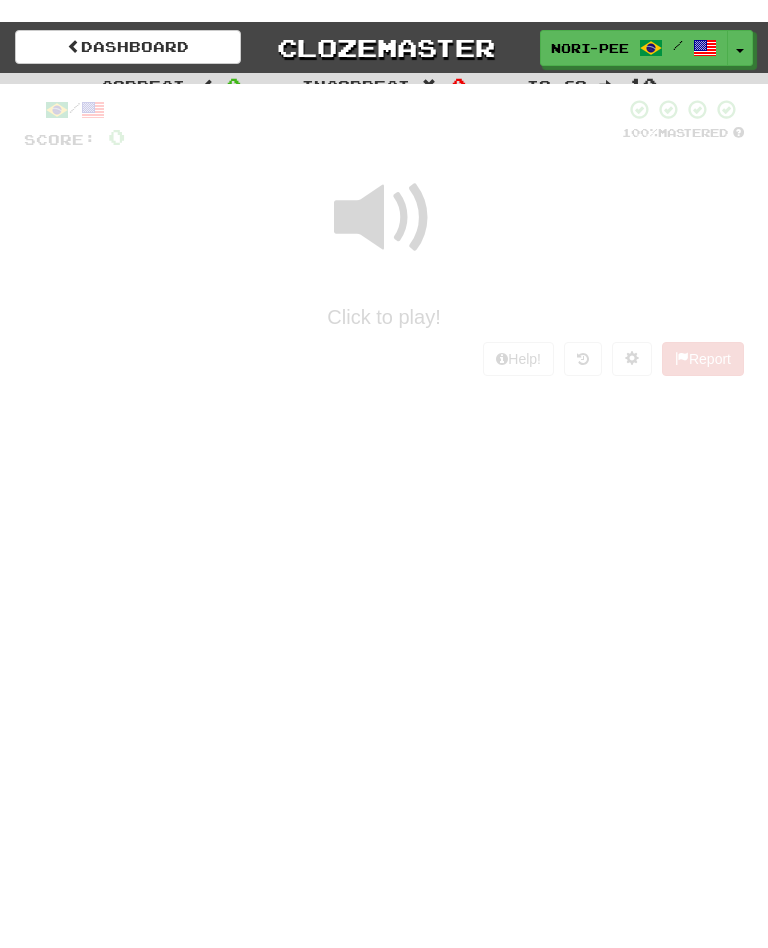 scroll, scrollTop: 0, scrollLeft: 0, axis: both 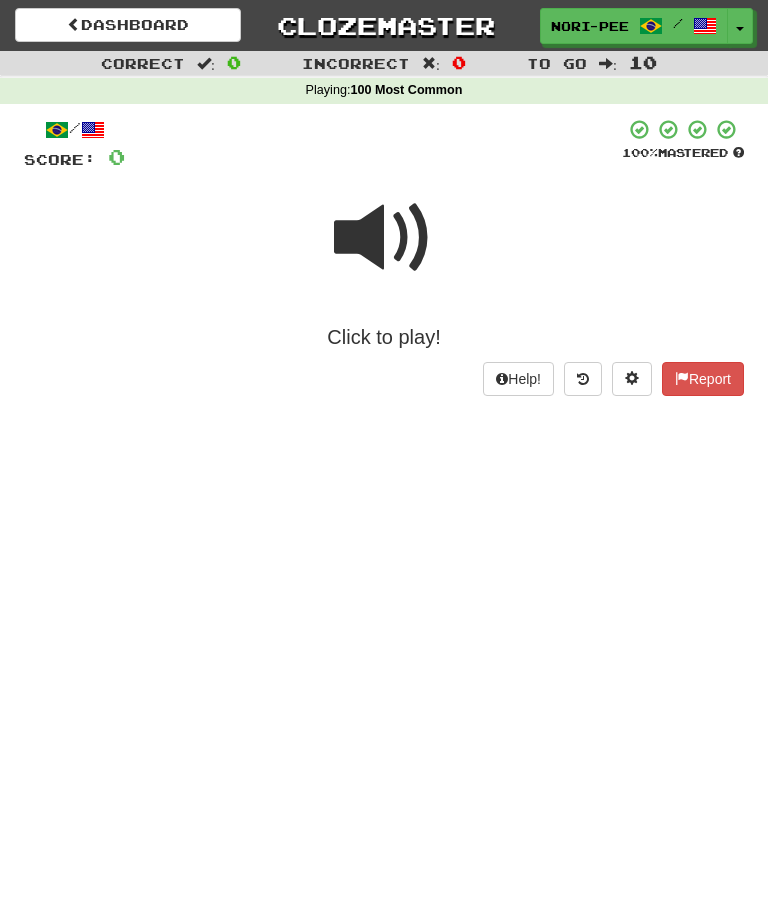click at bounding box center (384, 238) 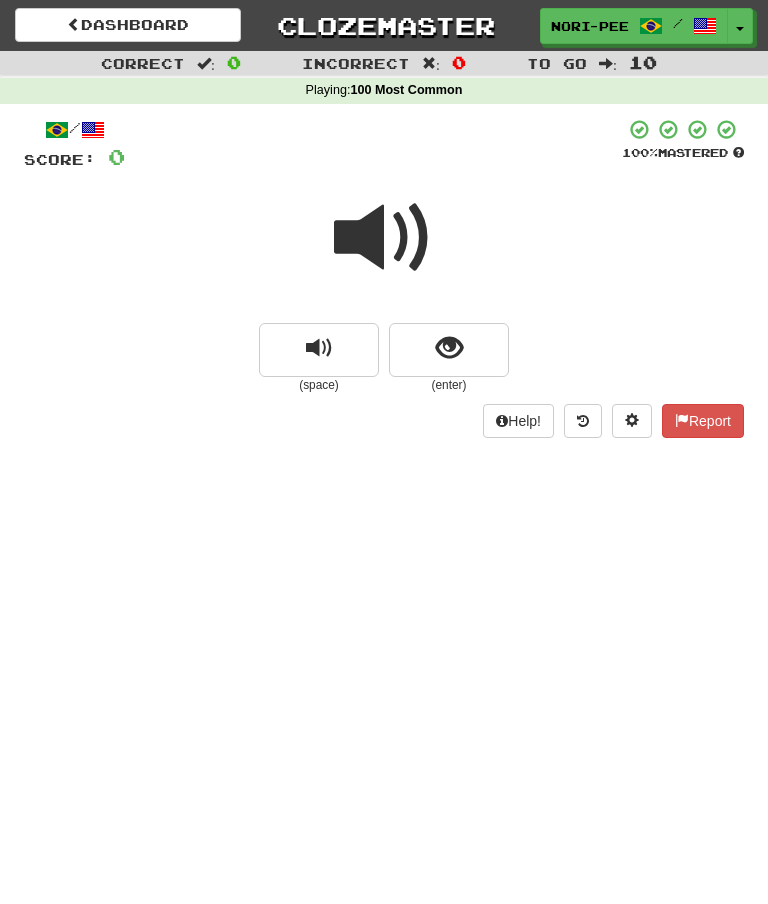 click at bounding box center [449, 350] 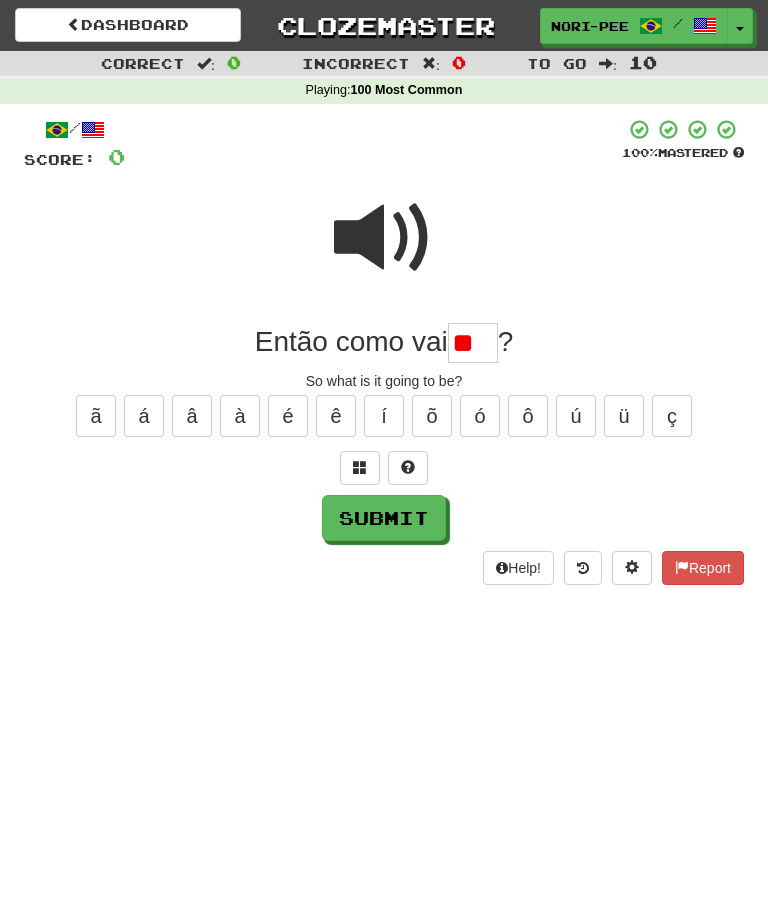 type on "*" 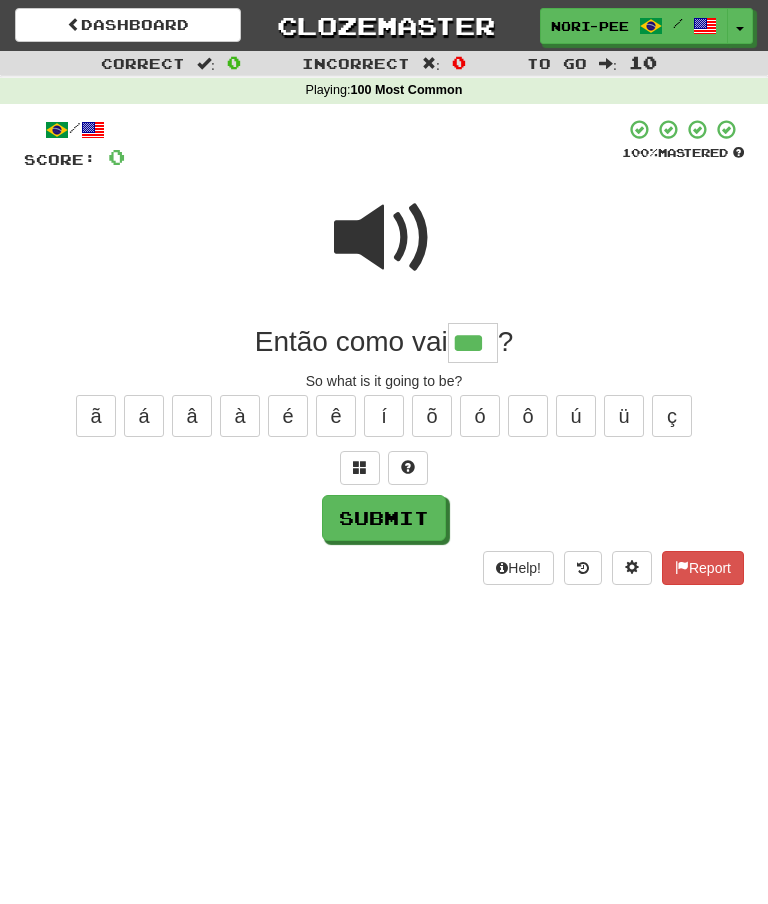 type on "***" 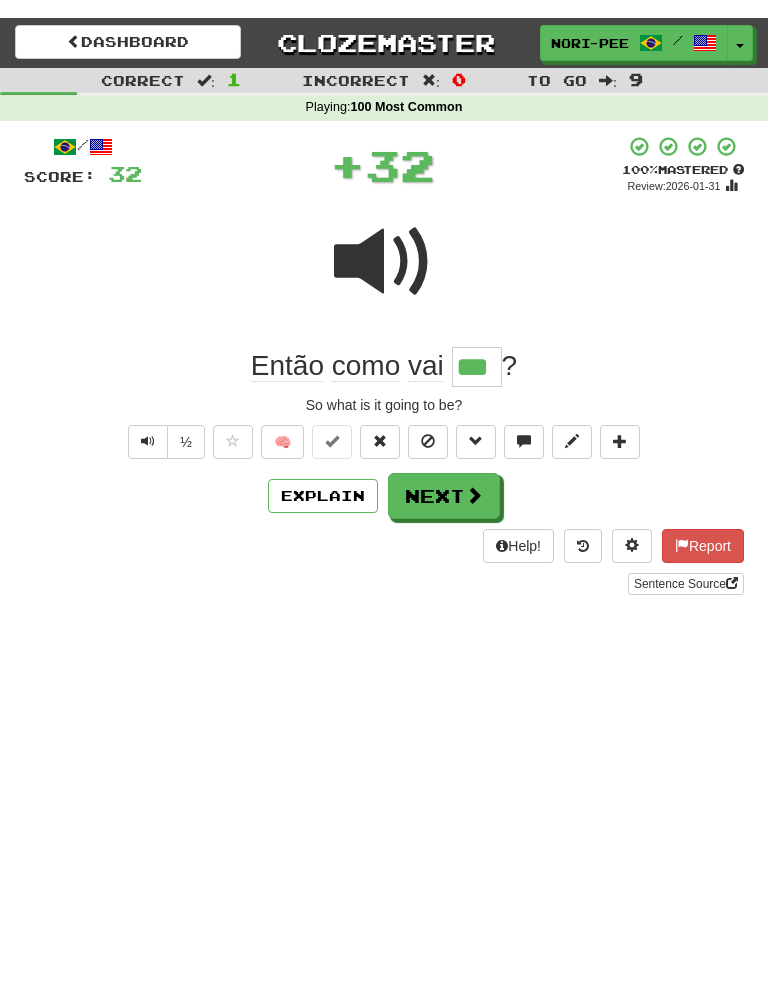 scroll, scrollTop: 0, scrollLeft: 0, axis: both 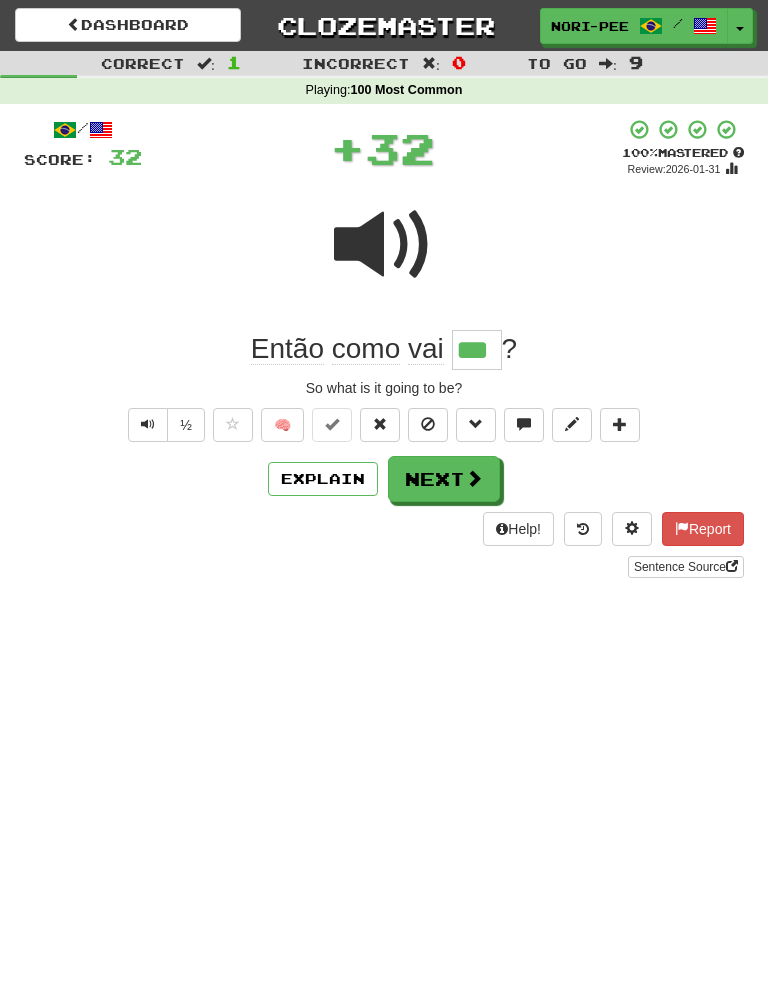 click on "Next" at bounding box center [444, 479] 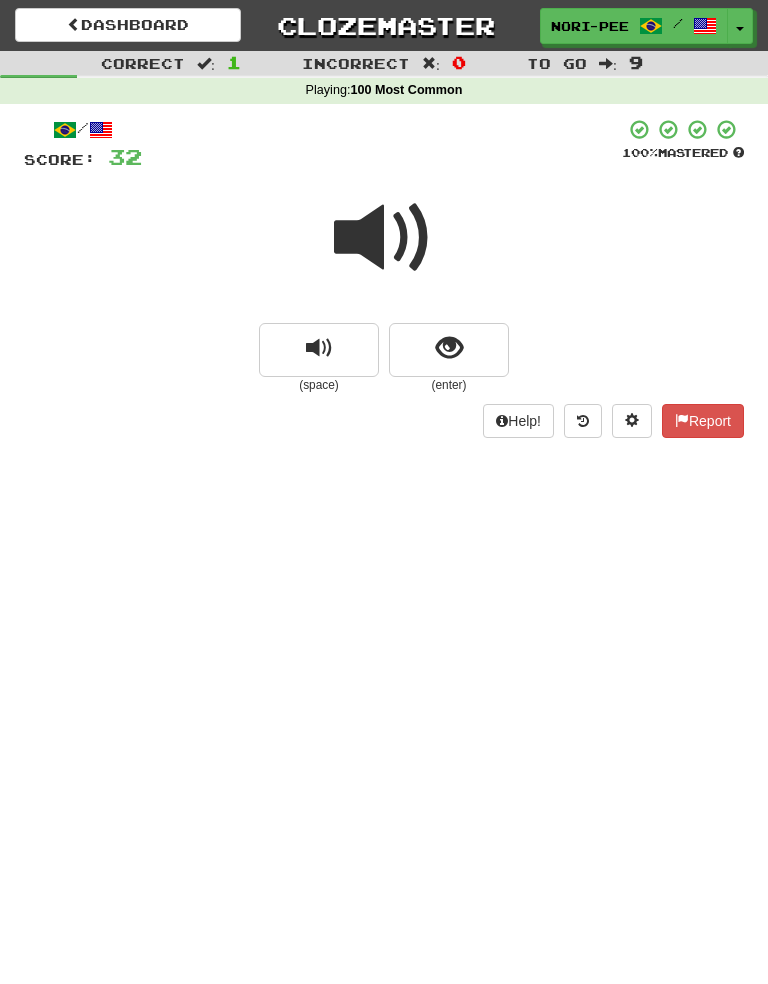 click at bounding box center (449, 348) 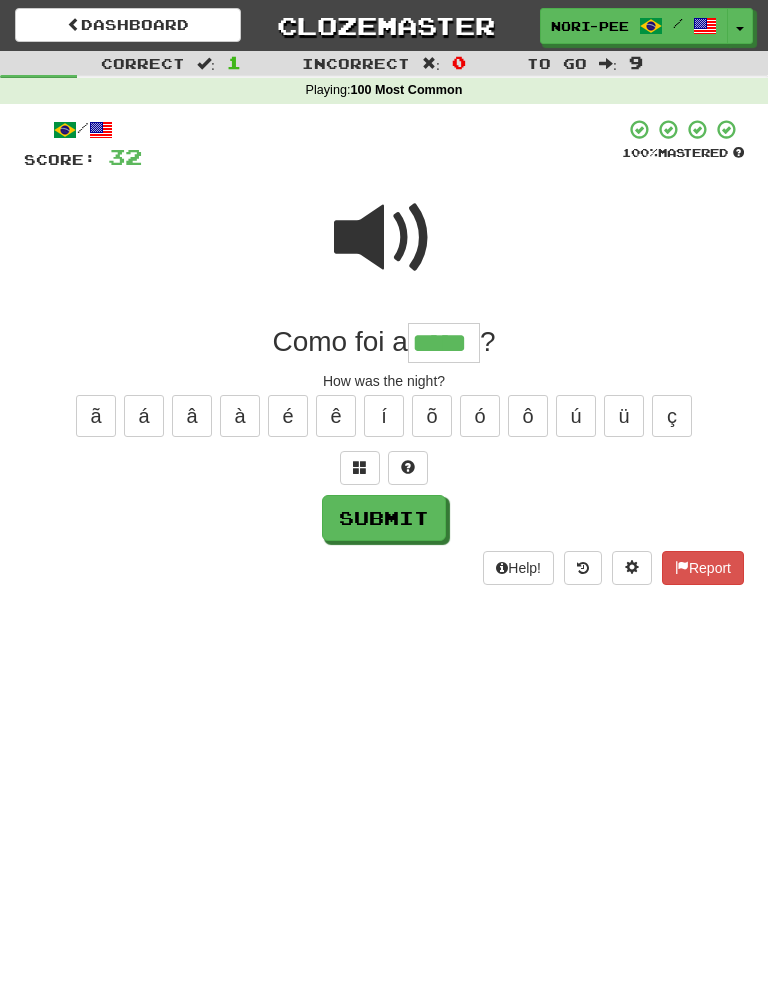 type on "*****" 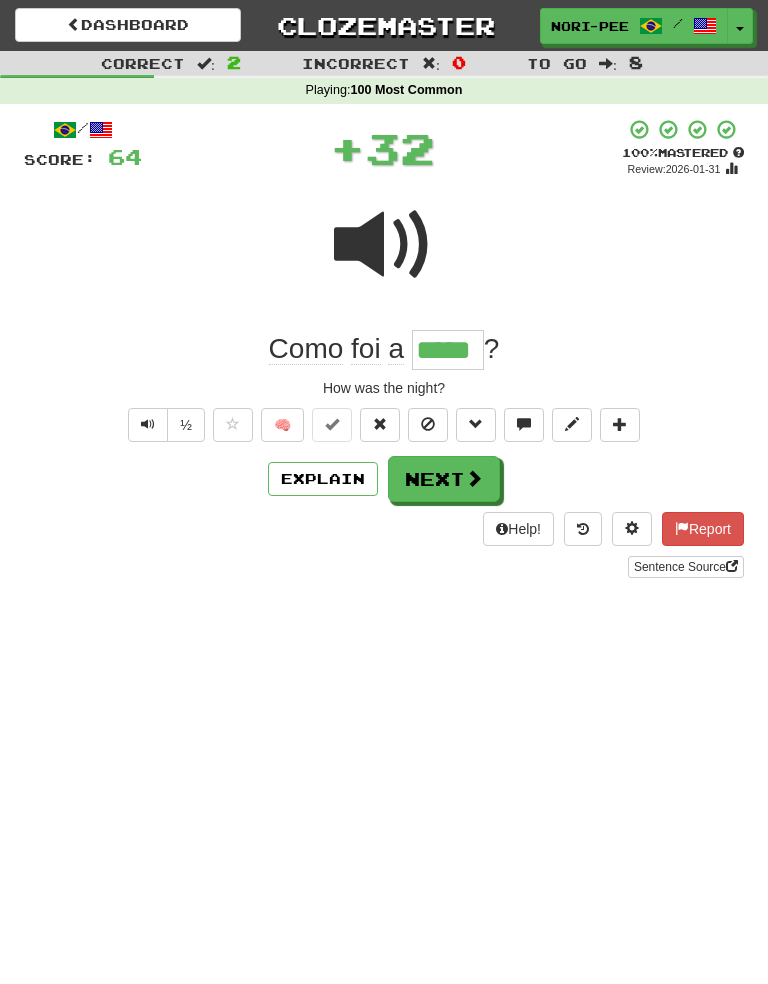 click on "Next" at bounding box center (444, 479) 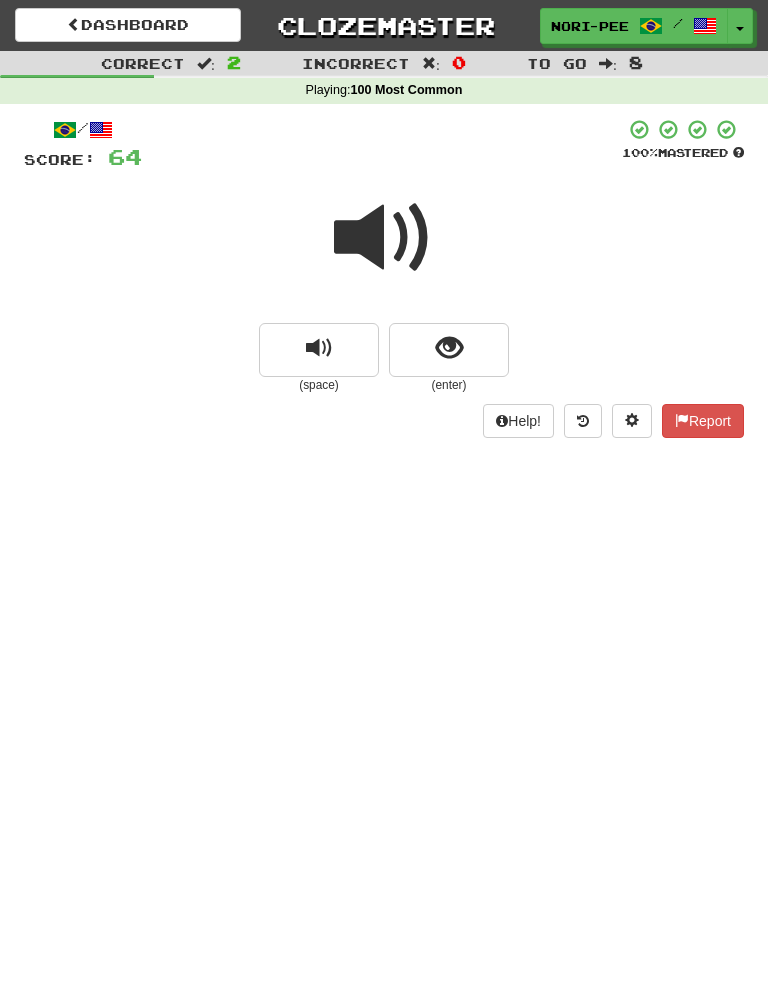 click at bounding box center [449, 348] 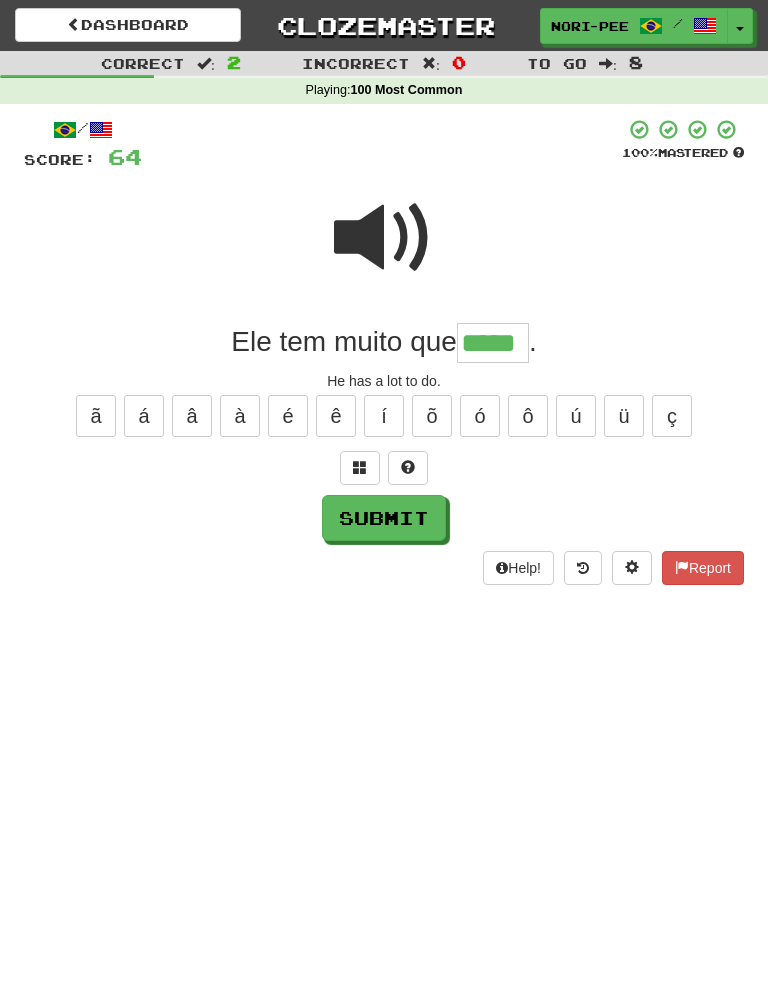 type on "*****" 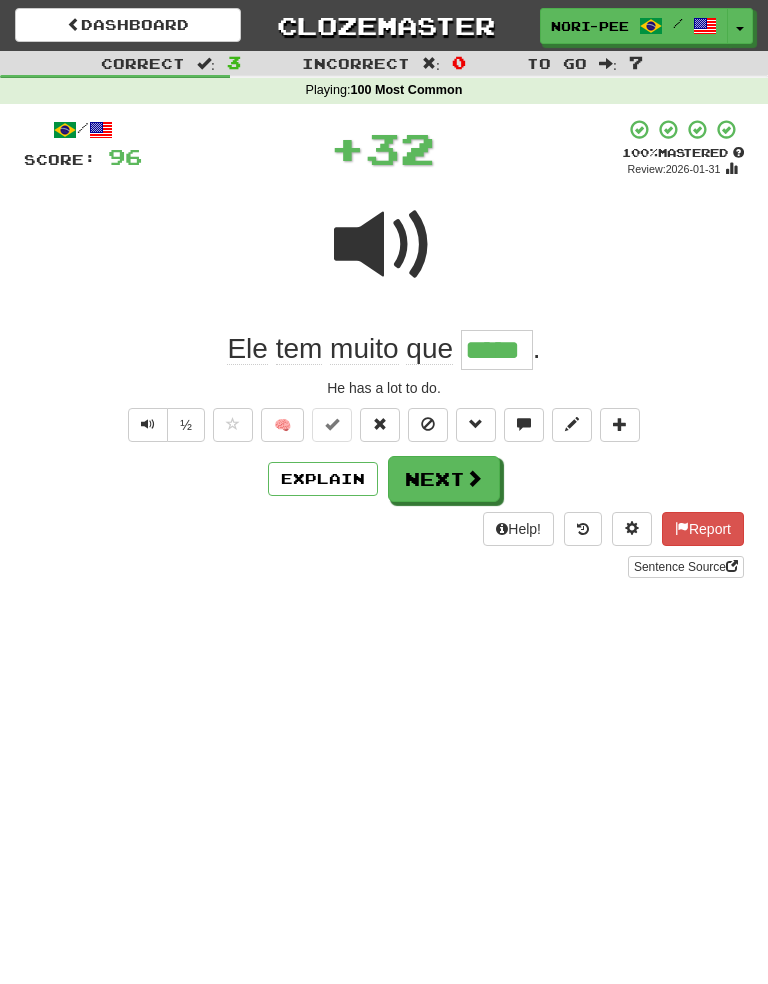 click on "Next" at bounding box center [444, 479] 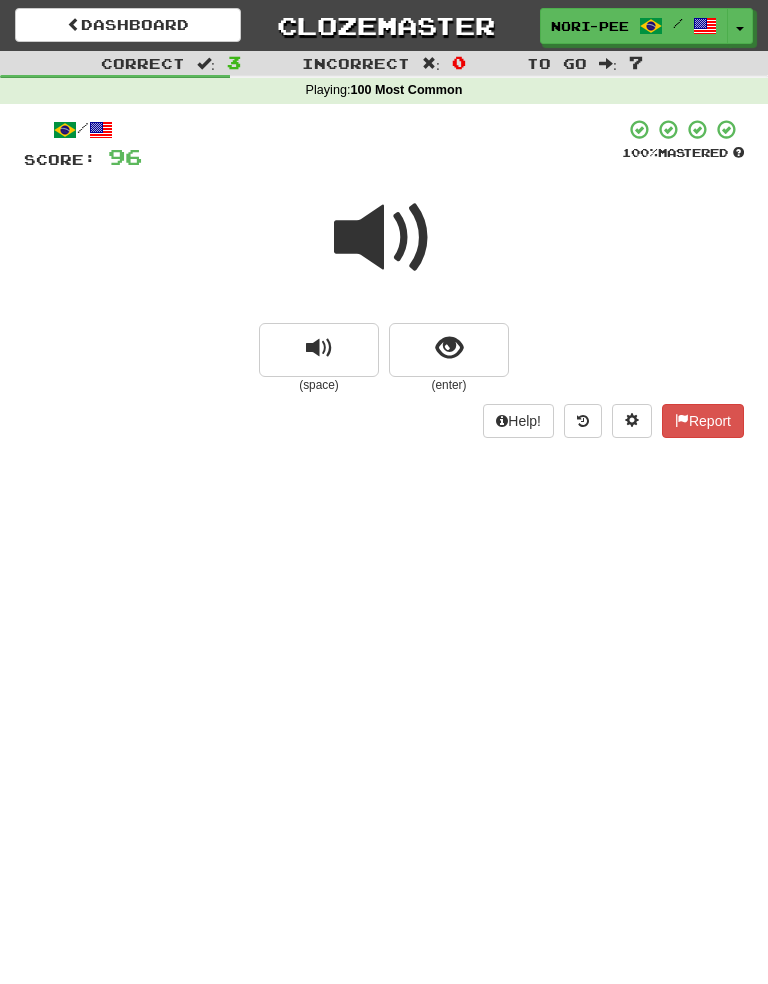 click at bounding box center [449, 348] 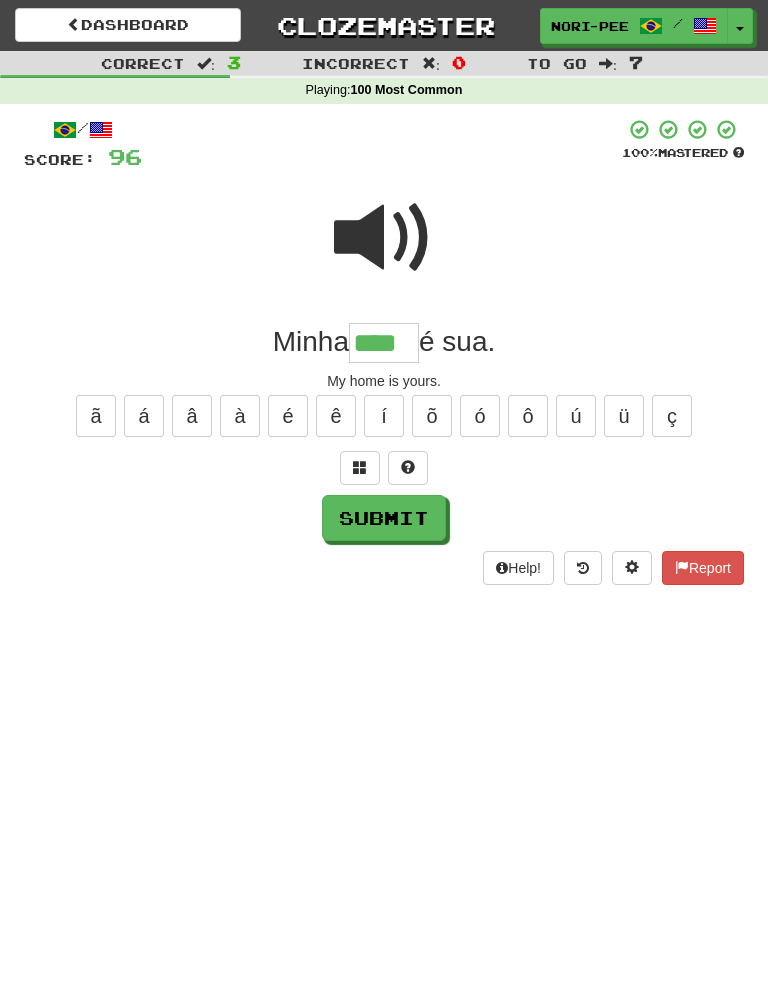 type on "****" 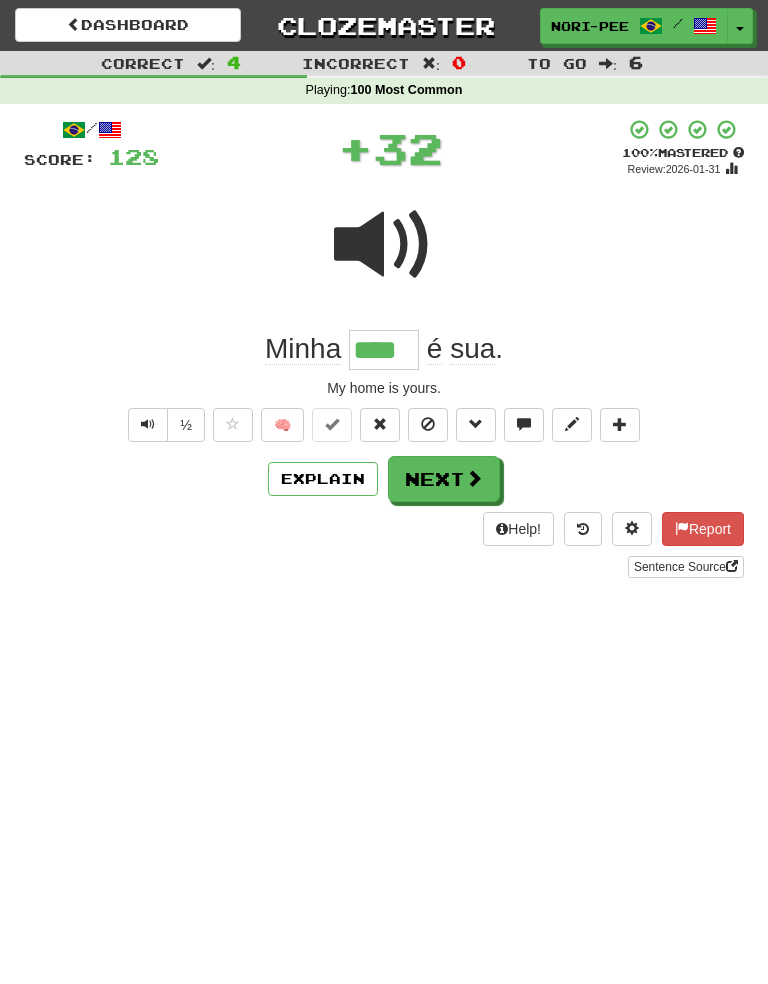click on "Next" at bounding box center (444, 479) 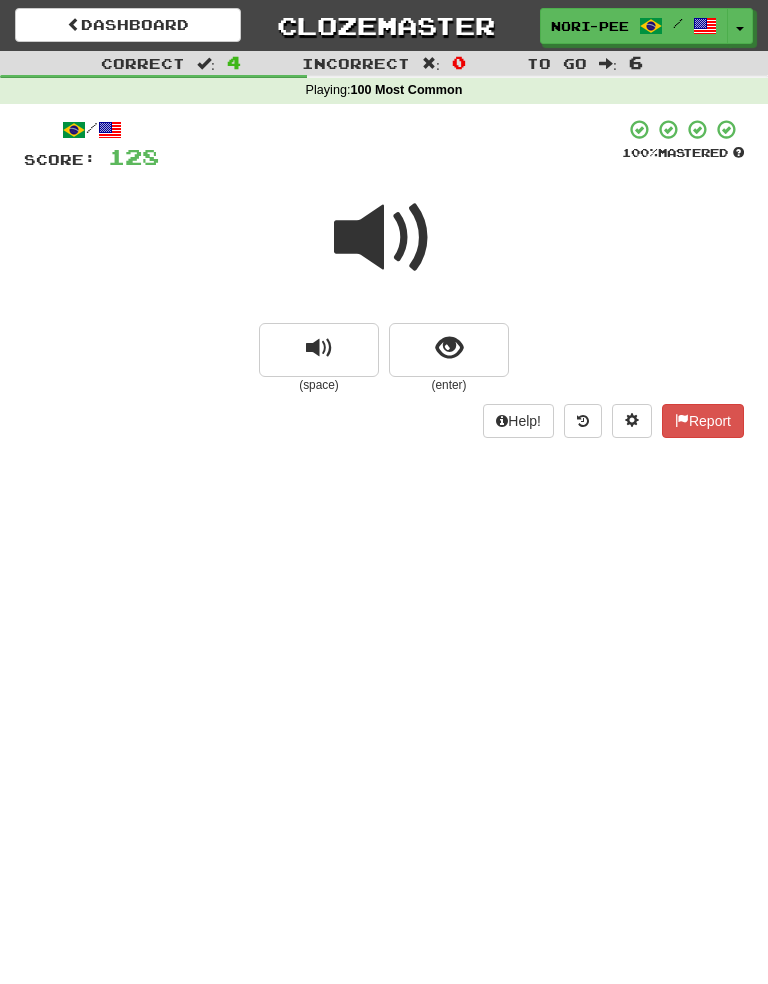 click at bounding box center (449, 348) 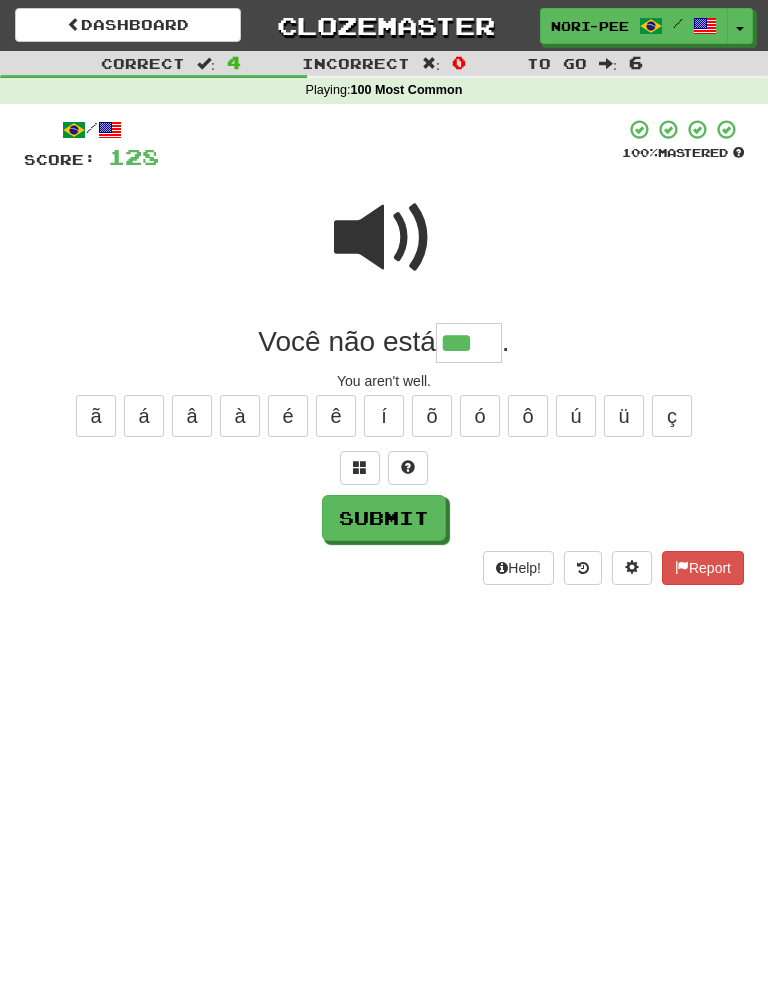 type on "***" 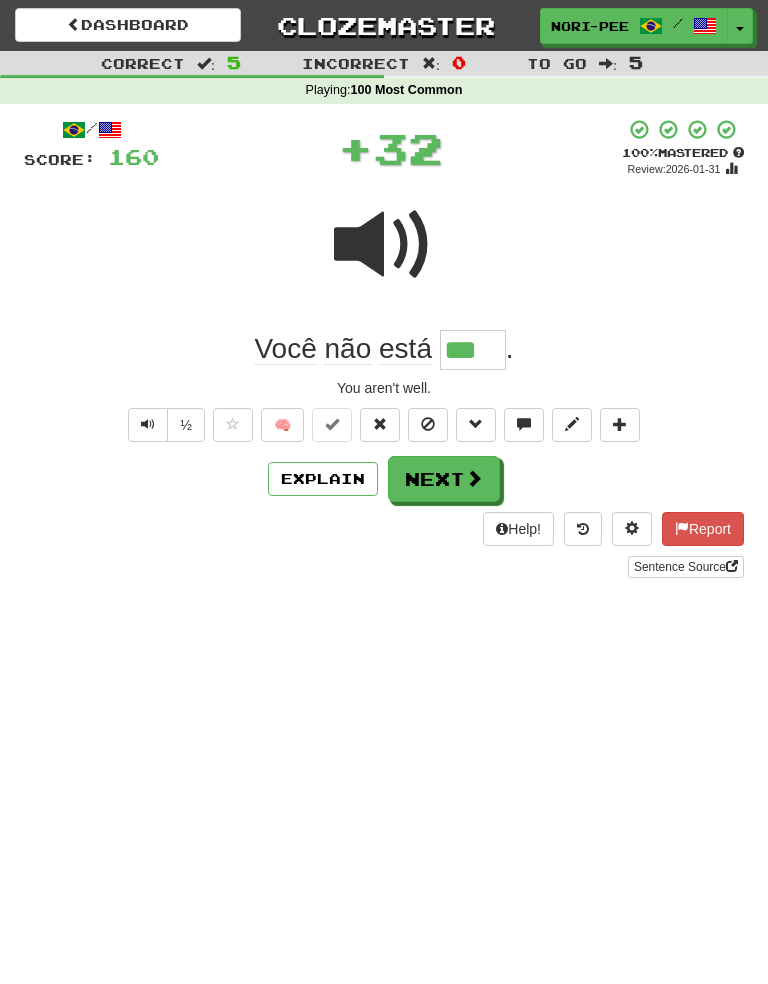 click on "Next" at bounding box center (444, 479) 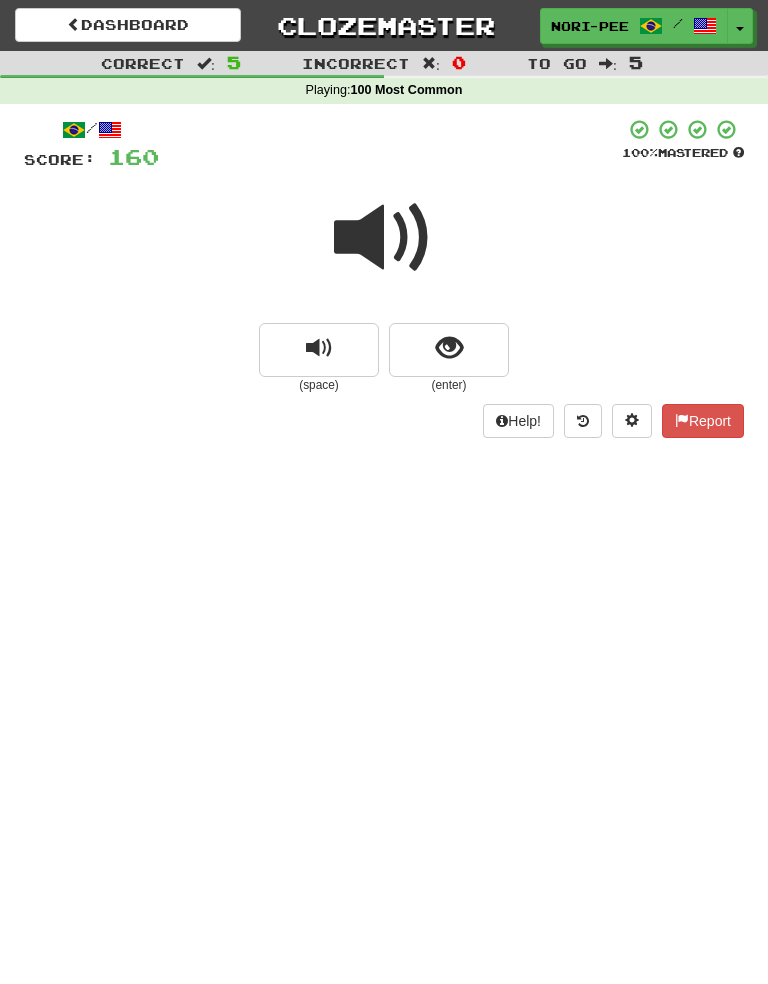 click at bounding box center (384, 238) 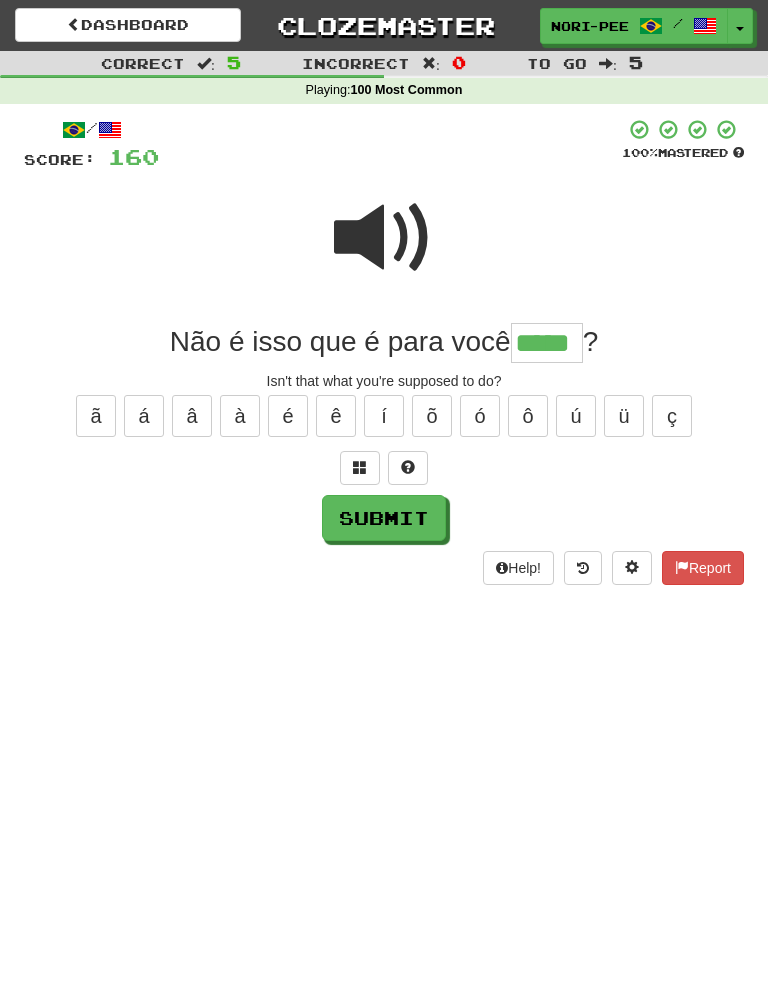 type on "*****" 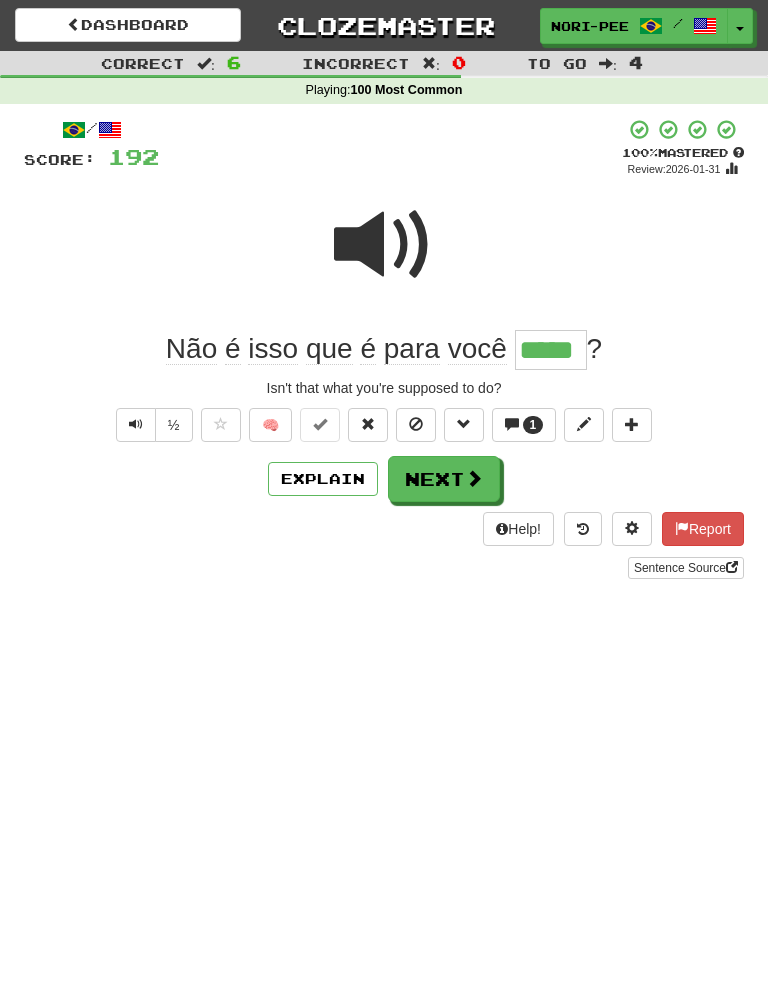 click on "1" at bounding box center [533, 425] 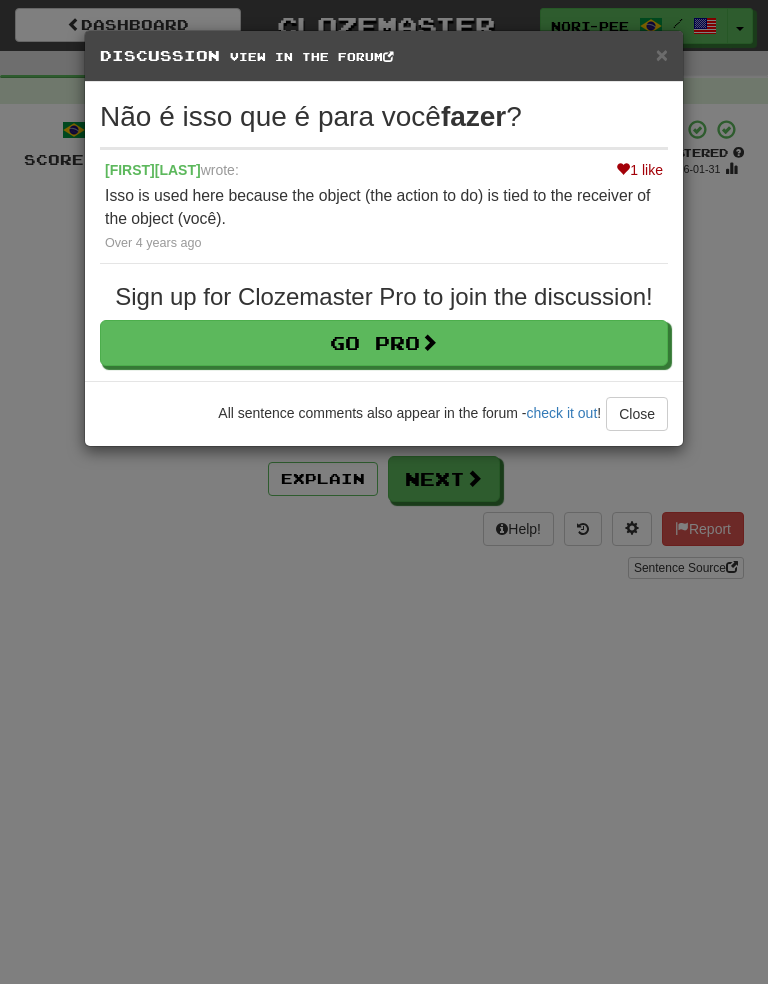 click on "Close" at bounding box center (637, 414) 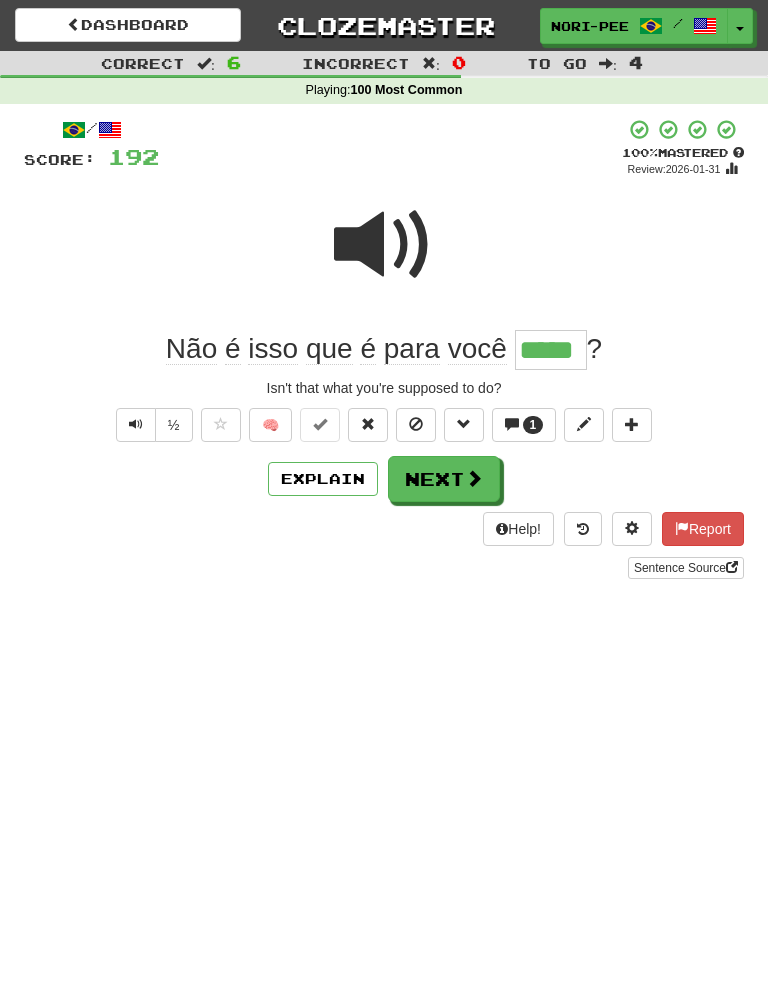 click at bounding box center (474, 478) 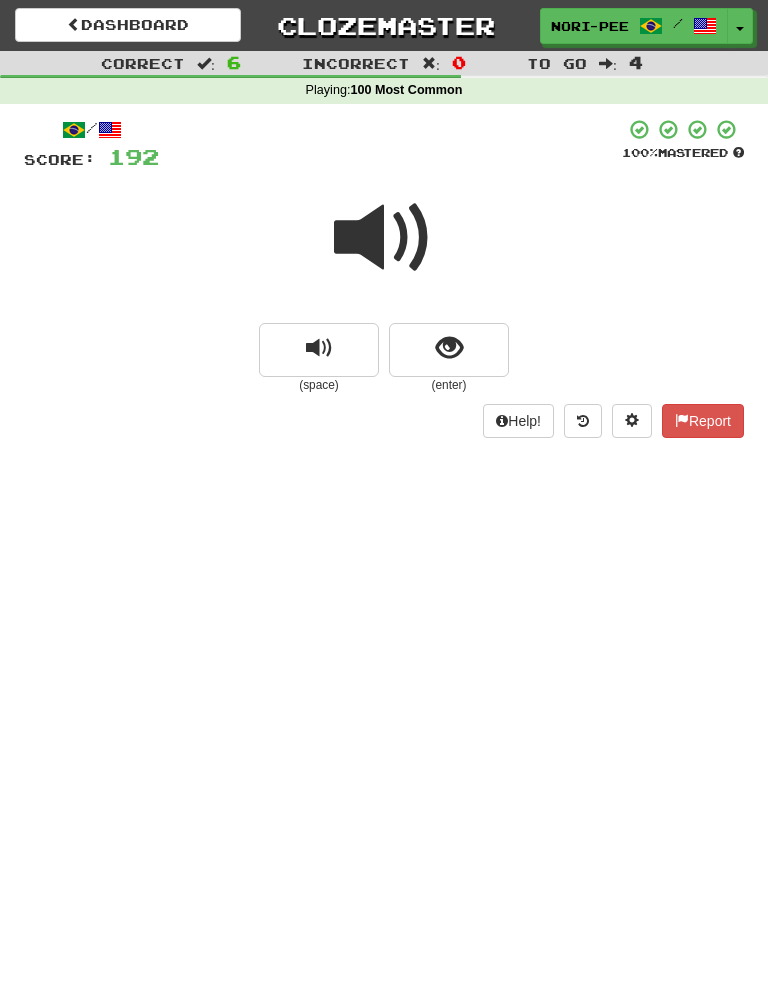 click at bounding box center (384, 238) 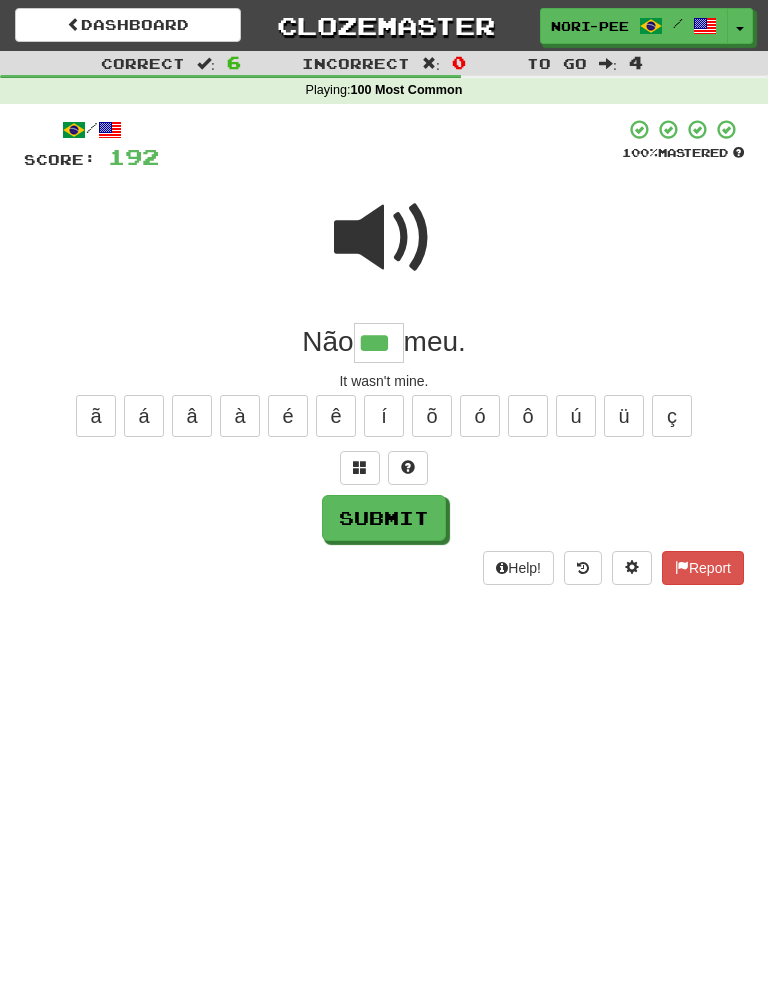 type on "***" 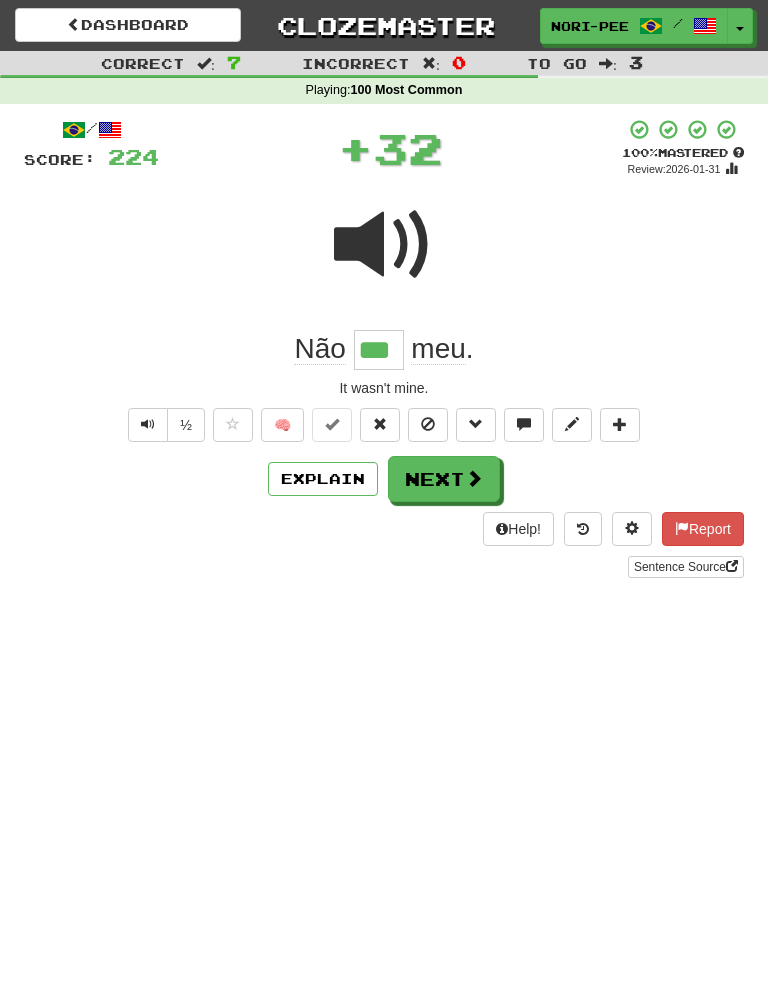click on "Next" at bounding box center (444, 479) 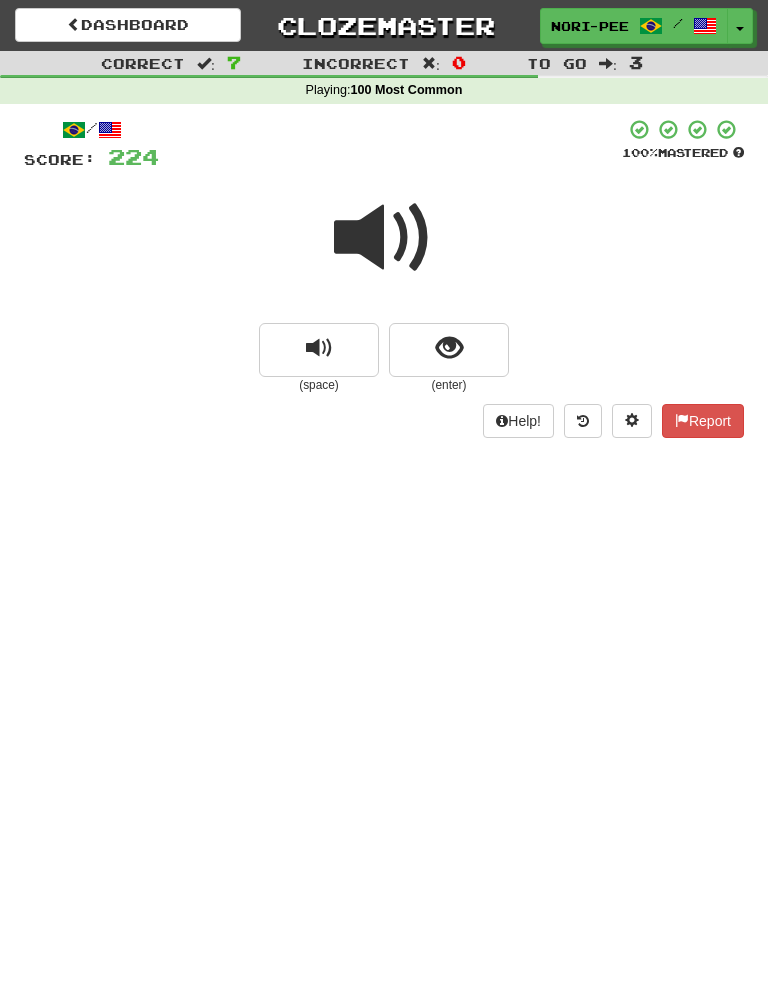 click at bounding box center [384, 238] 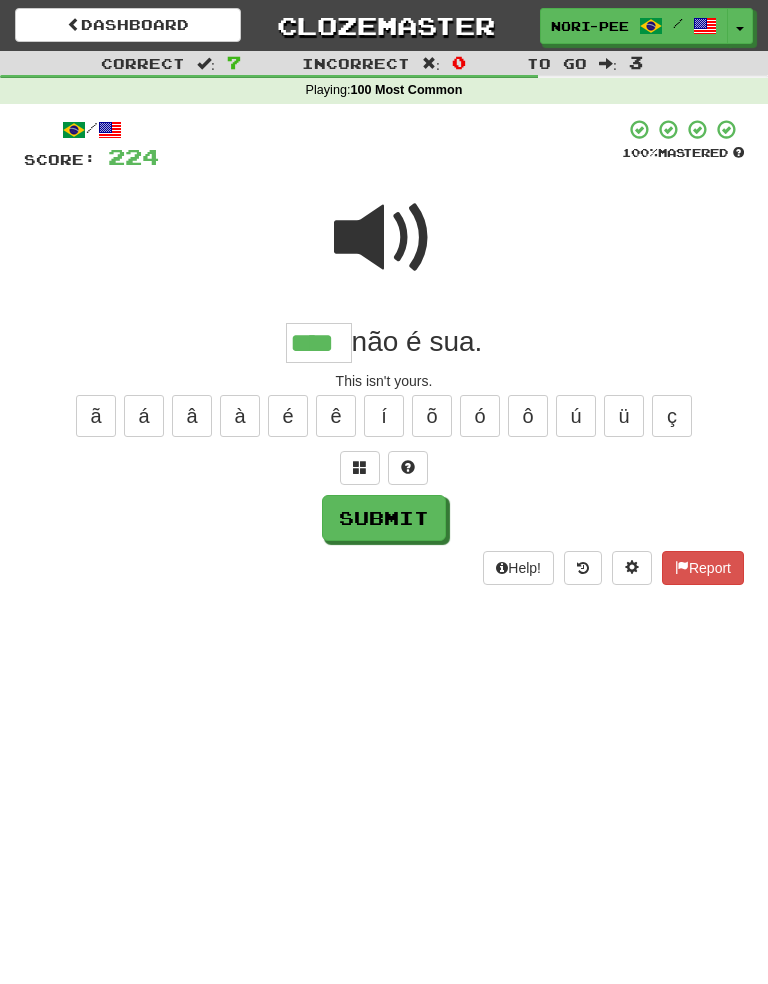 type on "****" 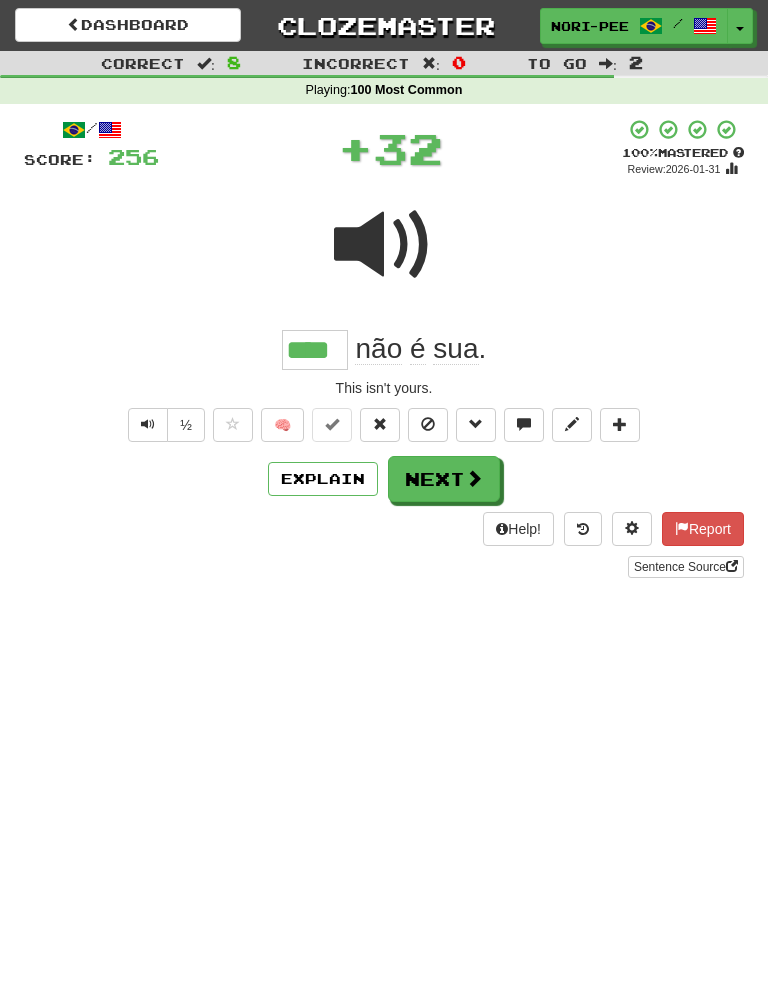 click on "Next" at bounding box center (444, 479) 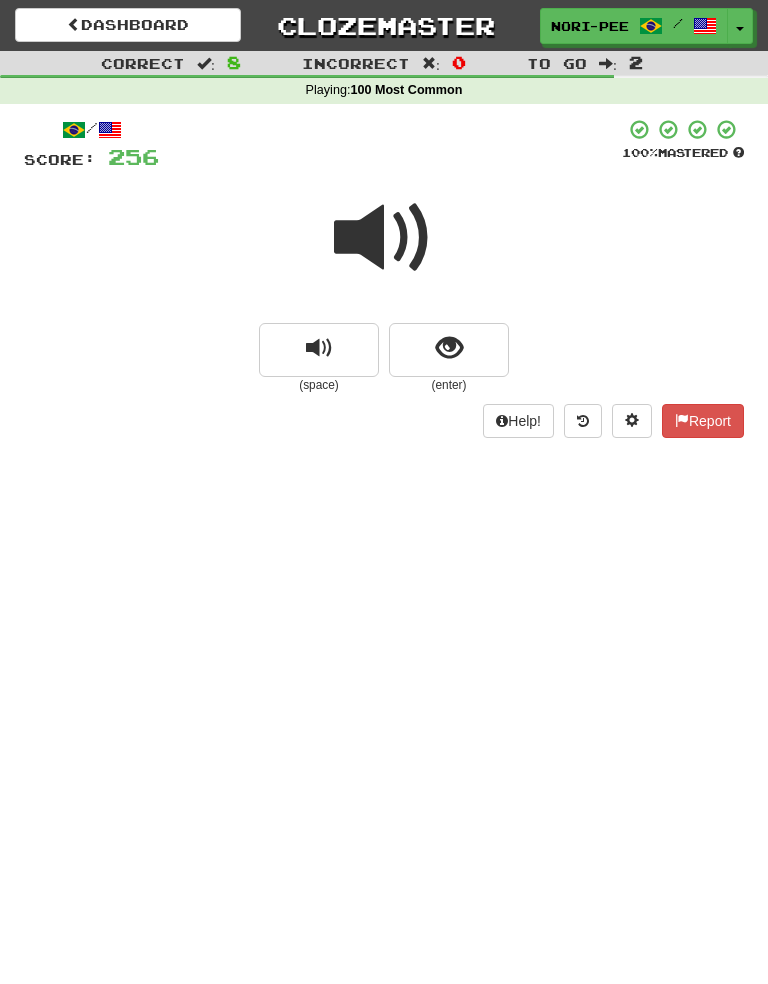 click at bounding box center (449, 350) 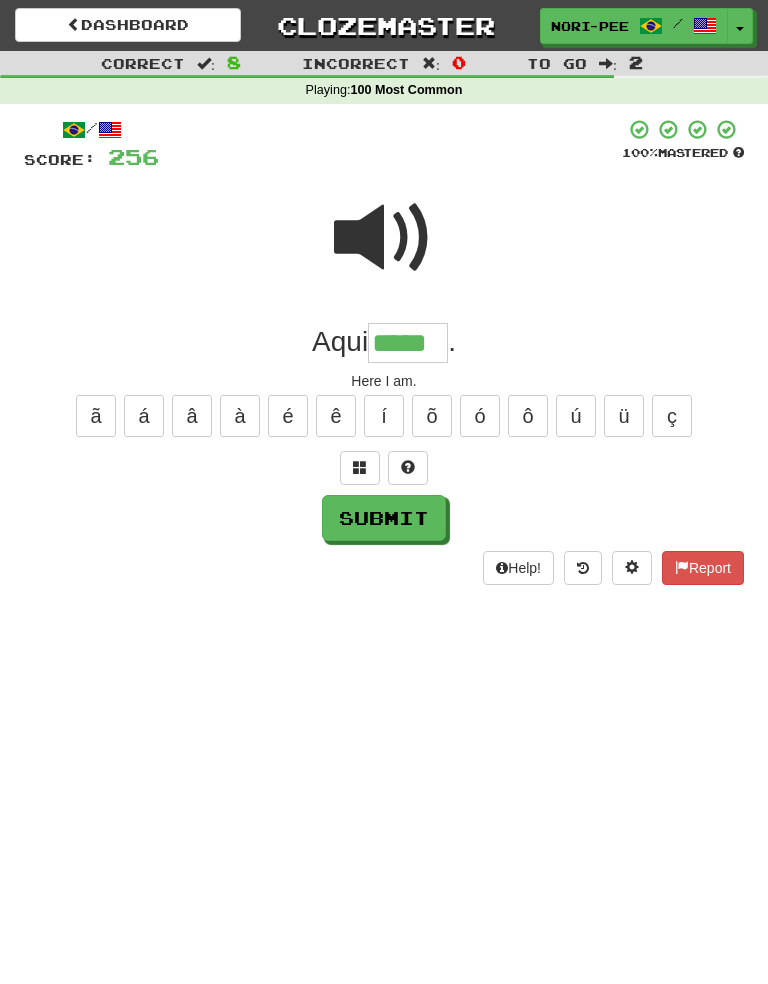 type on "*****" 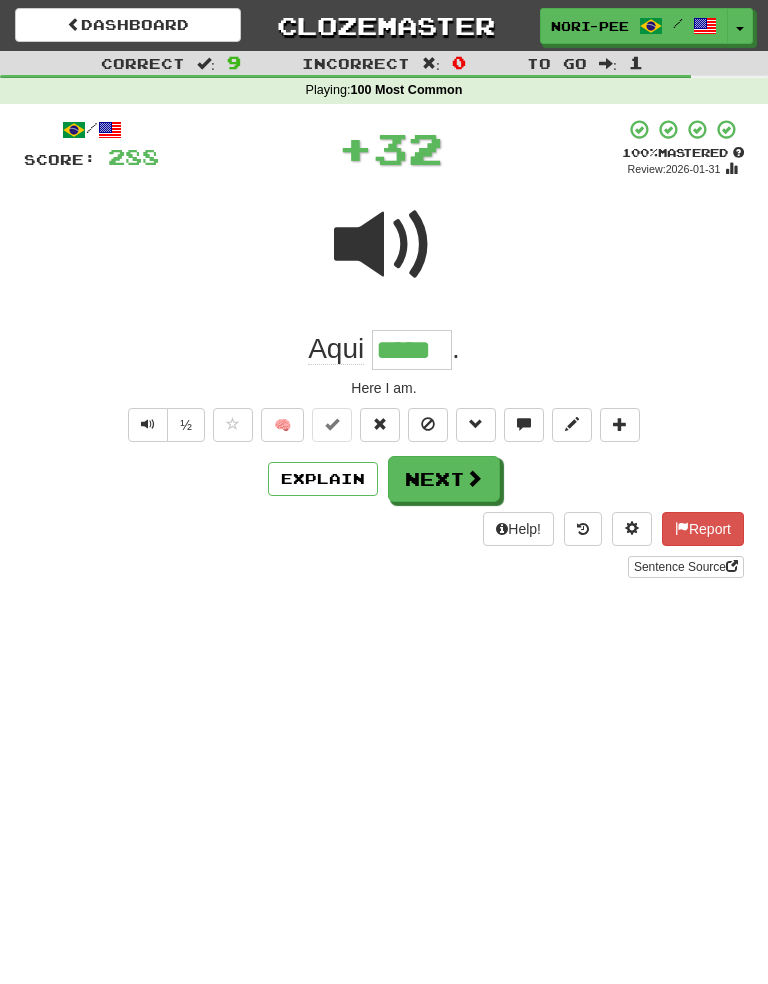 click on "Next" at bounding box center [444, 479] 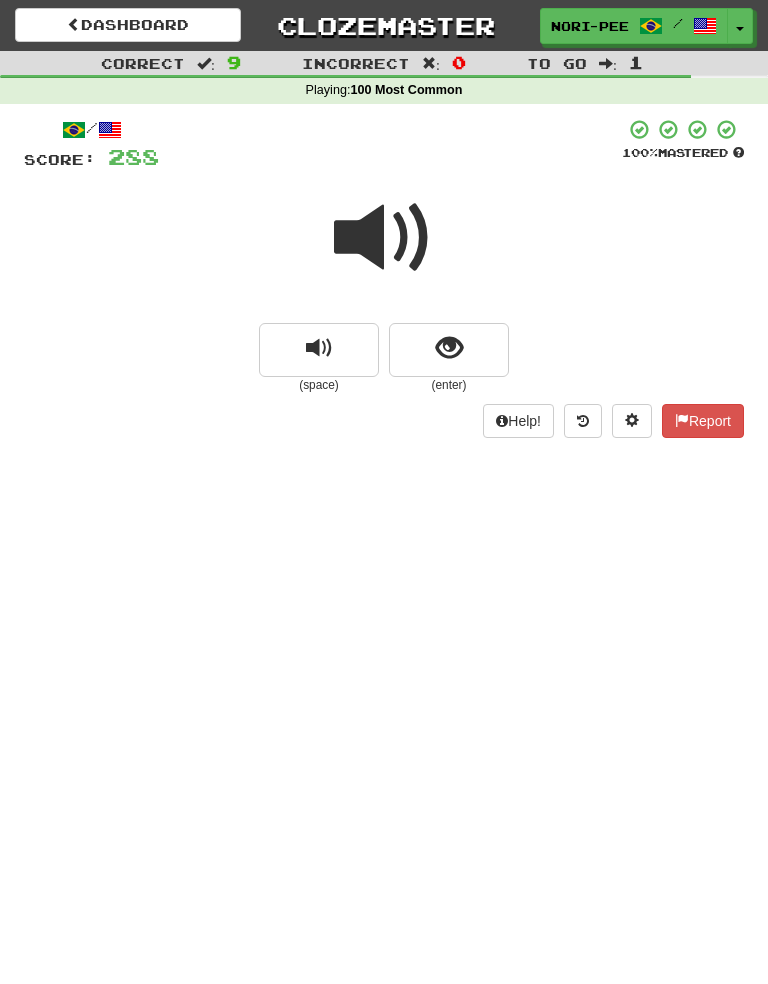 click at bounding box center (449, 348) 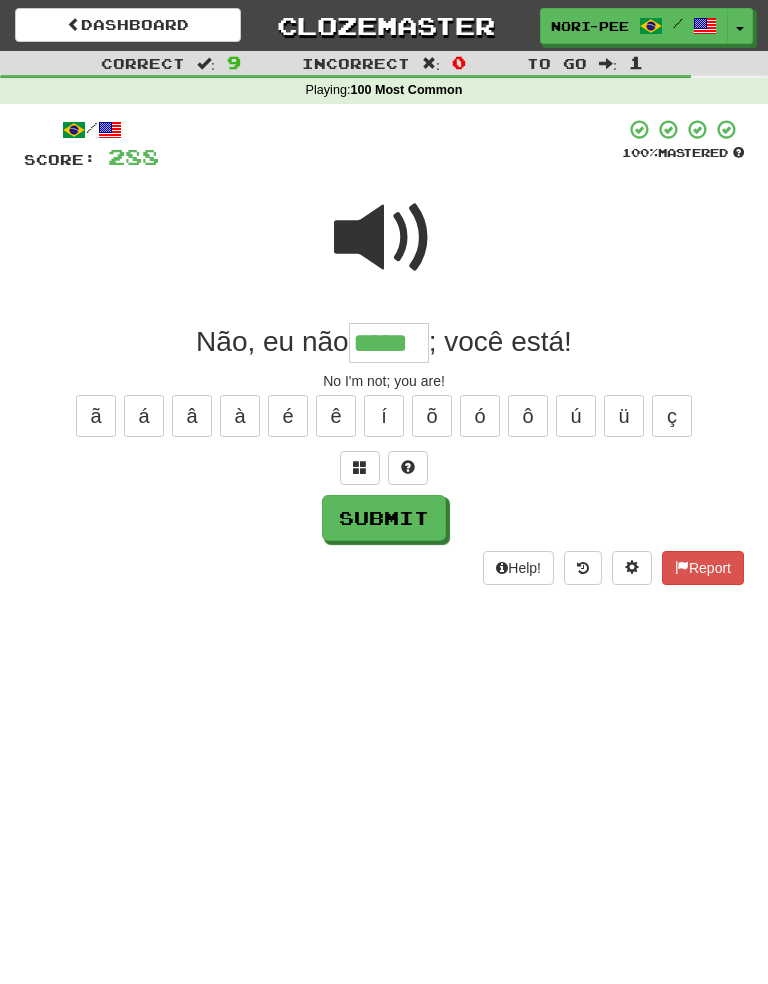 type on "*****" 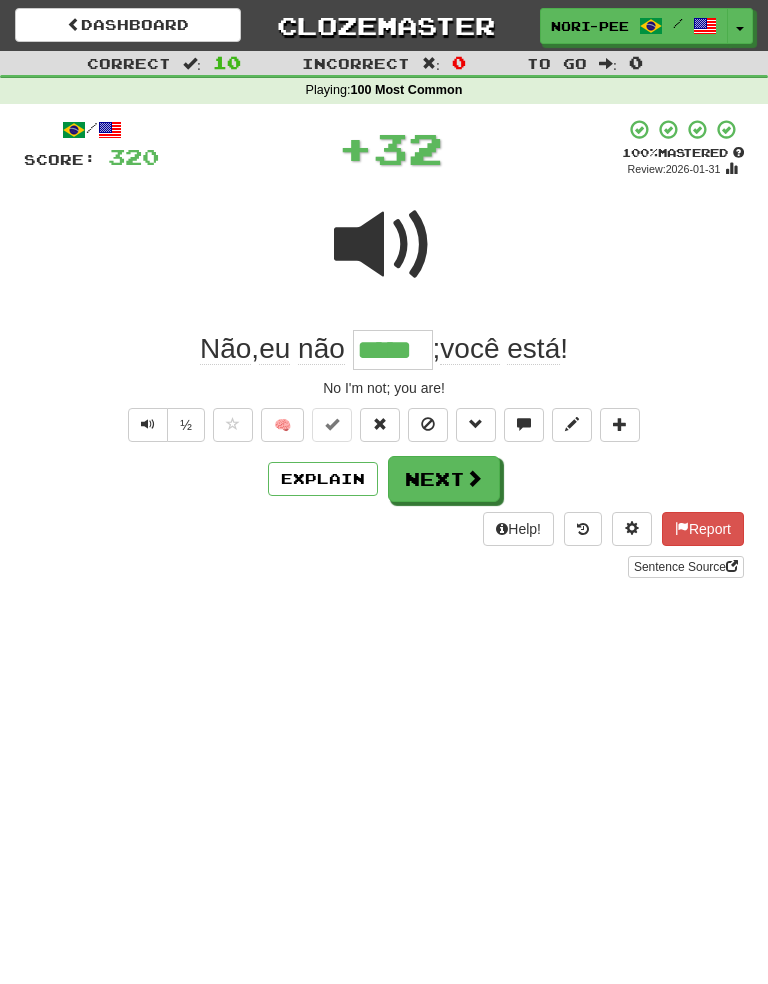 click on "Explain" at bounding box center (323, 479) 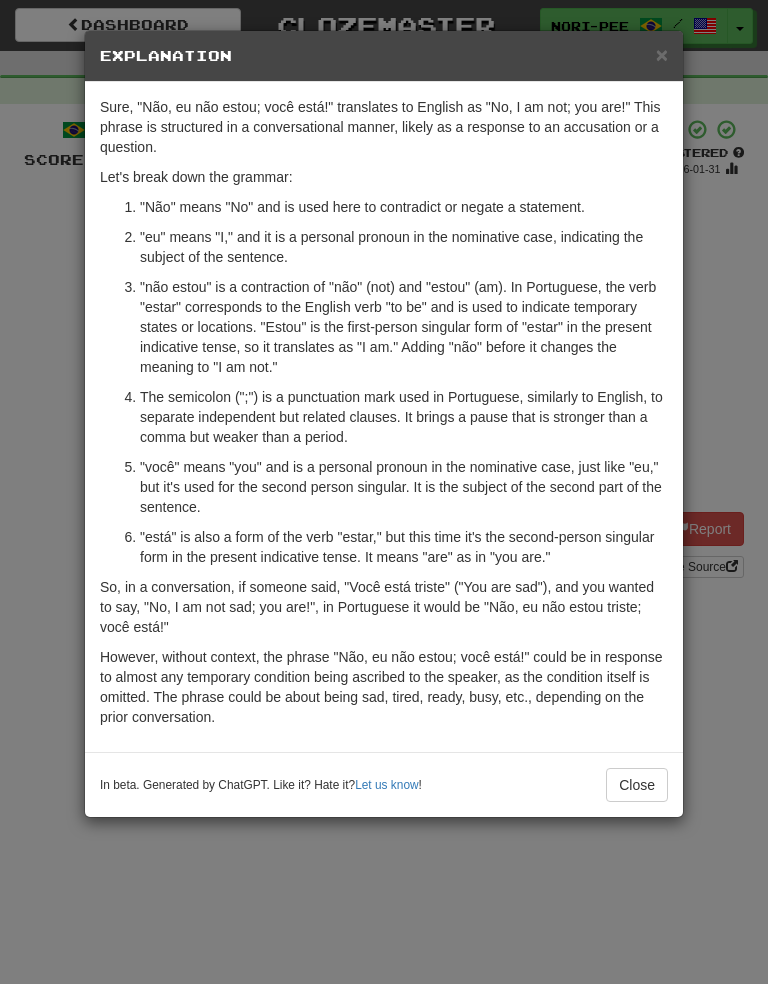 click on "Close" at bounding box center (637, 785) 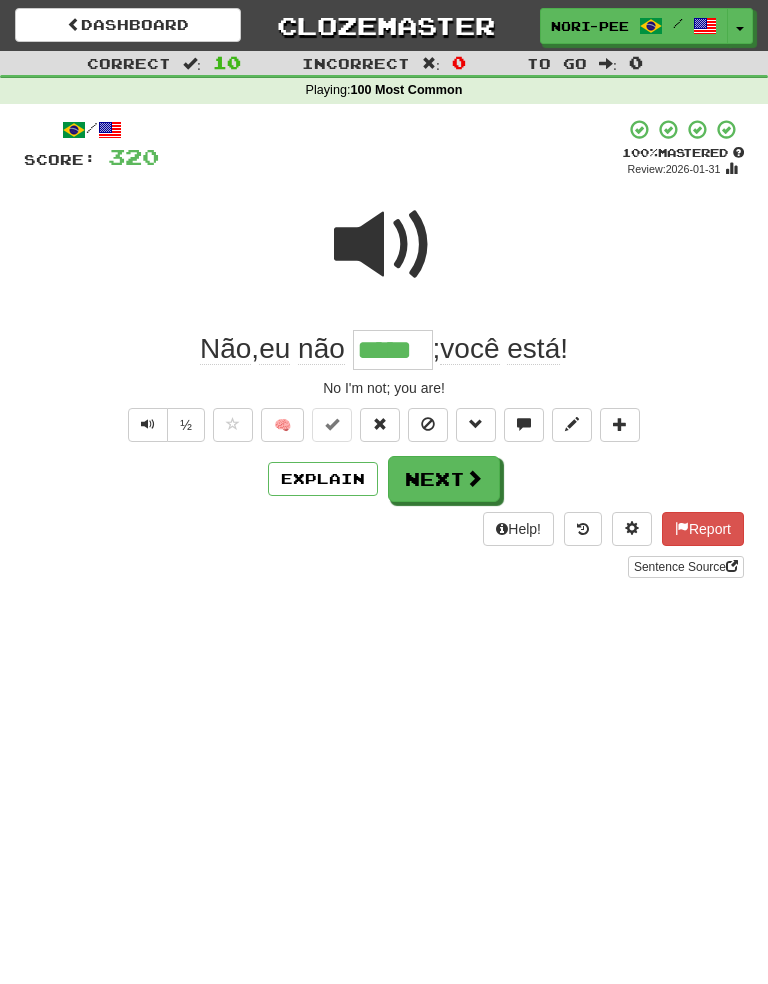 click on "Next" at bounding box center (444, 479) 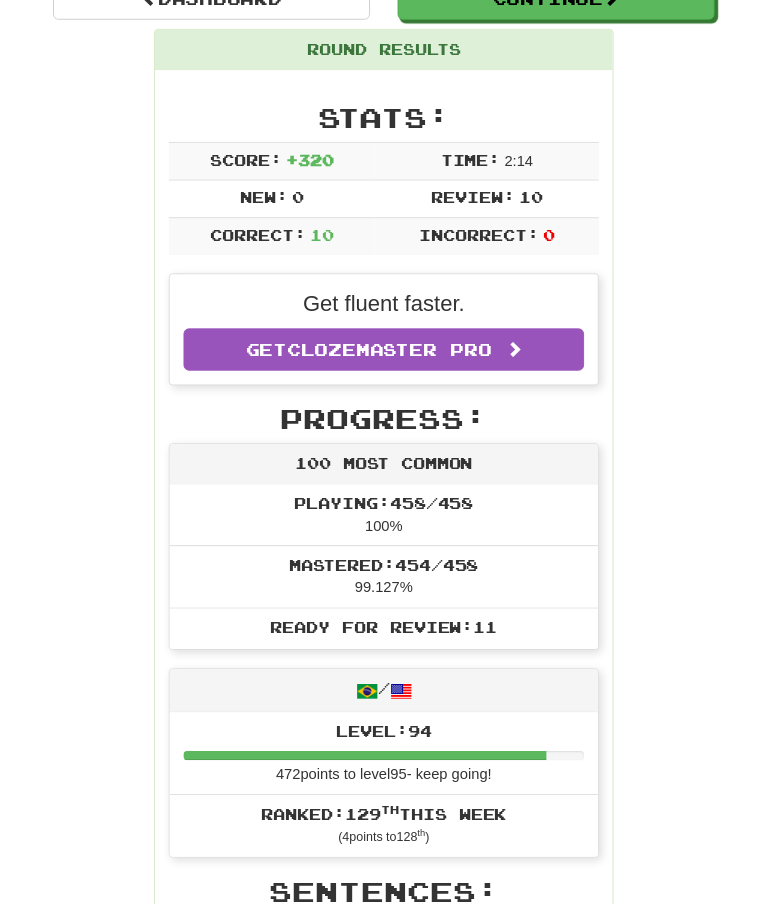 scroll, scrollTop: 0, scrollLeft: 0, axis: both 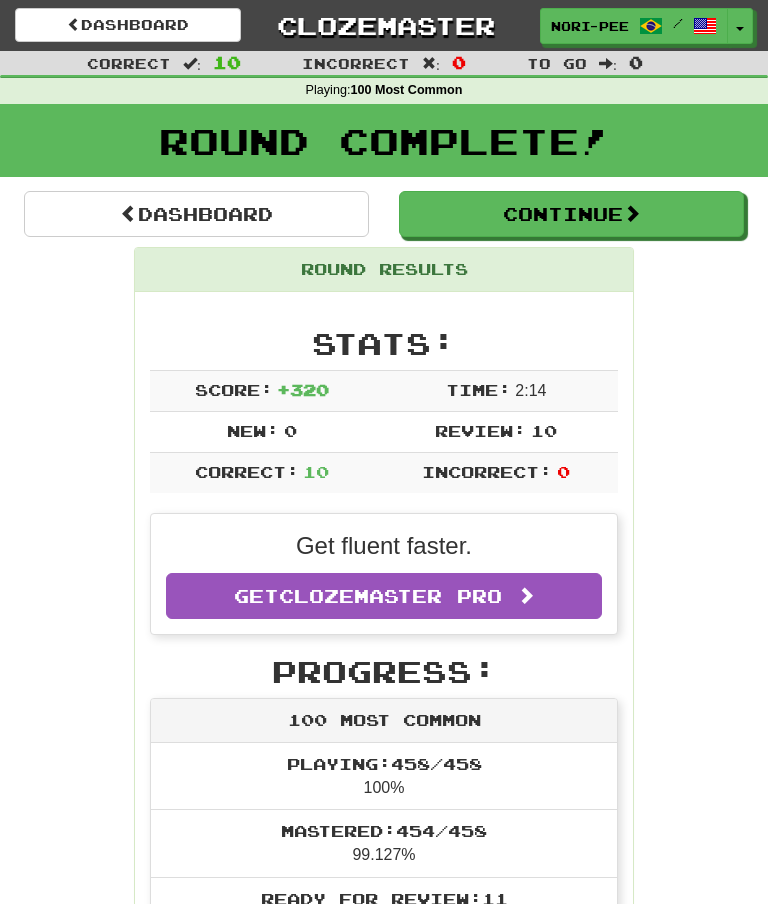 click on "Toggle Dropdown" at bounding box center (740, 26) 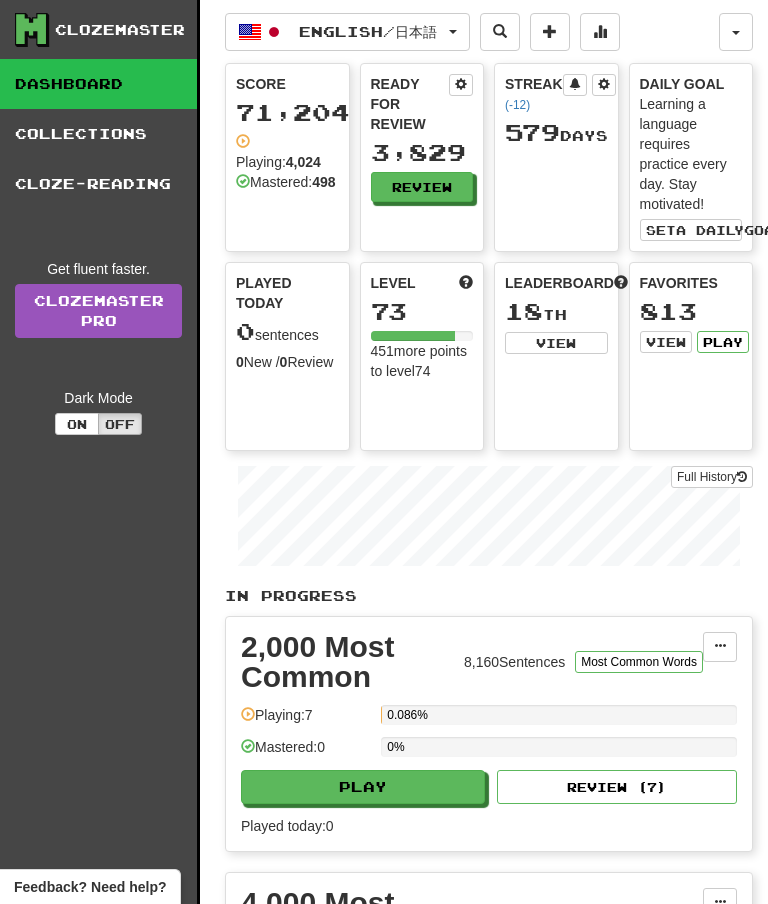 scroll, scrollTop: 0, scrollLeft: 0, axis: both 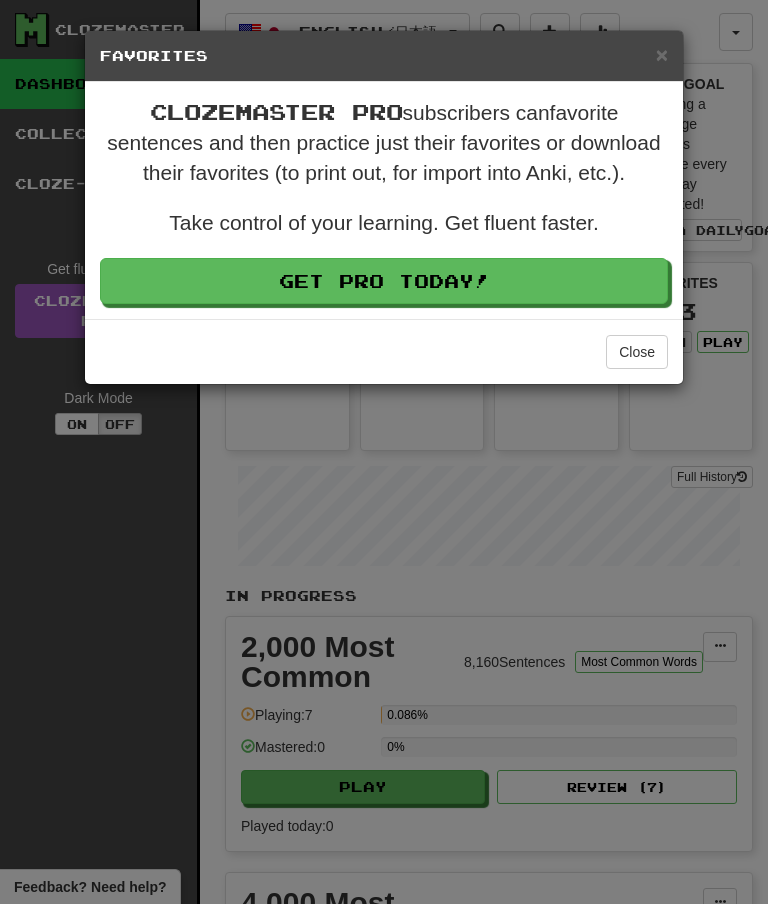 click on "Close" at bounding box center [637, 352] 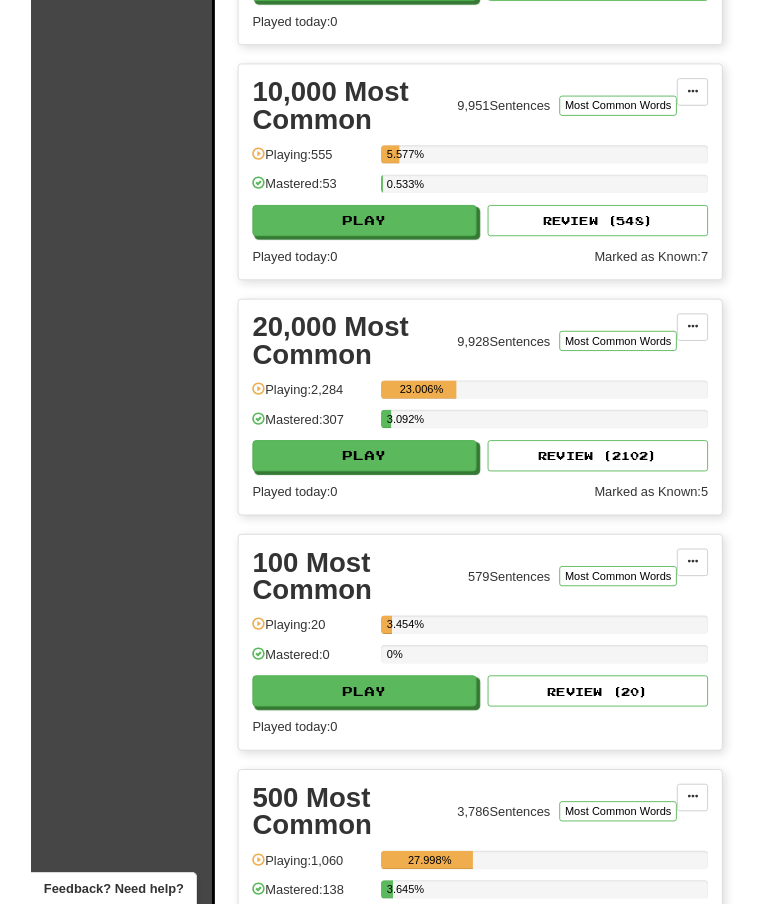 scroll, scrollTop: 1395, scrollLeft: 0, axis: vertical 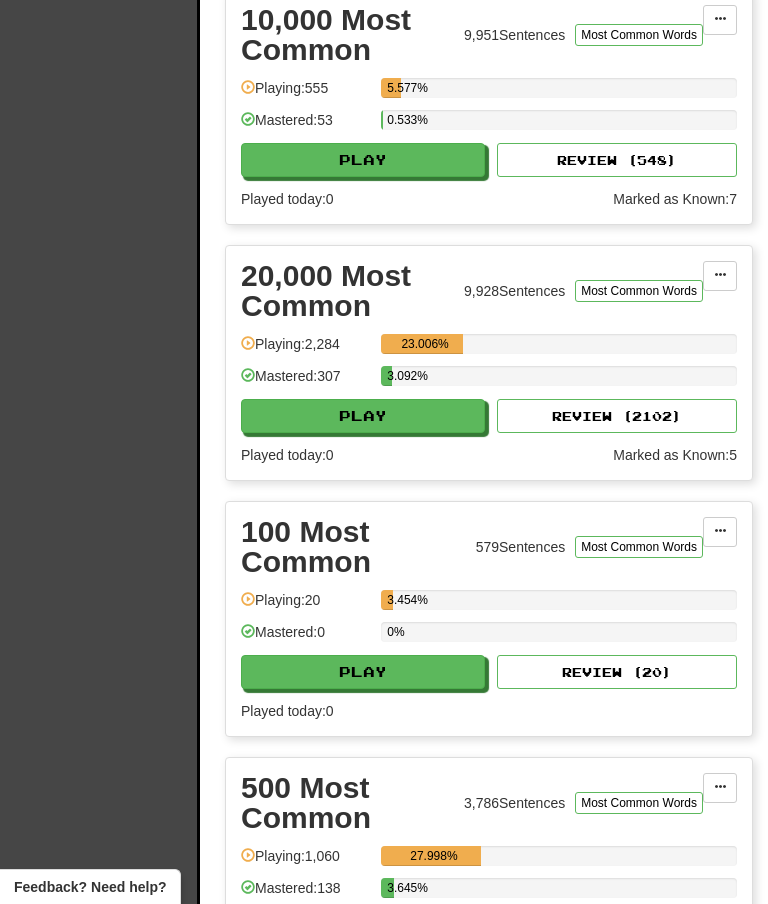 click on "Play" at bounding box center (363, 416) 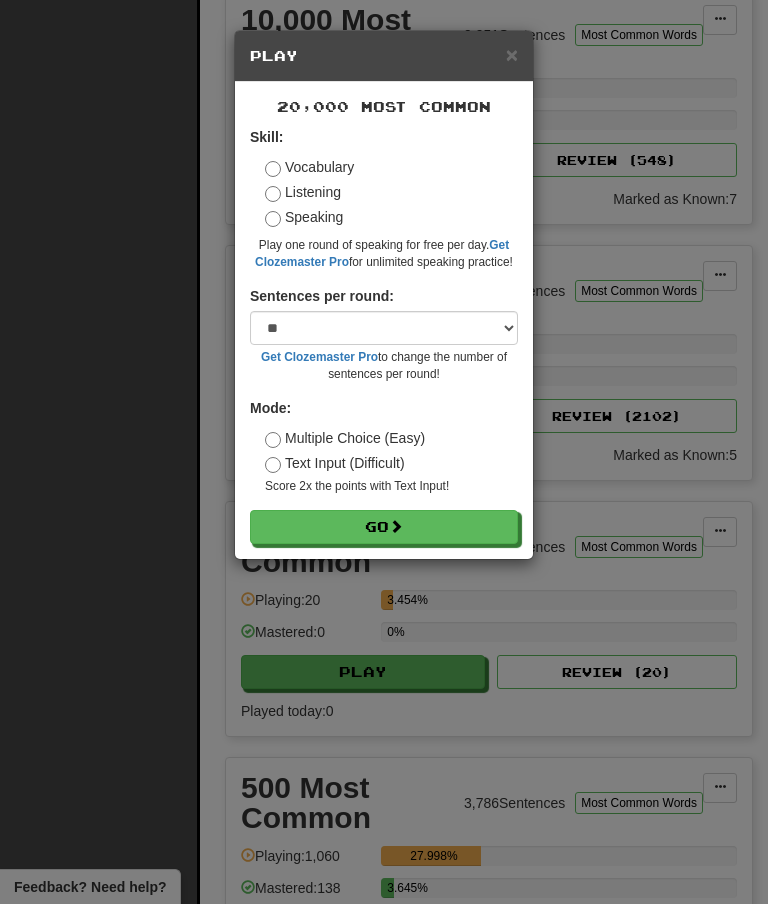 click on "Go" at bounding box center (384, 527) 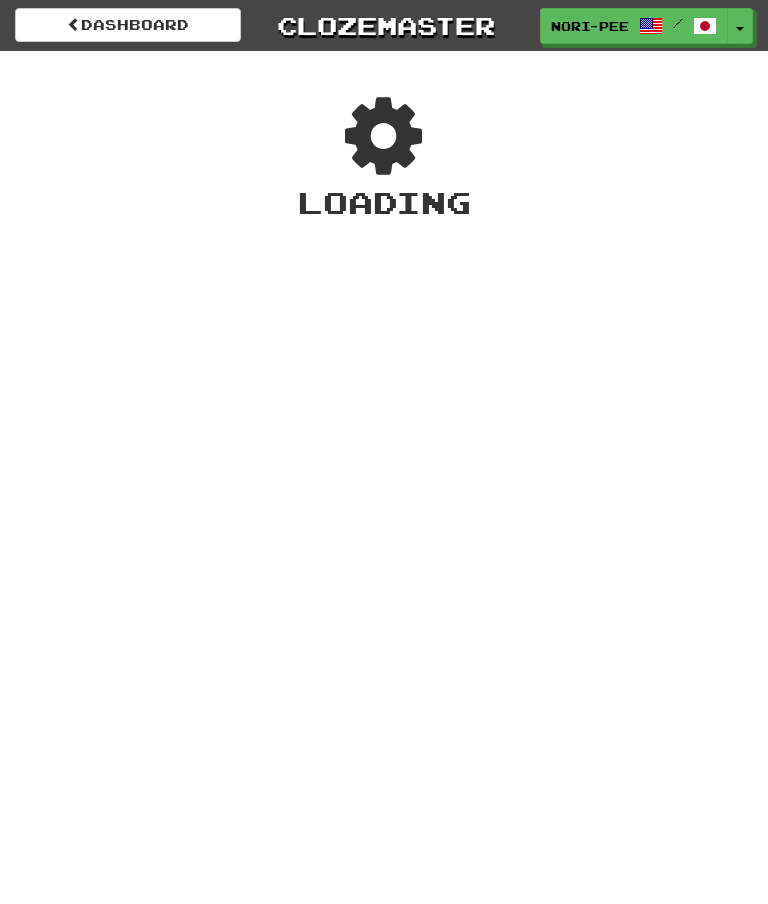 scroll, scrollTop: 0, scrollLeft: 0, axis: both 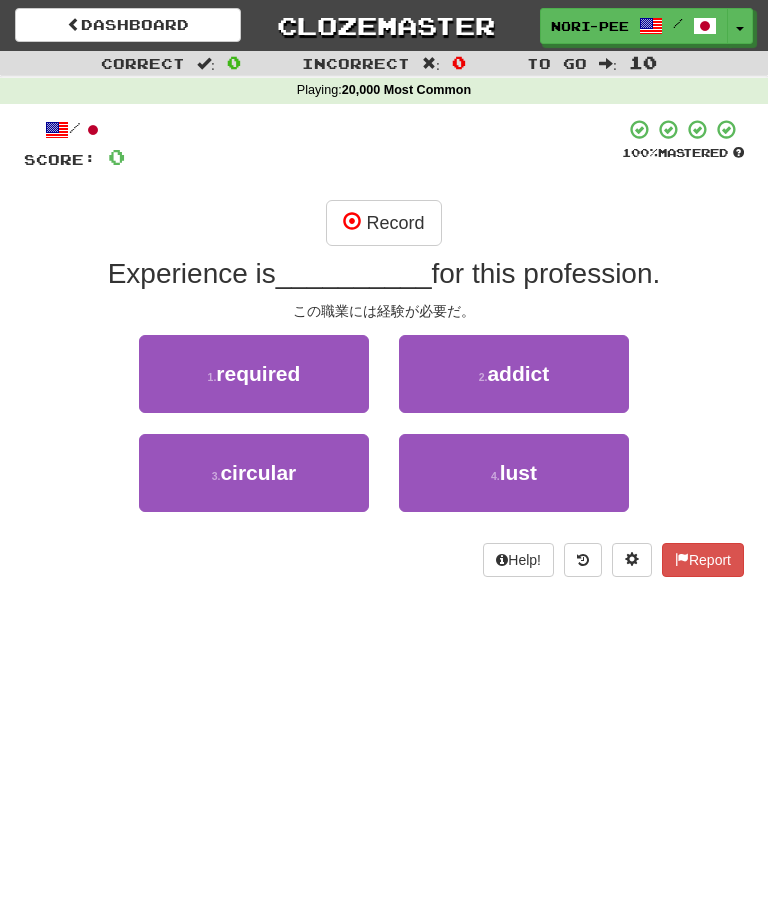 click on "Record" at bounding box center (383, 223) 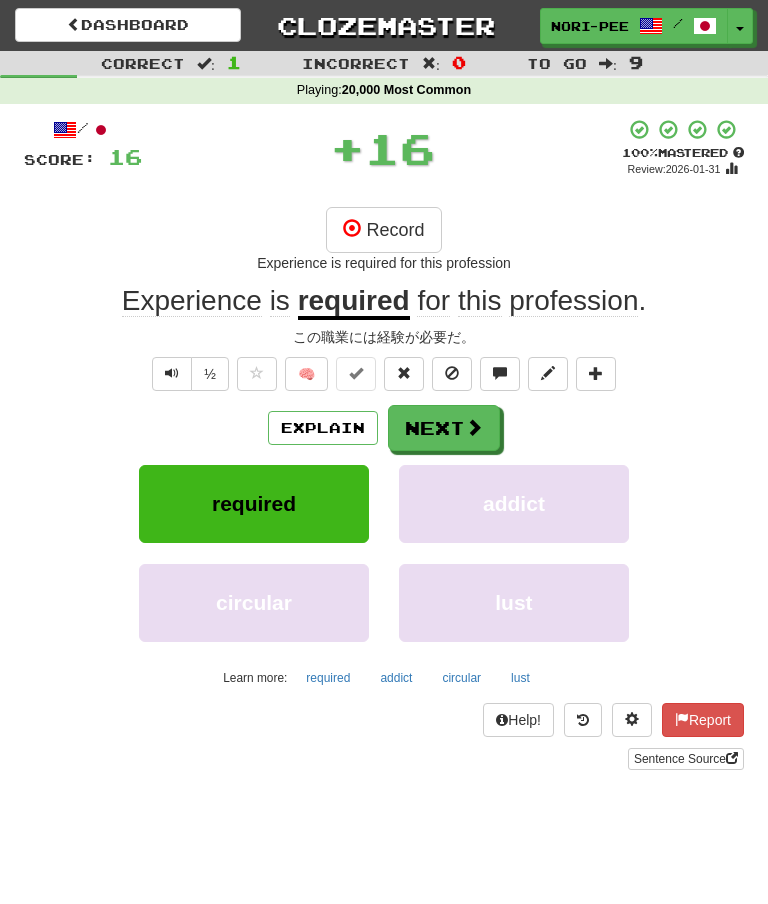 click on "Next" at bounding box center (444, 428) 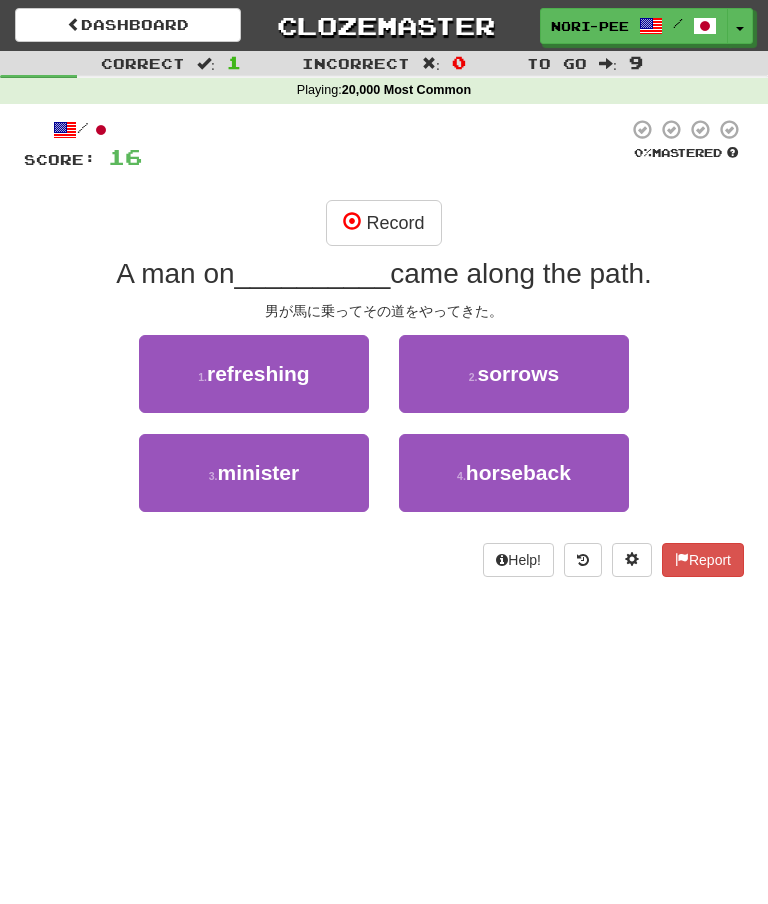 click on "Record" at bounding box center (383, 223) 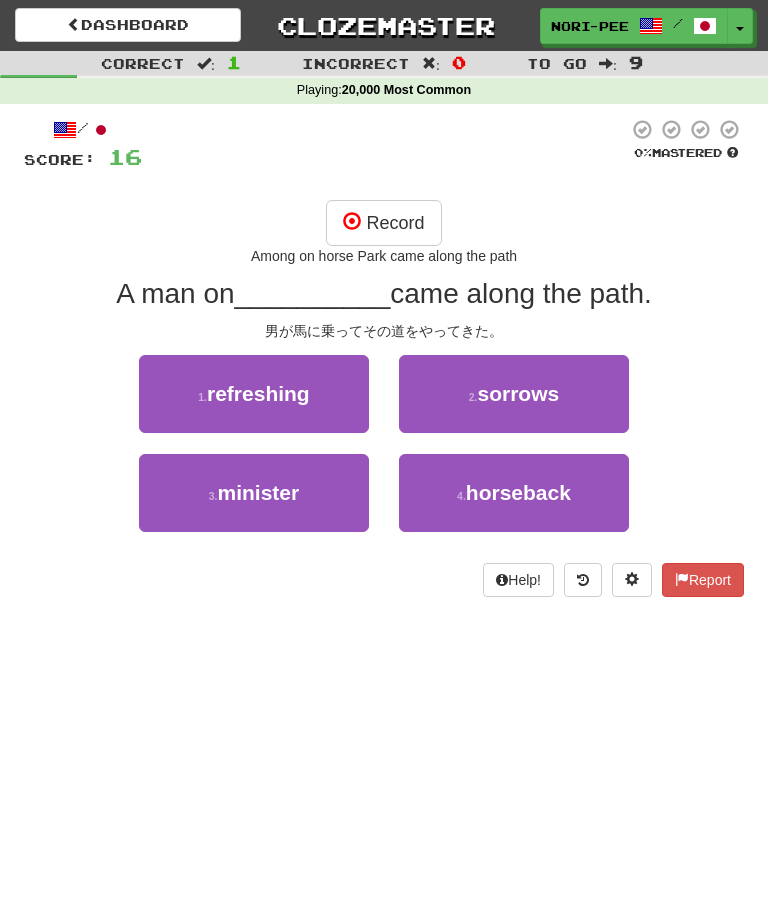 click on "Record" at bounding box center [383, 223] 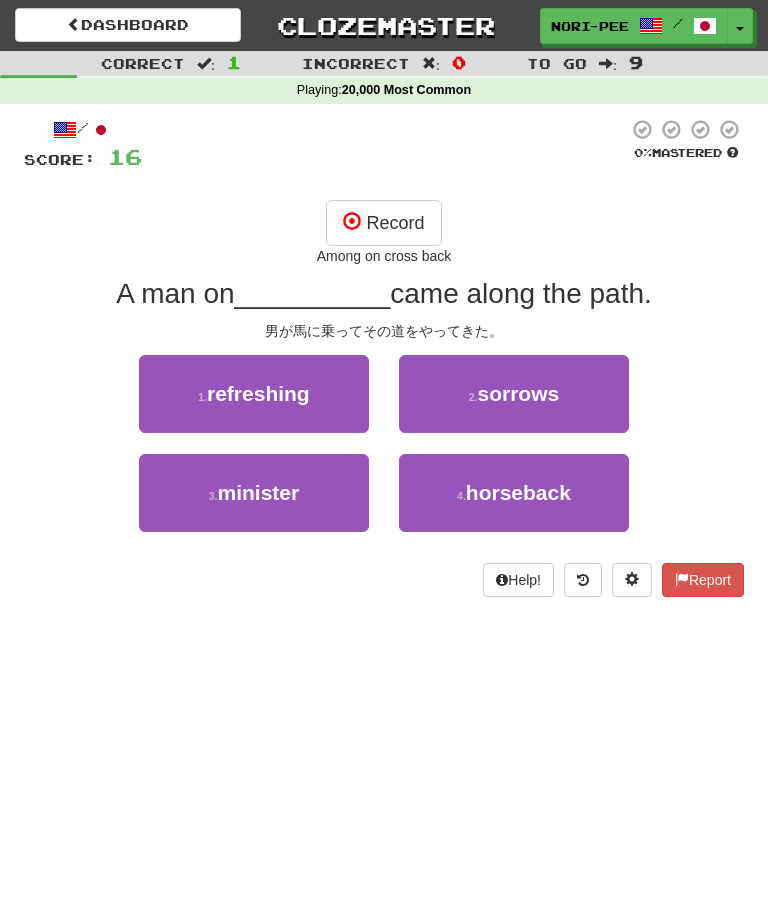 click on "Record" at bounding box center (383, 223) 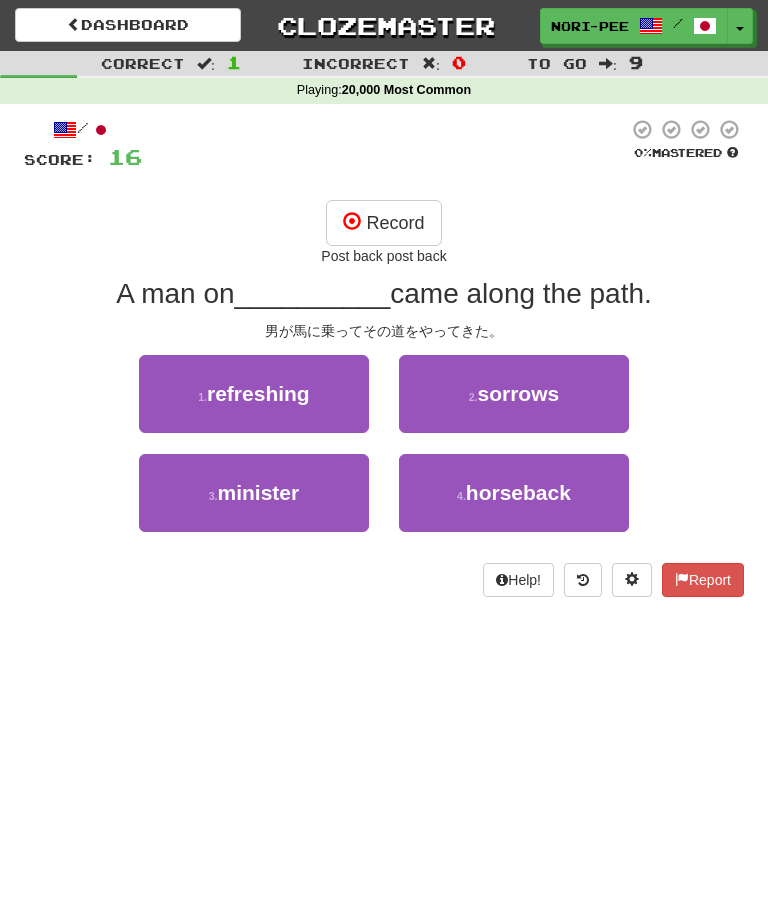 click on "Record" at bounding box center [383, 223] 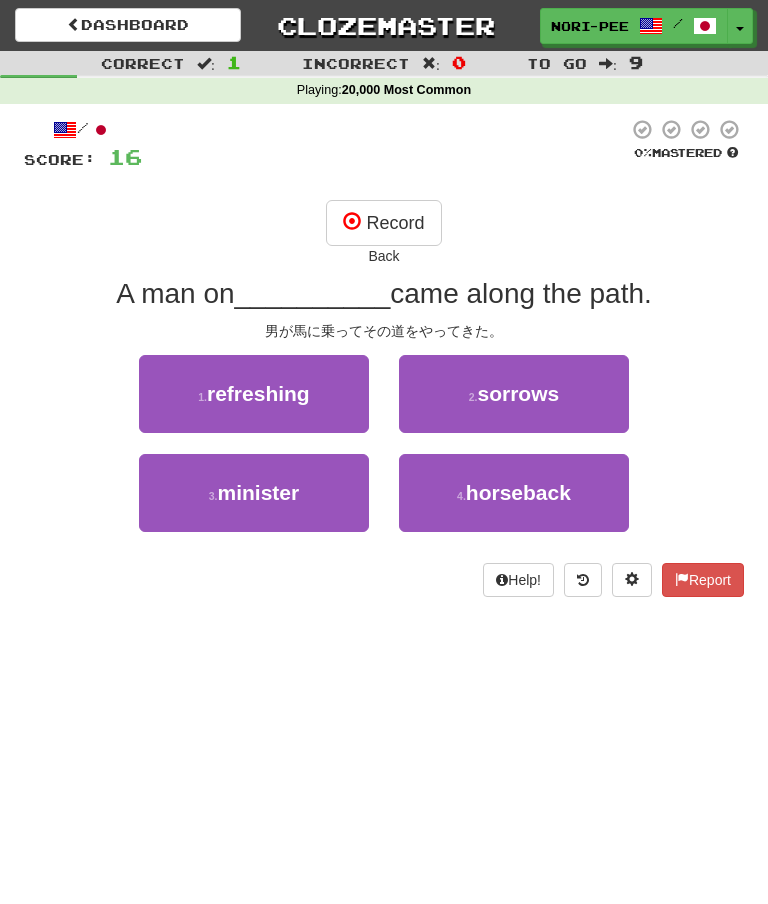 click on "Record" at bounding box center [383, 223] 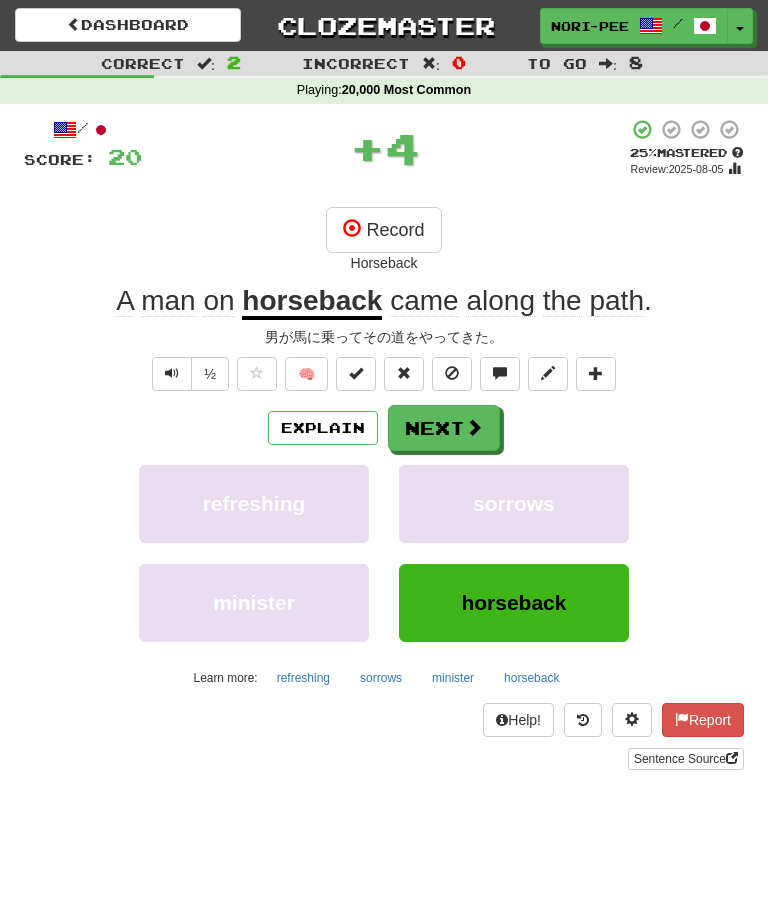 click on "Next" at bounding box center (444, 428) 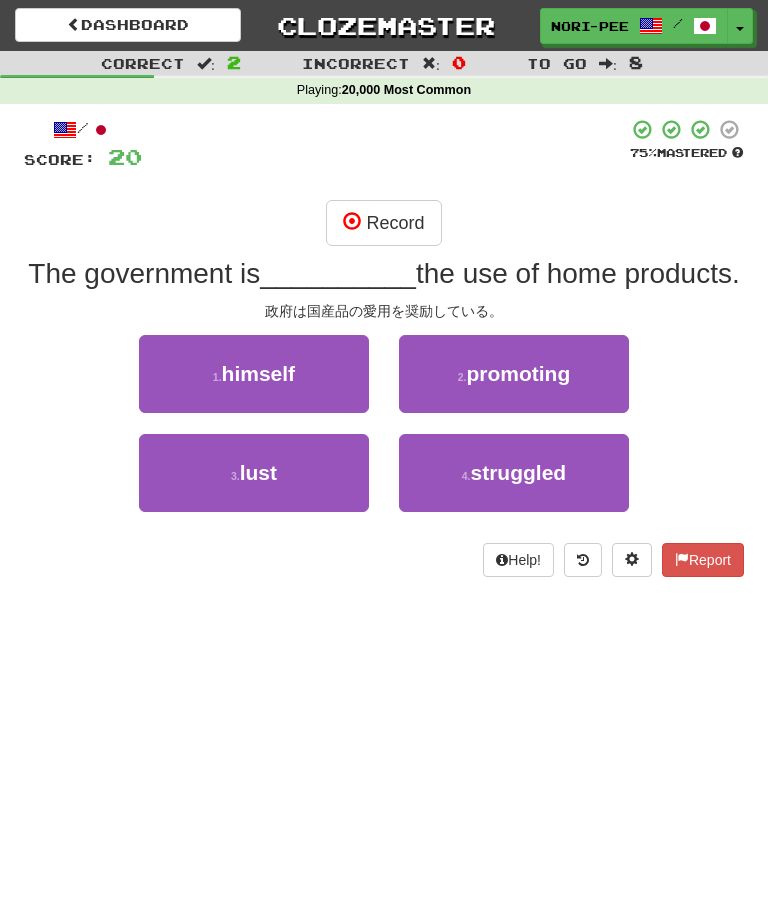 click on "Record" at bounding box center [383, 223] 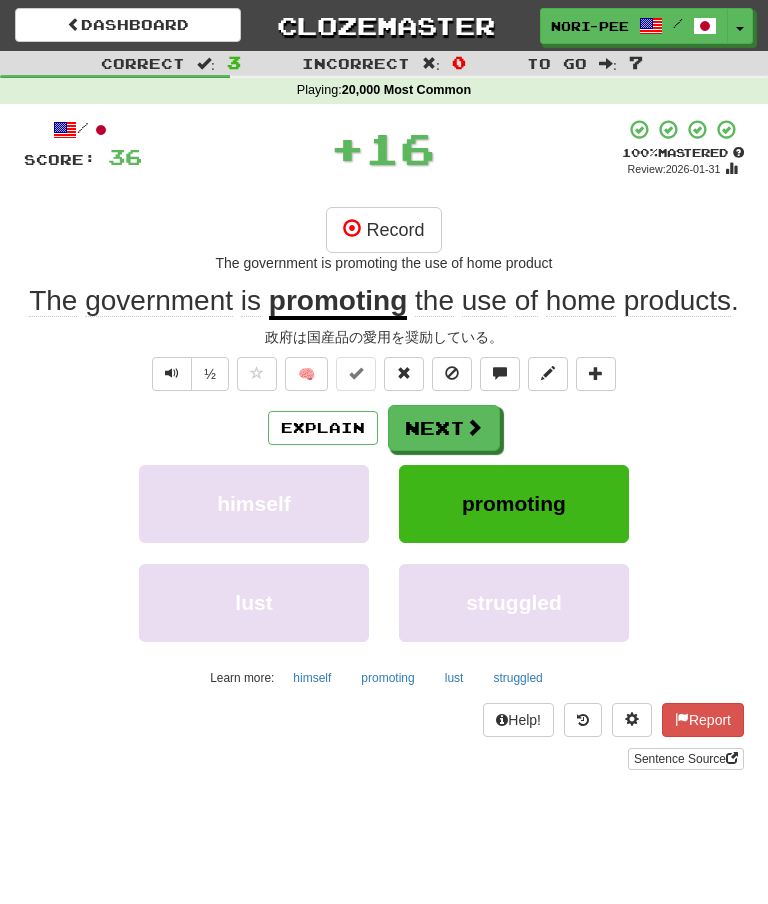 click on "Next" at bounding box center (444, 428) 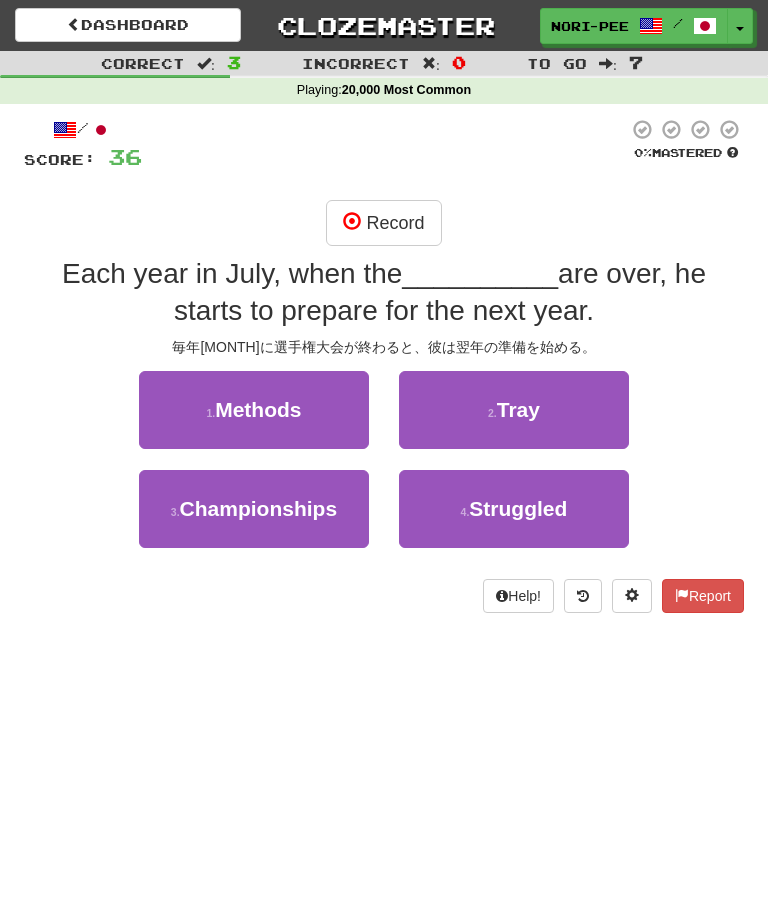 click on "Record" at bounding box center [383, 223] 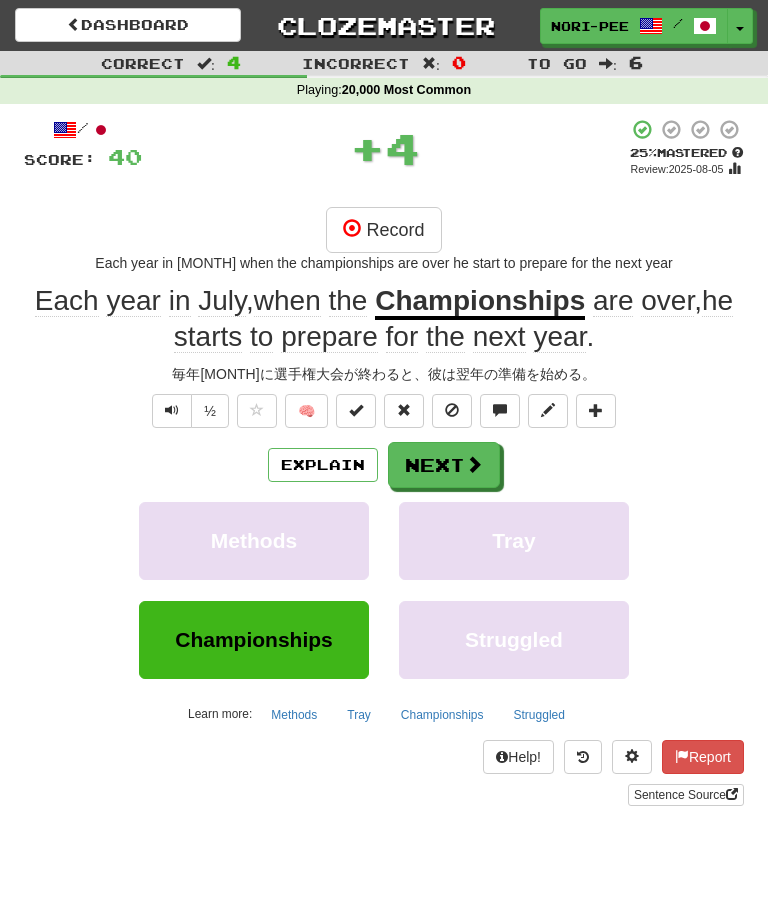 click on "Next" at bounding box center (444, 465) 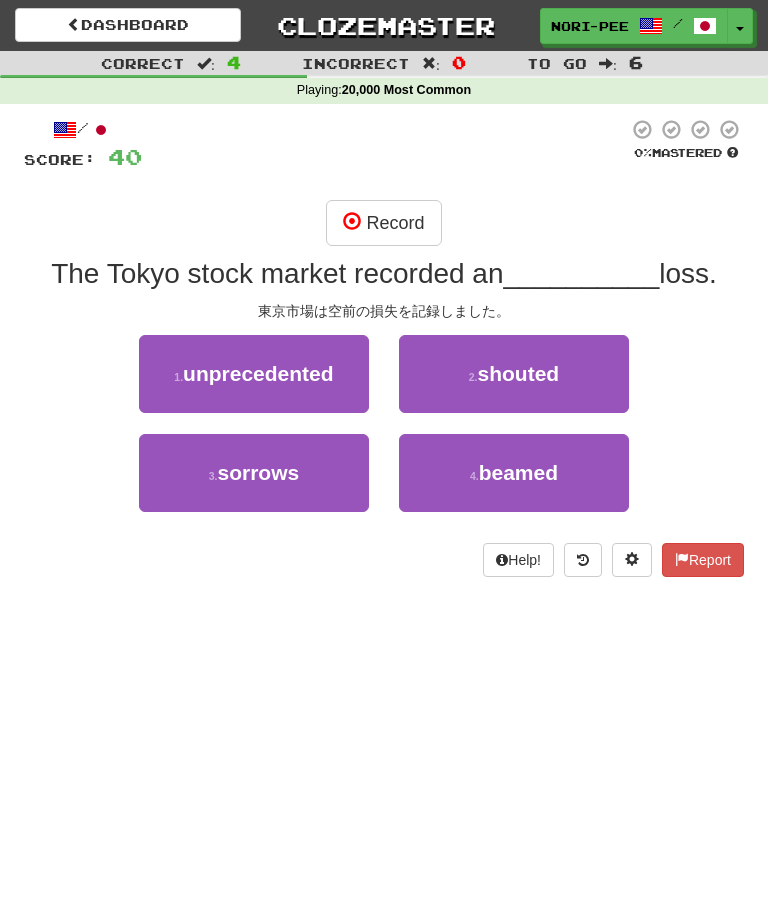 click on "Record" at bounding box center [383, 223] 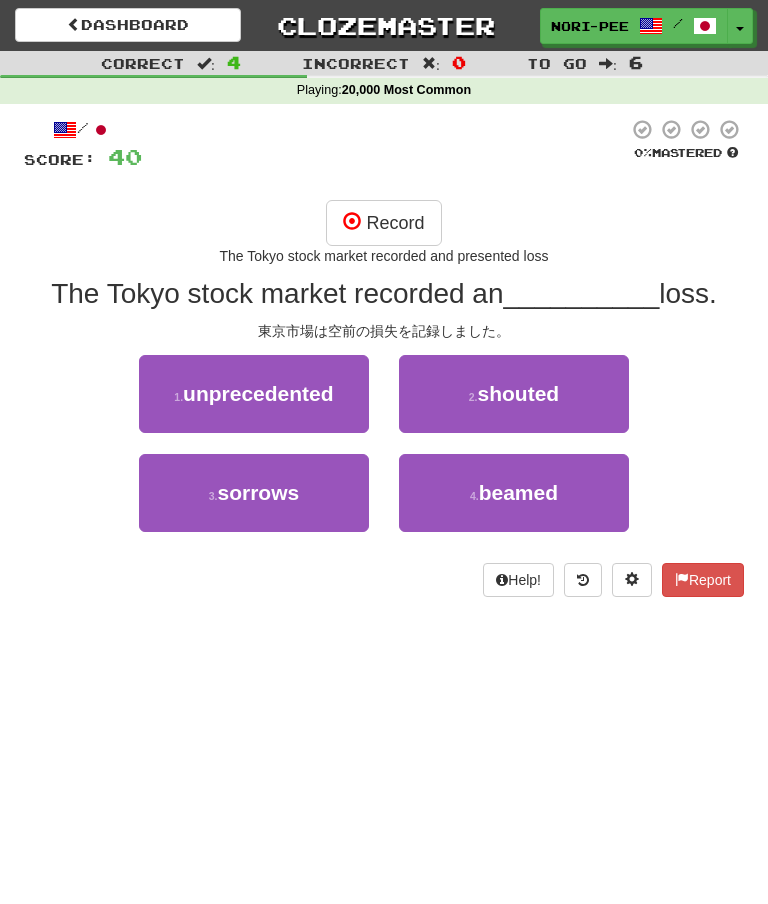 click on "Record" at bounding box center [383, 223] 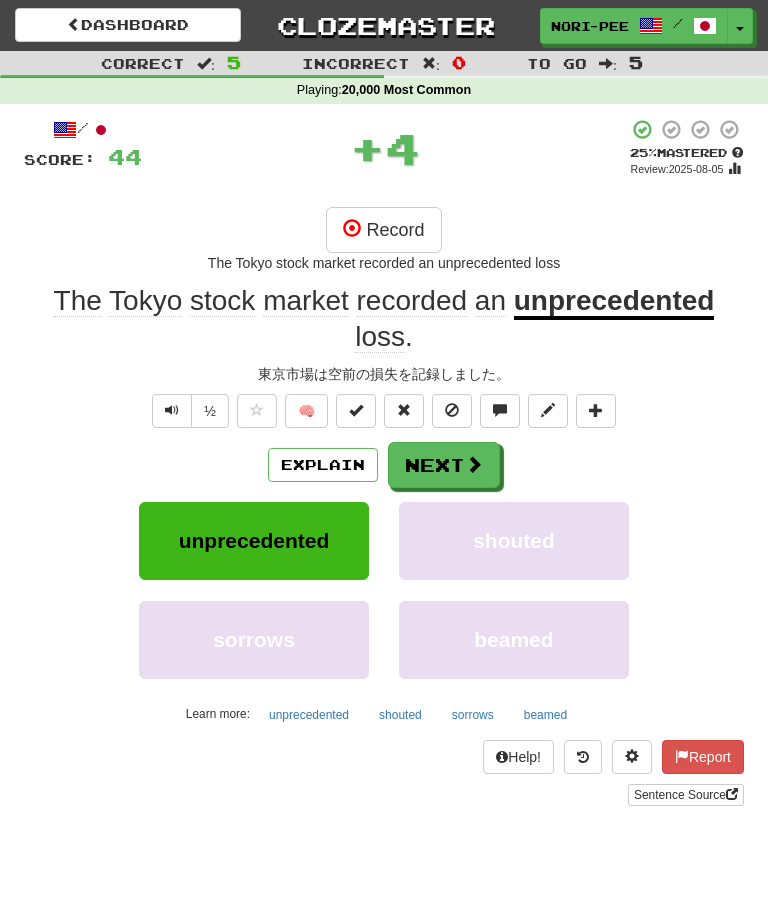 click on "Explain" at bounding box center [323, 465] 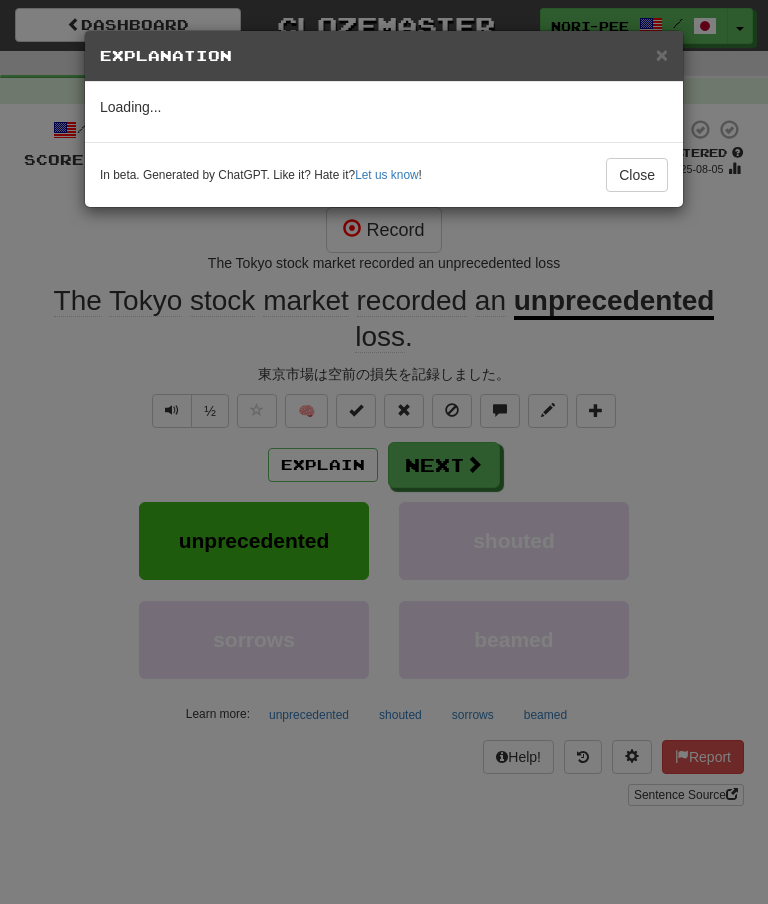 click on "Close" at bounding box center [637, 175] 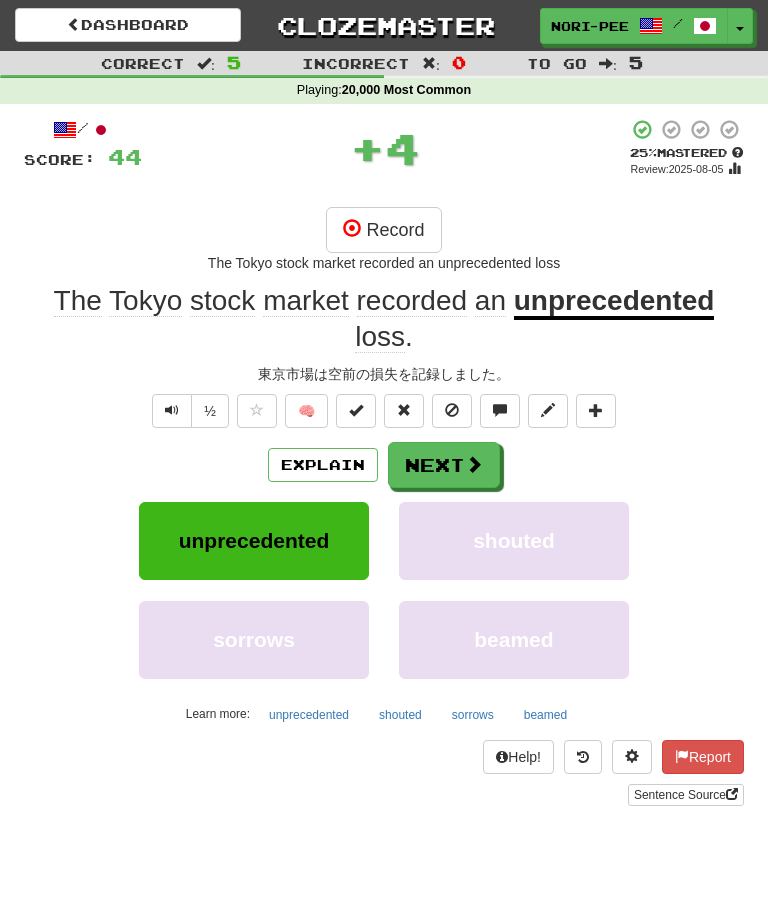 click on "Next" at bounding box center (444, 465) 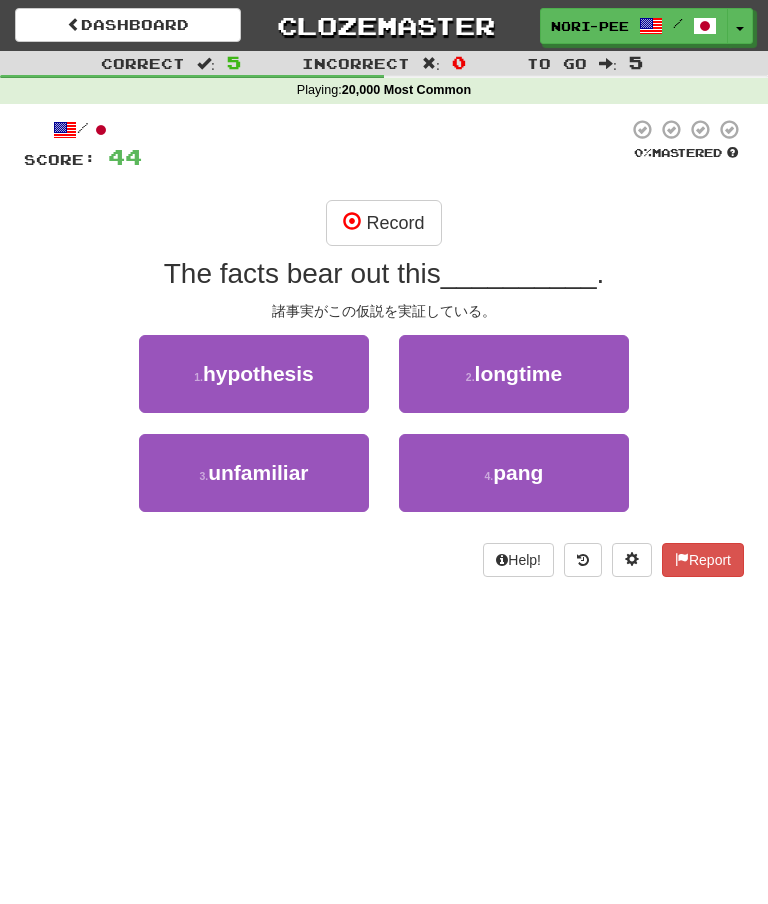 click on "Record" at bounding box center [383, 223] 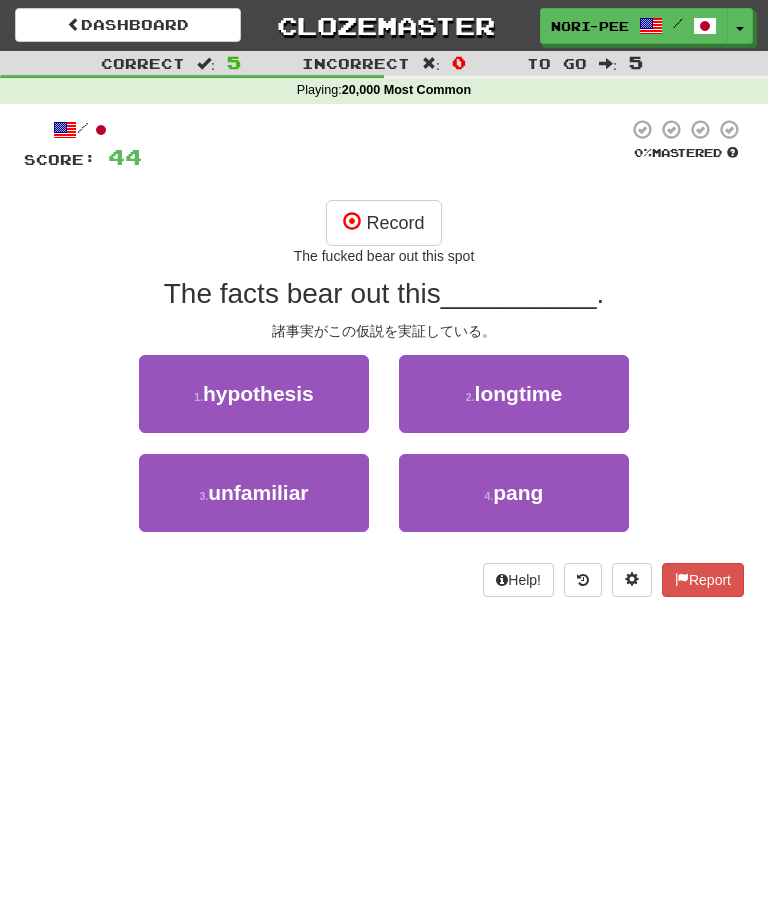 click on "Record" at bounding box center (383, 223) 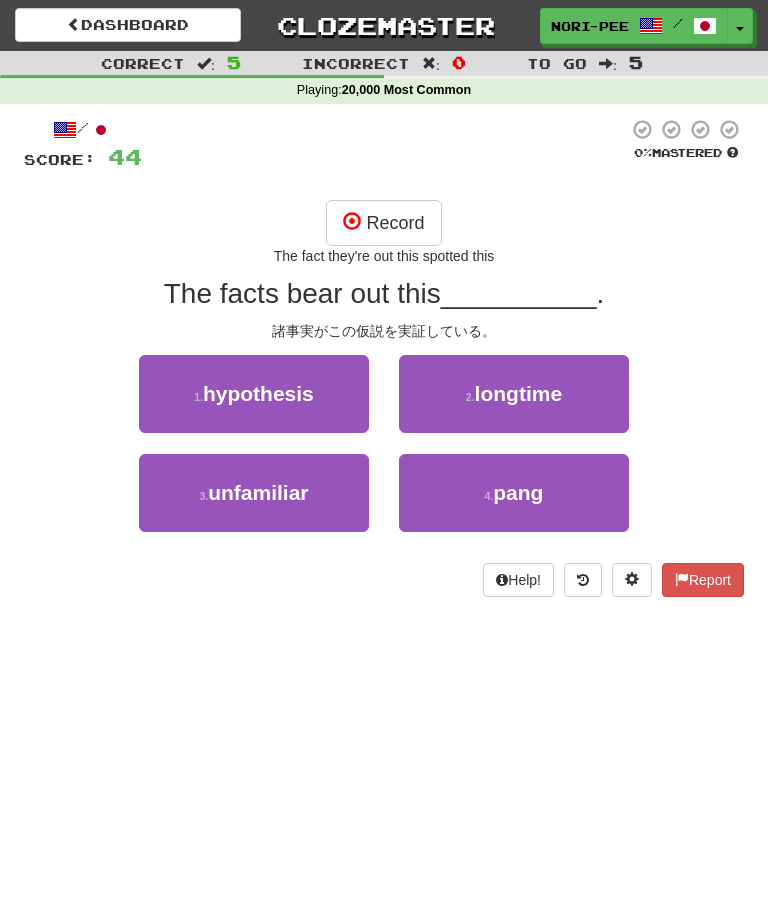click on "Record" at bounding box center [383, 223] 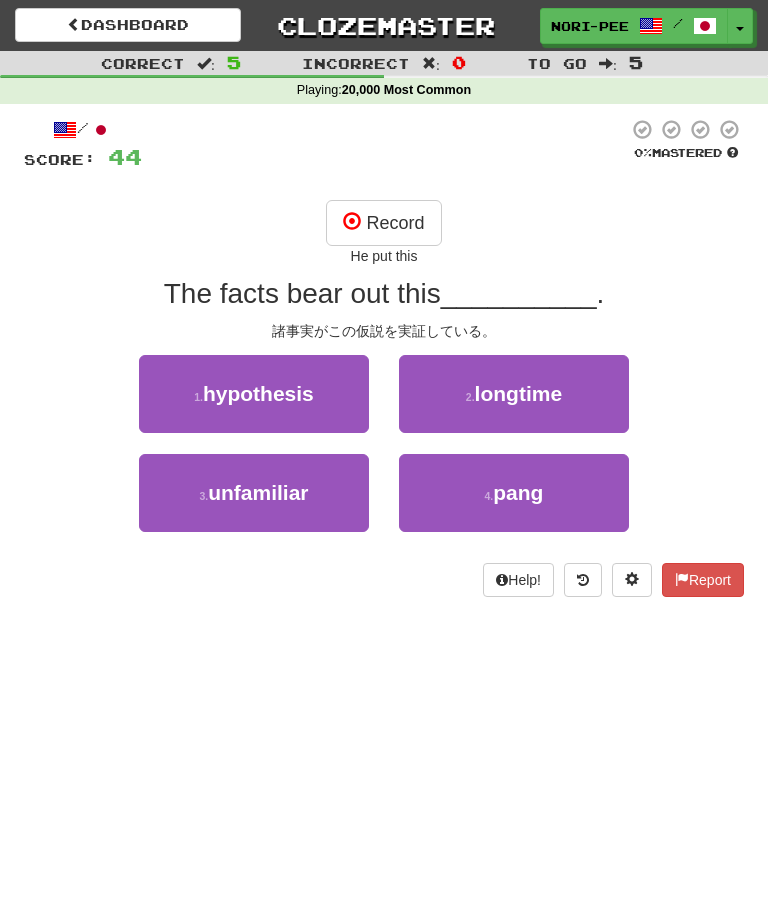 click on "Record" at bounding box center [383, 223] 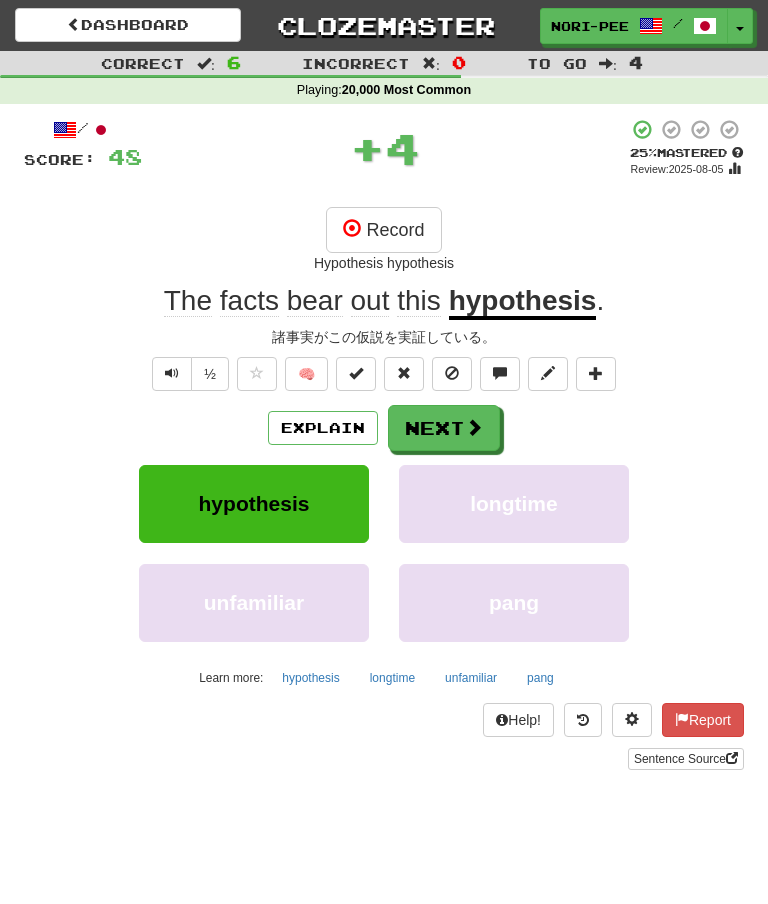 click on "Explain" at bounding box center [323, 428] 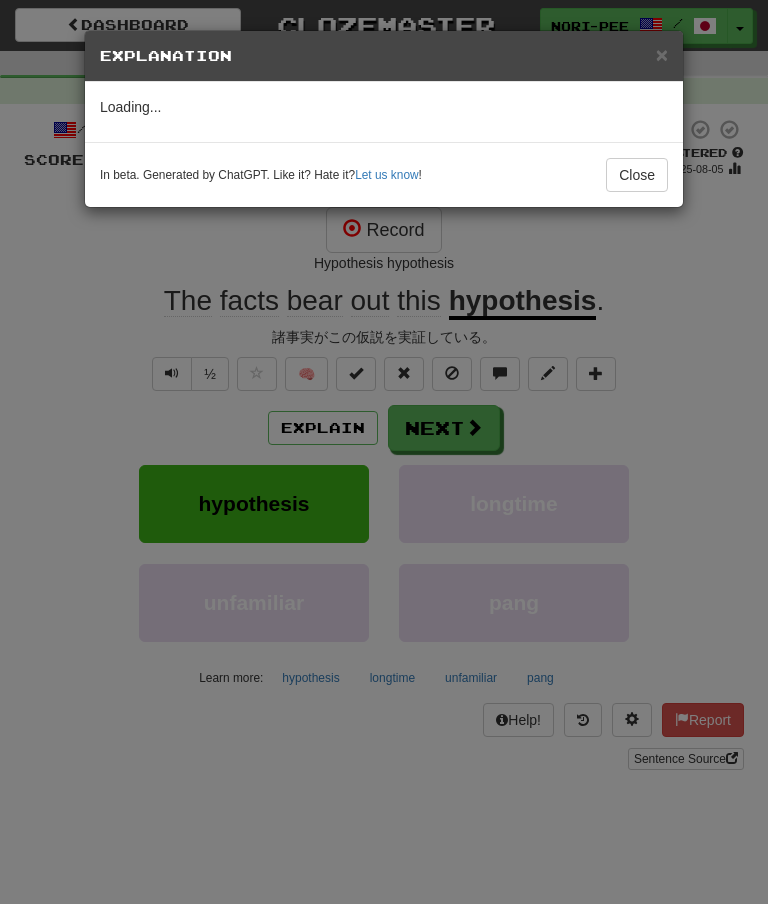 click on "Close" at bounding box center (637, 175) 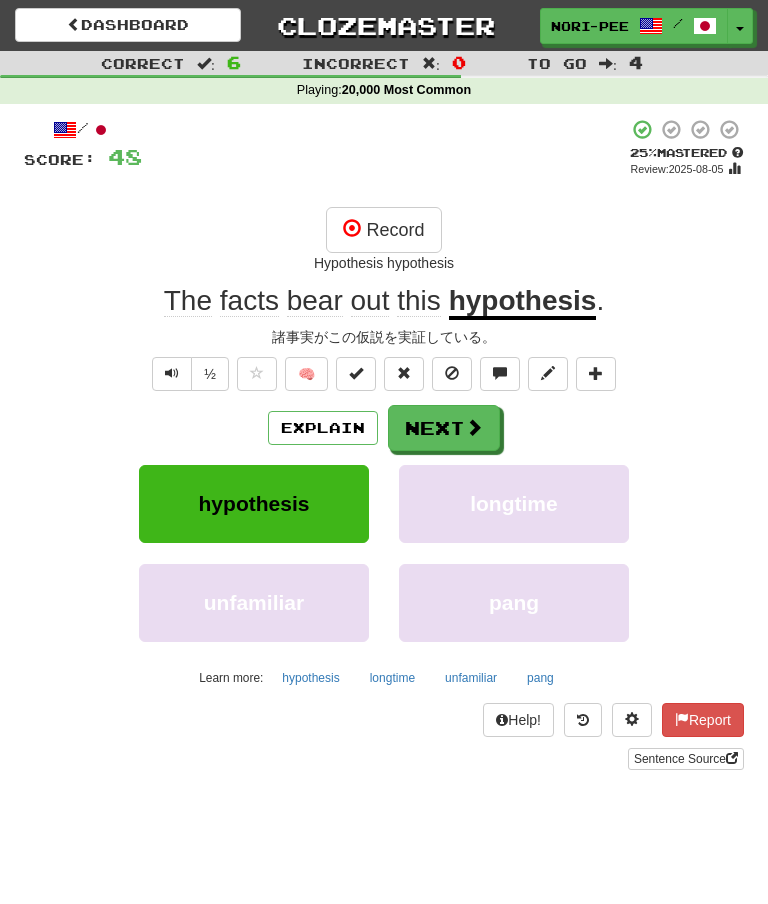click on "Next" at bounding box center [444, 428] 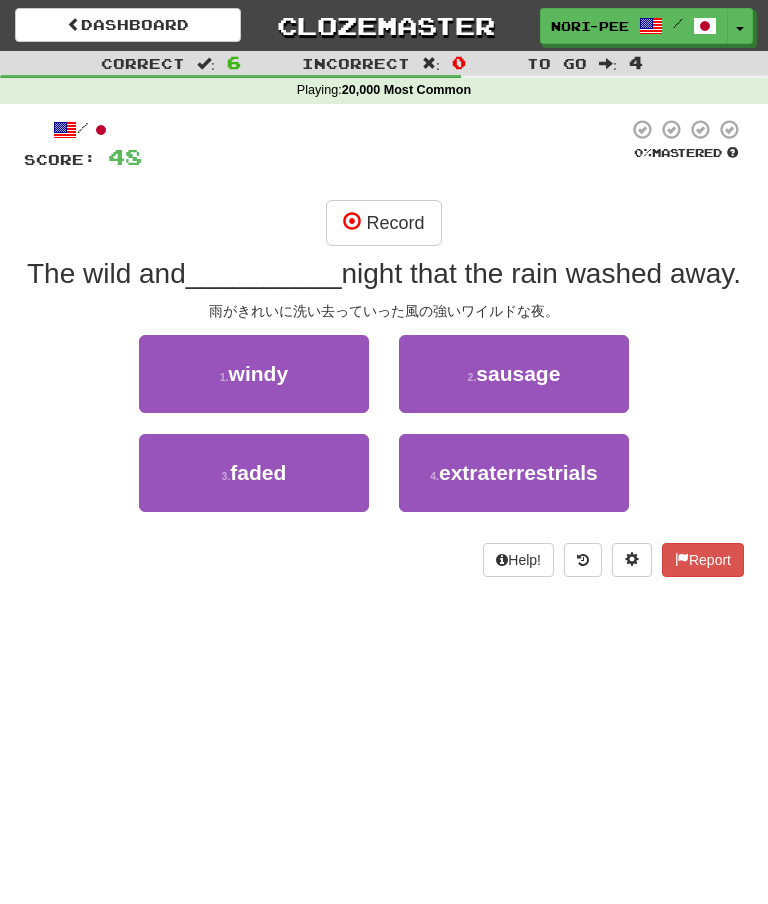 click on "Record" at bounding box center (383, 223) 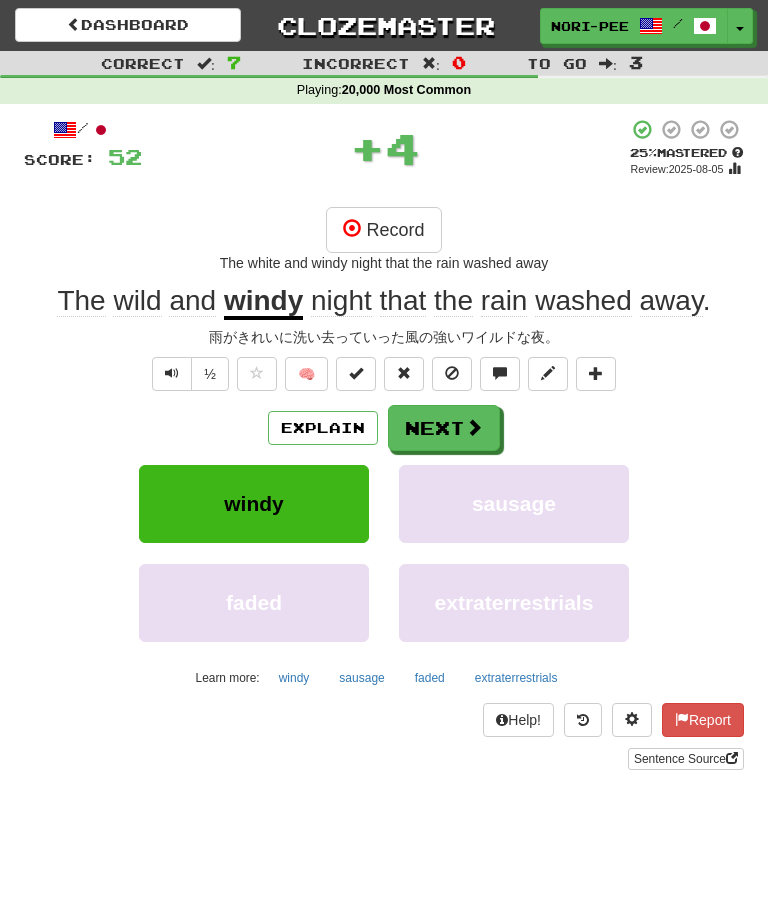 click on "Next" at bounding box center (444, 428) 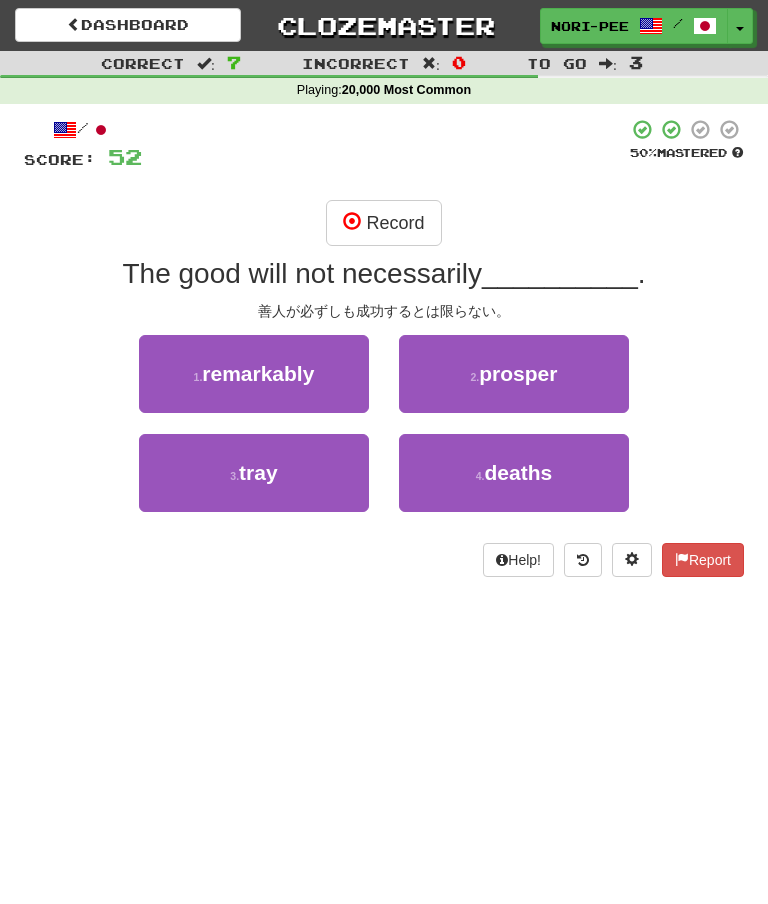 click on "Record" at bounding box center [383, 223] 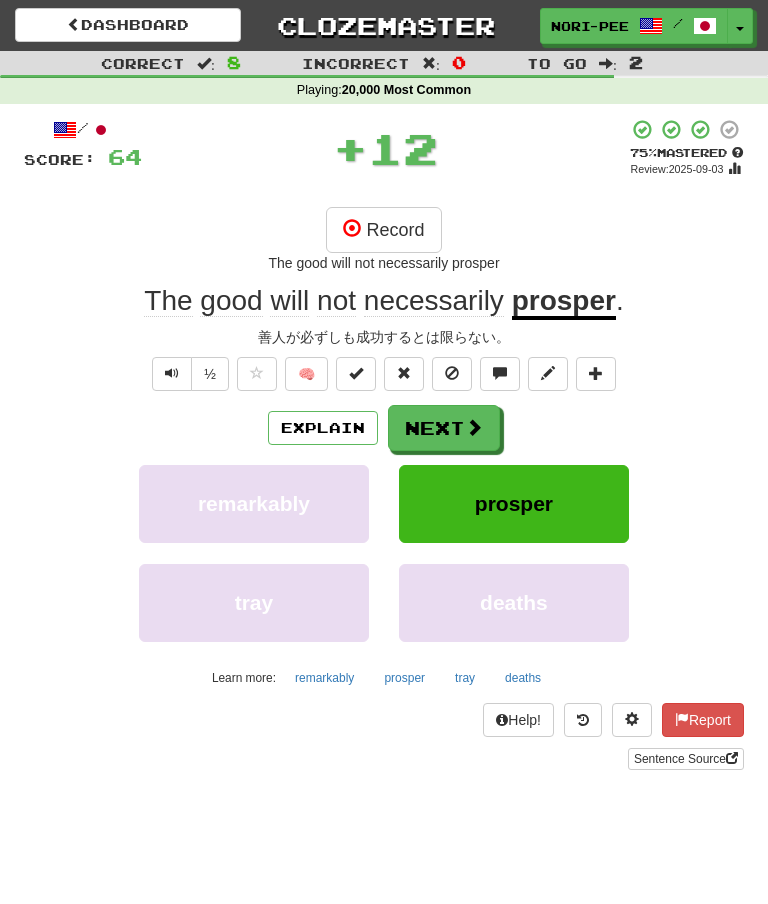 click on "Explain" at bounding box center [323, 428] 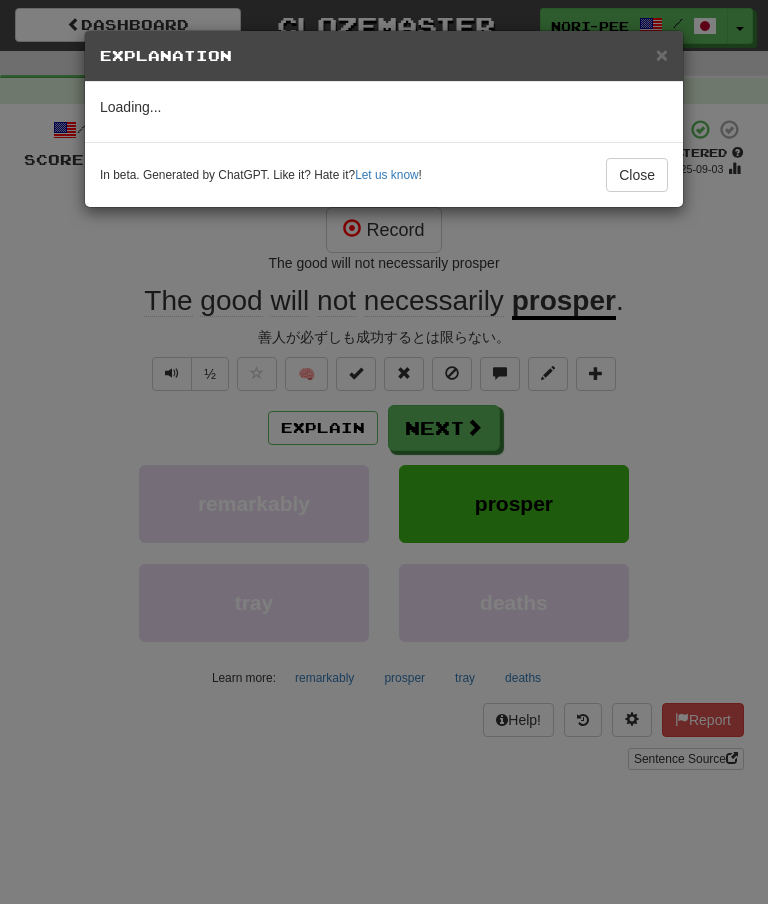 click on "Close" at bounding box center (637, 175) 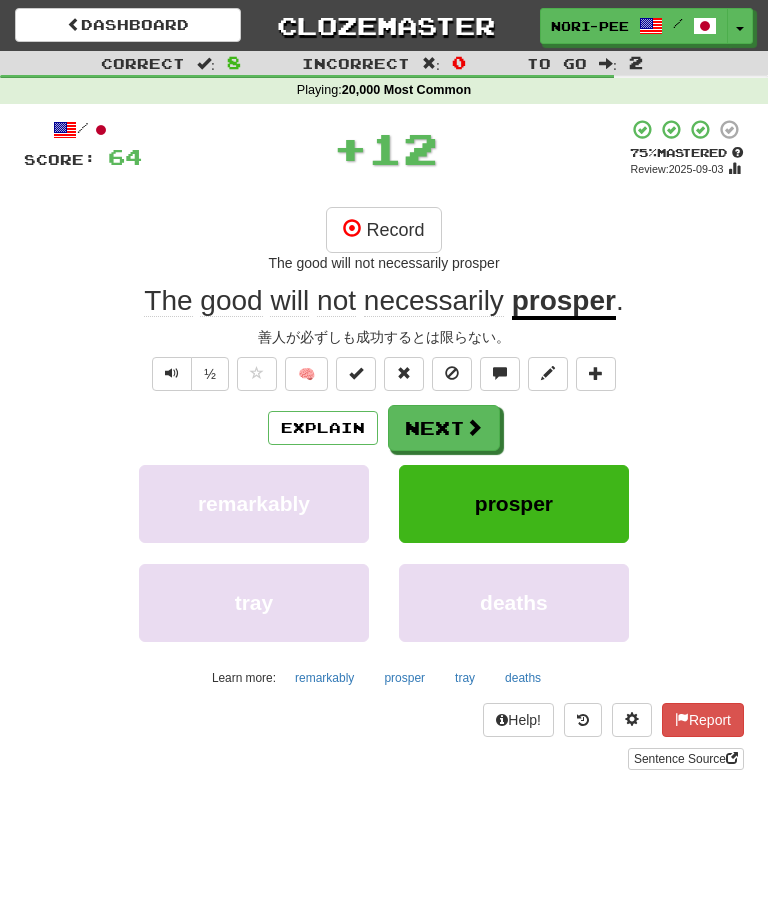 click on "Next" at bounding box center (444, 428) 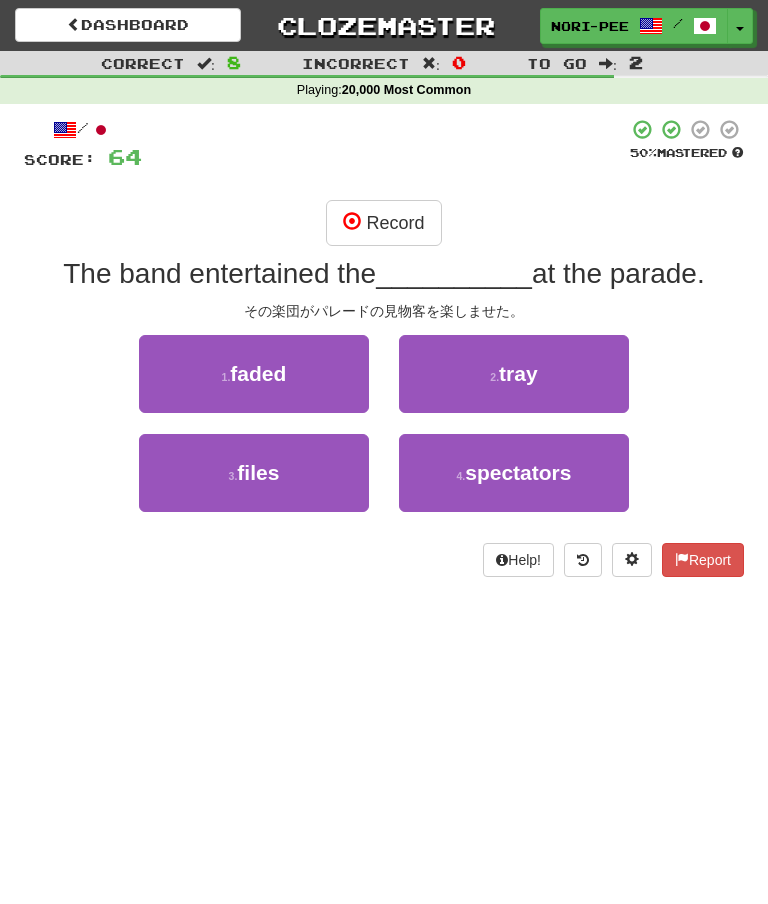 click on "Record" at bounding box center [383, 223] 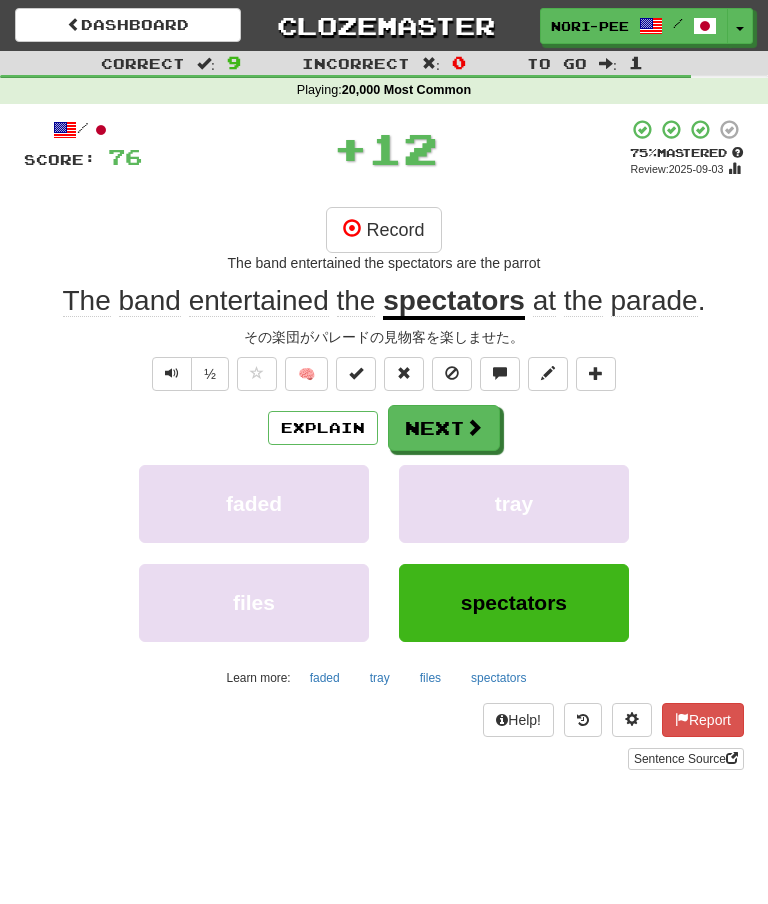 click on "Next" at bounding box center (444, 428) 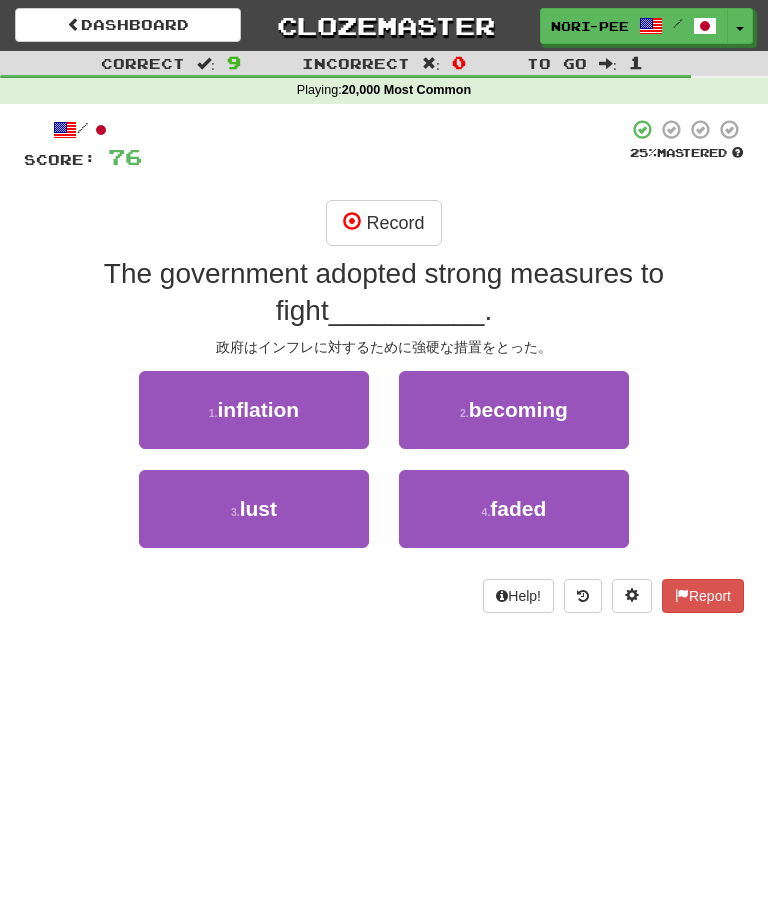 click on "Record" at bounding box center [383, 223] 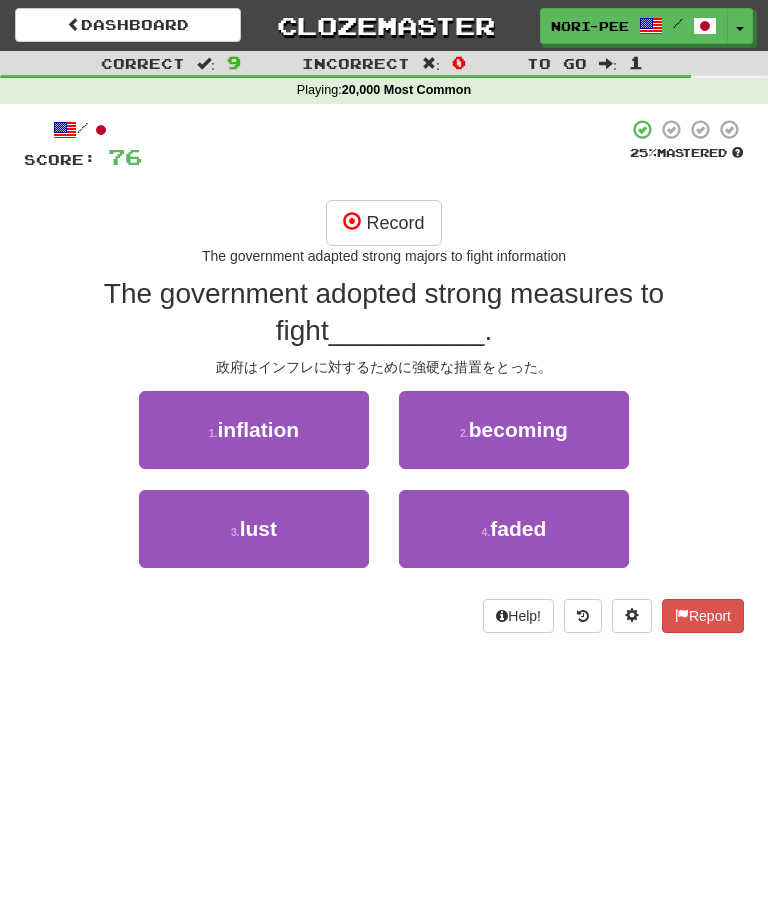 click on "Record" at bounding box center [383, 223] 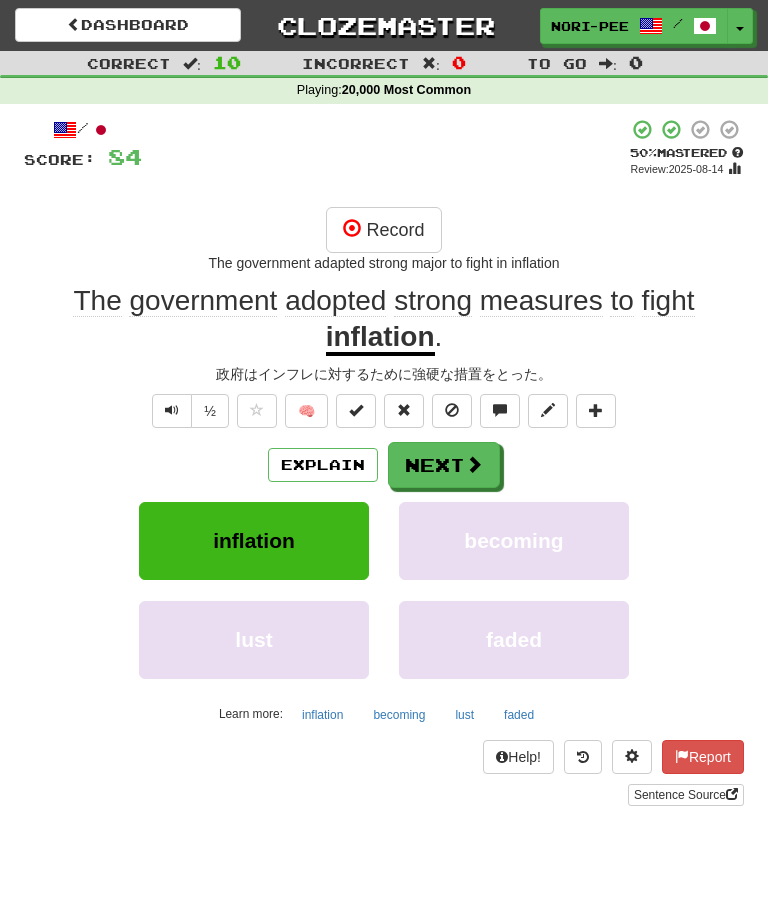 click on "Explain" at bounding box center (323, 465) 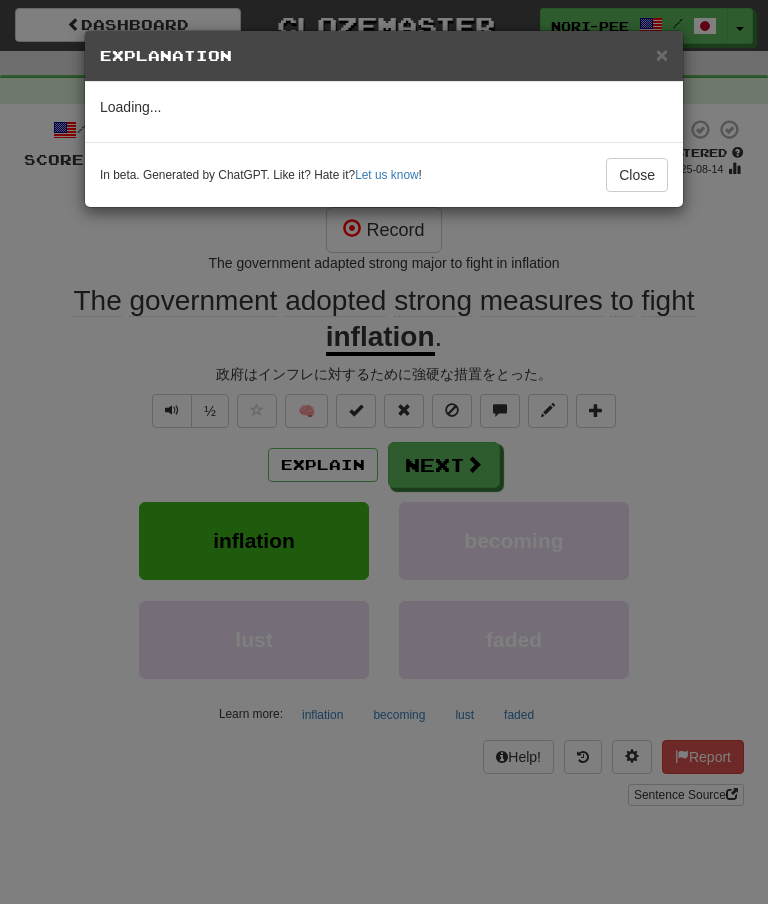 click on "Close" at bounding box center [637, 175] 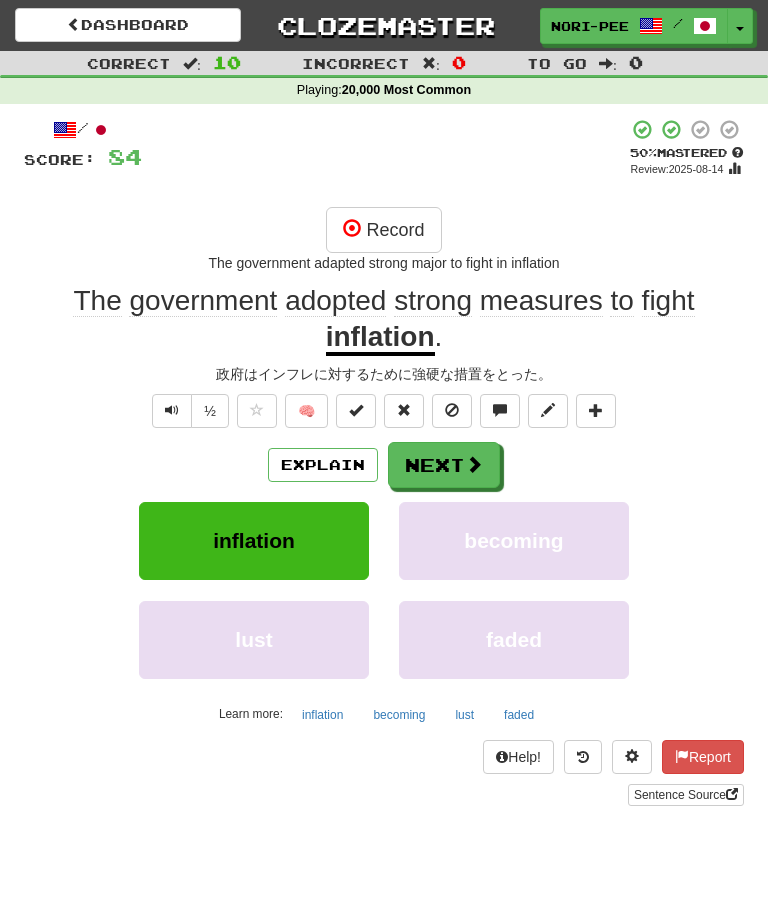 click on "Next" at bounding box center [444, 465] 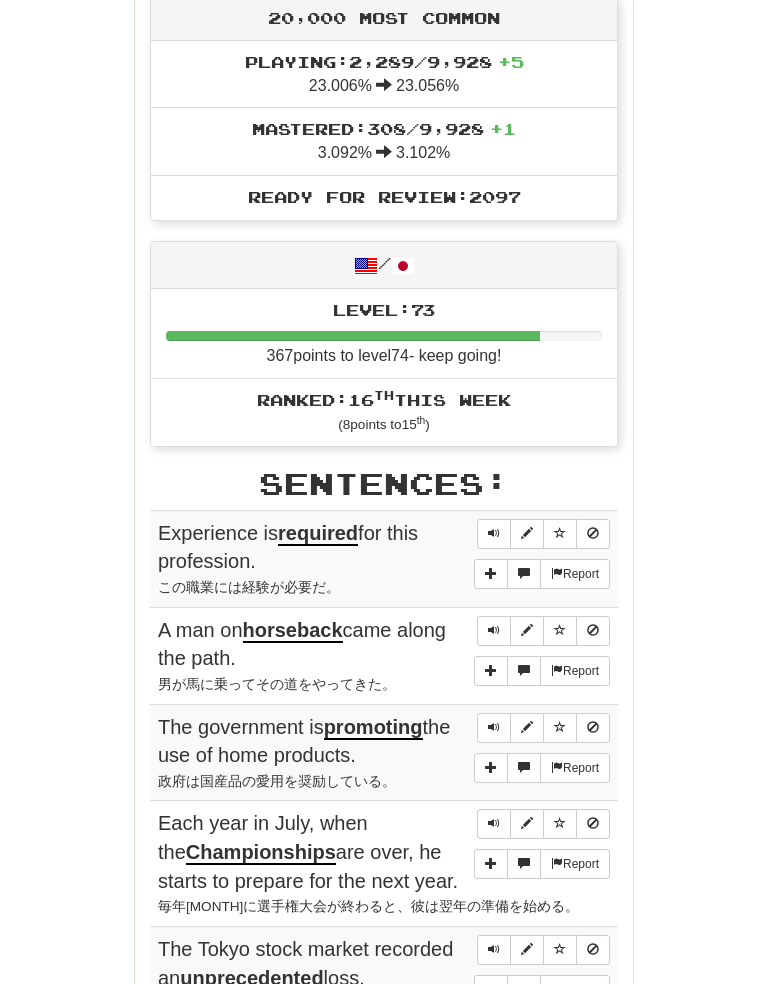 scroll, scrollTop: 739, scrollLeft: 0, axis: vertical 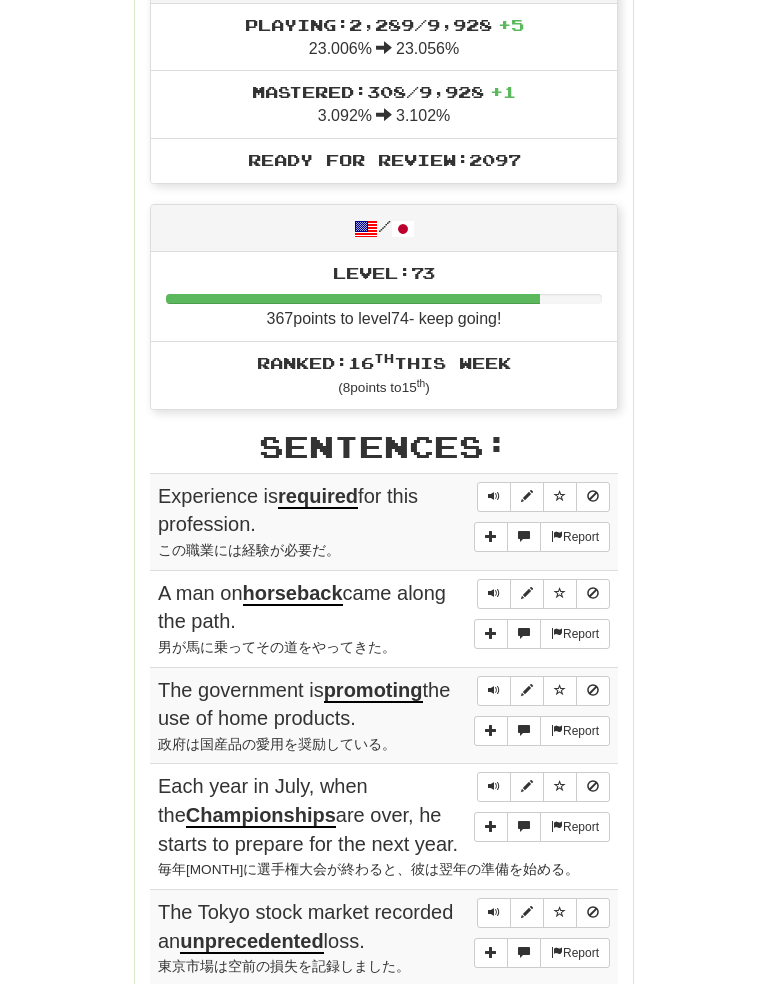 click at bounding box center [494, 496] 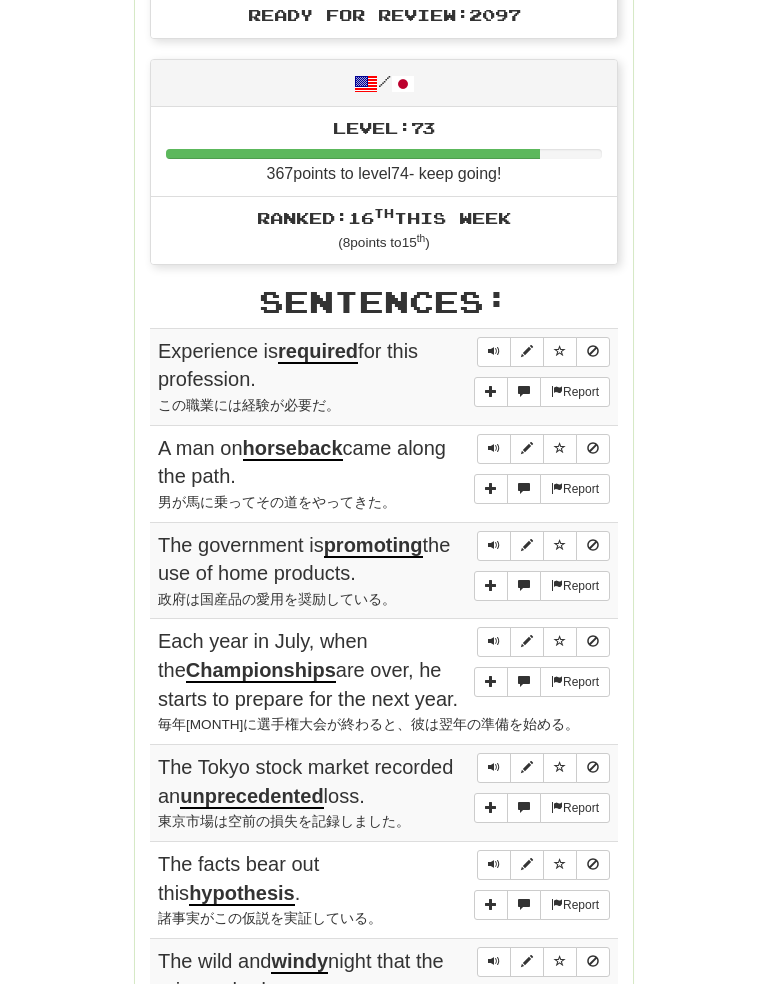 scroll, scrollTop: 884, scrollLeft: 0, axis: vertical 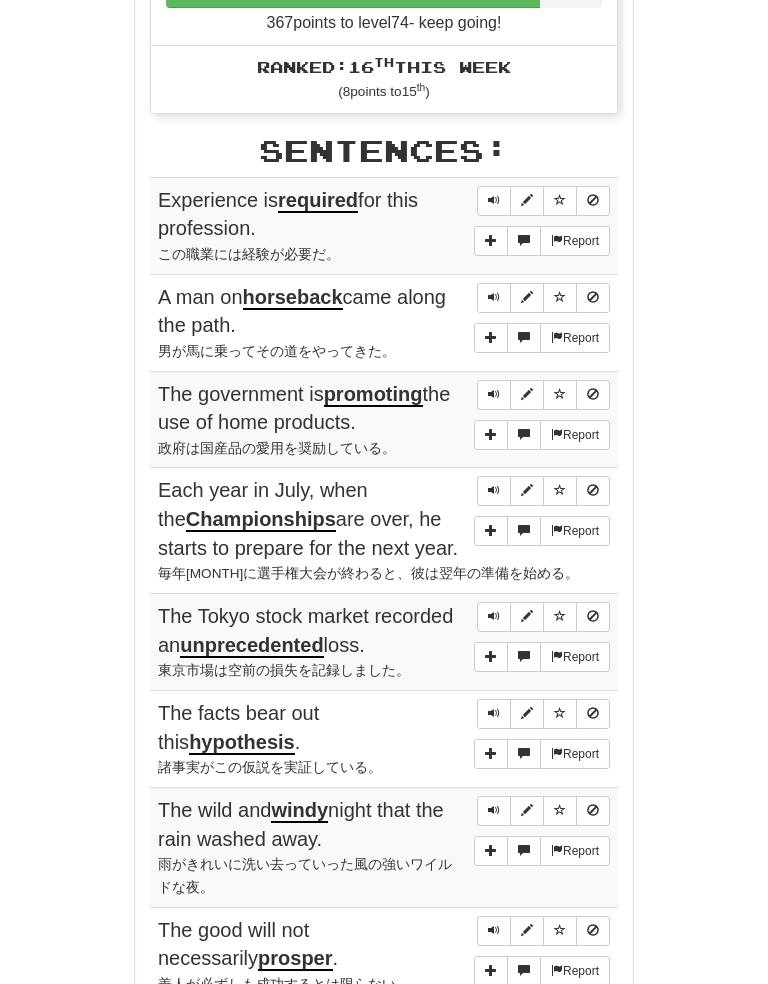 click on "Round Results Stats: Score:   + 84 Time:   3 : 44 New:   5 Review:   5 Correct:   10 Incorrect:   0 Get fluent faster. Get  Clozemaster Pro   Progress: 20,000 Most Common Playing:  2,289  /  9,928 + 5 23.006% 23.056% Mastered:  308  /  9,928 + 1 3.092% 3.102% Ready for Review:  2097  /  Level:  73 367  points to level  74  - keep going! Ranked:  16 th  this week ( 8  points to  15 th ) Sentences:  Report Experience is  required  for this profession. この職業には経験が必要だ。  Report A man on  horseback  came along the path. 男が馬に乗ってその道をやってきた。  Report The government is  promoting  the use of home products. 政府は国産品の愛用を奨励している。  Report Each year in July, when the  Championships  are over, he starts to prepare for the next year. 毎年７月に選手権大会が終わると、彼は翌年の準備を始める。  Report The Tokyo stock market recorded an  unprecedented  loss. 東京市場は空前の損失を記録しました。 . . ." at bounding box center (384, 233) 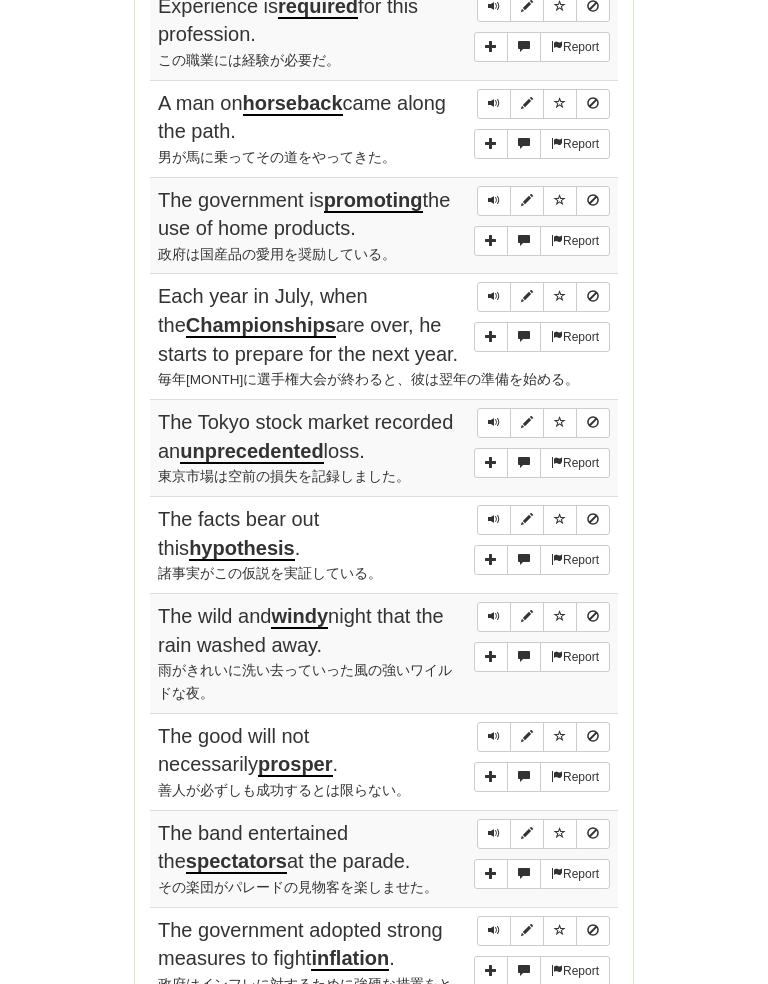 scroll, scrollTop: 1236, scrollLeft: 0, axis: vertical 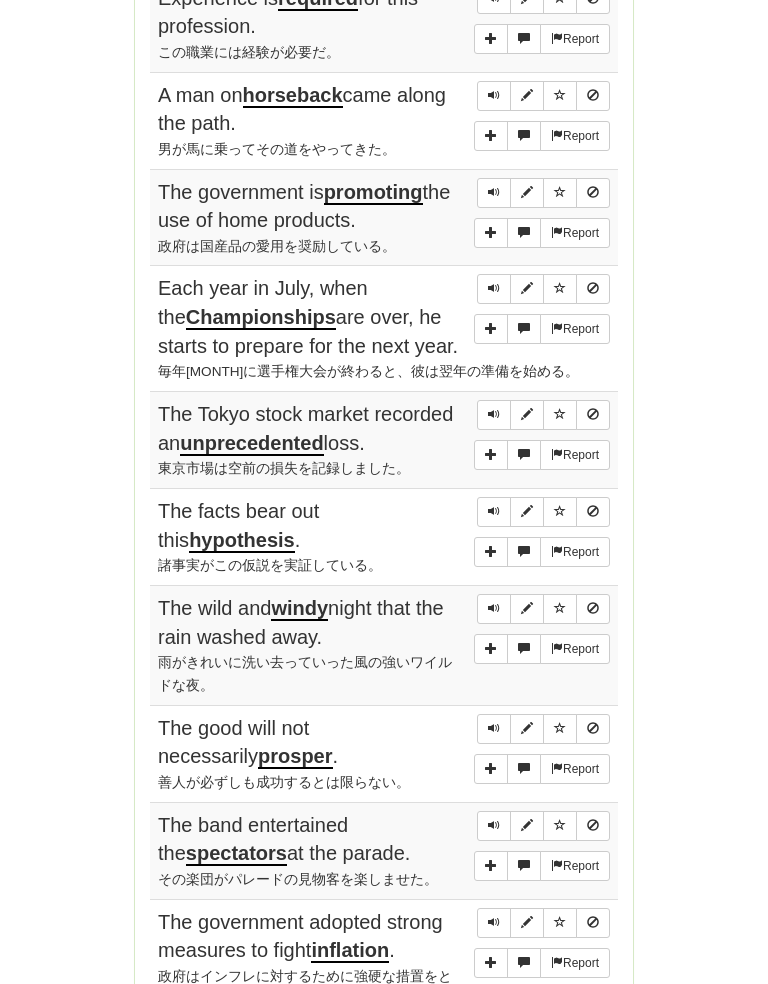 click on "Round Results Stats: Score:   + 84 Time:   3 : 44 New:   5 Review:   5 Correct:   10 Incorrect:   0 Get fluent faster. Get  Clozemaster Pro   Progress: 20,000 Most Common Playing:  2,289  /  9,928 + 5 23.006% 23.056% Mastered:  308  /  9,928 + 1 3.092% 3.102% Ready for Review:  2097  /  Level:  73 367  points to level  74  - keep going! Ranked:  16 th  this week ( 8  points to  15 th ) Sentences:  Report Experience is  required  for this profession. この職業には経験が必要だ。  Report A man on  horseback  came along the path. 男が馬に乗ってその道をやってきた。  Report The government is  promoting  the use of home products. 政府は国産品の愛用を奨励している。  Report Each year in July, when the  Championships  are over, he starts to prepare for the next year. 毎年７月に選手権大会が終わると、彼は翌年の準備を始める。  Report The Tokyo stock market recorded an  unprecedented  loss. 東京市場は空前の損失を記録しました。 . . ." at bounding box center (384, 31) 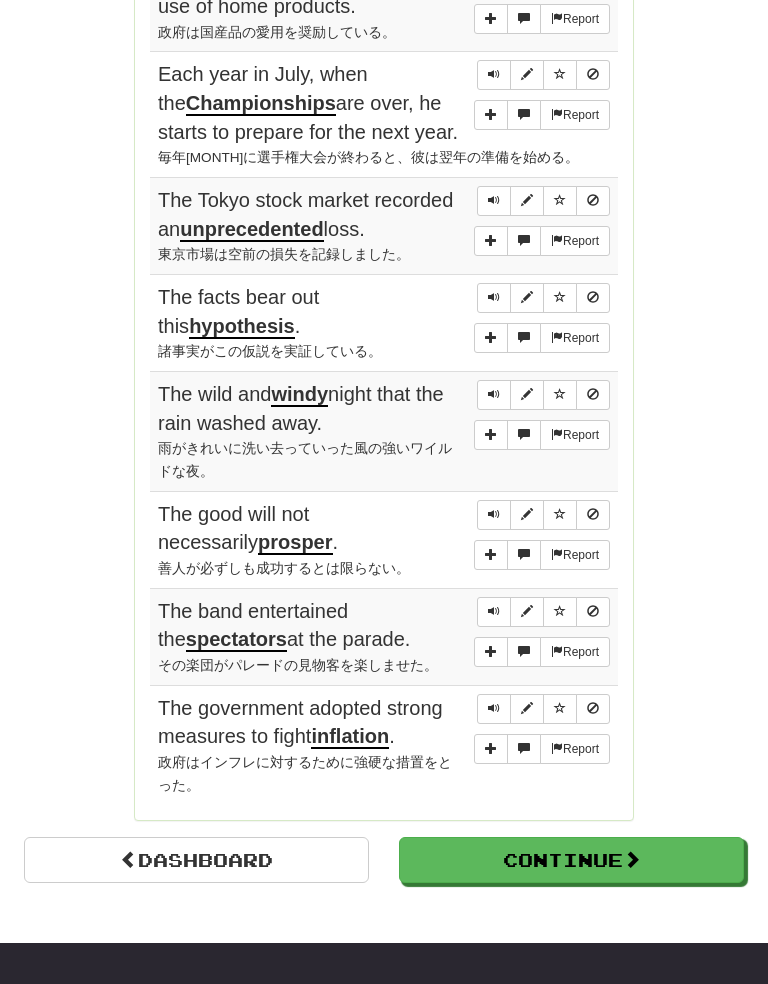 scroll, scrollTop: 1455, scrollLeft: 0, axis: vertical 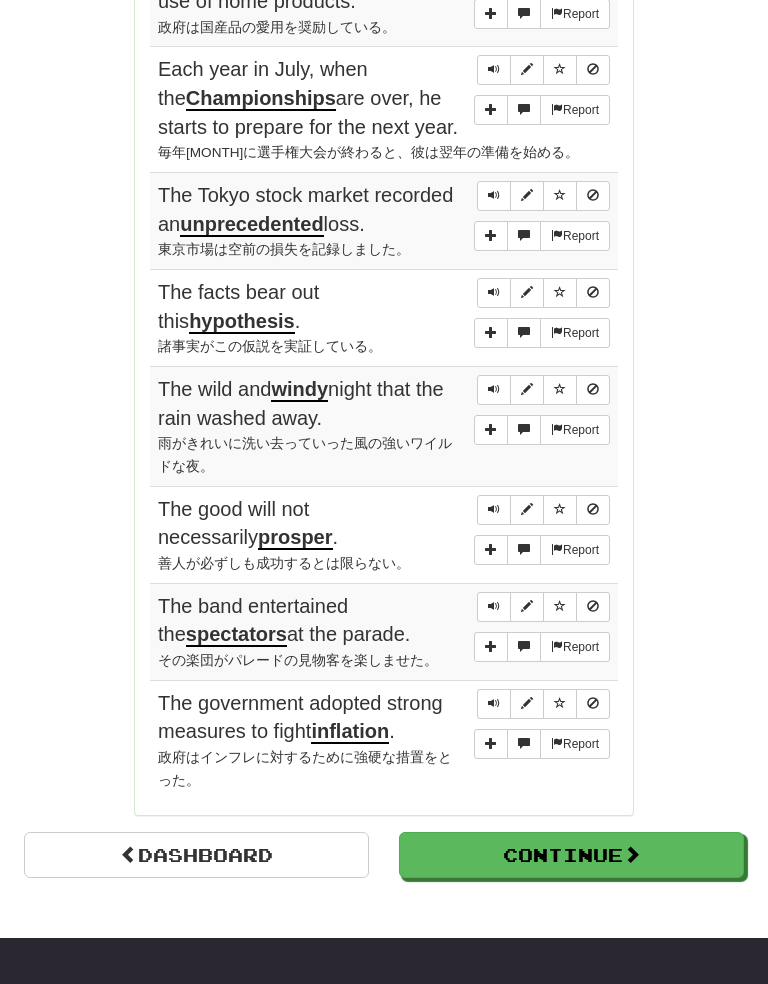click on "Round Results Stats: Score:   + 84 Time:   3 : 44 New:   5 Review:   5 Correct:   10 Incorrect:   0 Get fluent faster. Get  Clozemaster Pro   Progress: 20,000 Most Common Playing:  2,289  /  9,928 + 5 23.006% 23.056% Mastered:  308  /  9,928 + 1 3.092% 3.102% Ready for Review:  2097  /  Level:  73 367  points to level  74  - keep going! Ranked:  16 th  this week ( 8  points to  15 th ) Sentences:  Report Experience is  required  for this profession. この職業には経験が必要だ。  Report A man on  horseback  came along the path. 男が馬に乗ってその道をやってきた。  Report The government is  promoting  the use of home products. 政府は国産品の愛用を奨励している。  Report Each year in July, when the  Championships  are over, he starts to prepare for the next year. 毎年７月に選手権大会が終わると、彼は翌年の準備を始める。  Report The Tokyo stock market recorded an  unprecedented  loss. 東京市場は空前の損失を記録しました。 . . ." at bounding box center [384, -188] 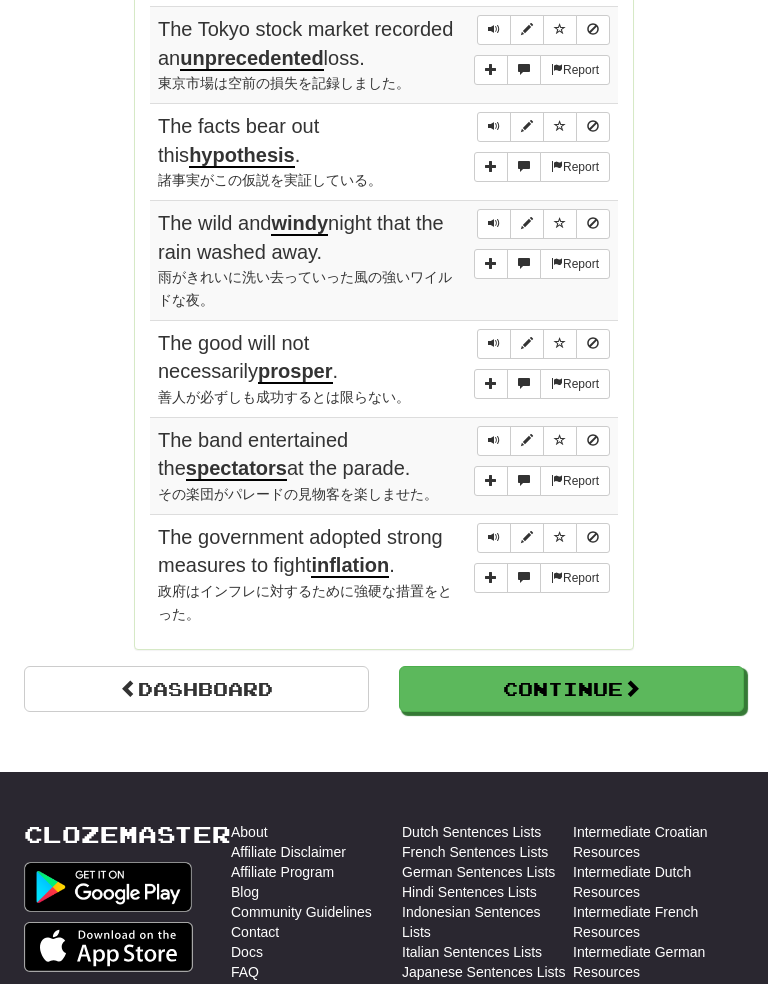 scroll, scrollTop: 1625, scrollLeft: 0, axis: vertical 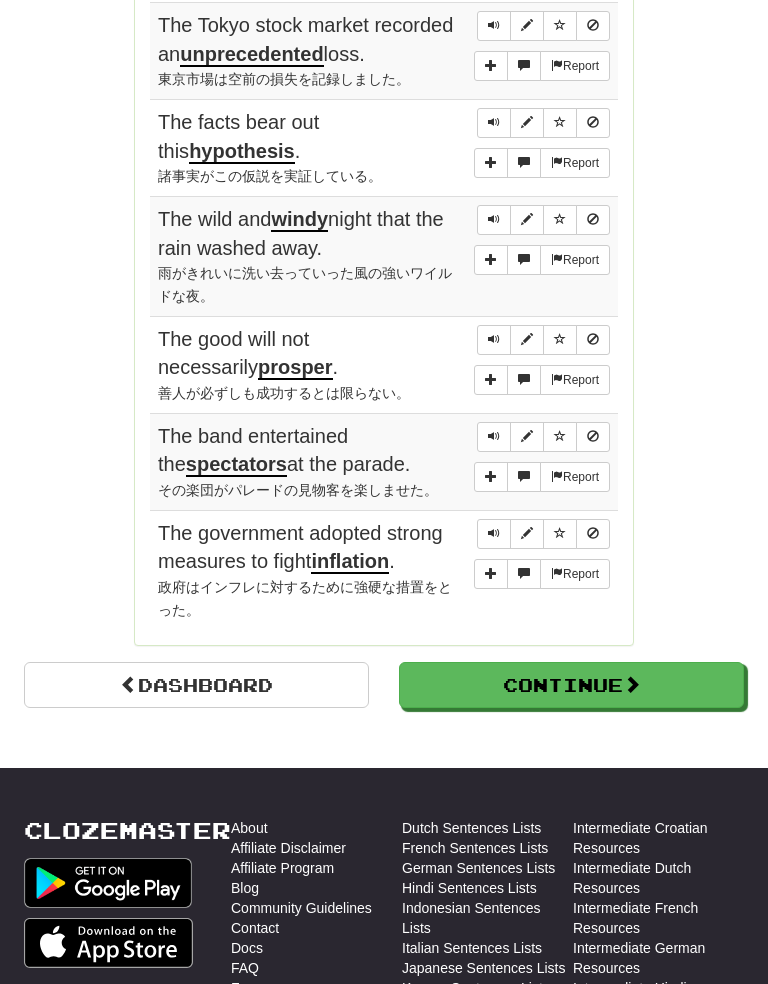 click at bounding box center (494, 535) 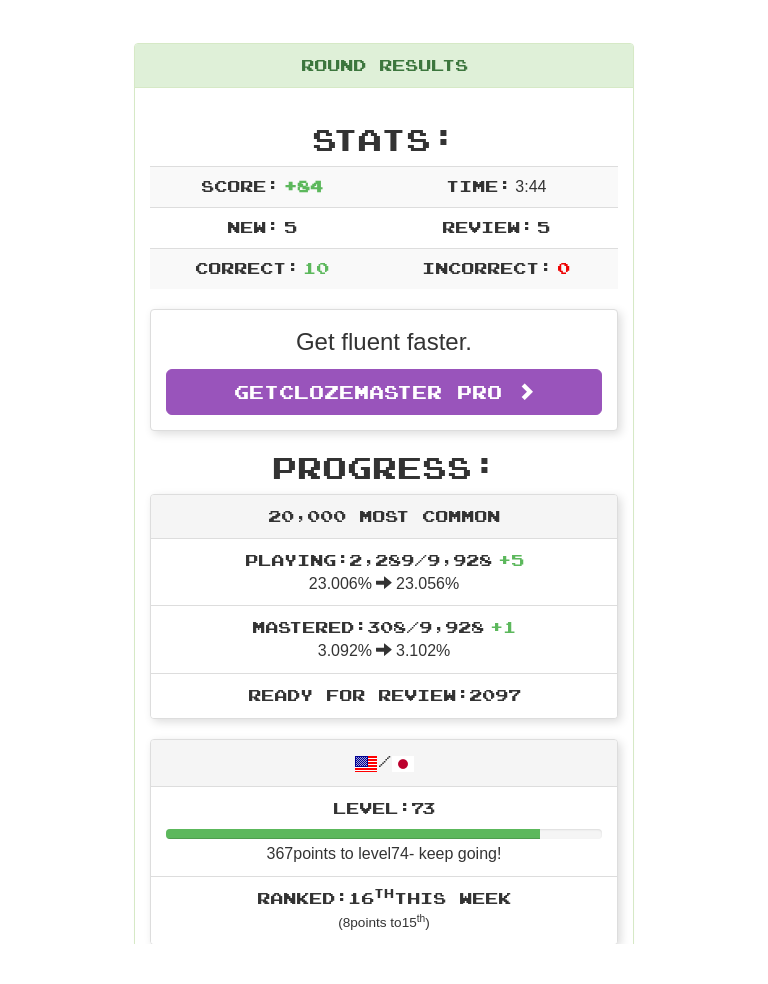 scroll, scrollTop: 0, scrollLeft: 0, axis: both 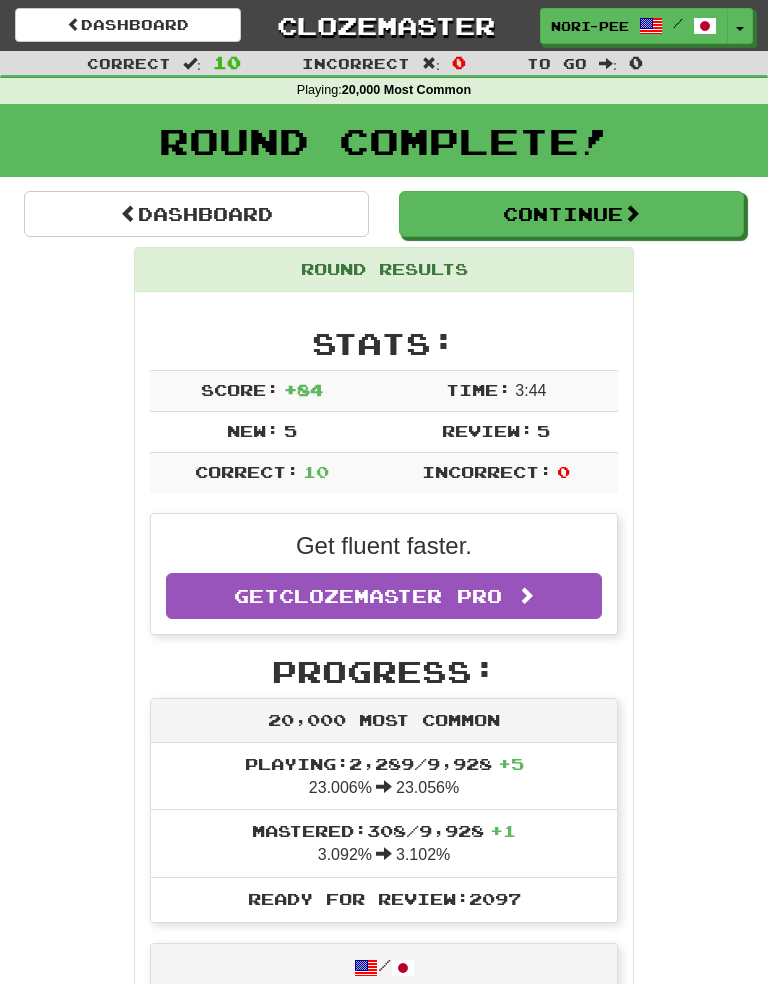 click on "Dashboard" at bounding box center [196, 214] 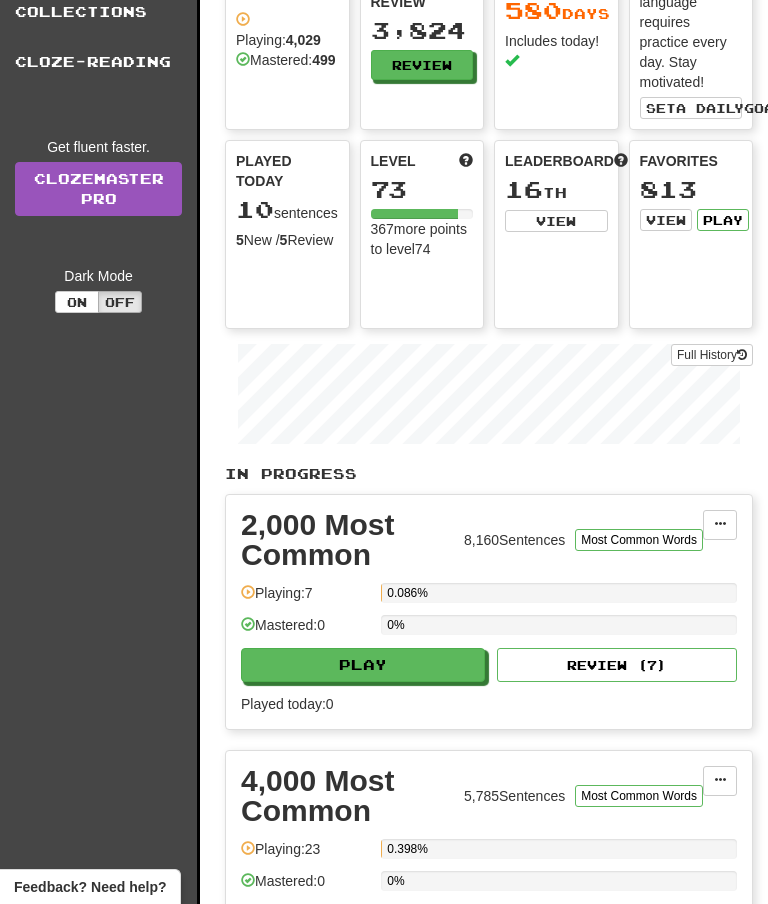 scroll, scrollTop: 0, scrollLeft: 0, axis: both 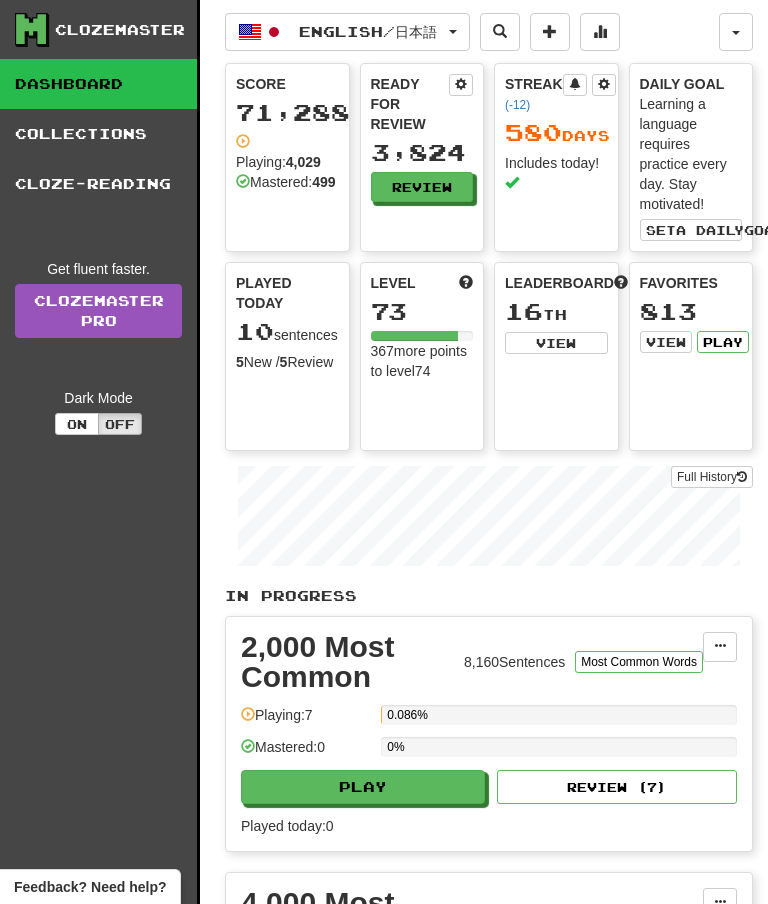 click on "Collections" at bounding box center [98, 134] 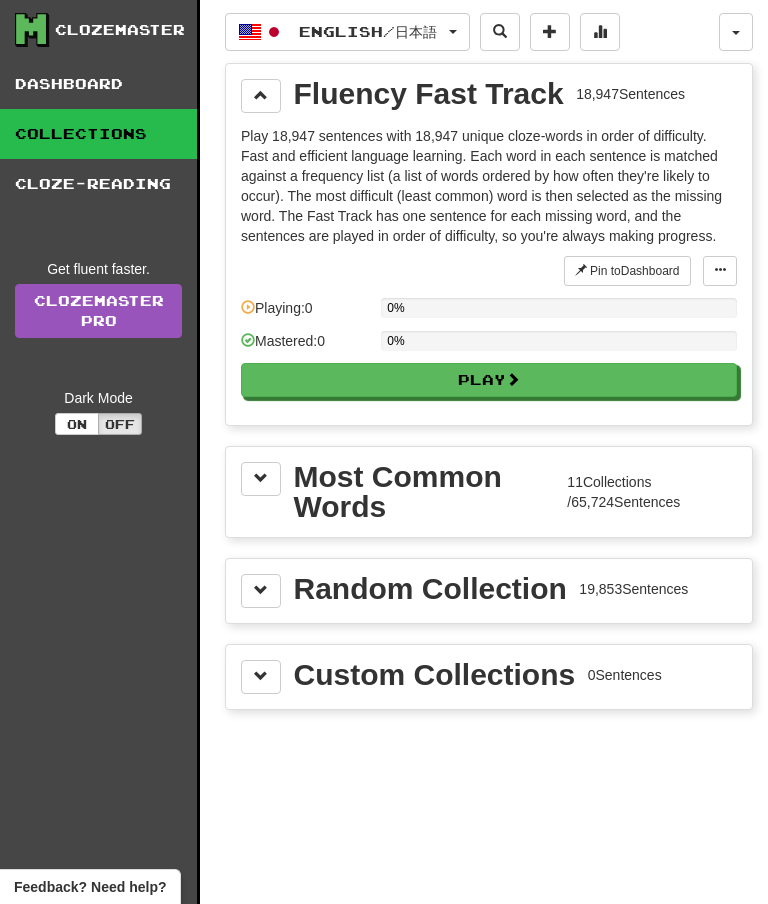 click on "Dashboard" at bounding box center (98, 84) 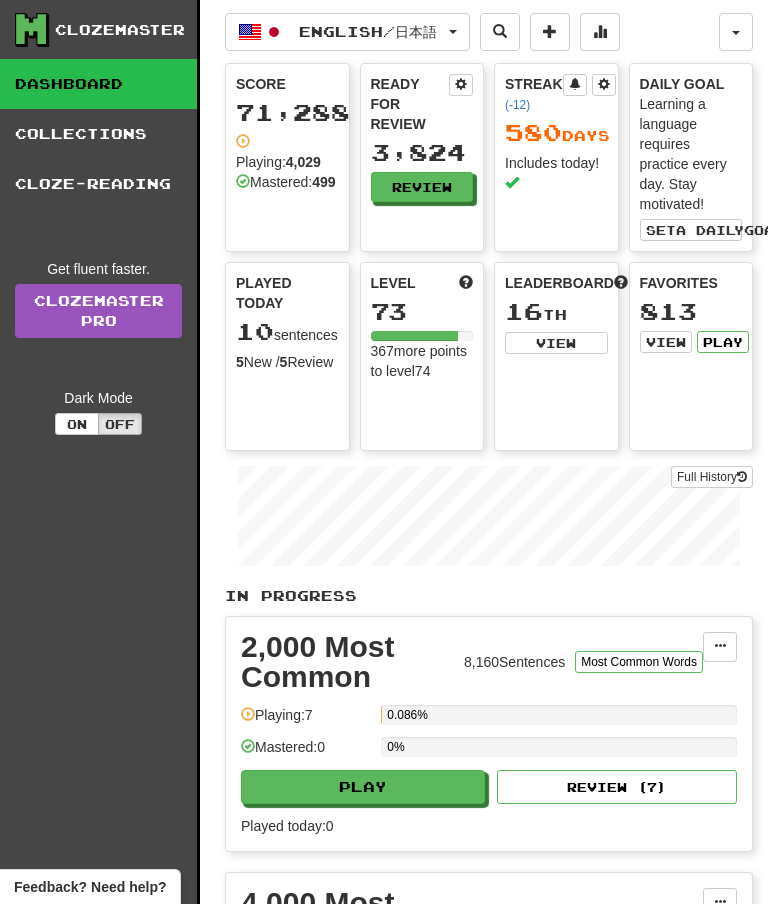 click on "Collections" at bounding box center (98, 134) 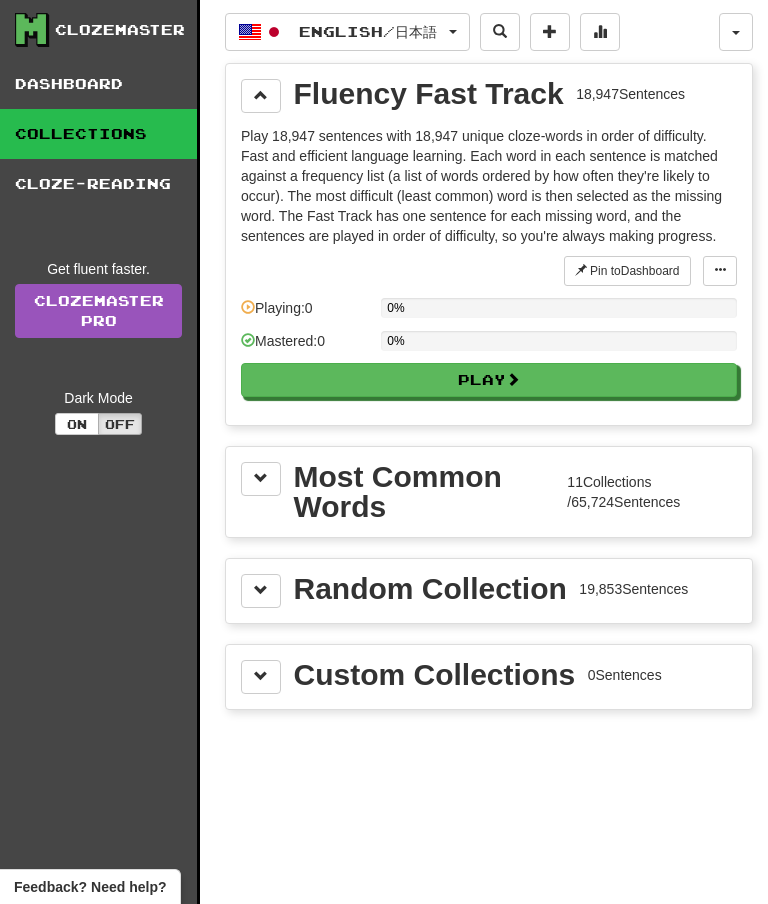 click at bounding box center [261, 96] 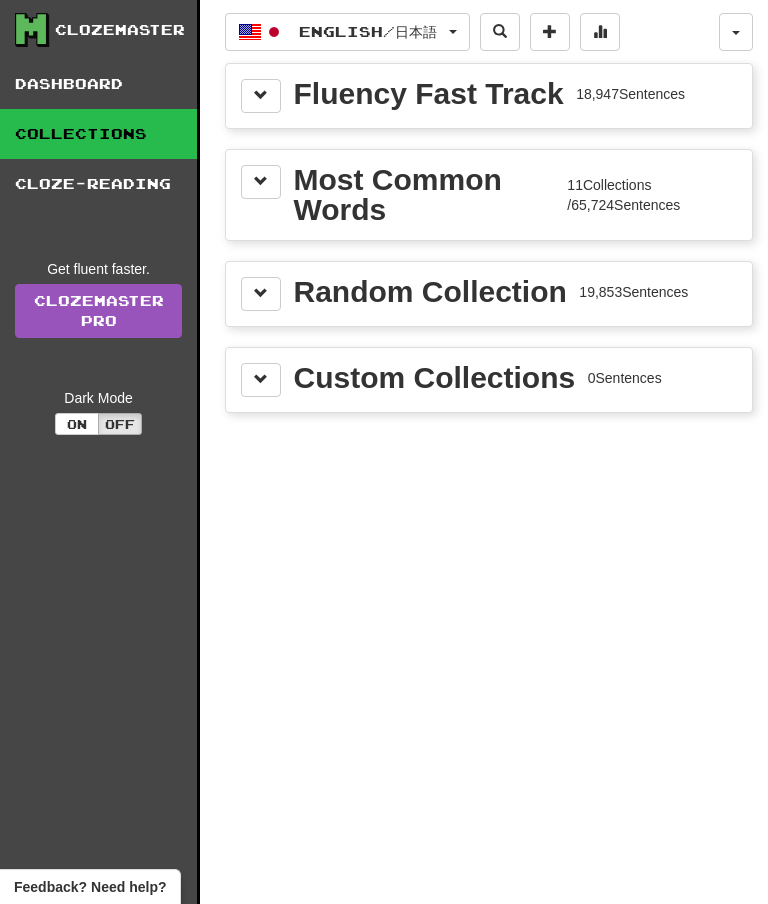 click at bounding box center [261, 182] 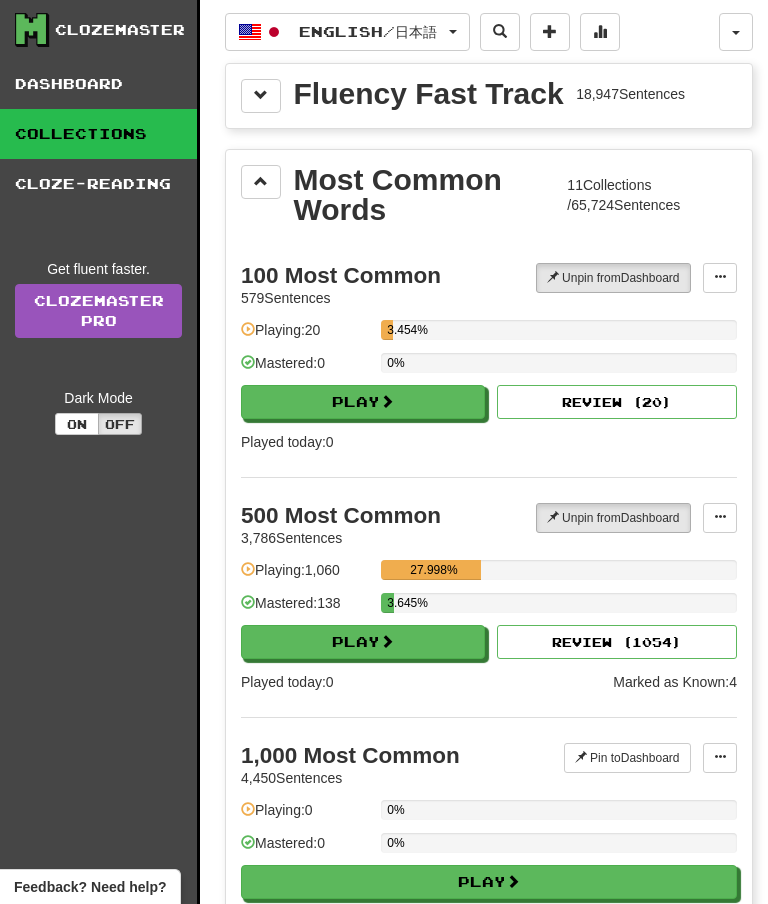 click on "Play" at bounding box center (363, 642) 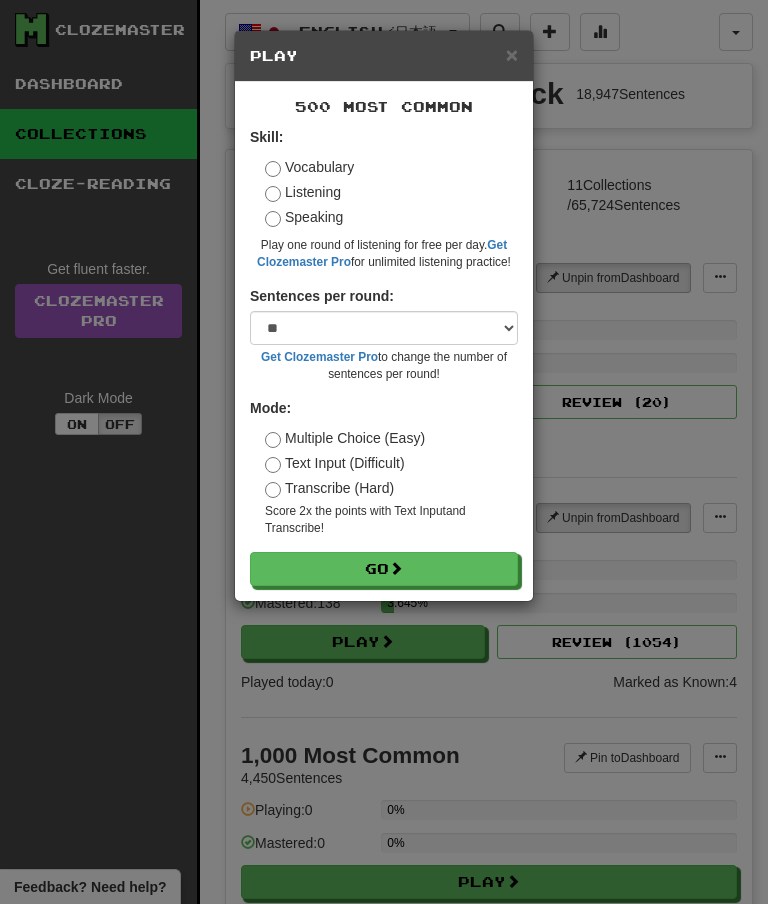 click on "Go" at bounding box center (384, 569) 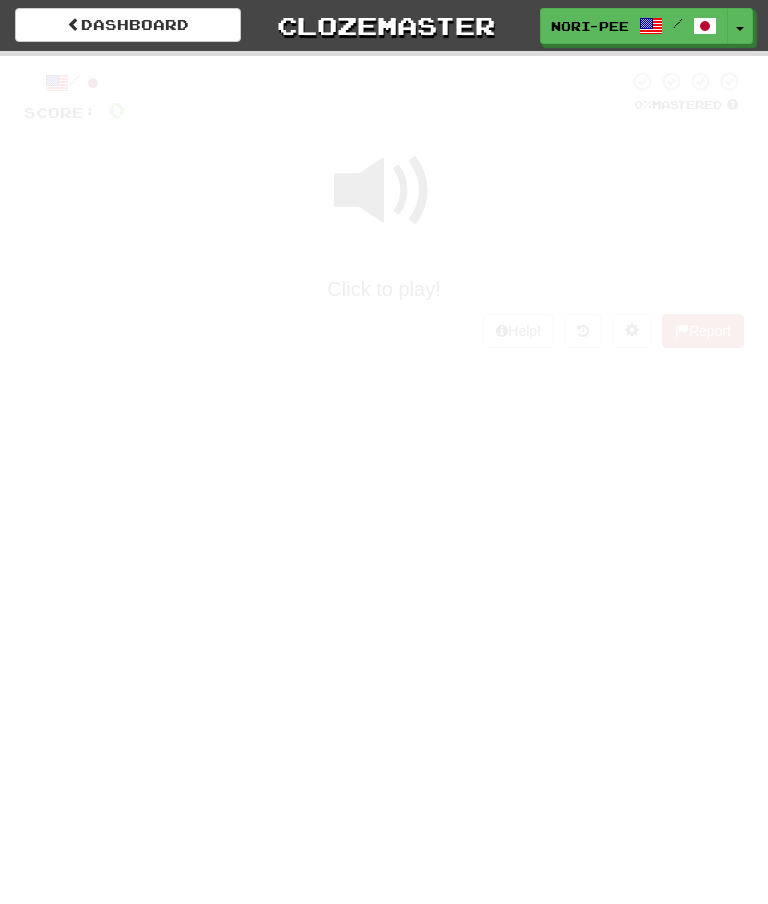 scroll, scrollTop: 0, scrollLeft: 0, axis: both 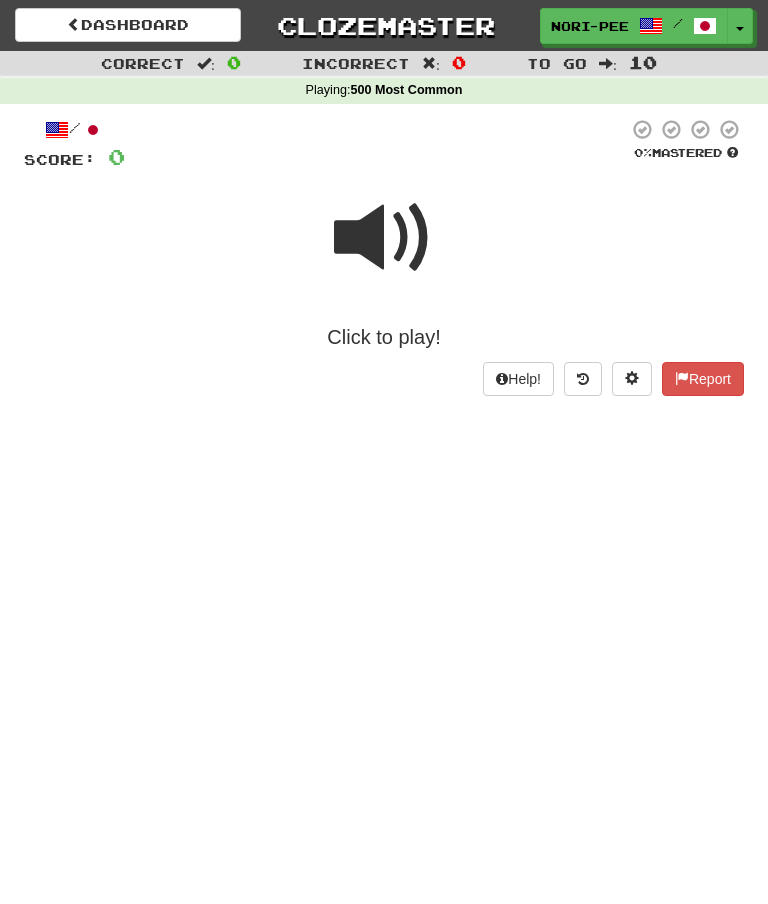 click at bounding box center [632, 379] 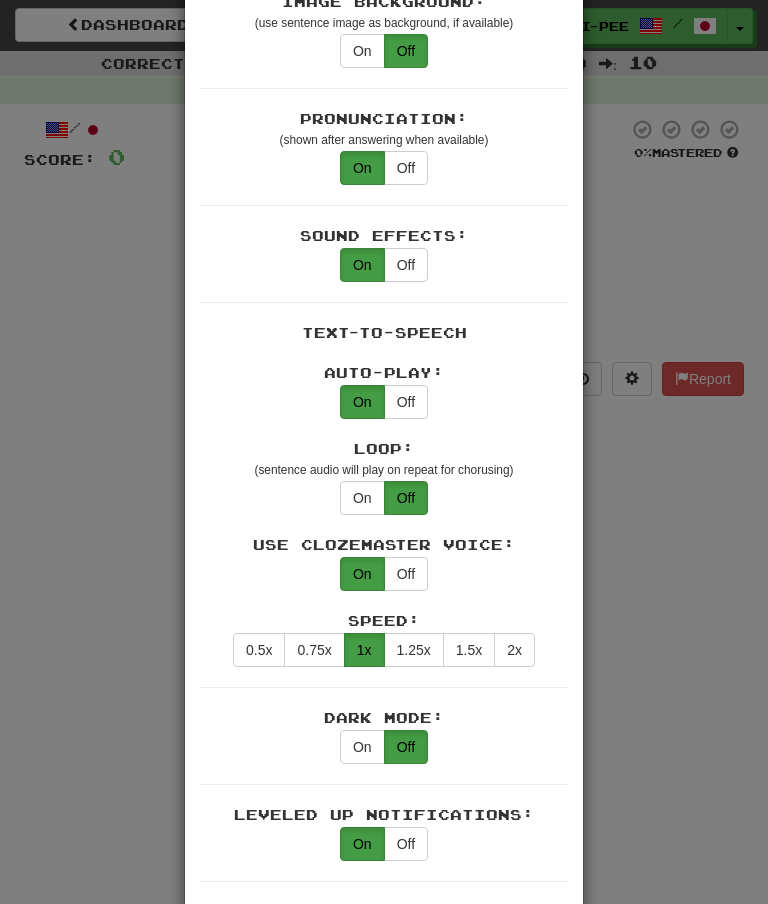 scroll, scrollTop: 1330, scrollLeft: 0, axis: vertical 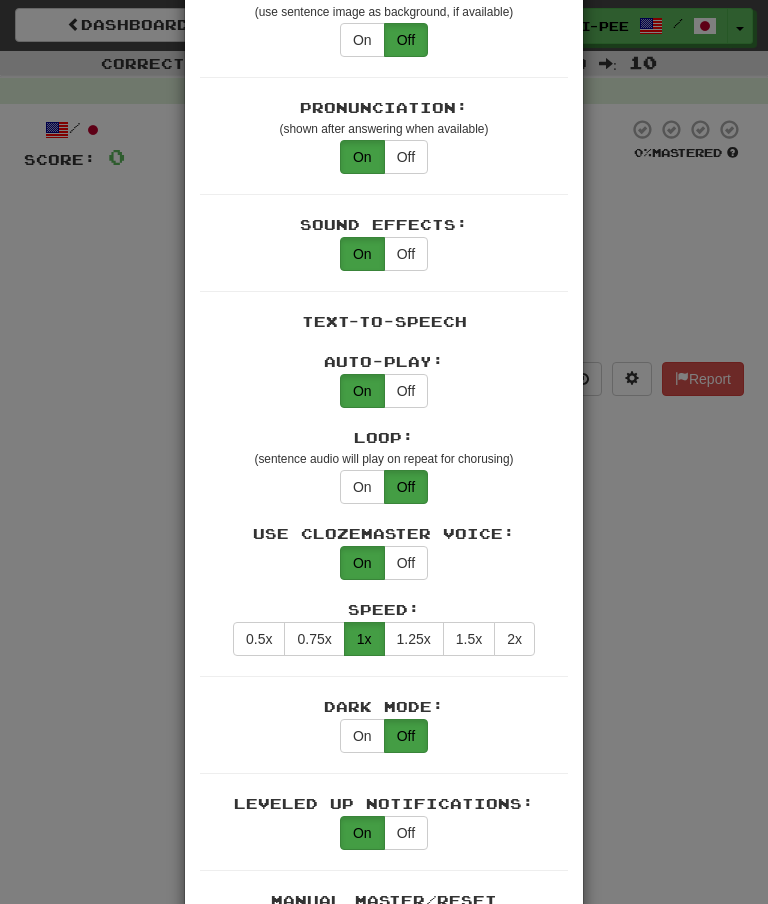 click on "1.25x" at bounding box center (414, 639) 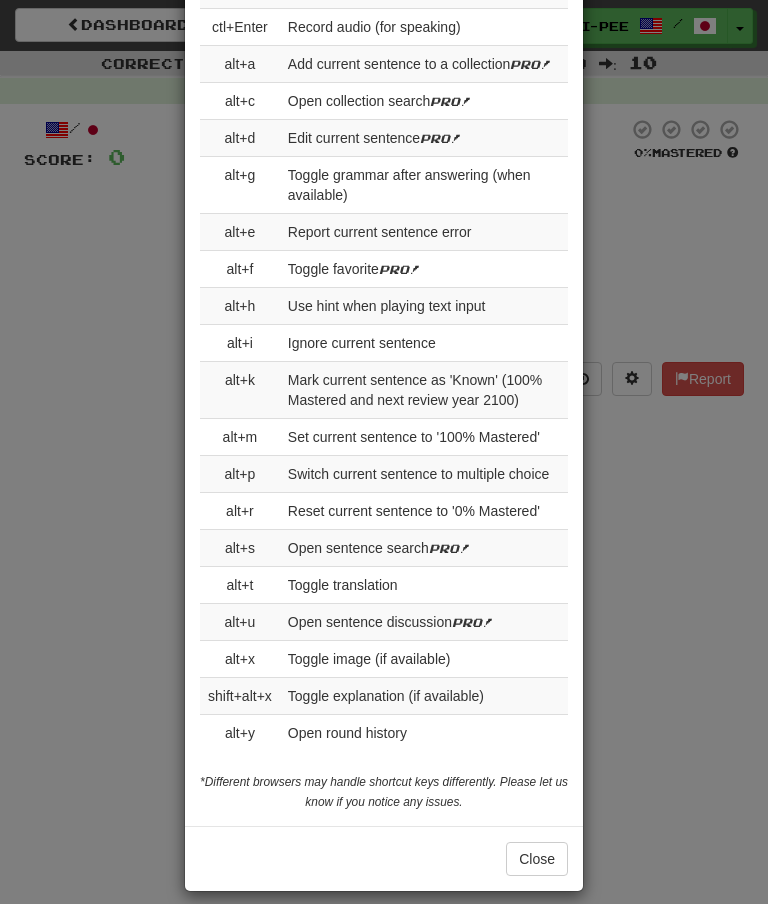 scroll, scrollTop: 3051, scrollLeft: 0, axis: vertical 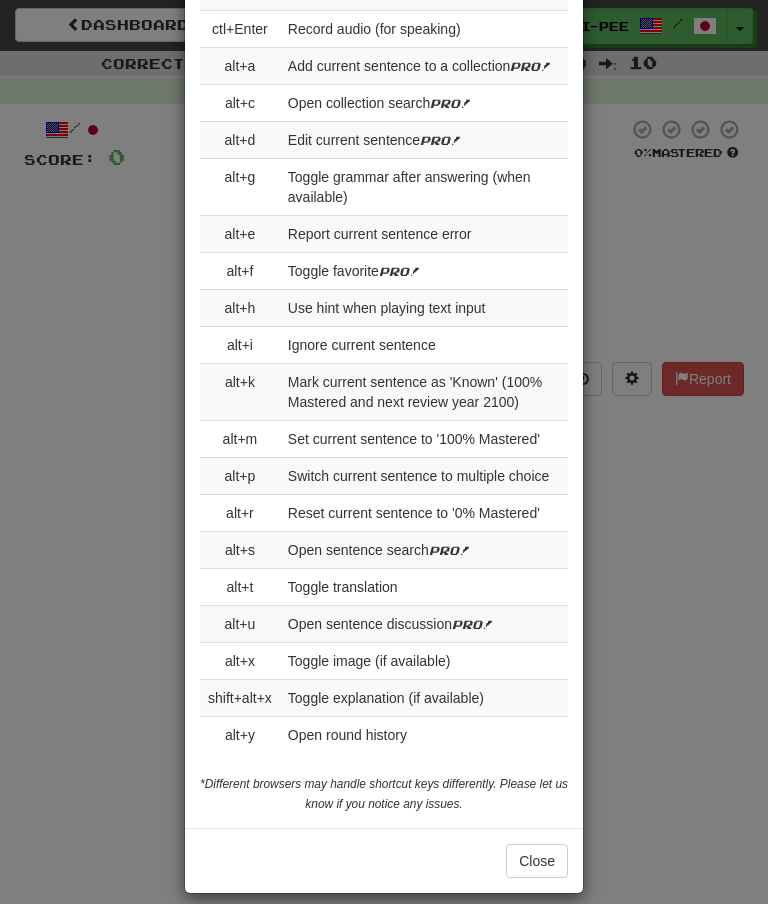 click on "Close" at bounding box center (537, 861) 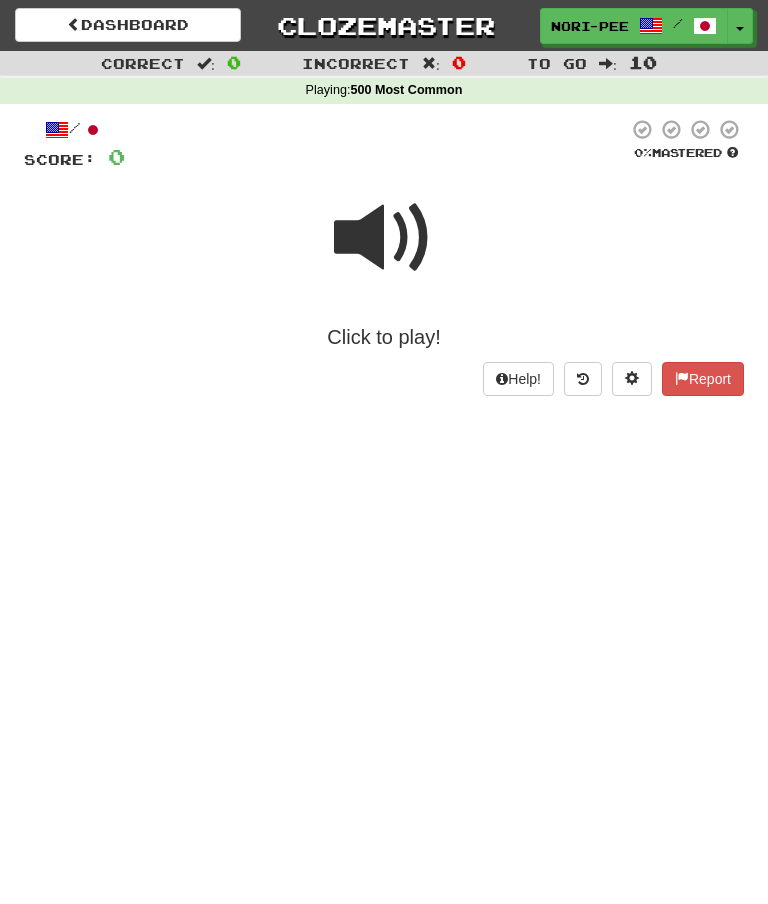 click at bounding box center [384, 238] 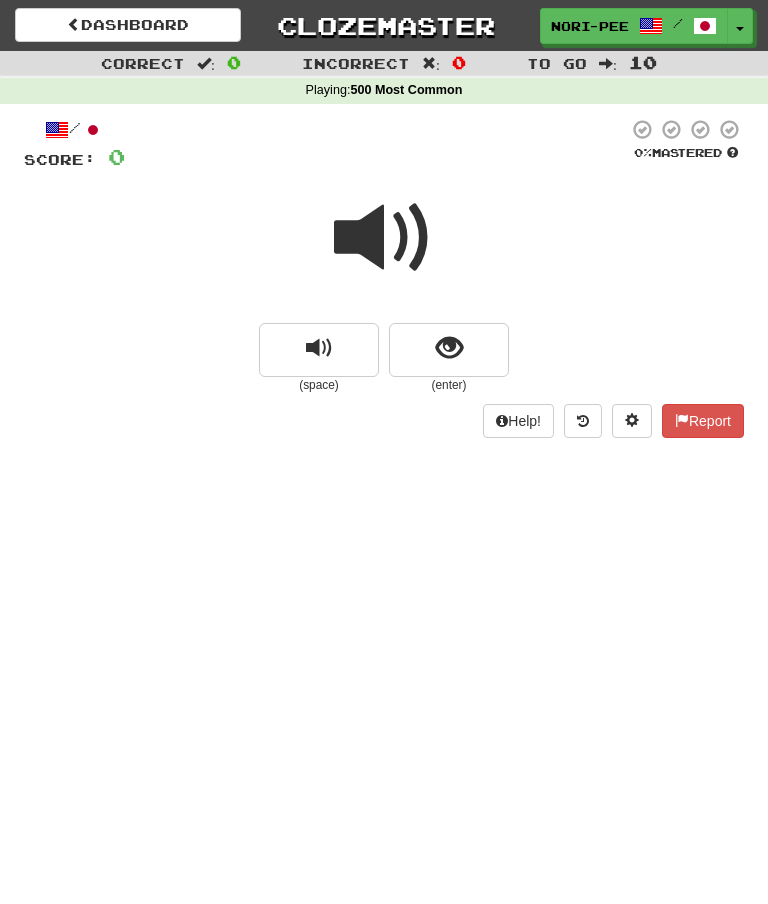 click at bounding box center [384, 238] 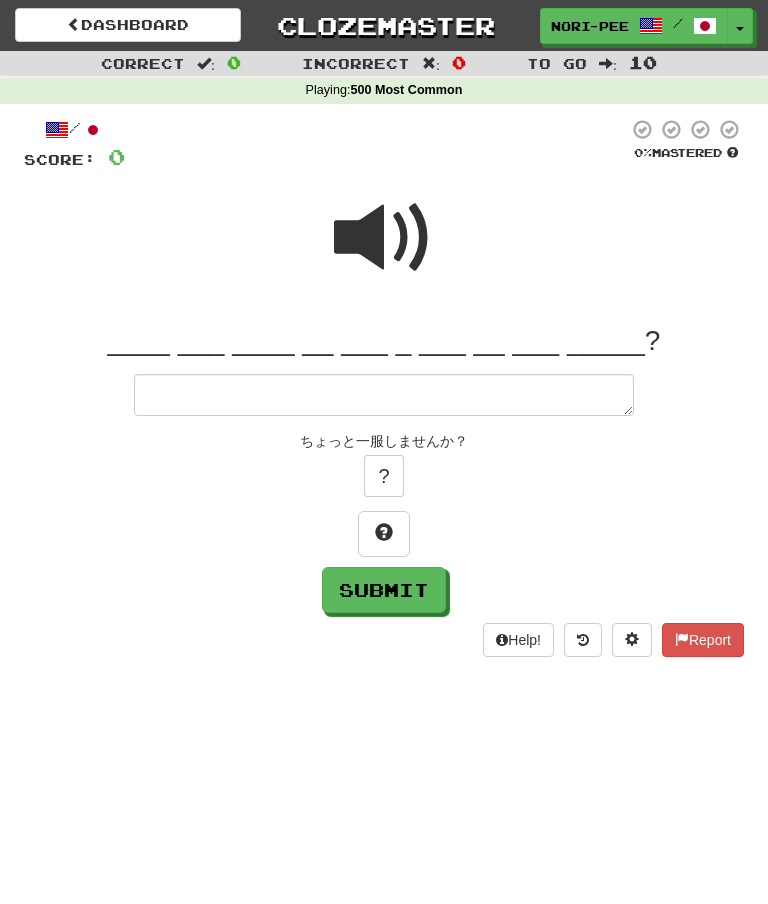 type on "*" 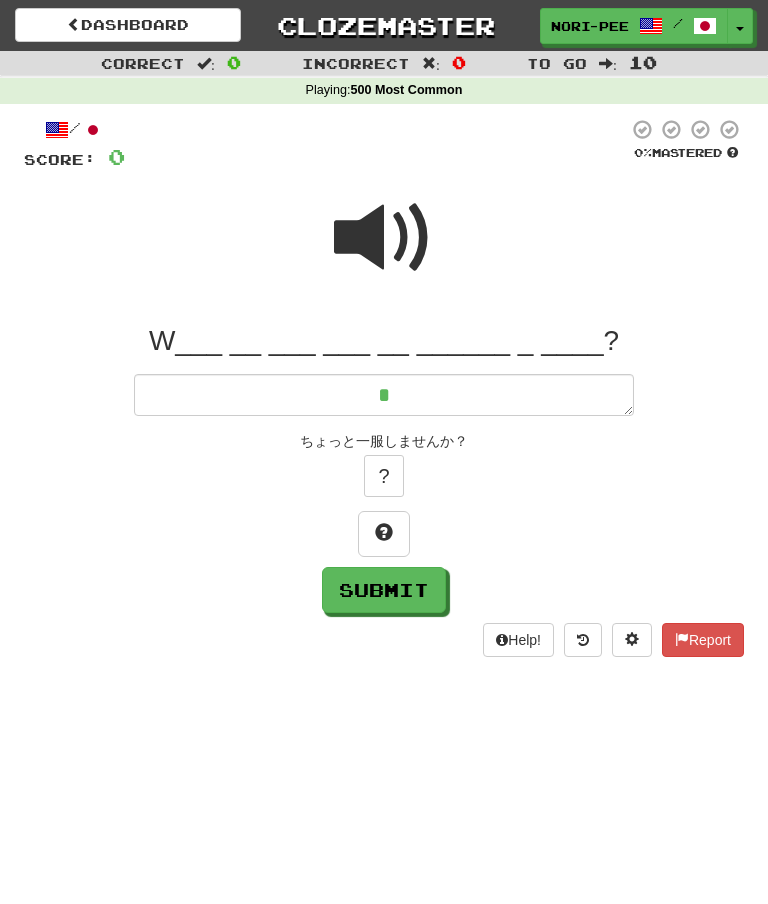 type on "*" 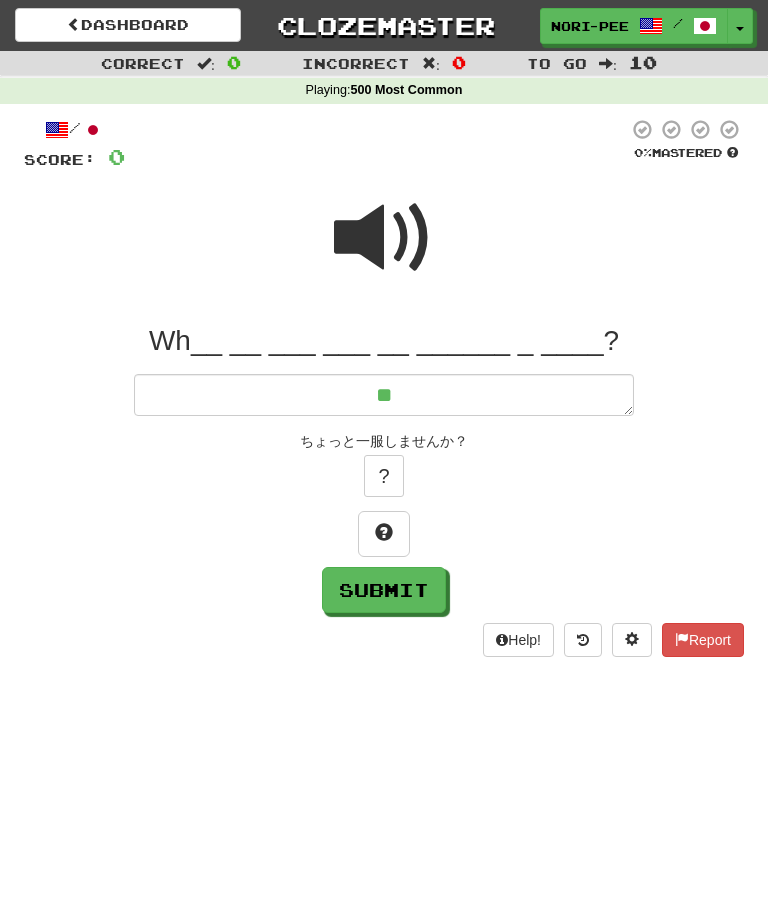 type on "*" 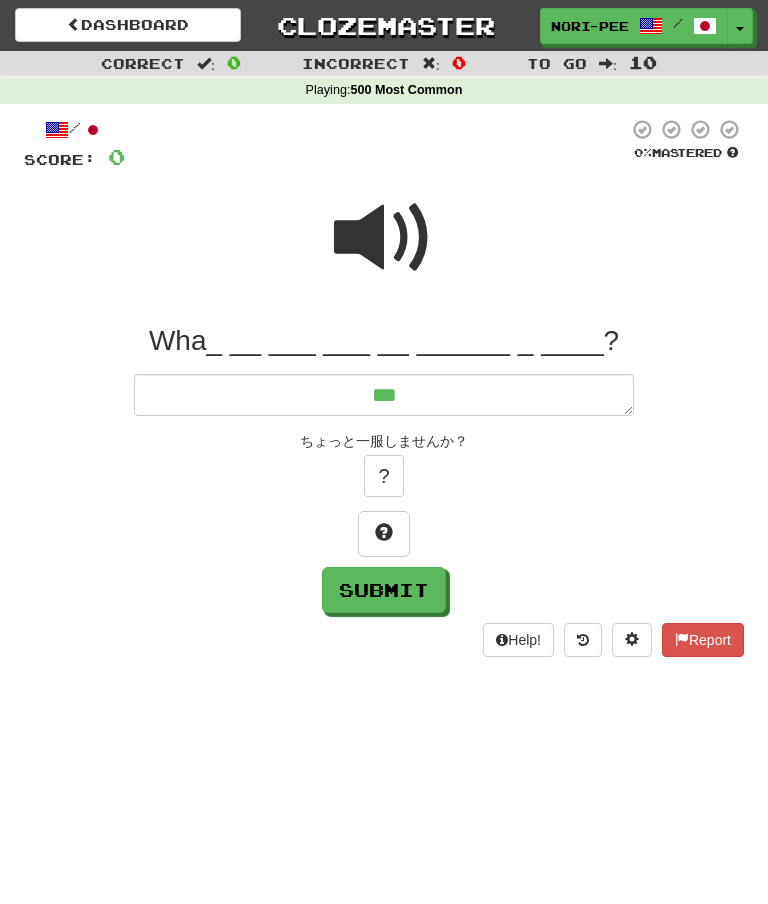 type on "*" 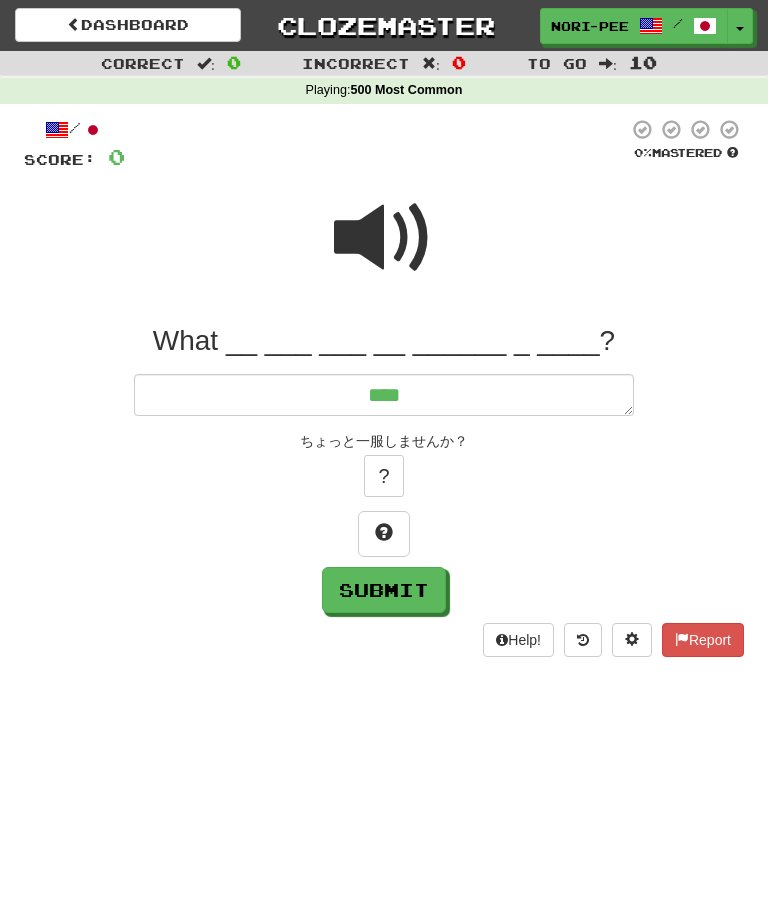 type on "*" 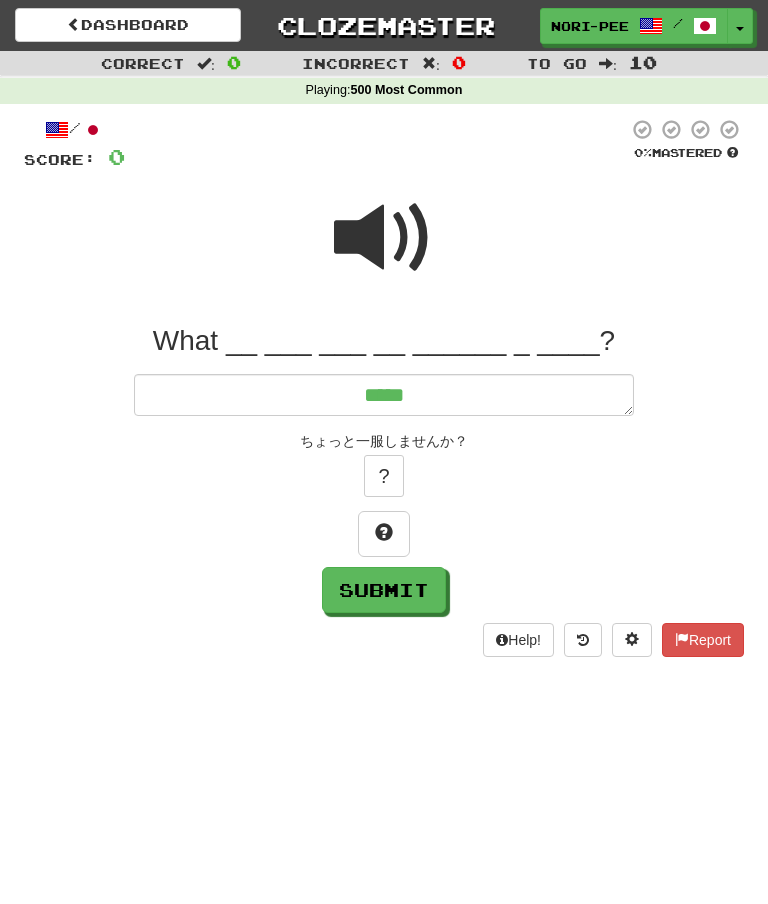 type on "*" 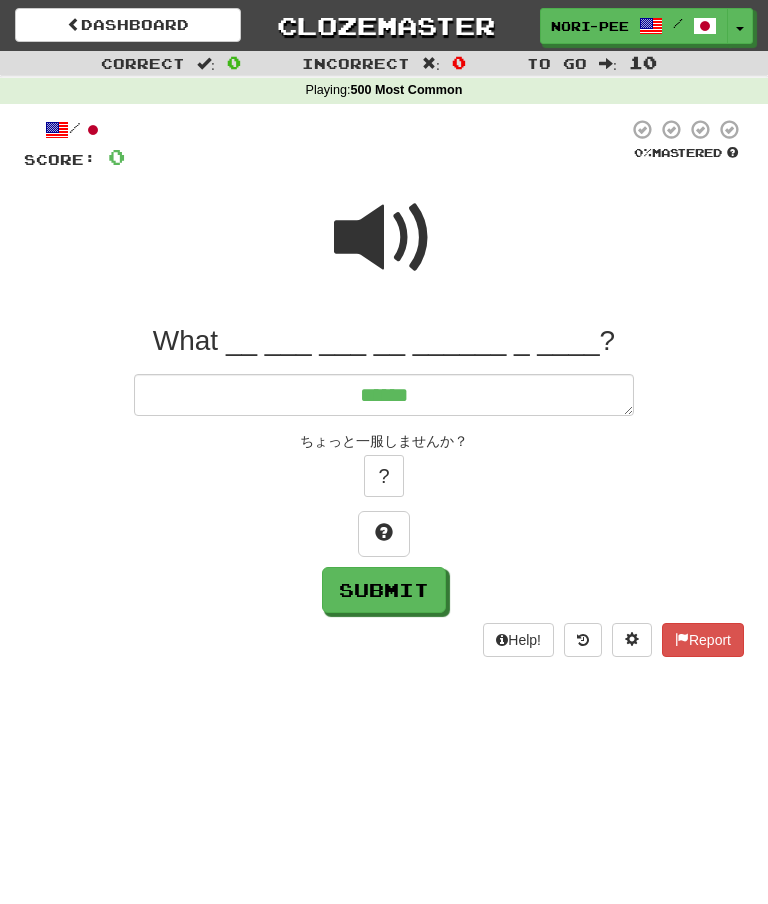 type on "*" 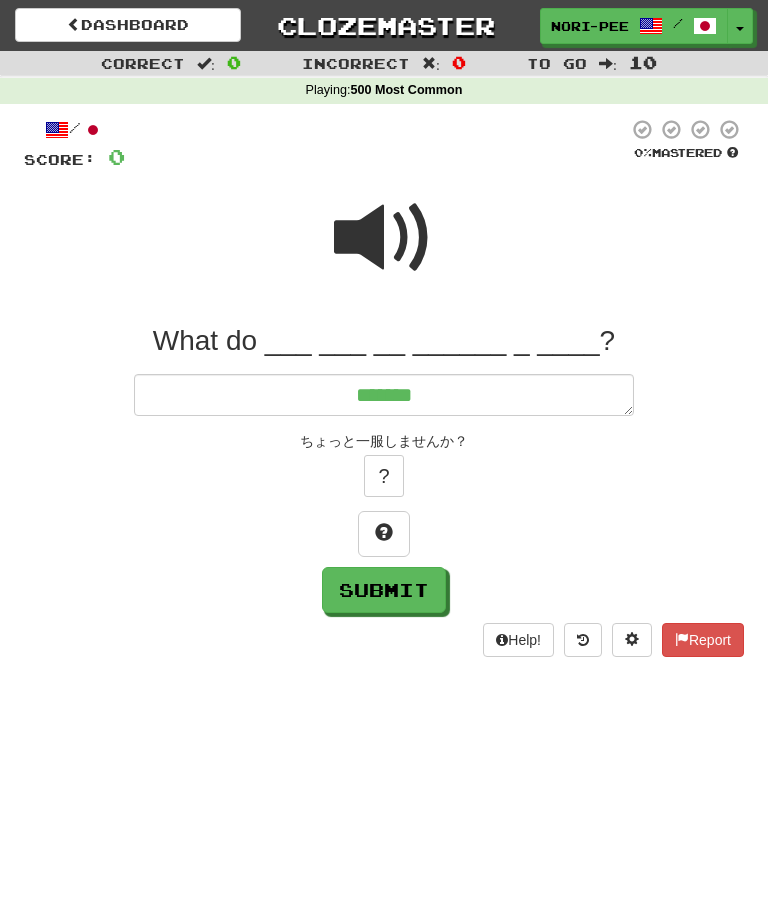 type on "*" 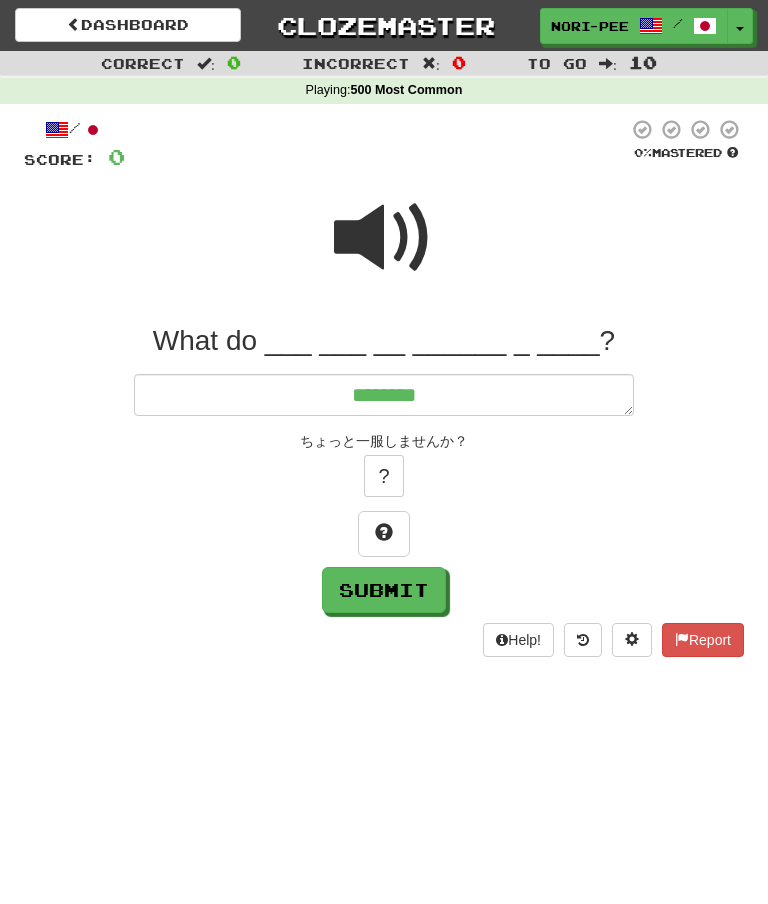 type on "*" 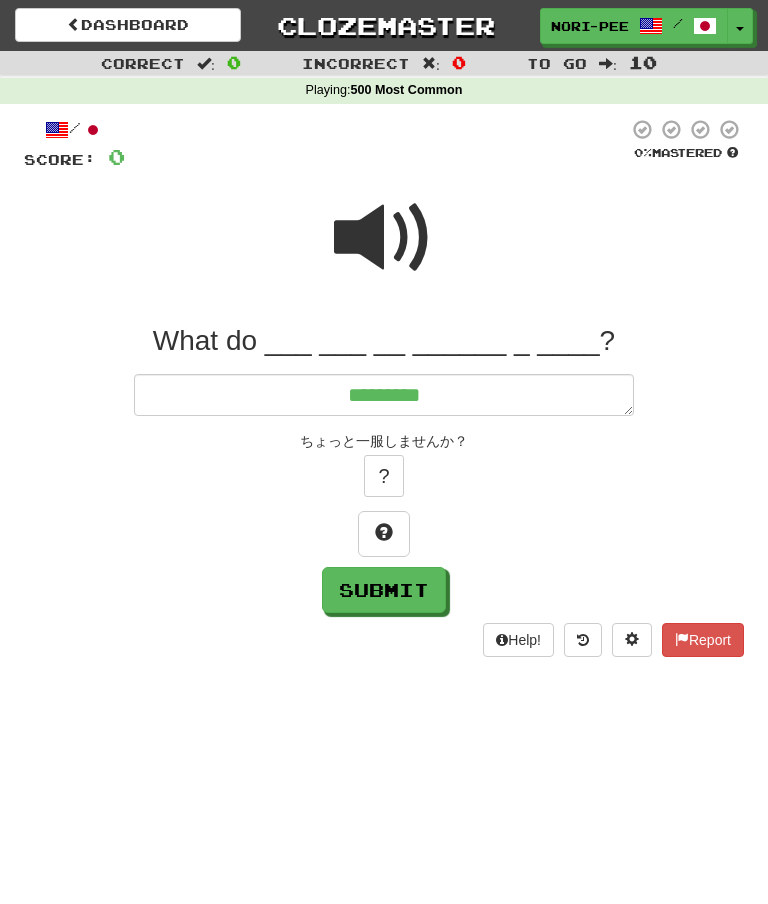 type on "*" 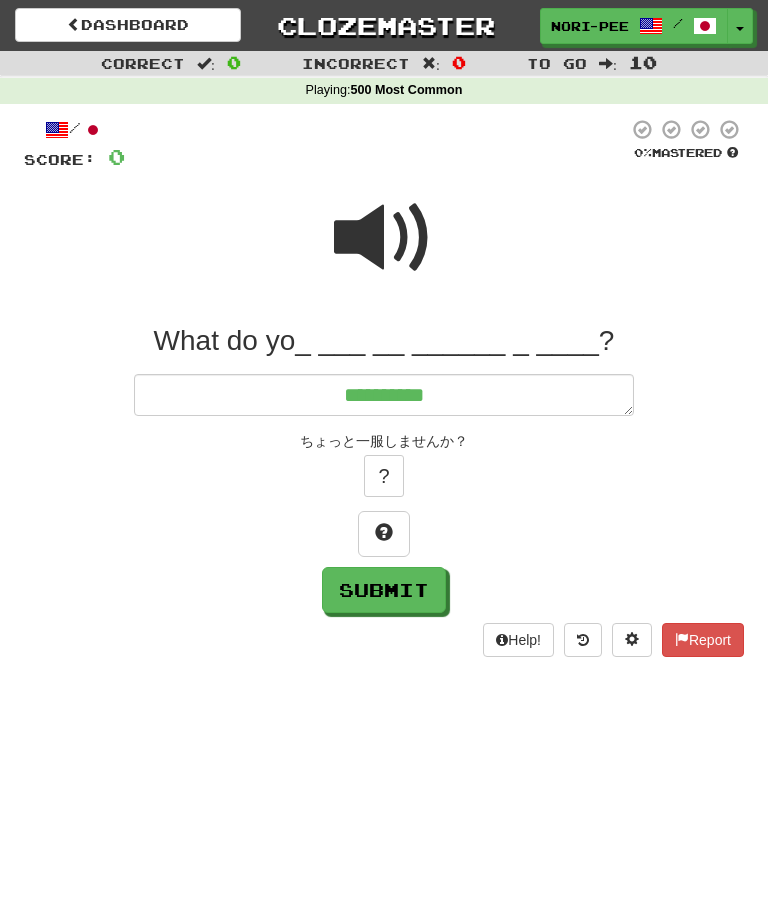 type on "*" 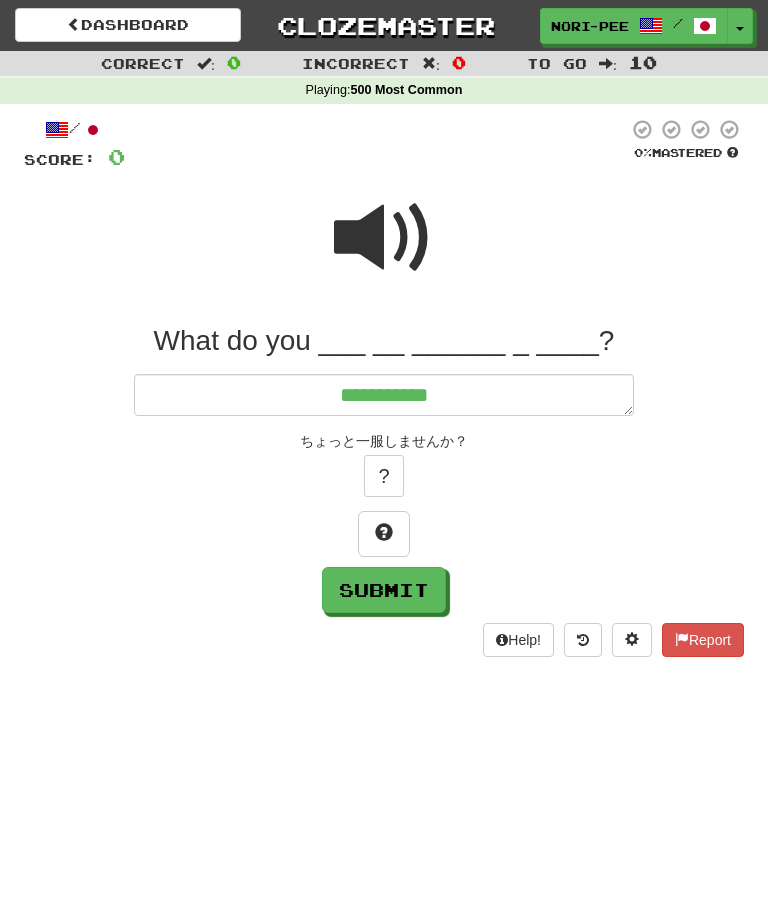 type on "*" 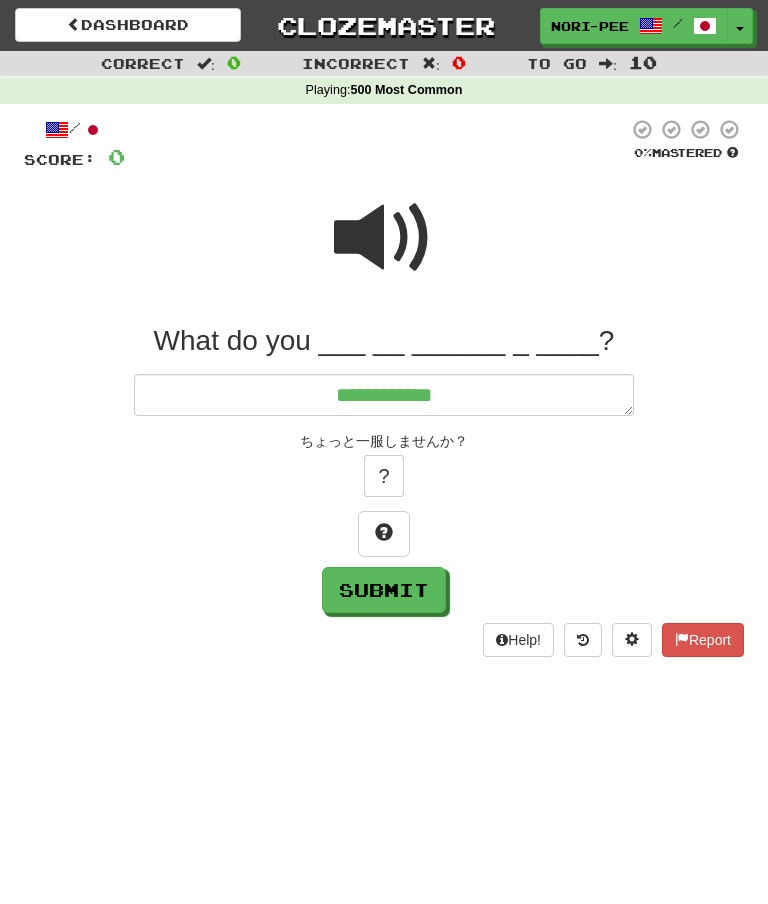 type on "*" 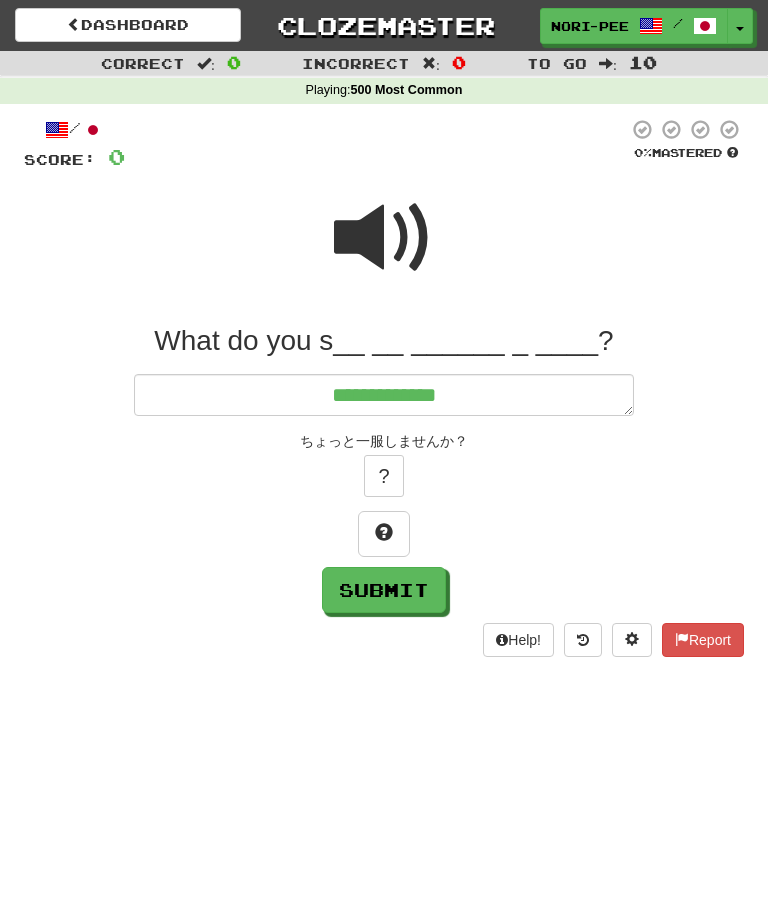 type on "*" 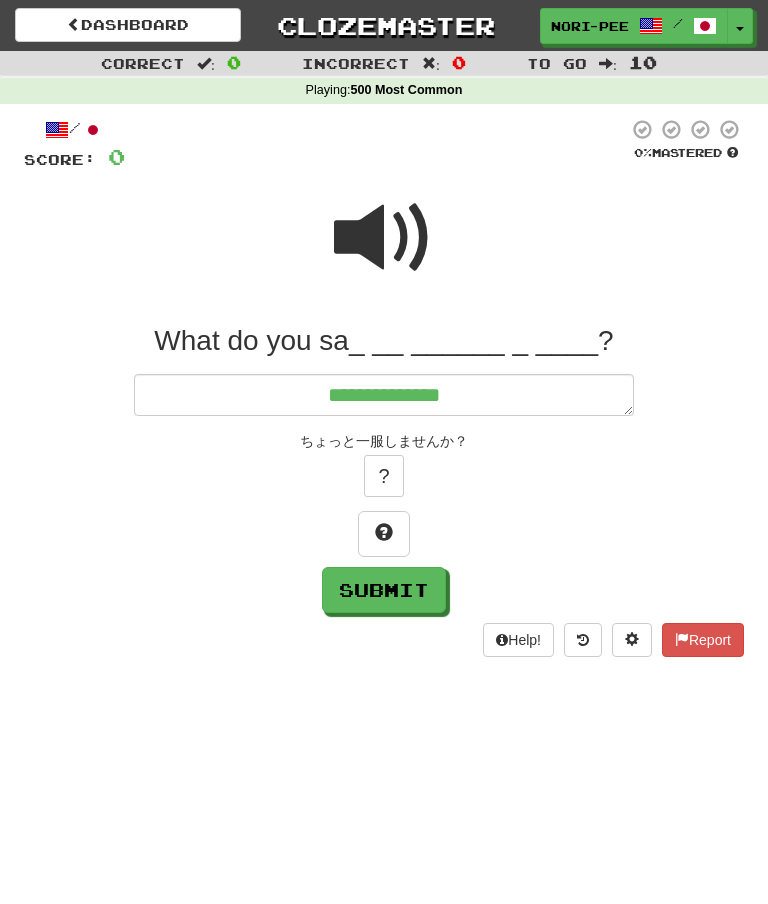 type on "*" 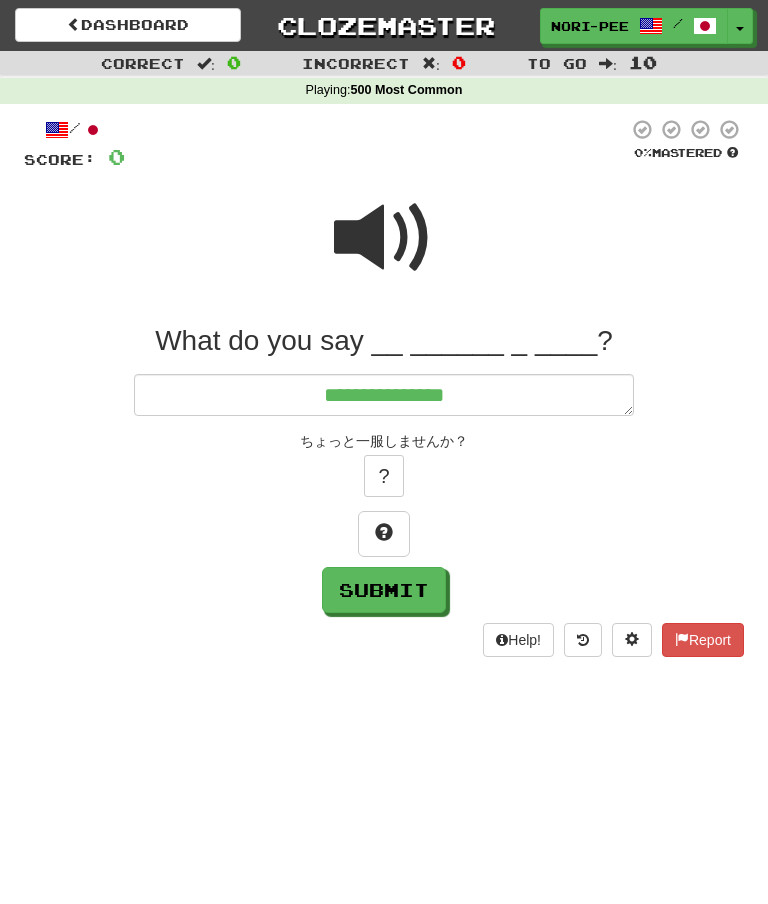 type on "*" 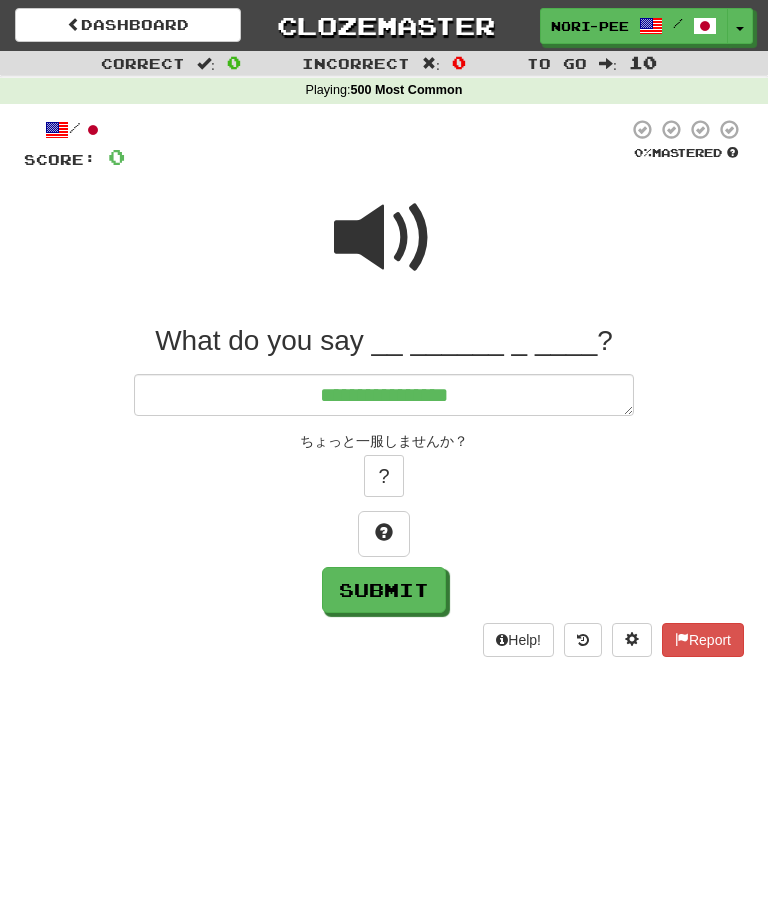 type on "*" 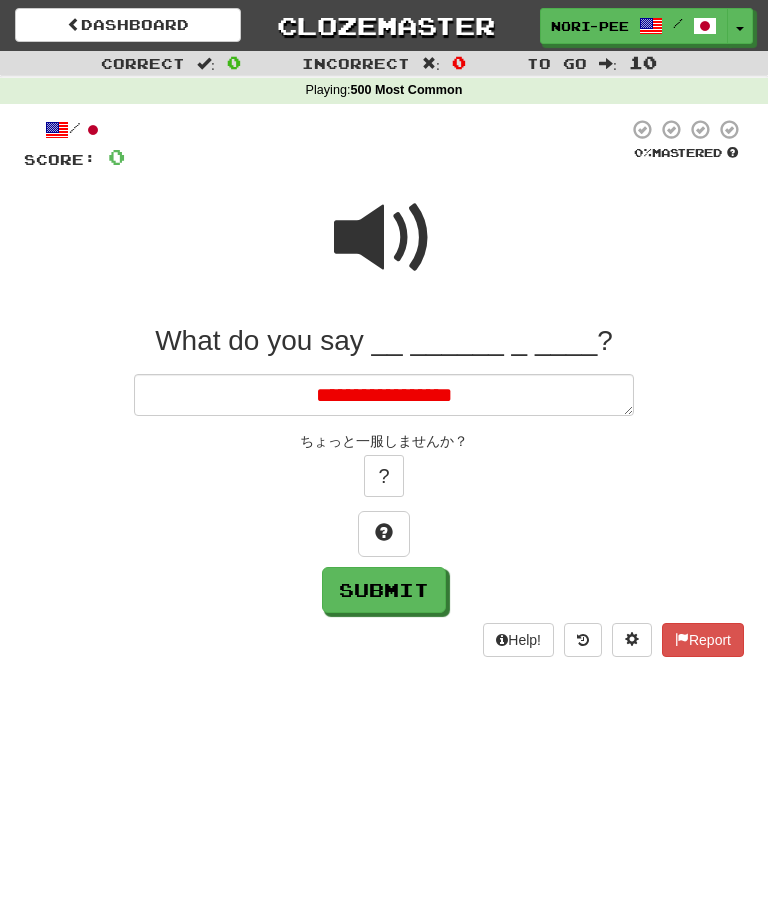type on "*" 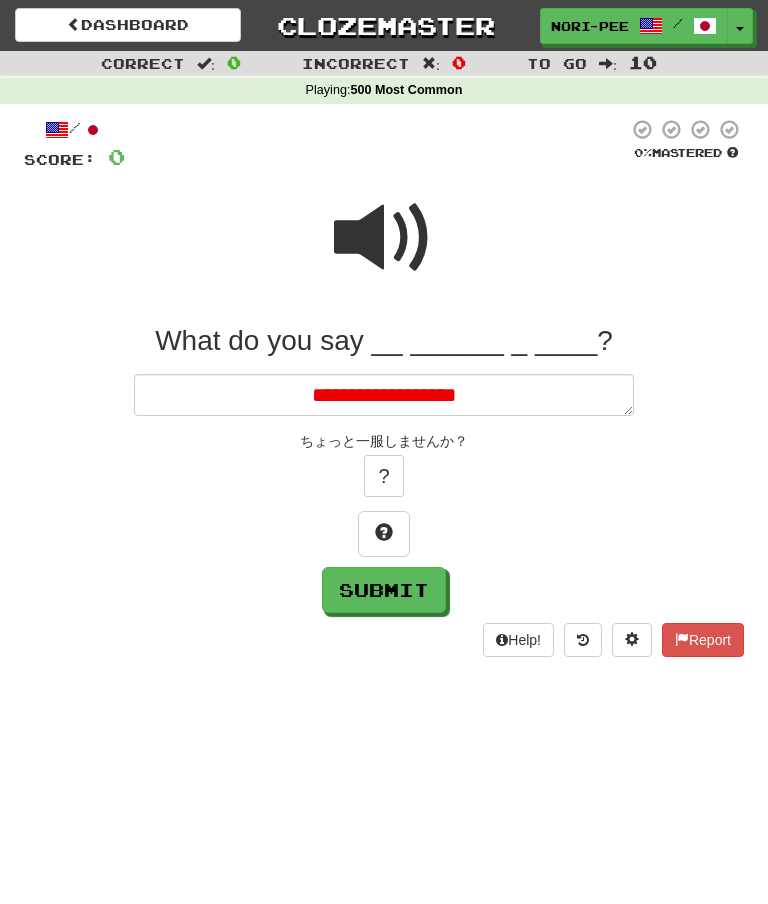 type on "**********" 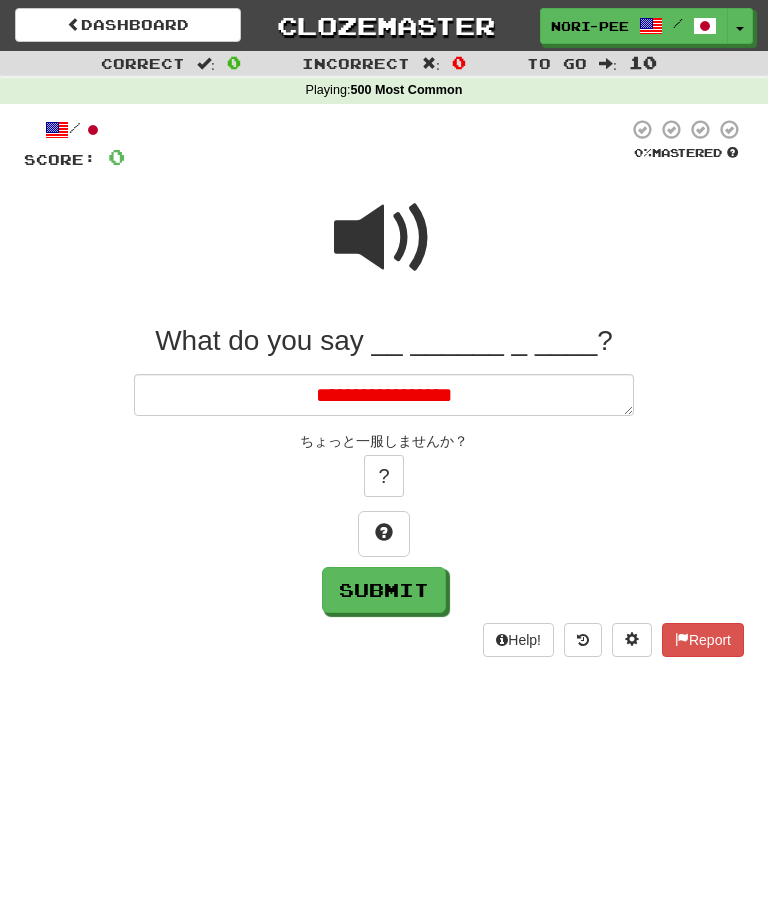 type on "*" 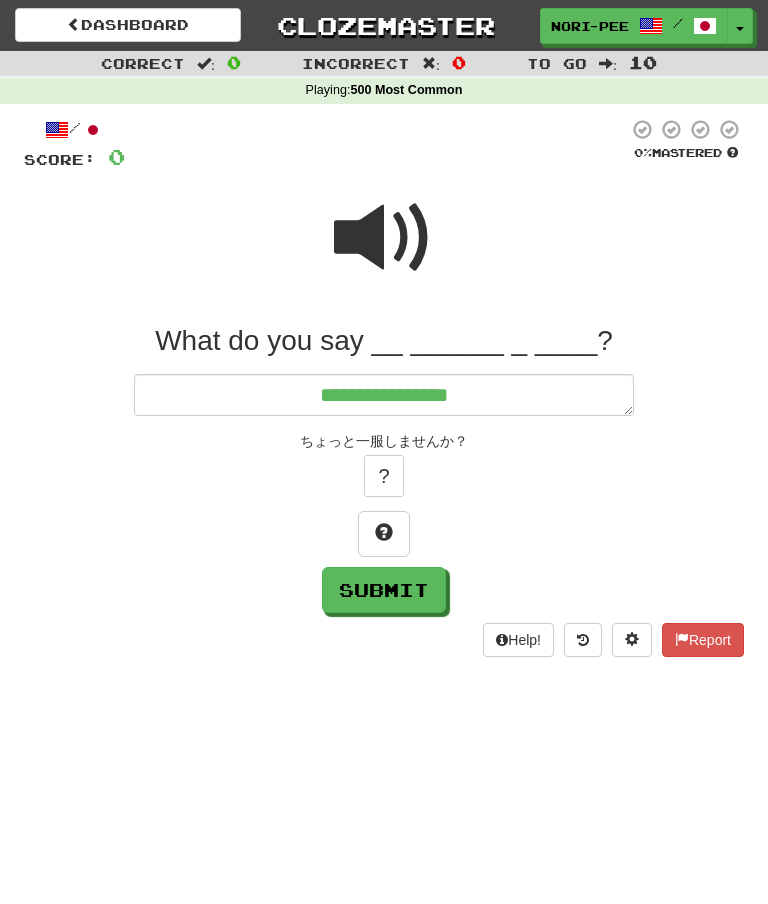 type on "**********" 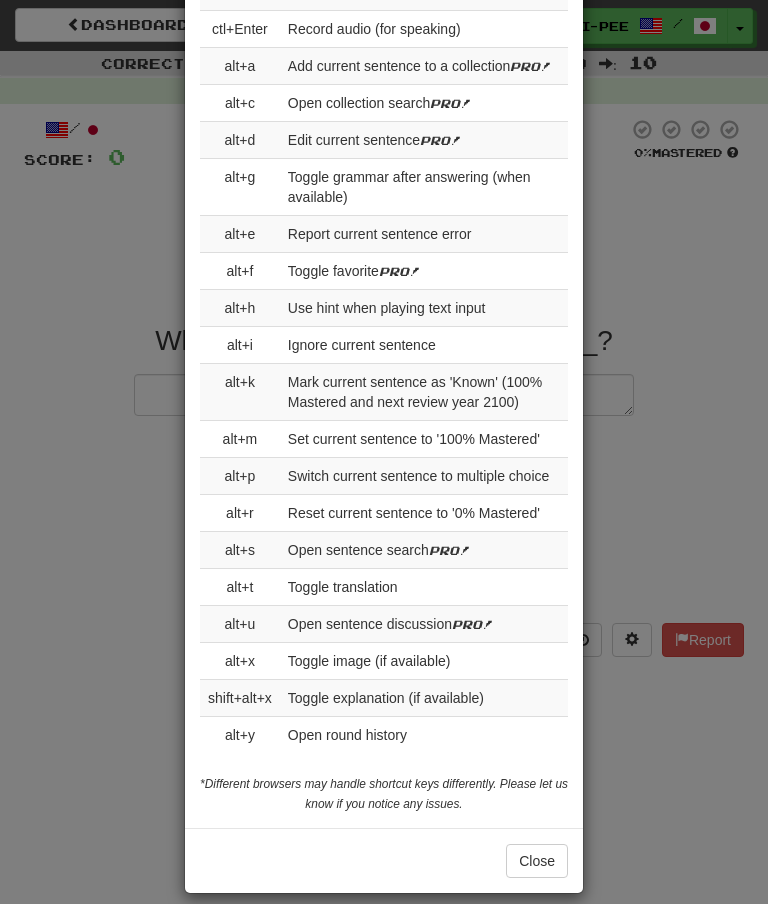scroll, scrollTop: 0, scrollLeft: 0, axis: both 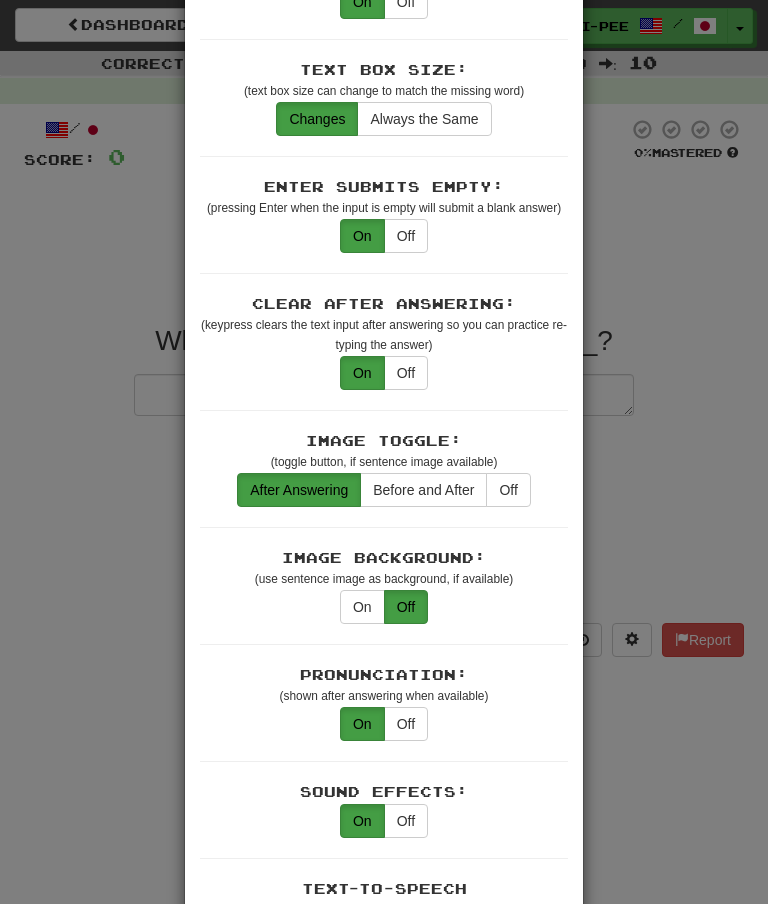 click on "× Game Settings Automatically Show Sentence After First Listen: On Off (when playing listening skill) Translations: Visible Show  After Answering Hidden Sentence Text Initially Hidden: (see just the translation, then click a button to see the sentence text) On Off Hints: (appear above the missing word when available) On Off Spelling Hints: (lets you know if your answer is incorrect by up to 2 letters) On Off Typing Color Hint: (see if you're entering the correct answer as you type) On Off Text Box Size: (text box size can change to match the missing word) Changes Always the Same Enter Submits Empty: (pressing Enter when the input is empty will submit a blank answer) On Off Clear After Answering: (keypress clears the text input after answering so you can practice re-typing the answer) On Off Image Toggle: (toggle button, if sentence image available) After Answering Before and After Off Image Background: (use sentence image as background, if available) On Off Pronunciation: On Off Sound Effects: On Off On Off" at bounding box center (384, 452) 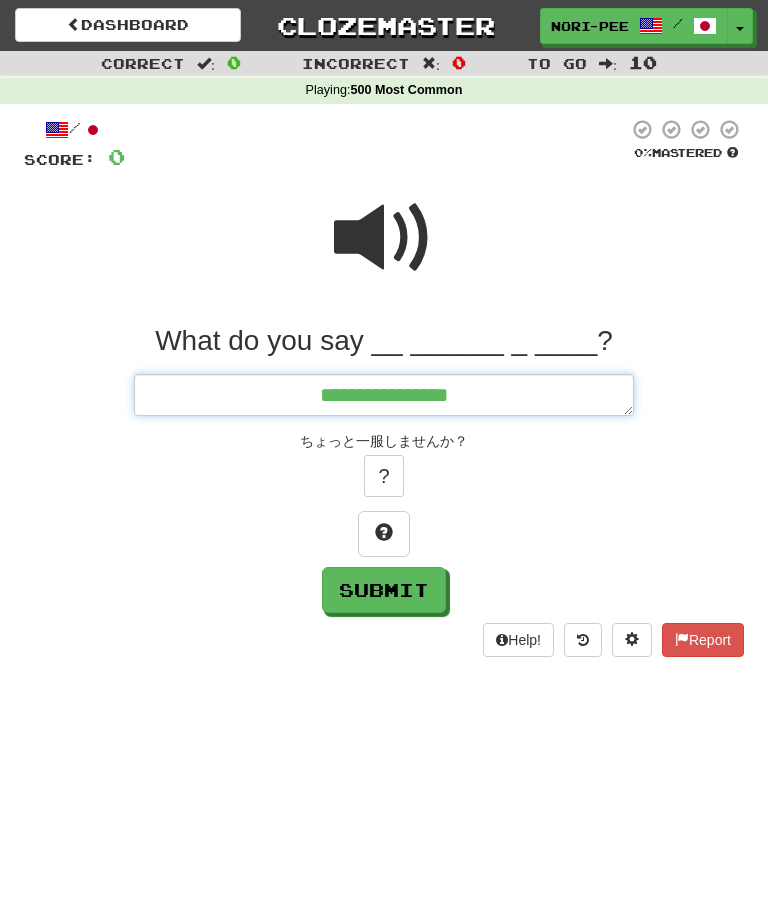 click on "**********" at bounding box center [384, 395] 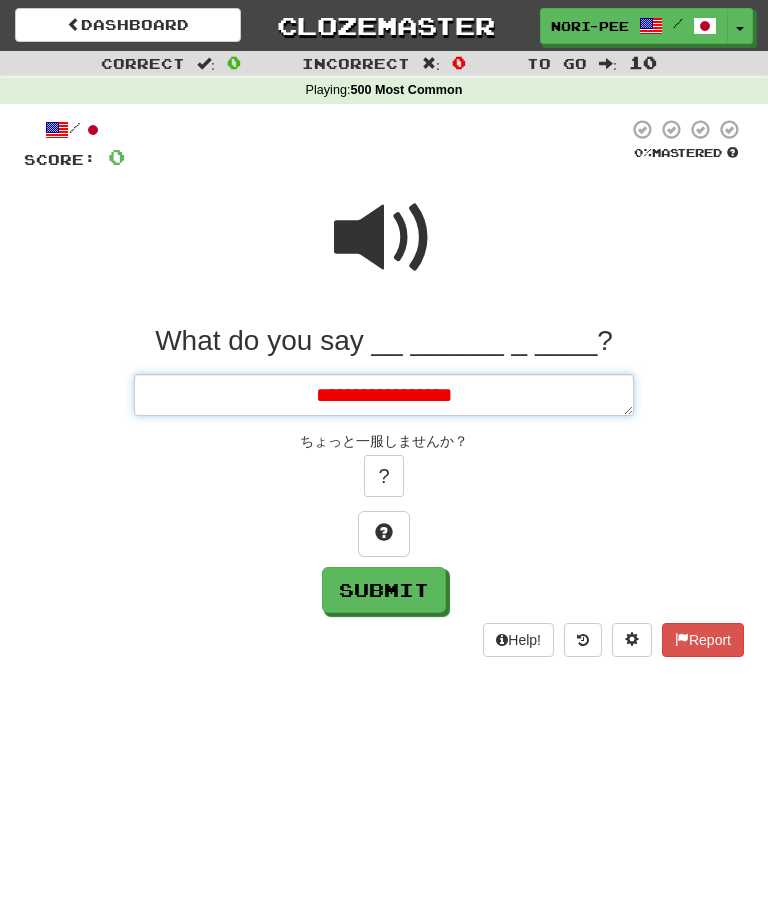 type on "**********" 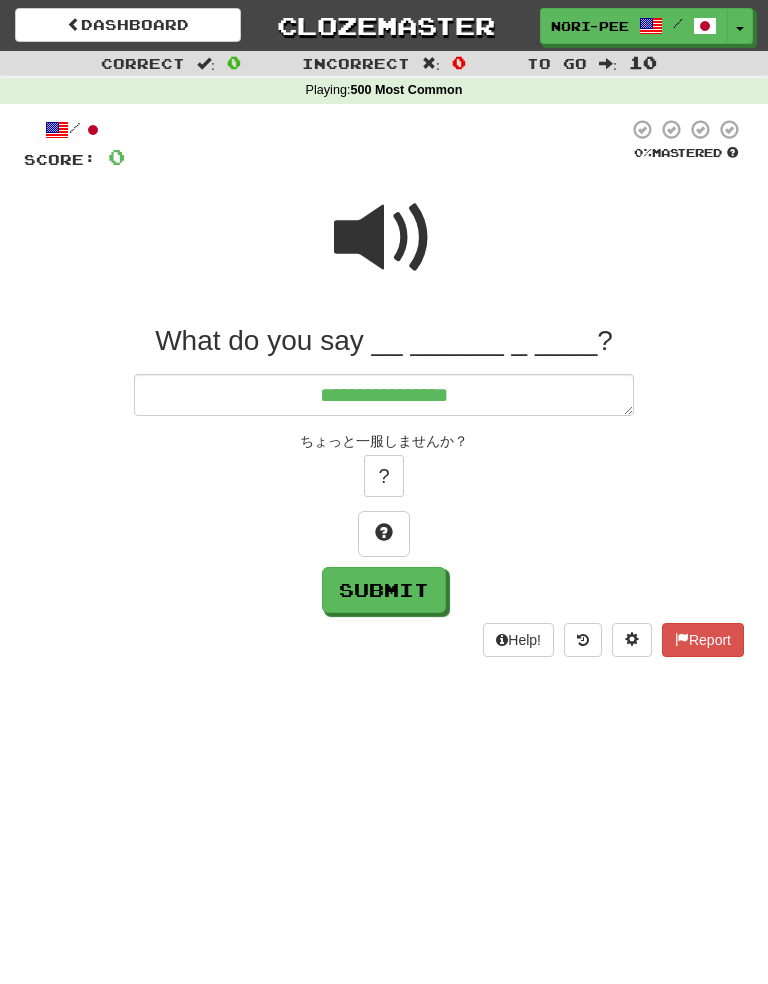 click at bounding box center [632, 639] 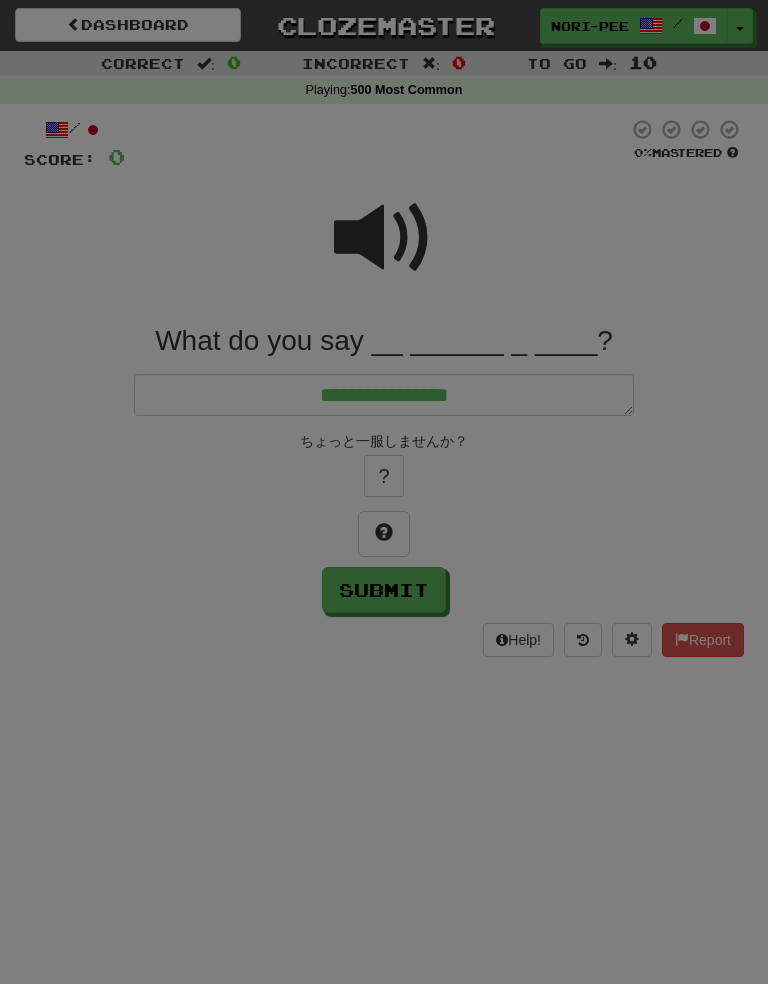 scroll, scrollTop: 0, scrollLeft: 0, axis: both 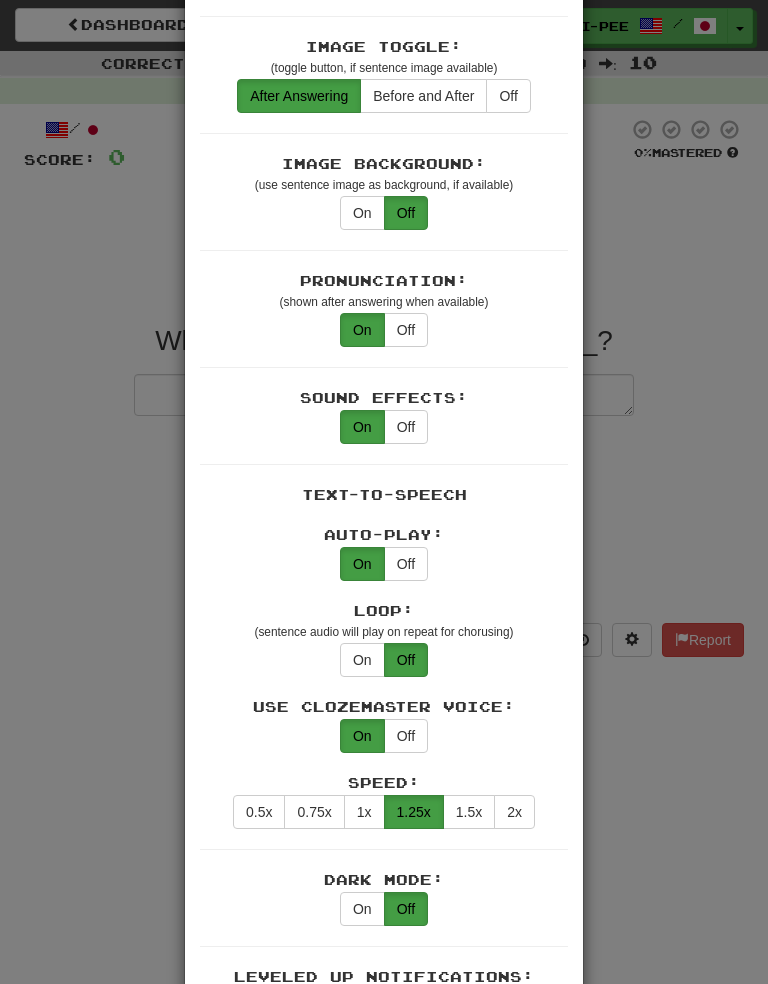 click on "1x" at bounding box center [364, 812] 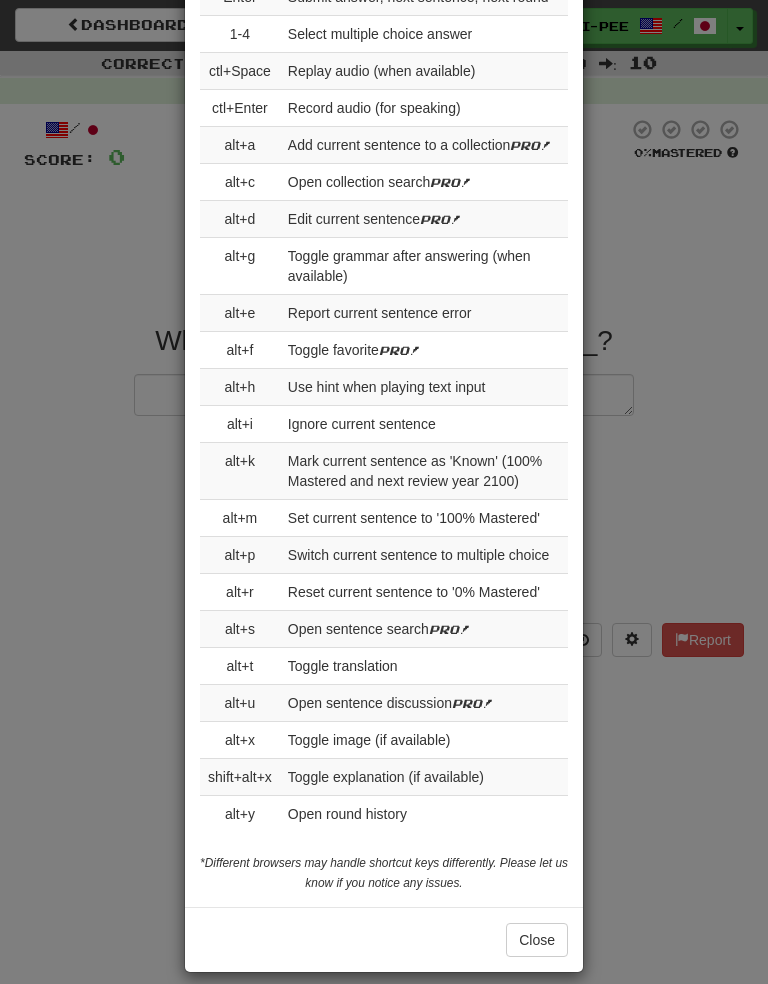 click on "Close" at bounding box center (537, 940) 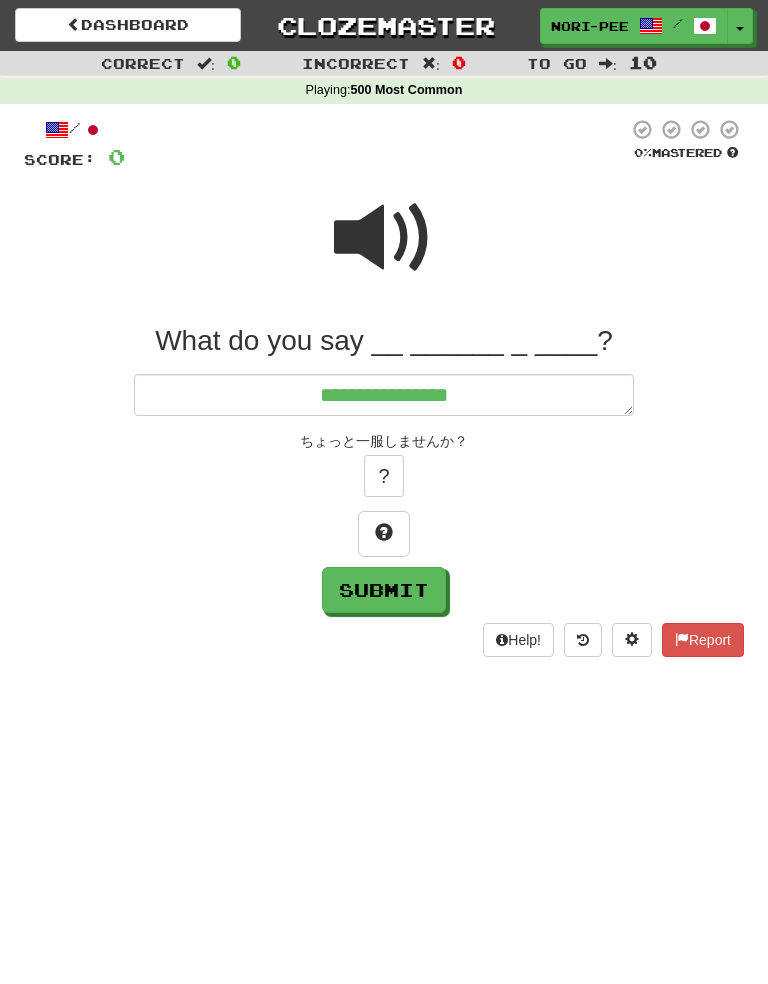 click at bounding box center [384, 238] 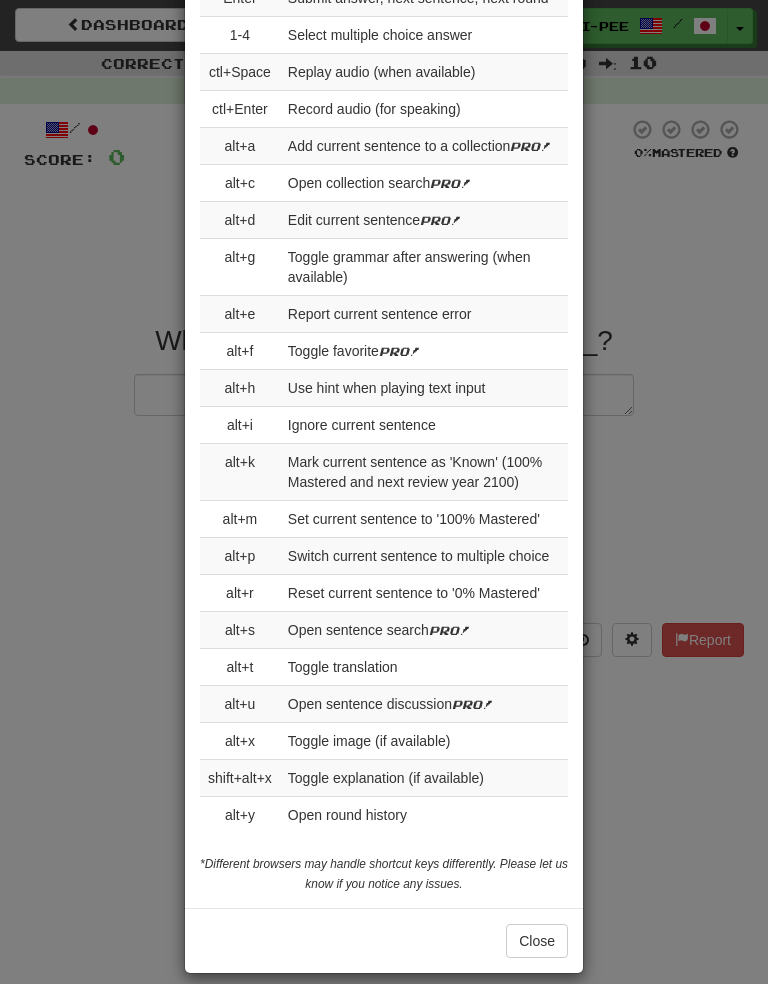 scroll, scrollTop: 0, scrollLeft: 0, axis: both 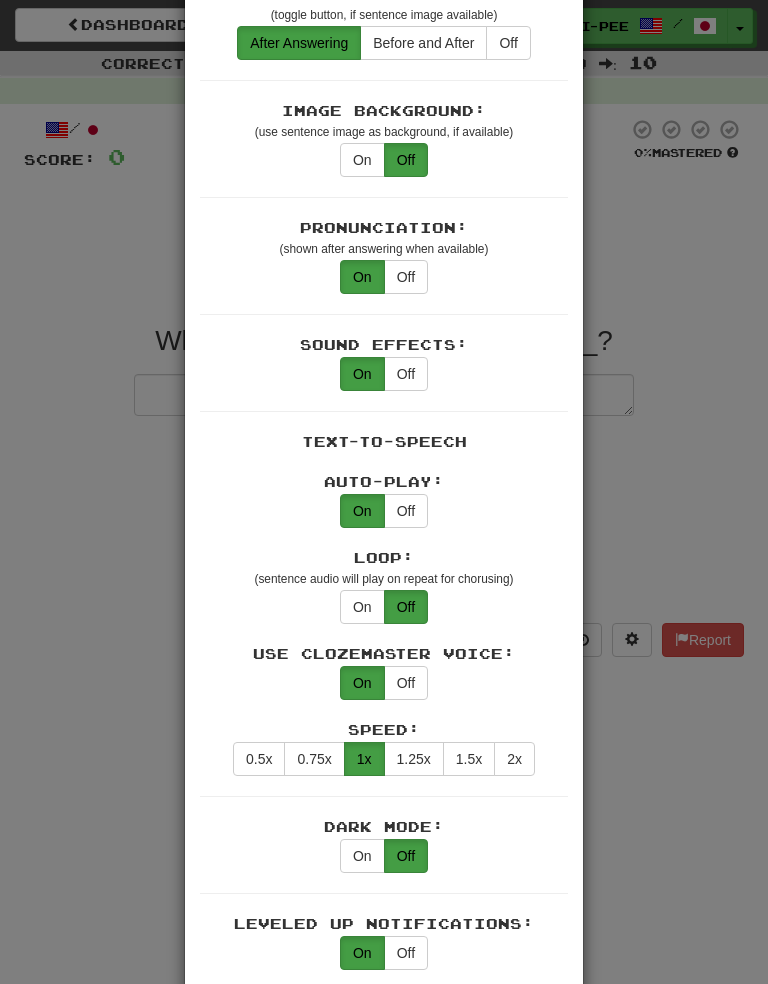 click on "0.75x" at bounding box center (314, 759) 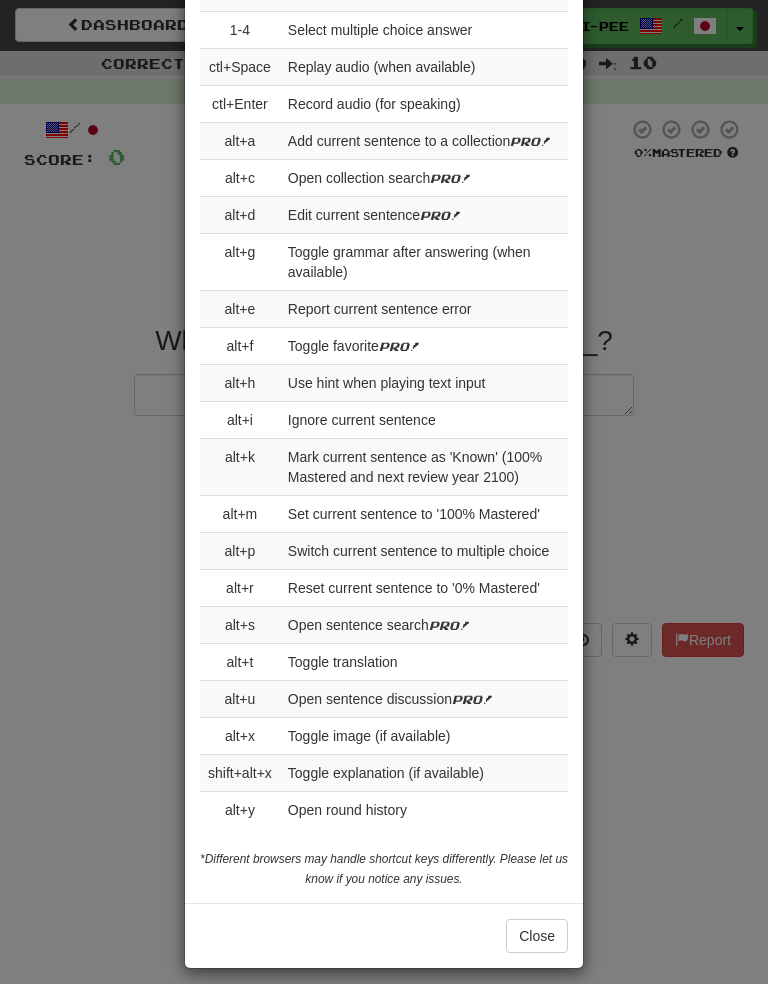 scroll, scrollTop: 2971, scrollLeft: 0, axis: vertical 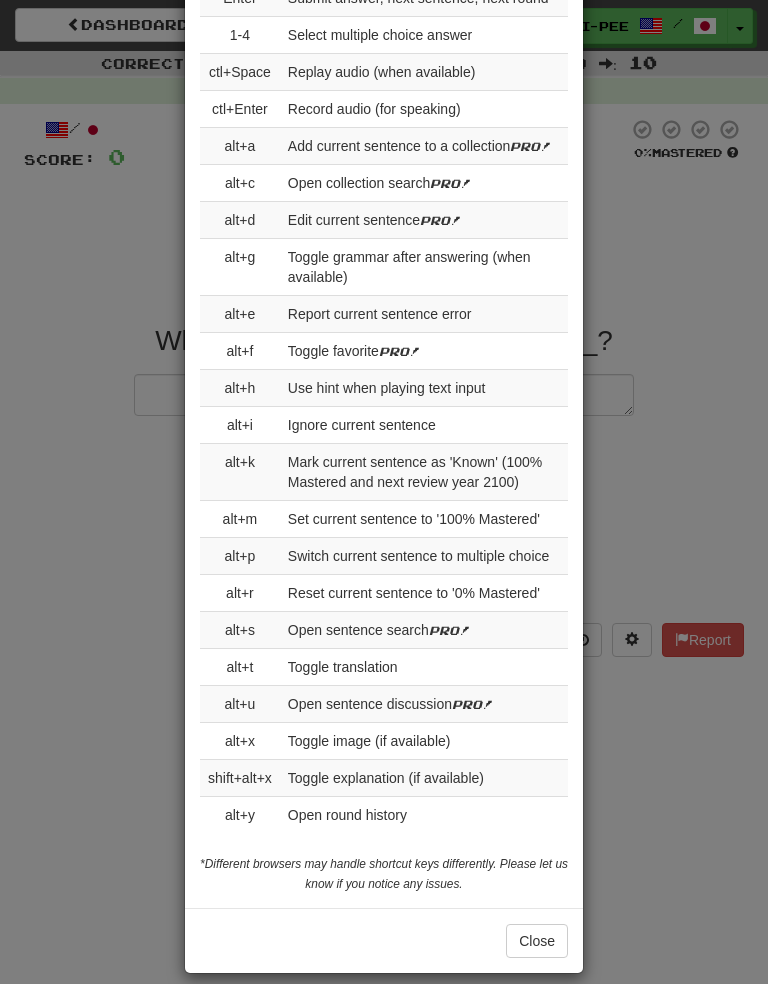 click on "Close" at bounding box center (537, 941) 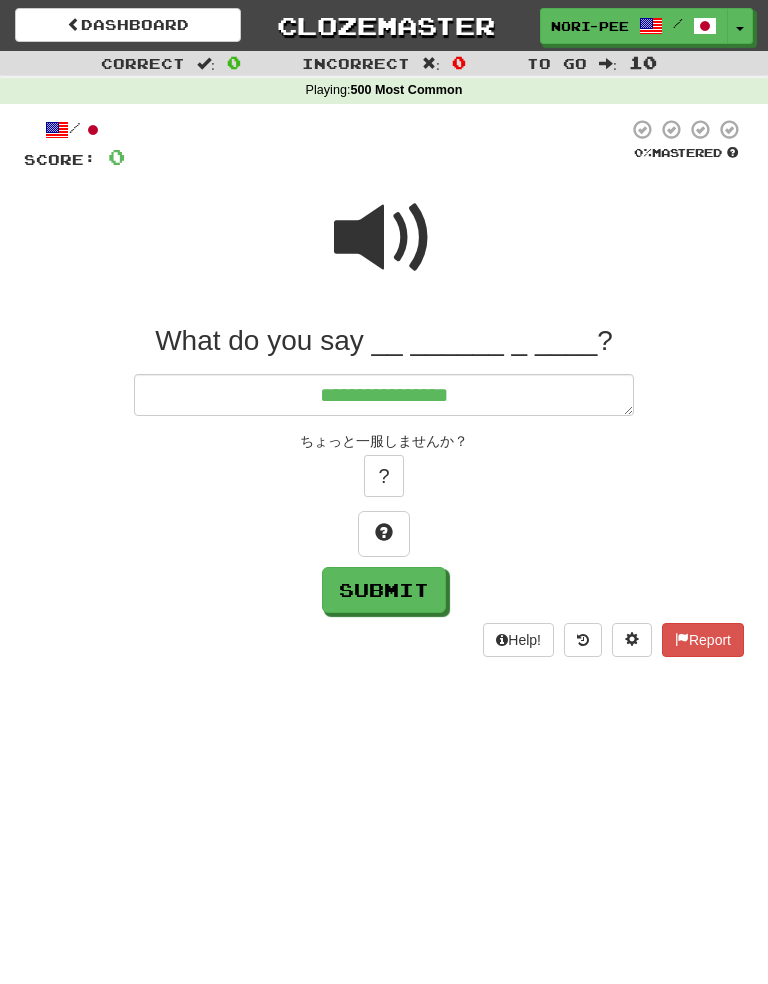 click at bounding box center [384, 238] 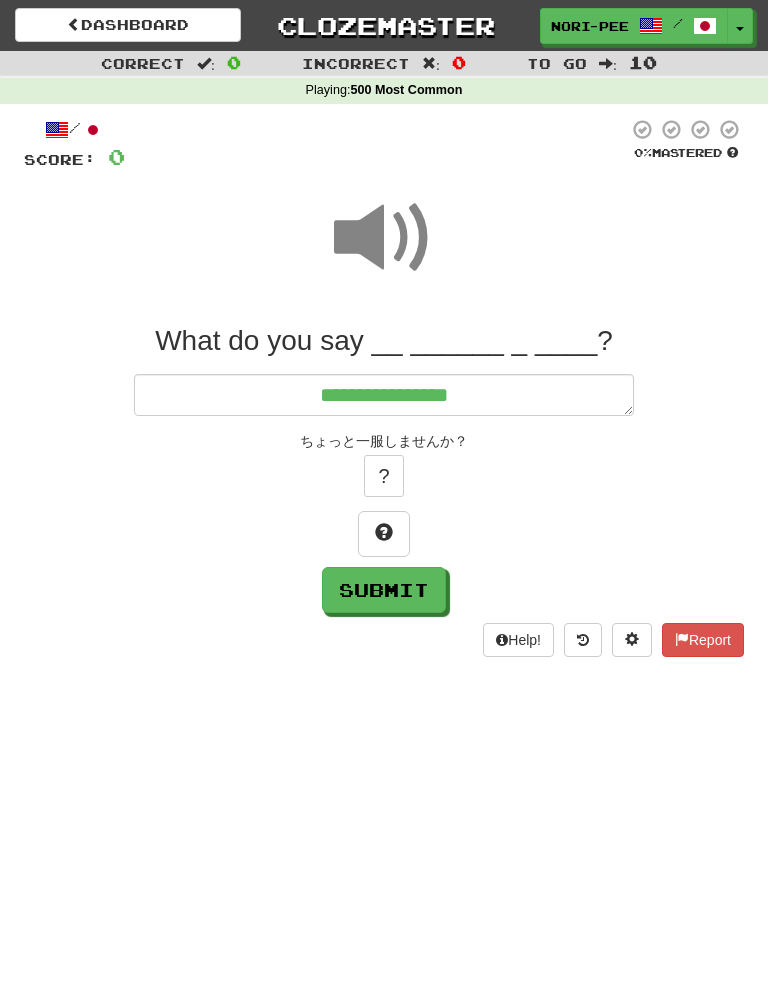 click at bounding box center [384, 238] 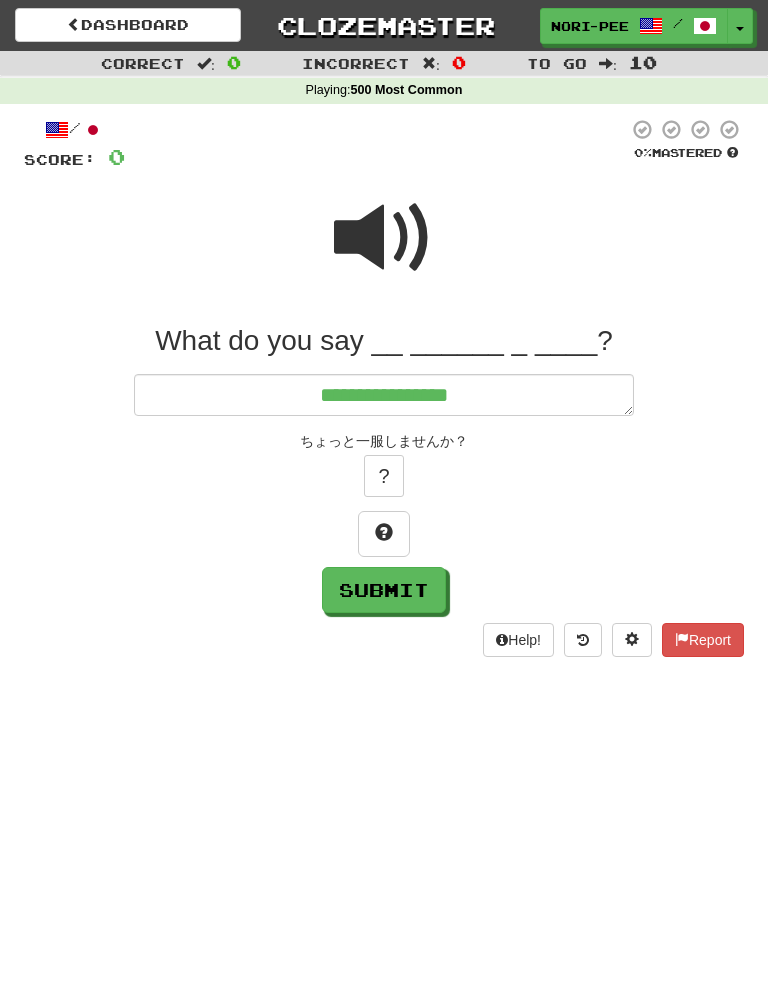 click at bounding box center (632, 639) 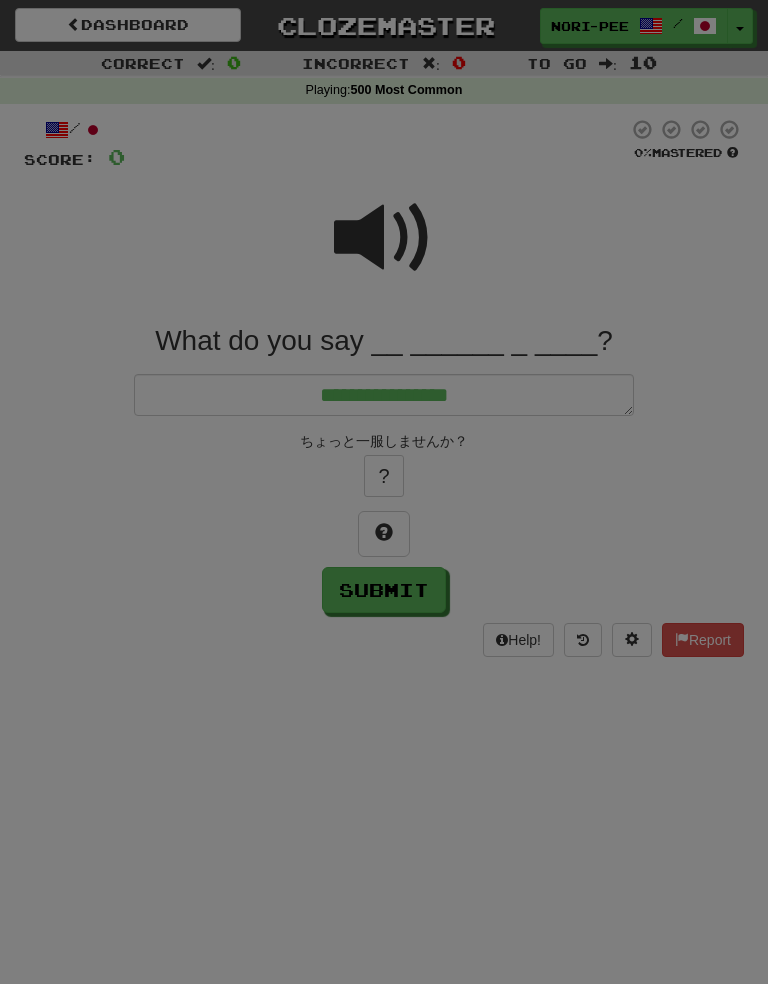 scroll, scrollTop: 0, scrollLeft: 0, axis: both 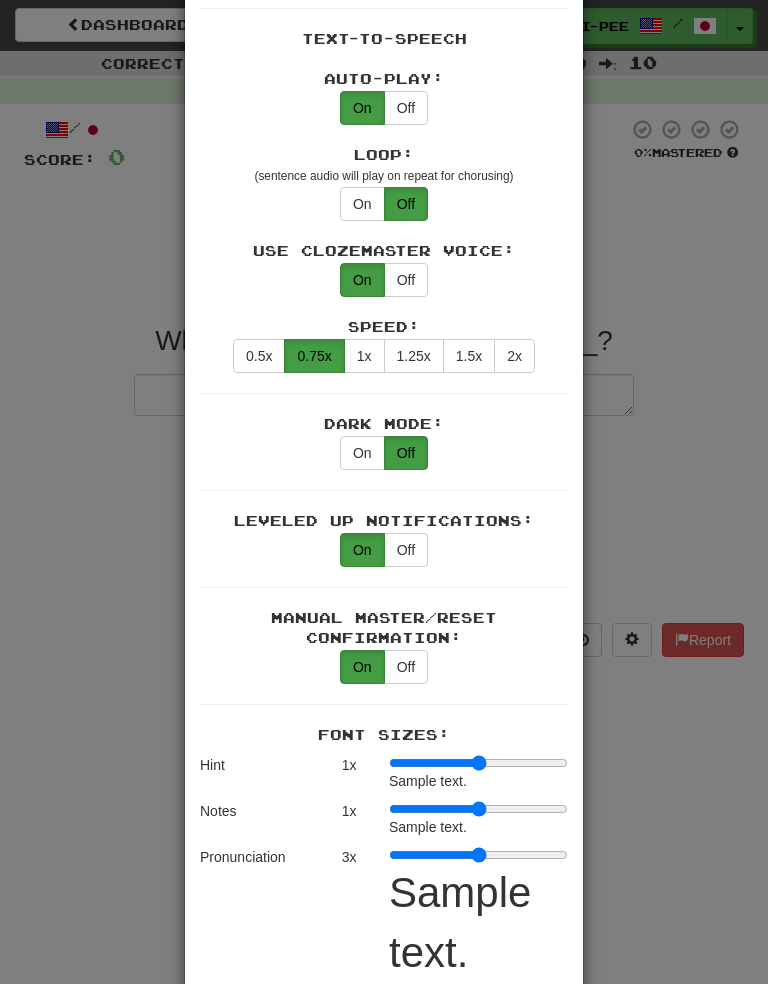 click on "0.5x" at bounding box center (259, 356) 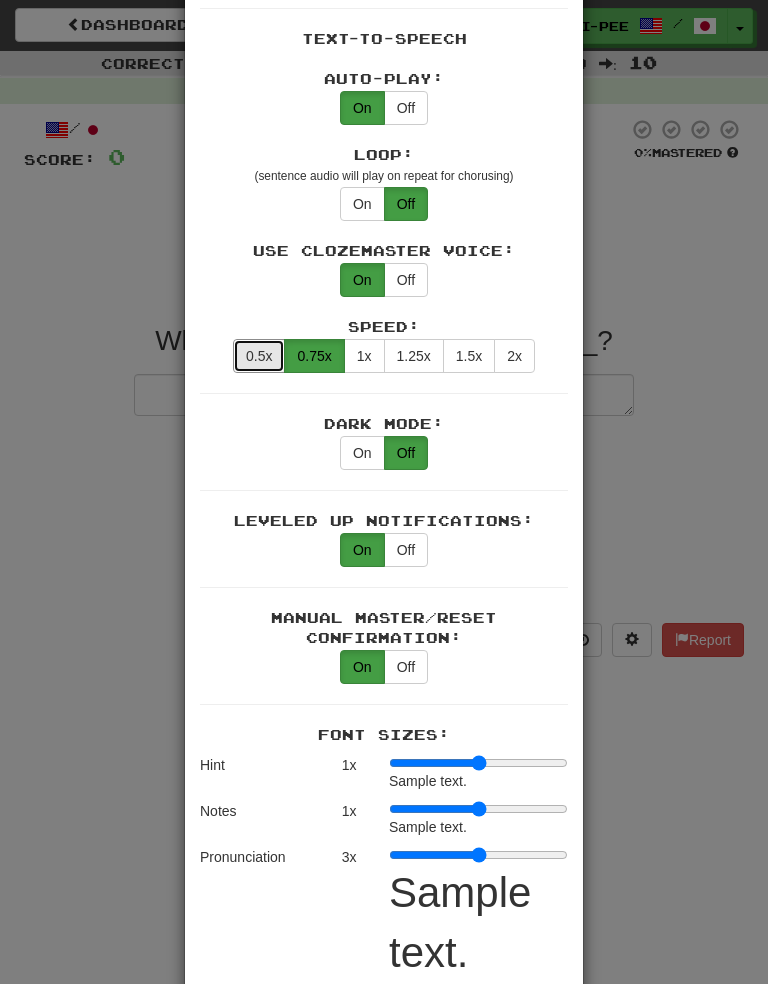 type on "*" 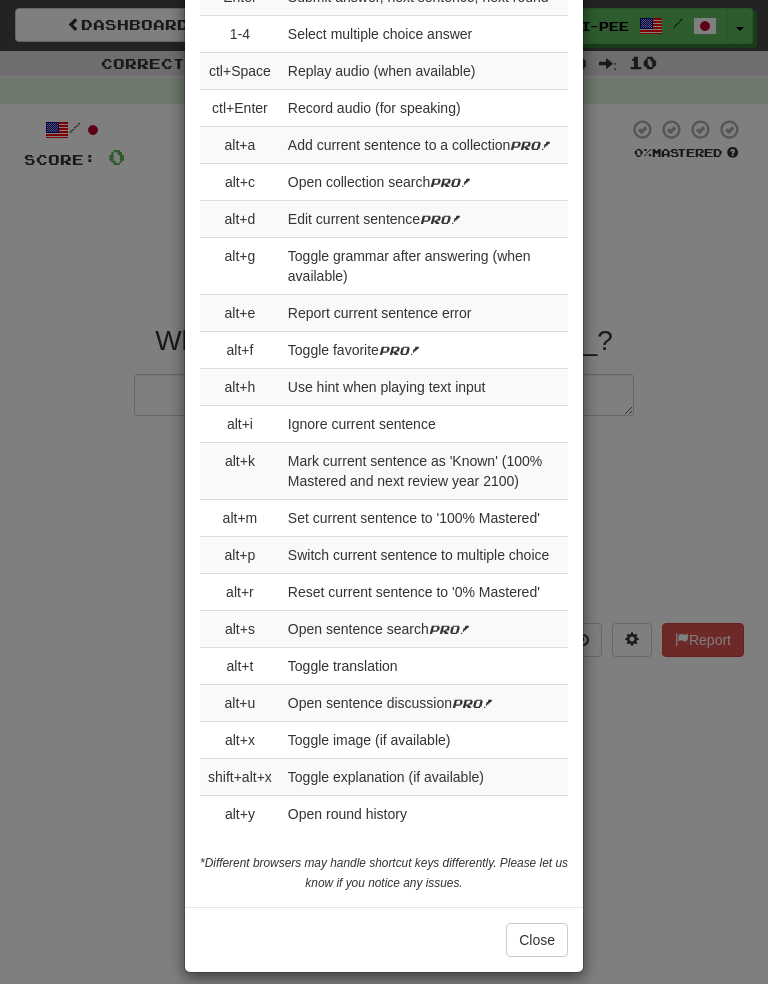click on "Close" at bounding box center [537, 940] 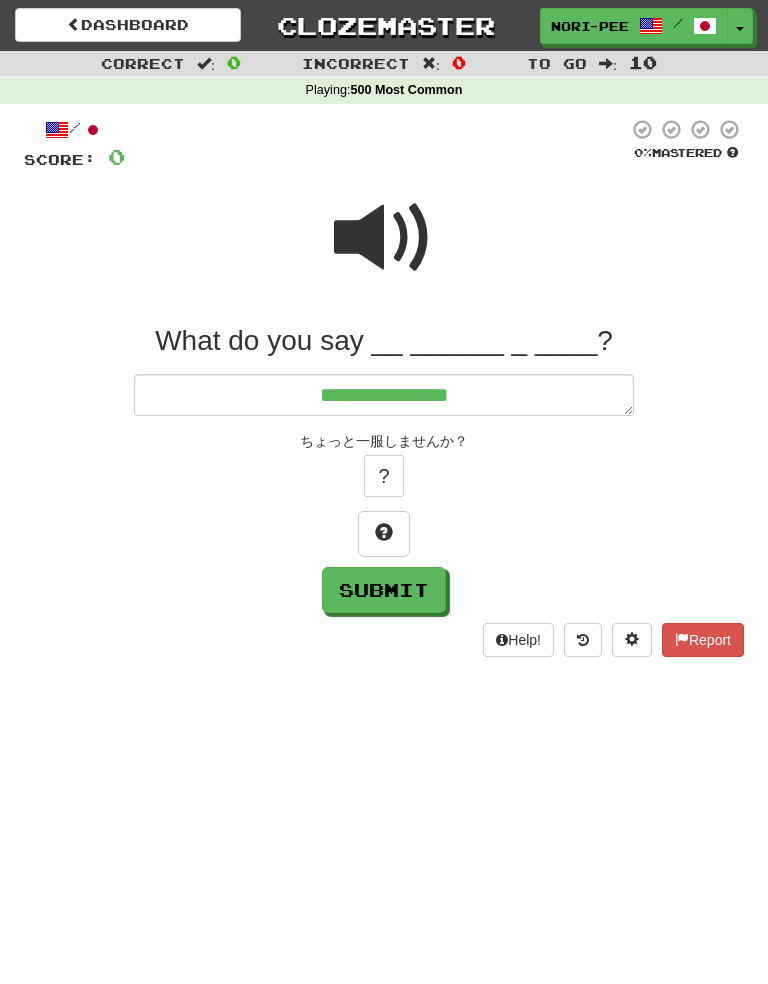 click at bounding box center [384, 238] 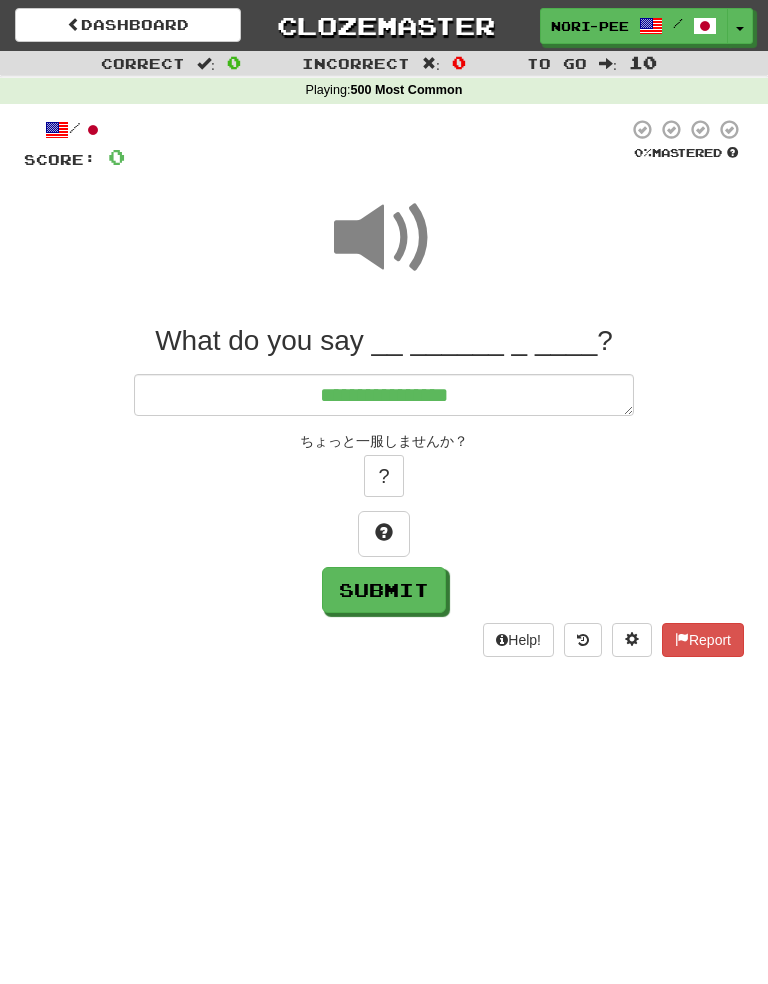 click at bounding box center (384, 238) 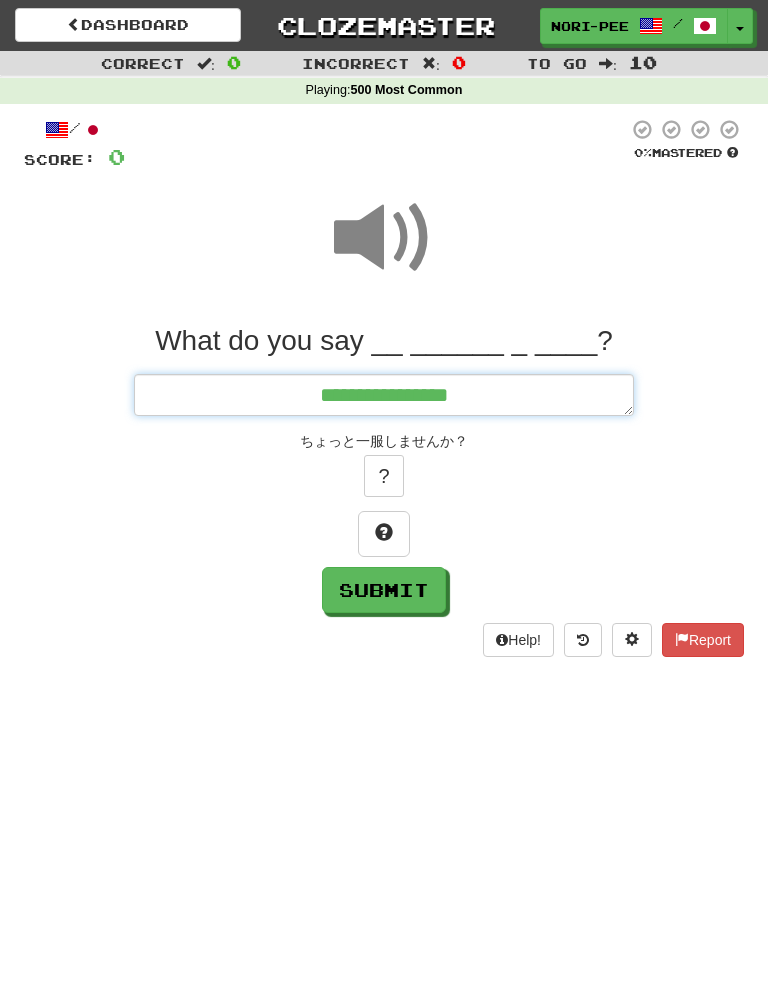 click on "**********" at bounding box center [384, 395] 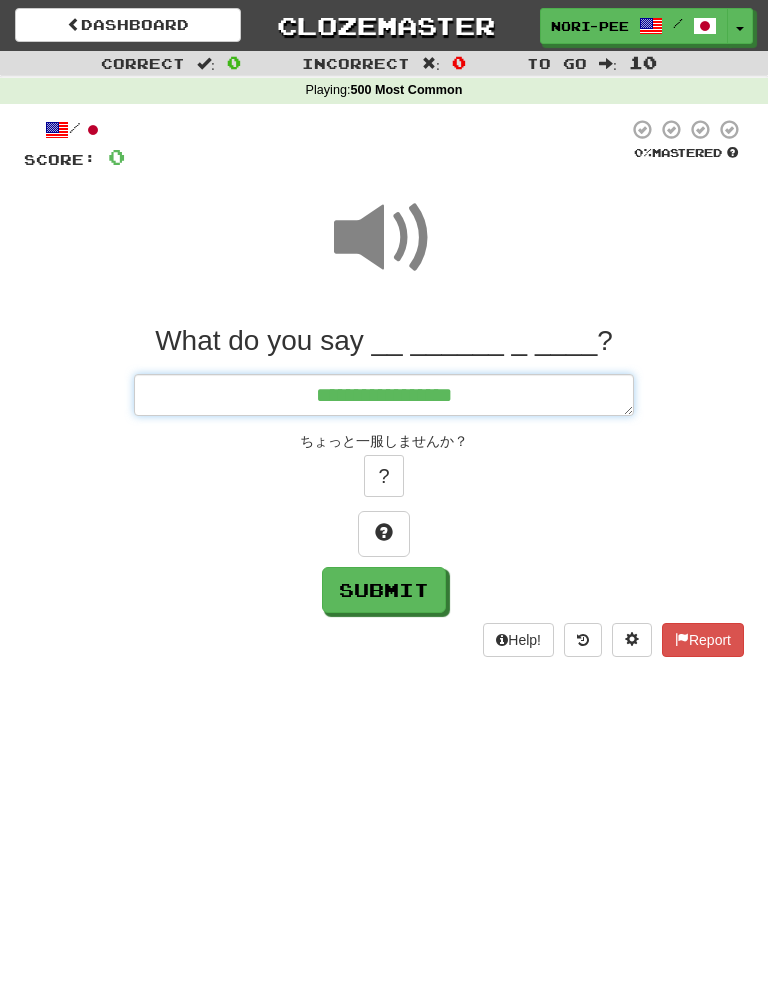 type on "*" 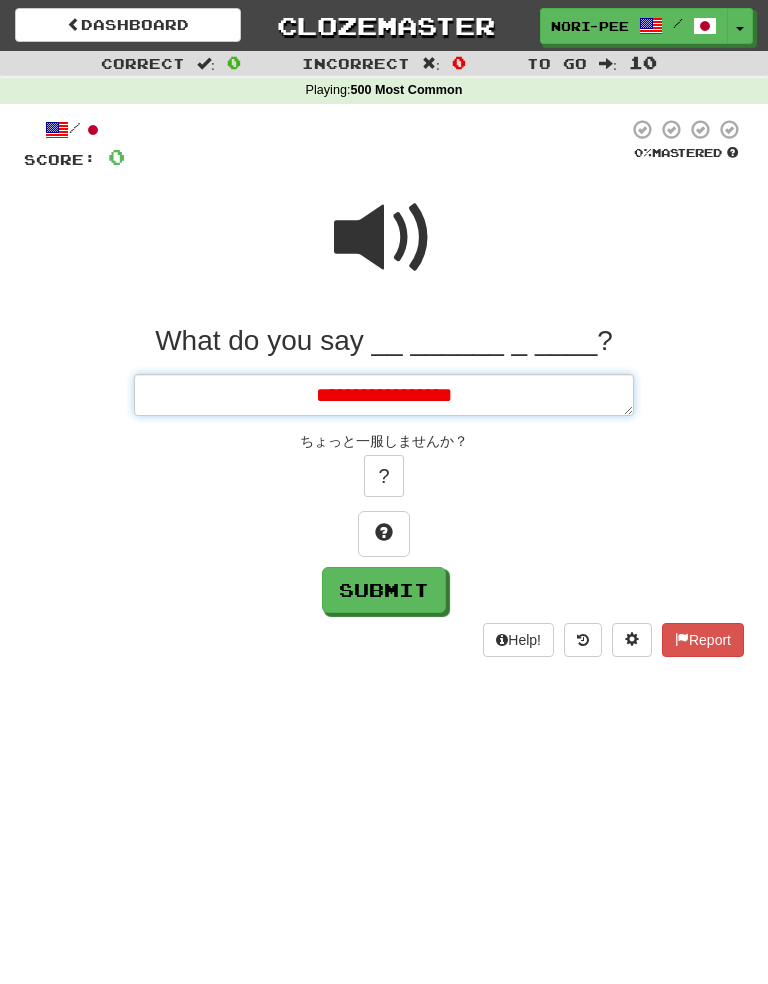 type on "**********" 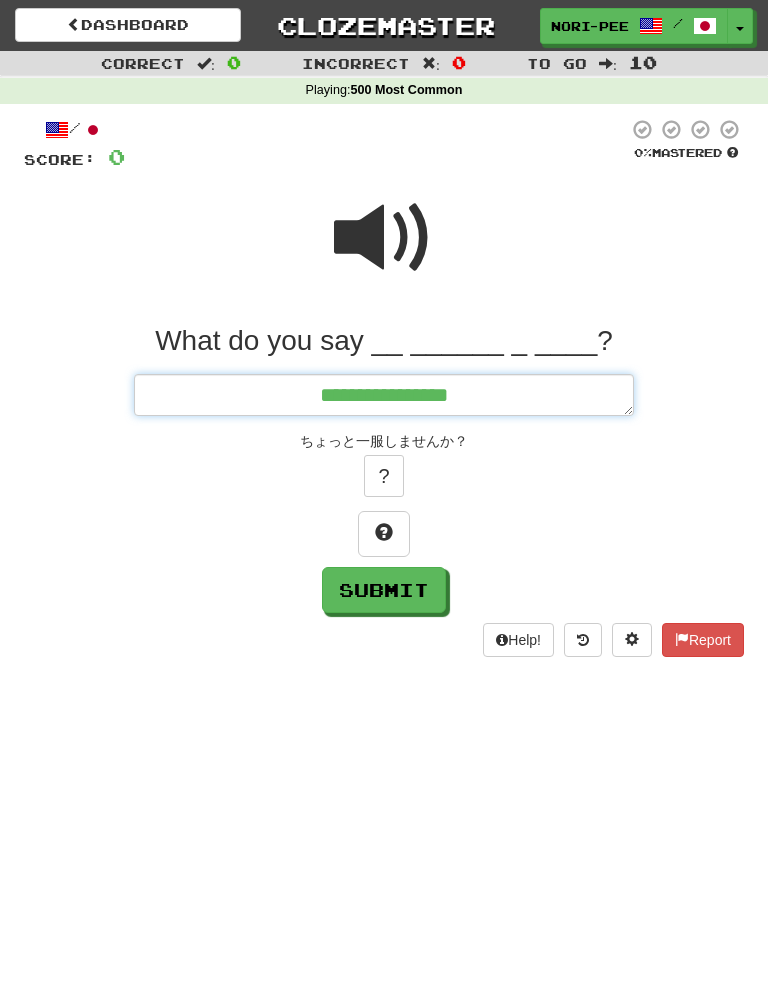 type on "*" 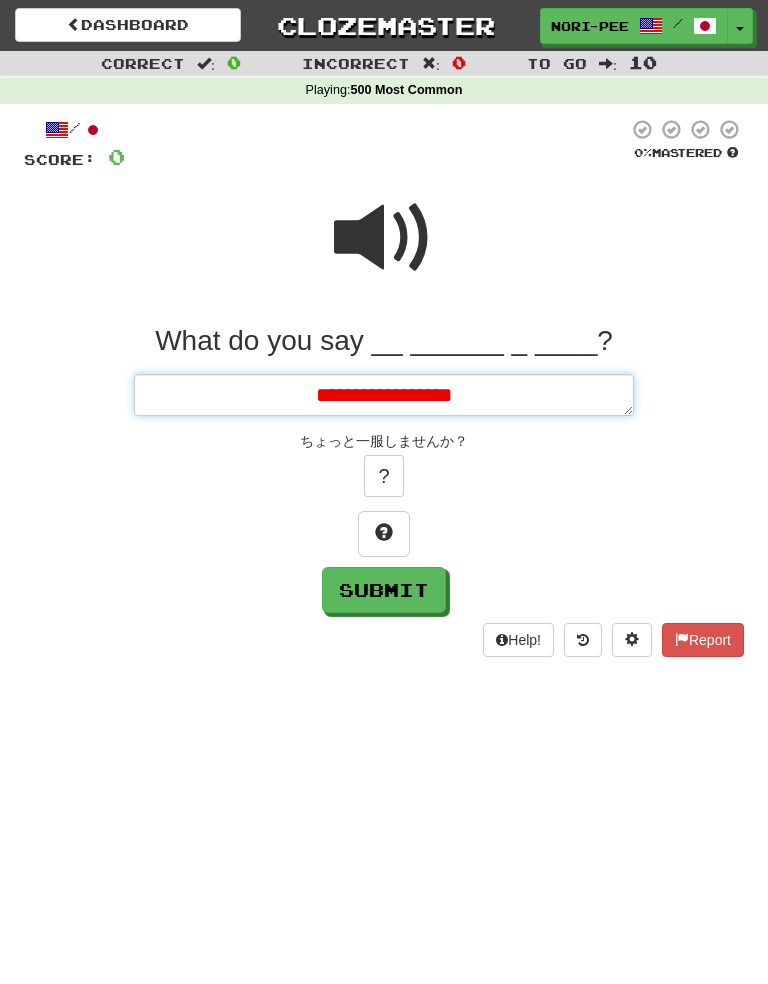 type on "*" 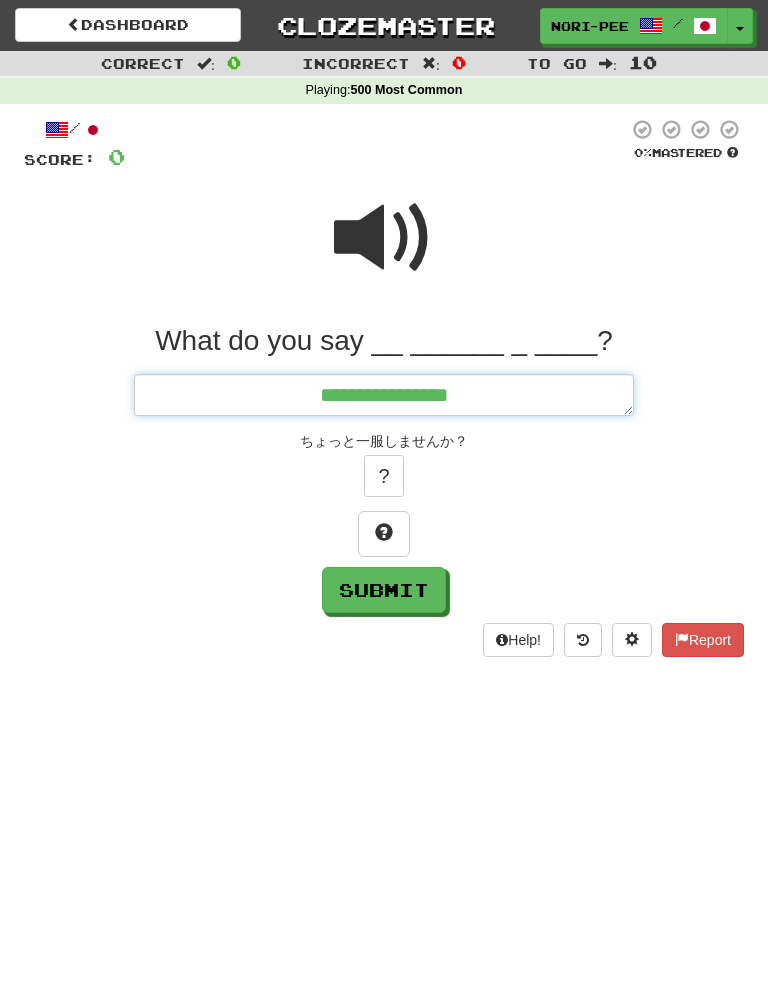 type on "*" 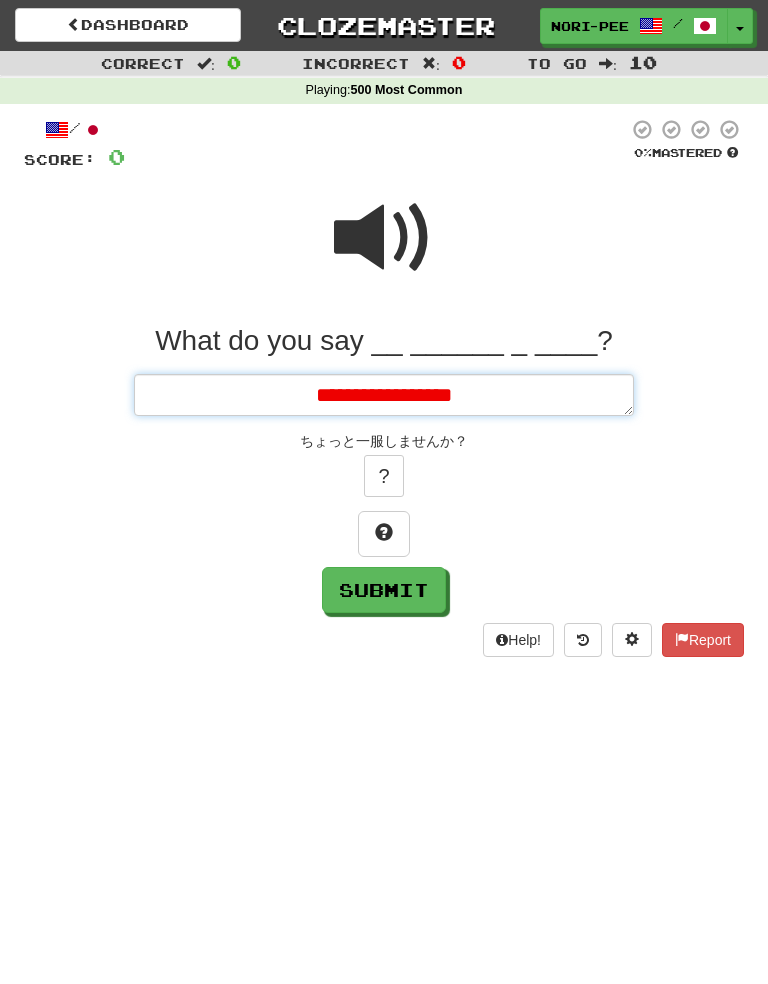 type on "*" 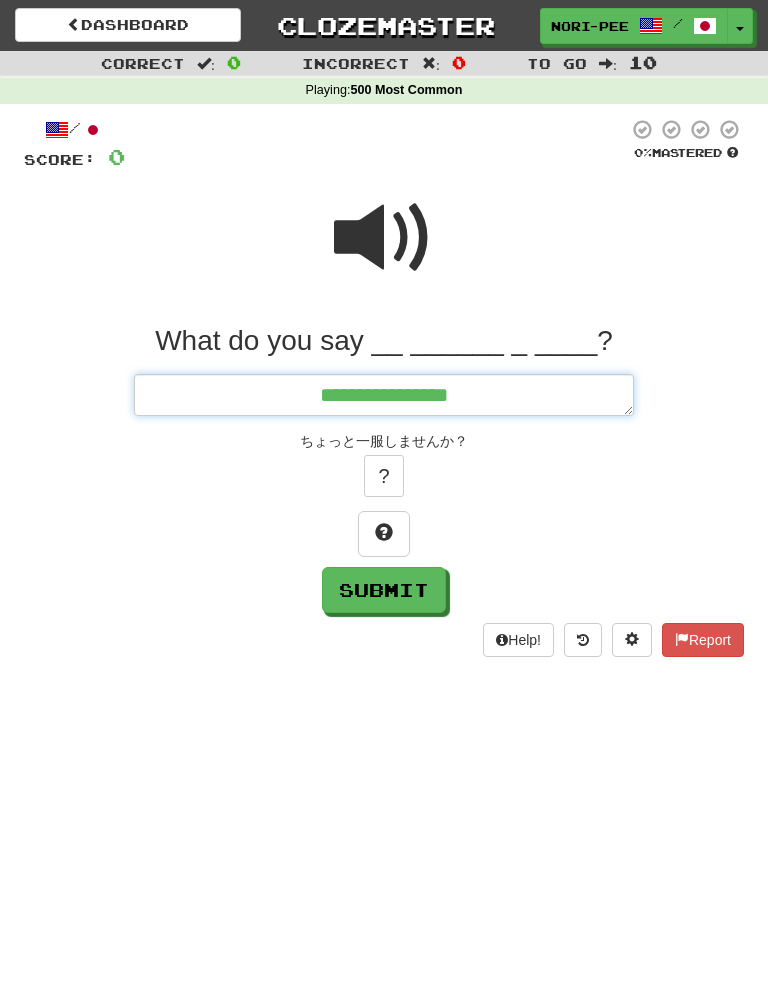 type on "*" 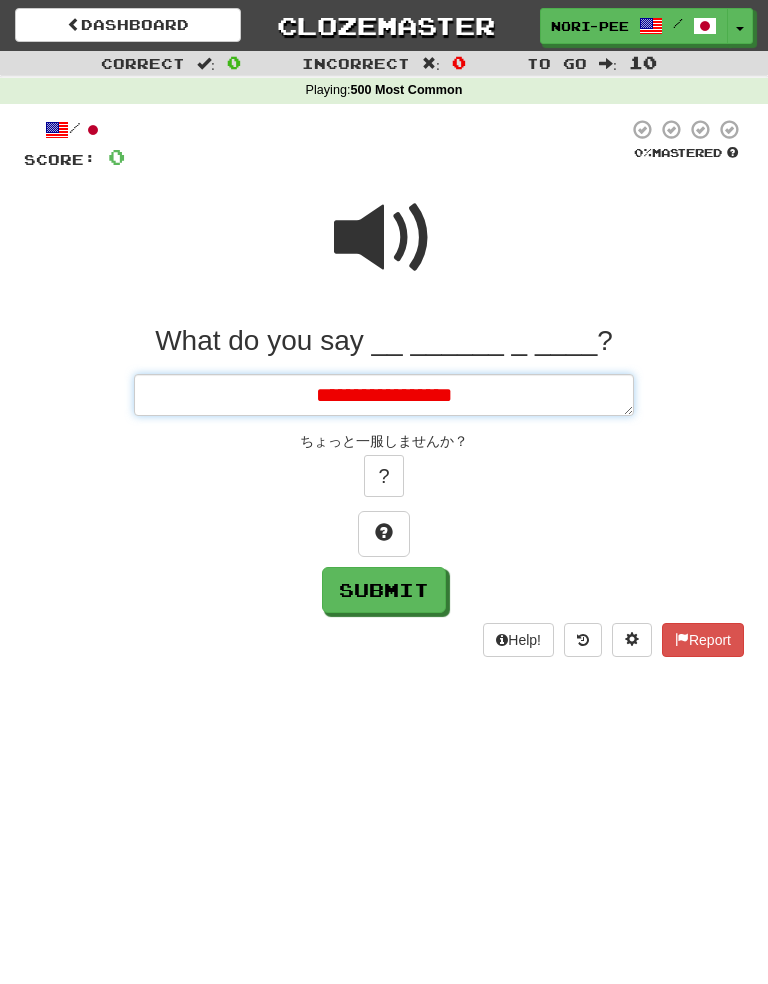 type on "*" 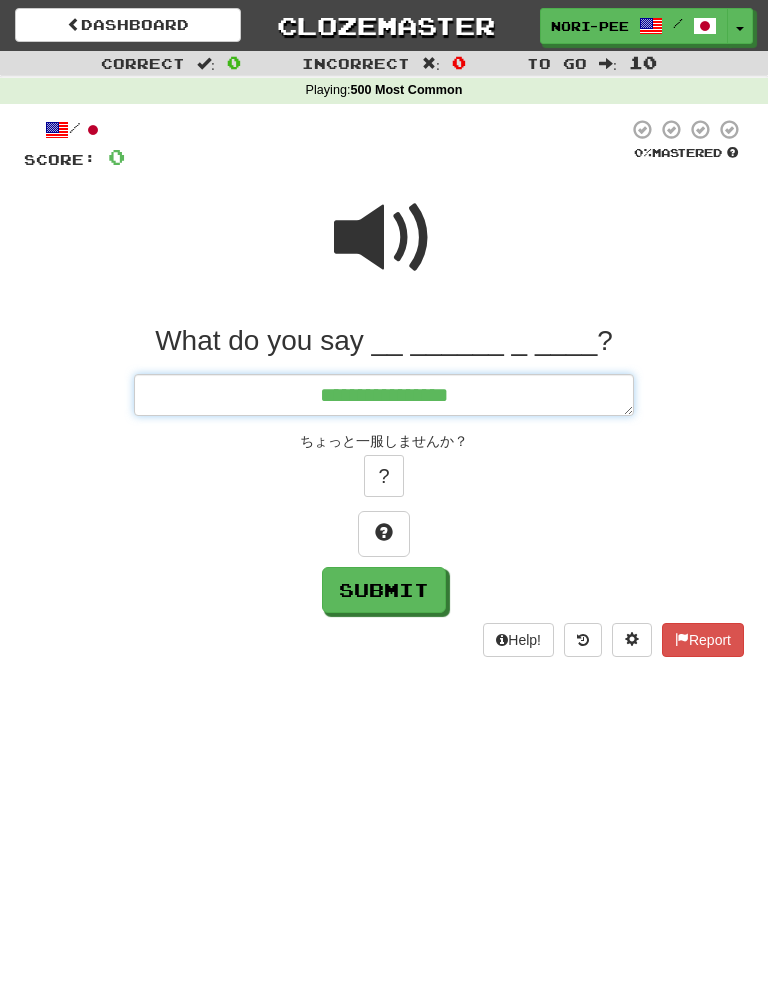 type on "*" 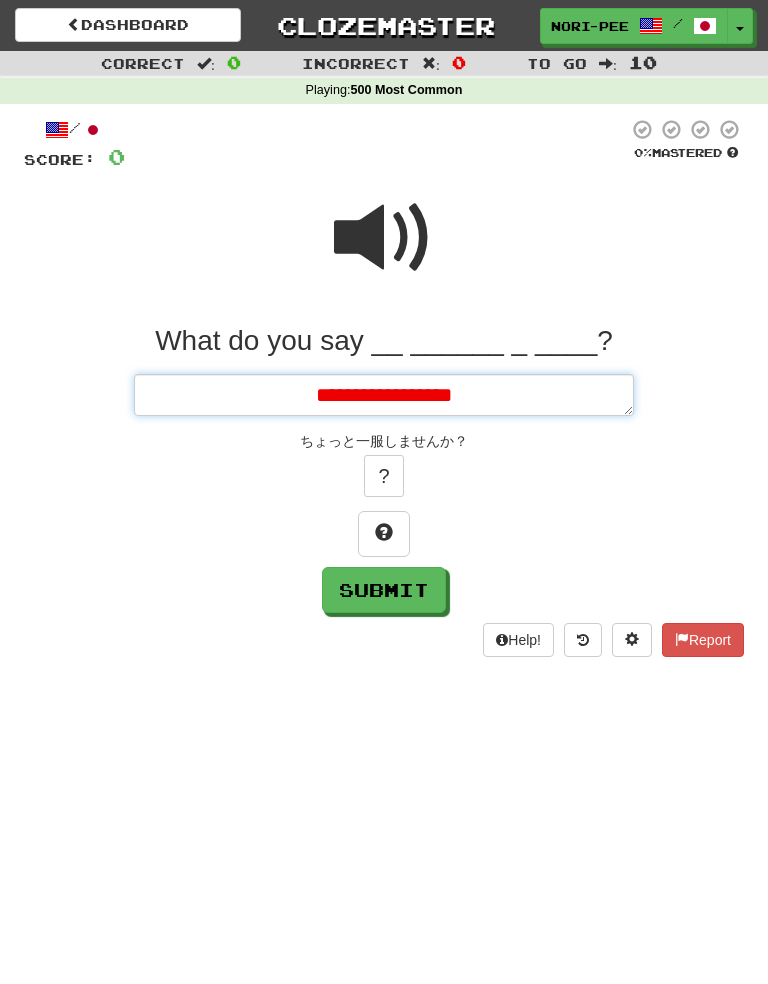 type on "*" 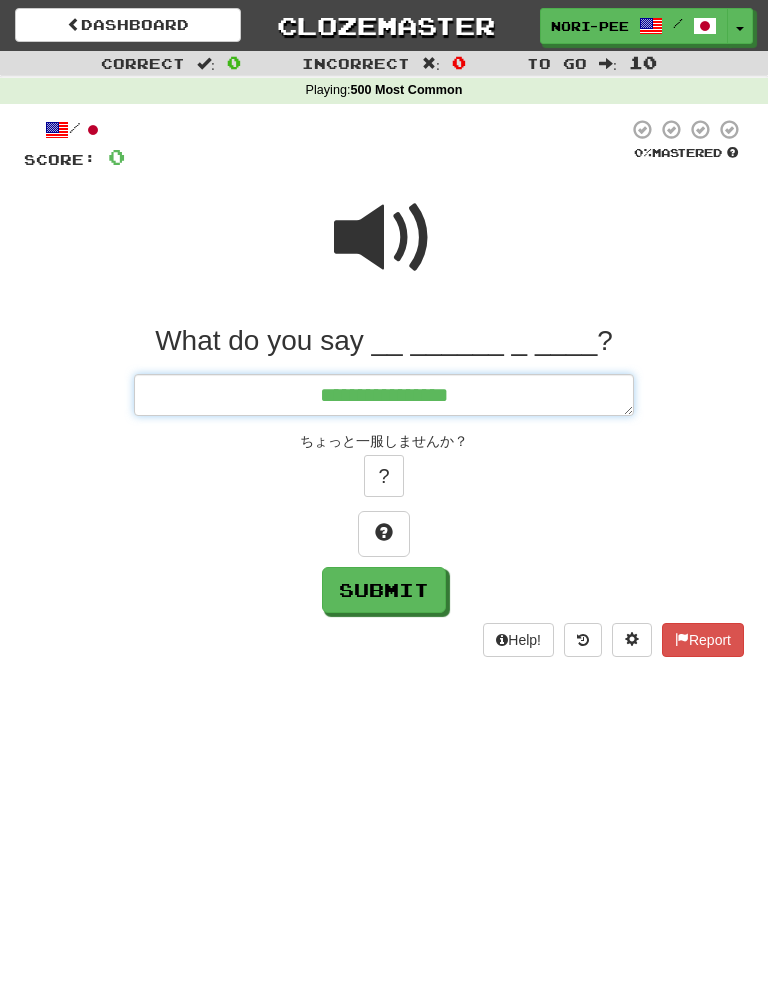 type on "*" 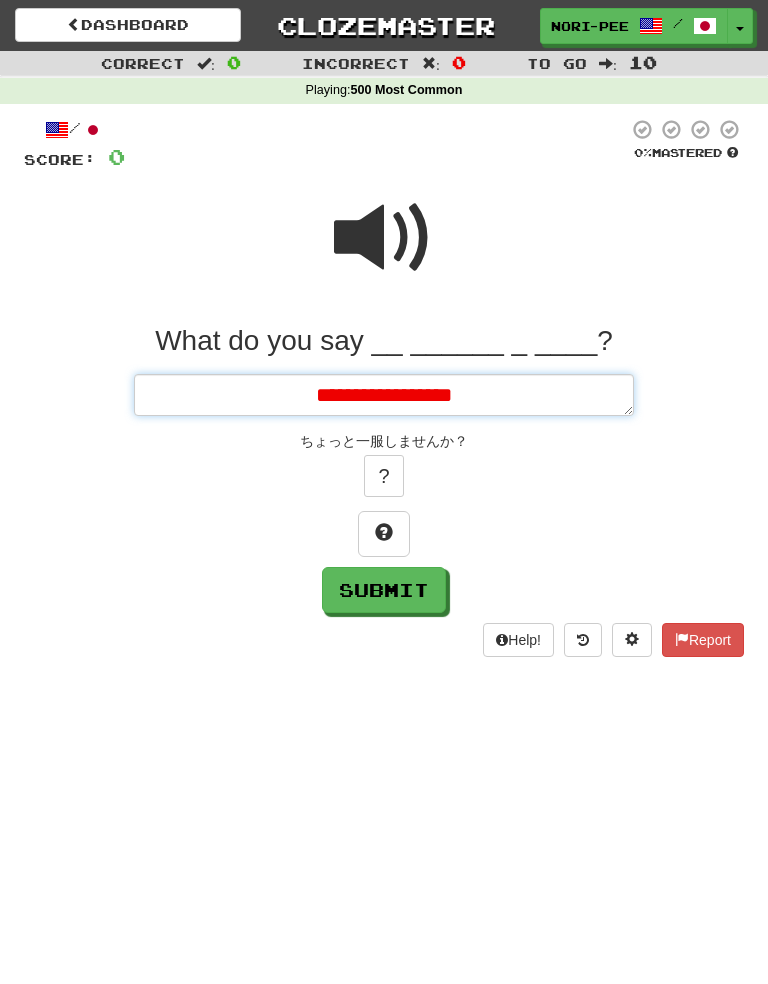 type on "*" 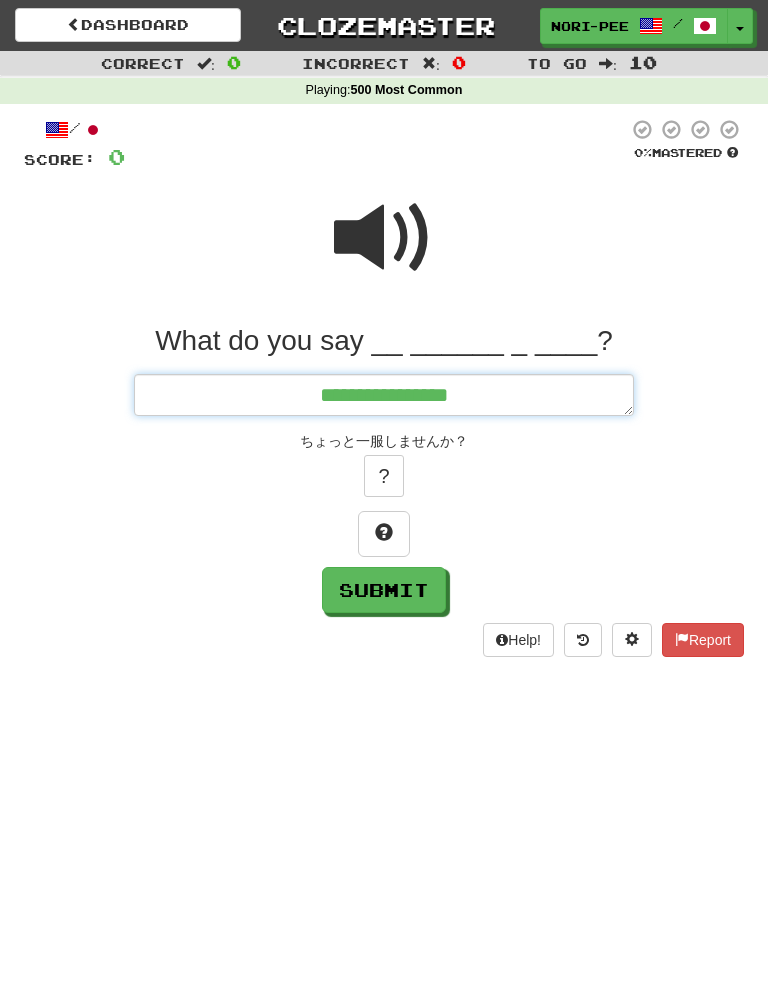 type on "*" 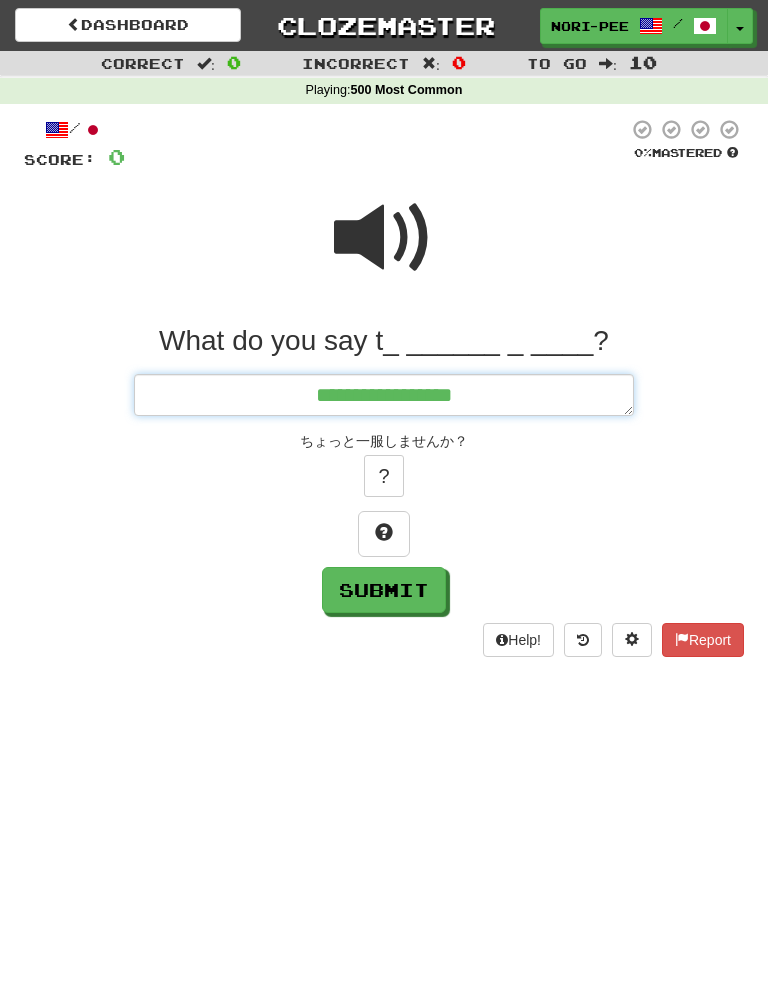type on "*" 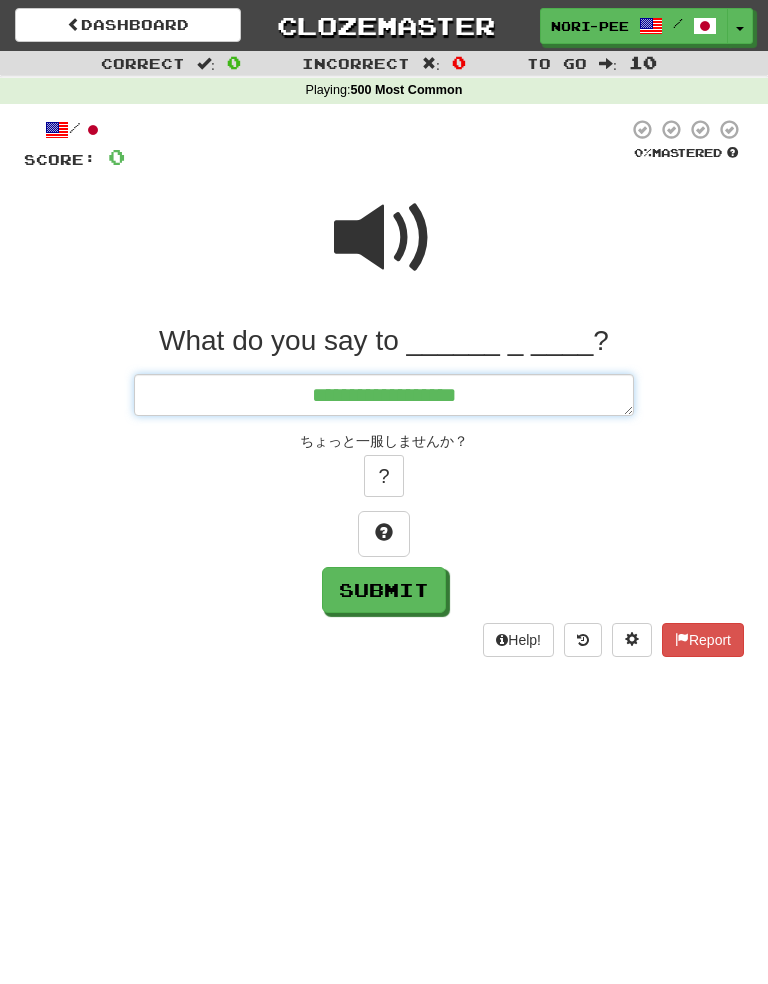 type on "*" 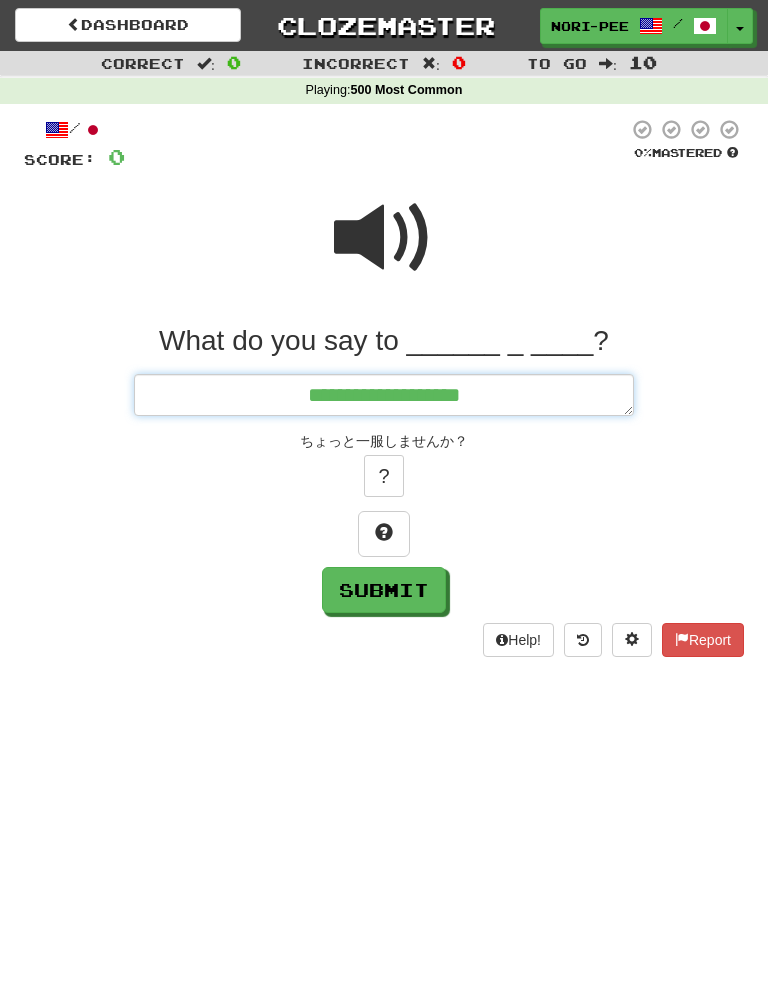 type on "*" 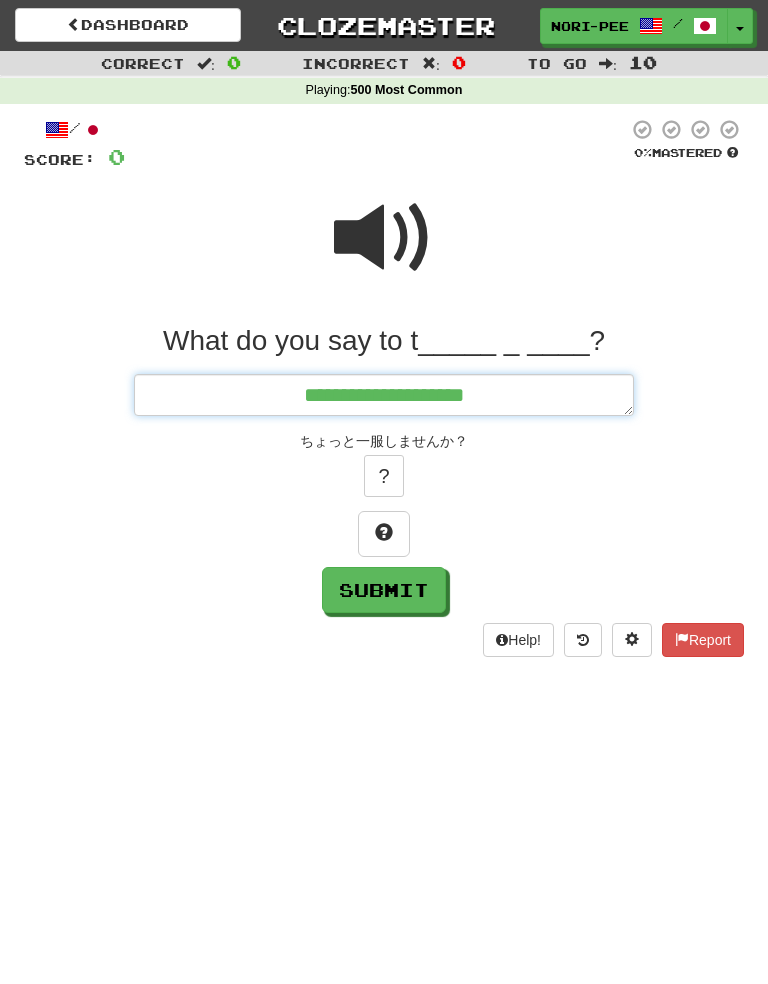 type on "*" 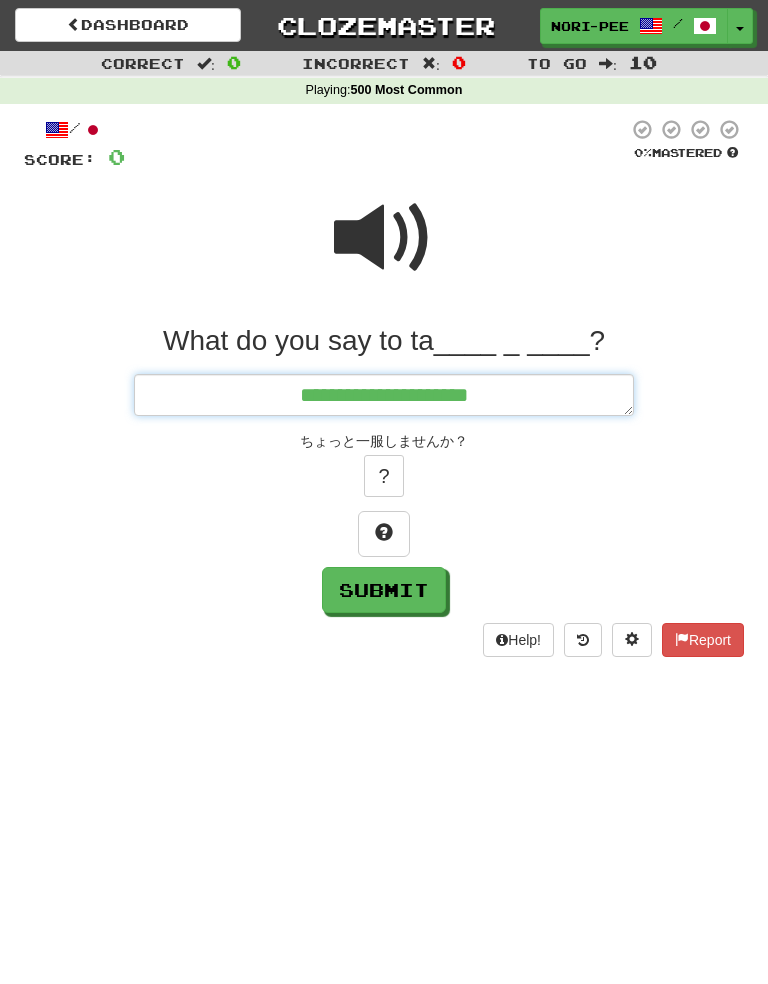 type on "*" 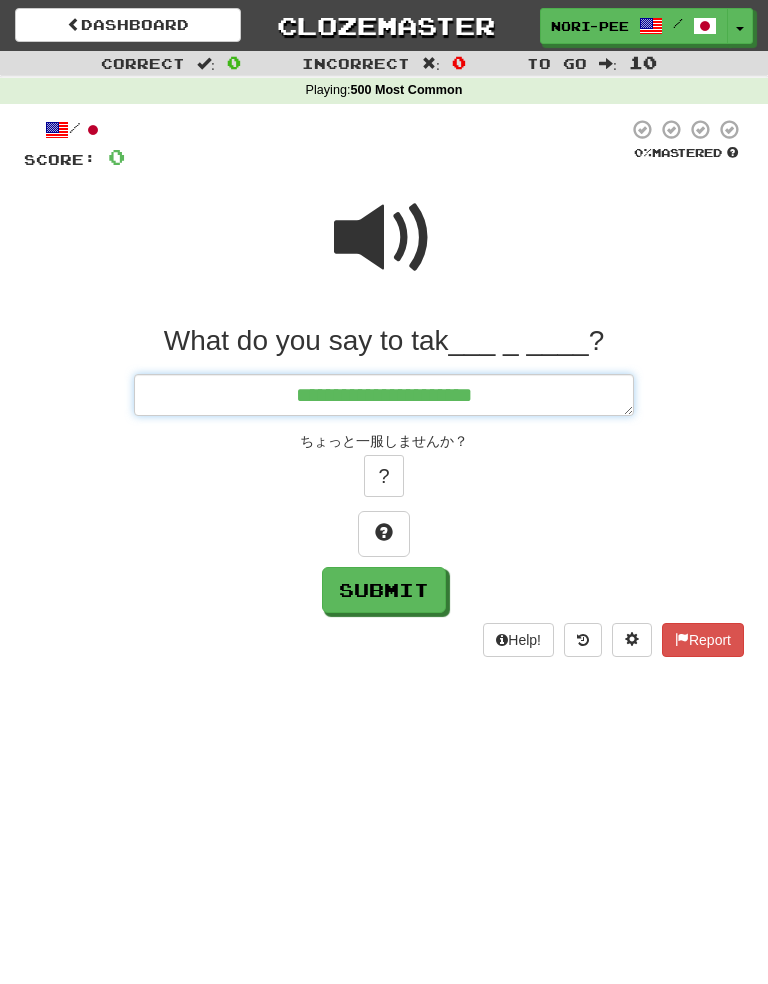 type on "*" 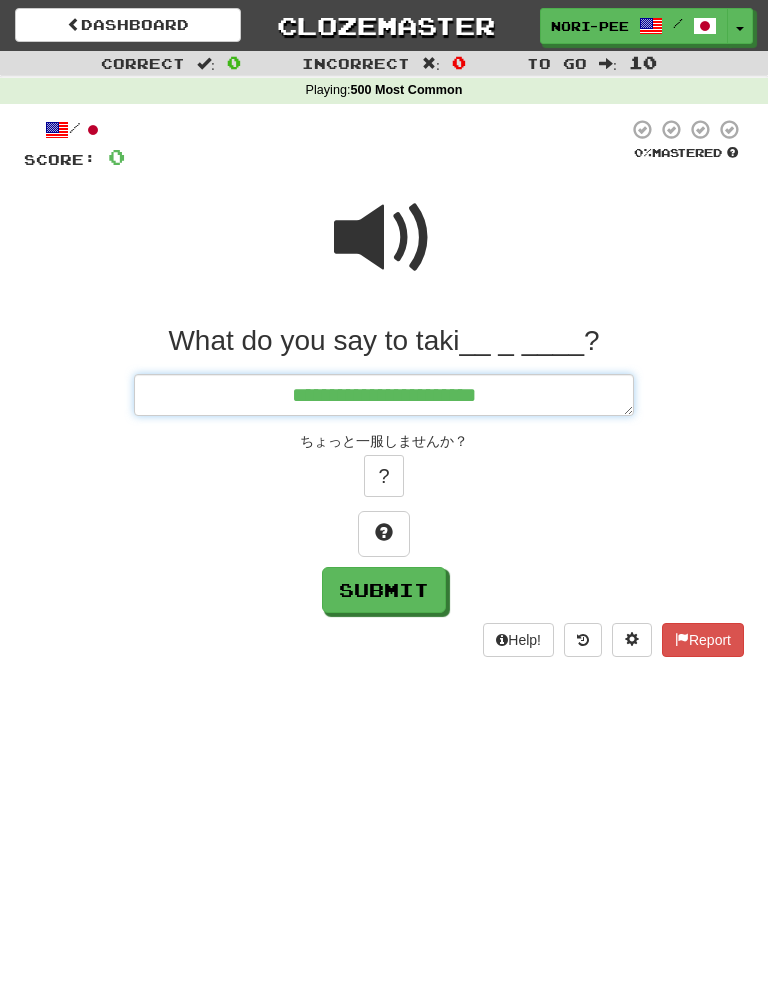 type on "*" 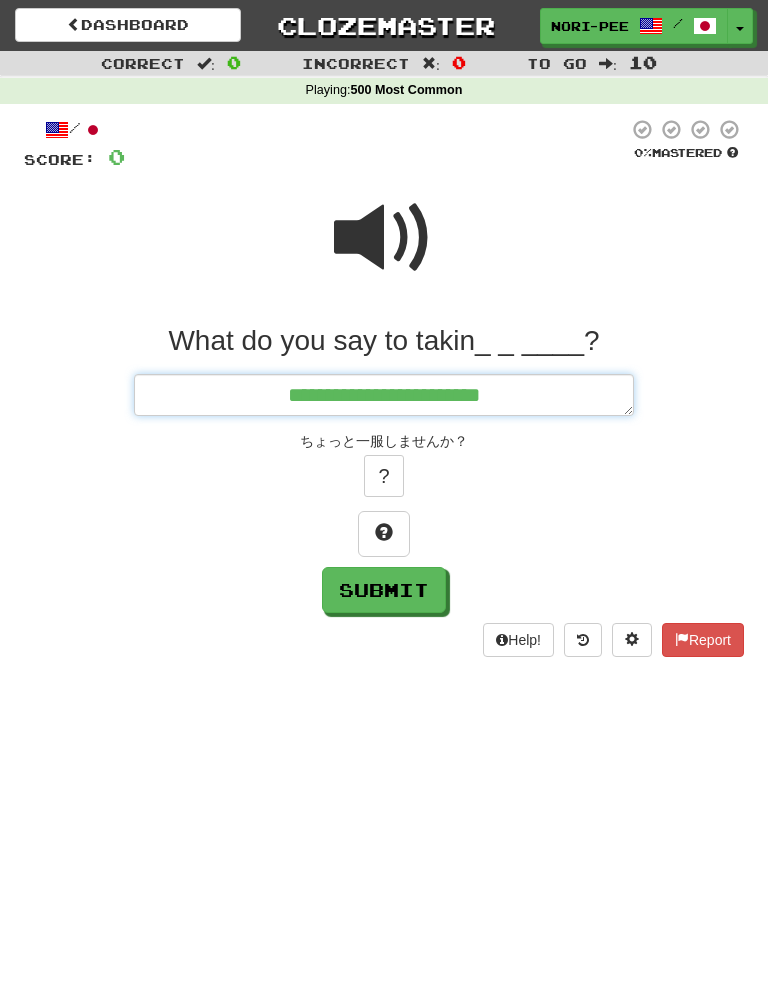 type on "*" 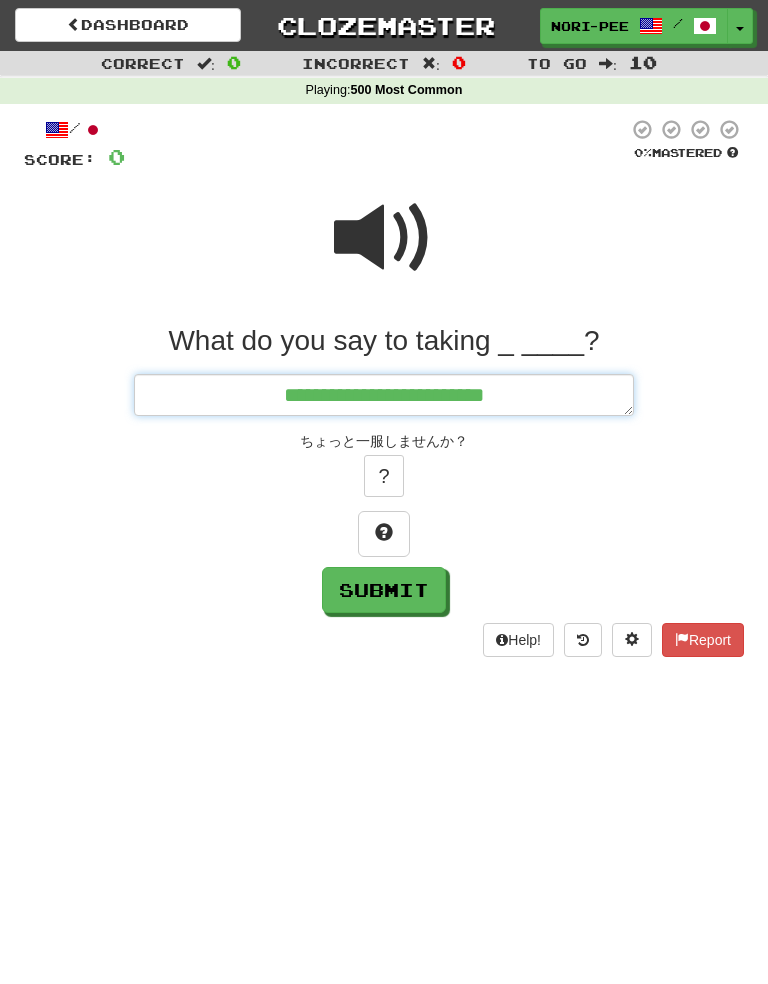 type on "*" 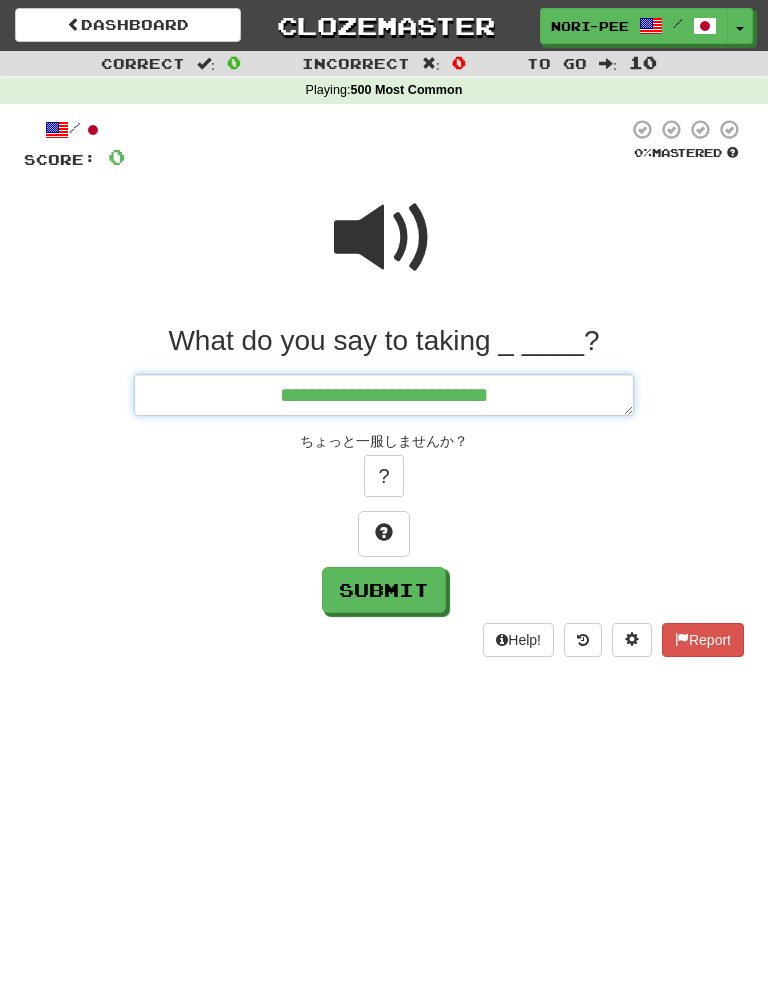 type on "*" 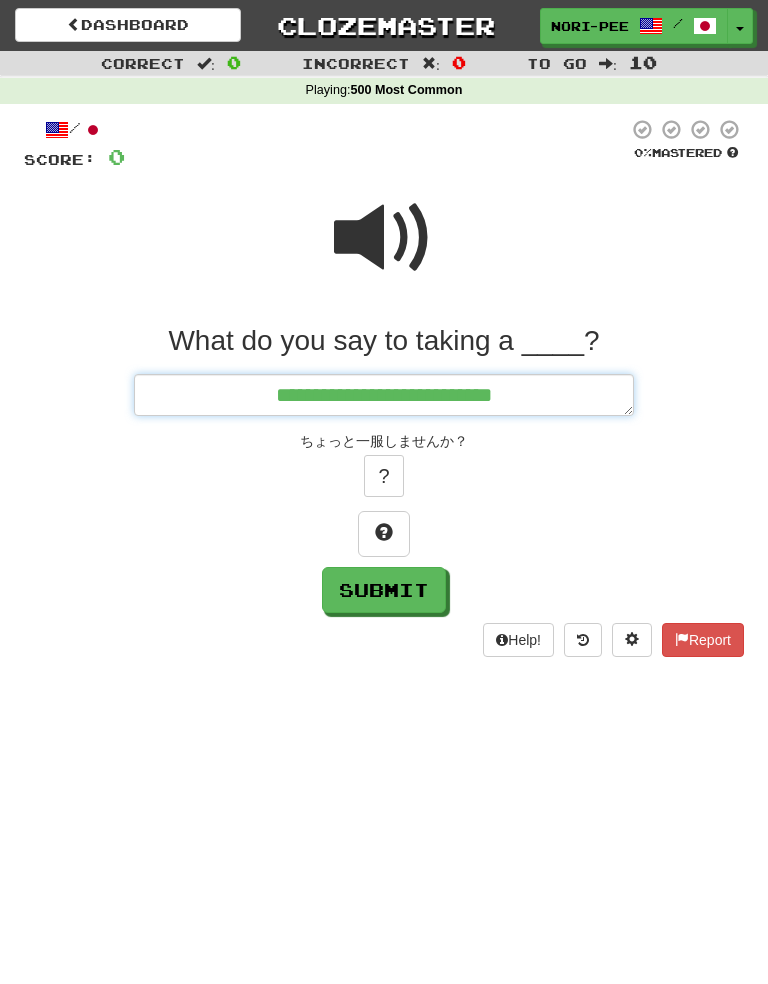 type on "*" 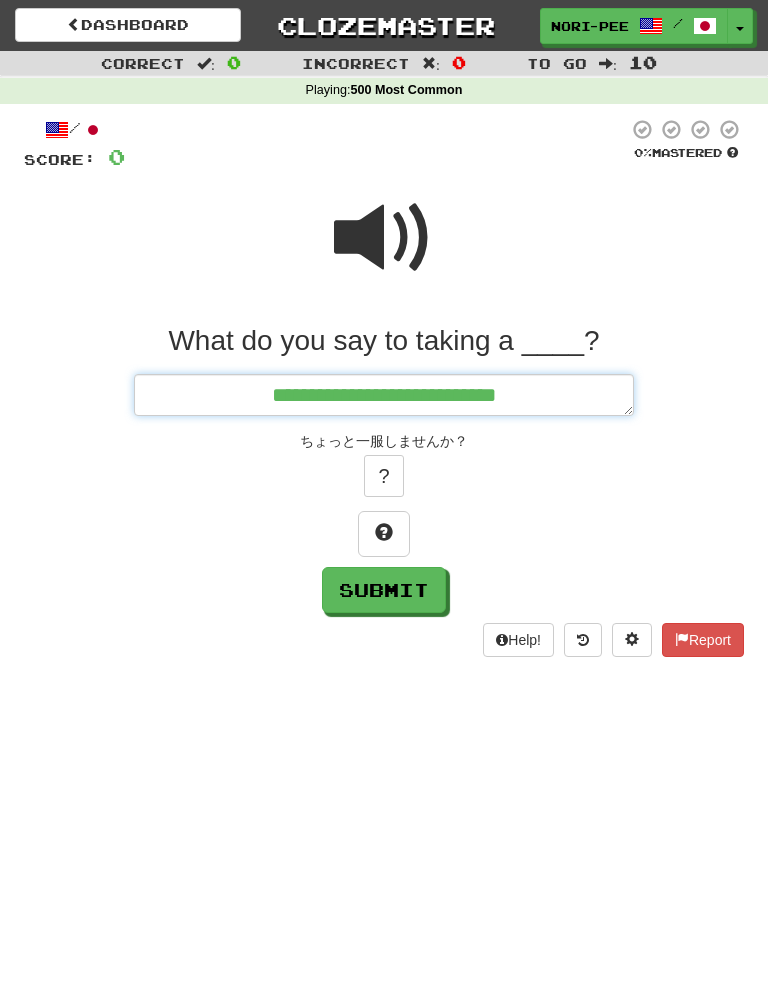 type on "*" 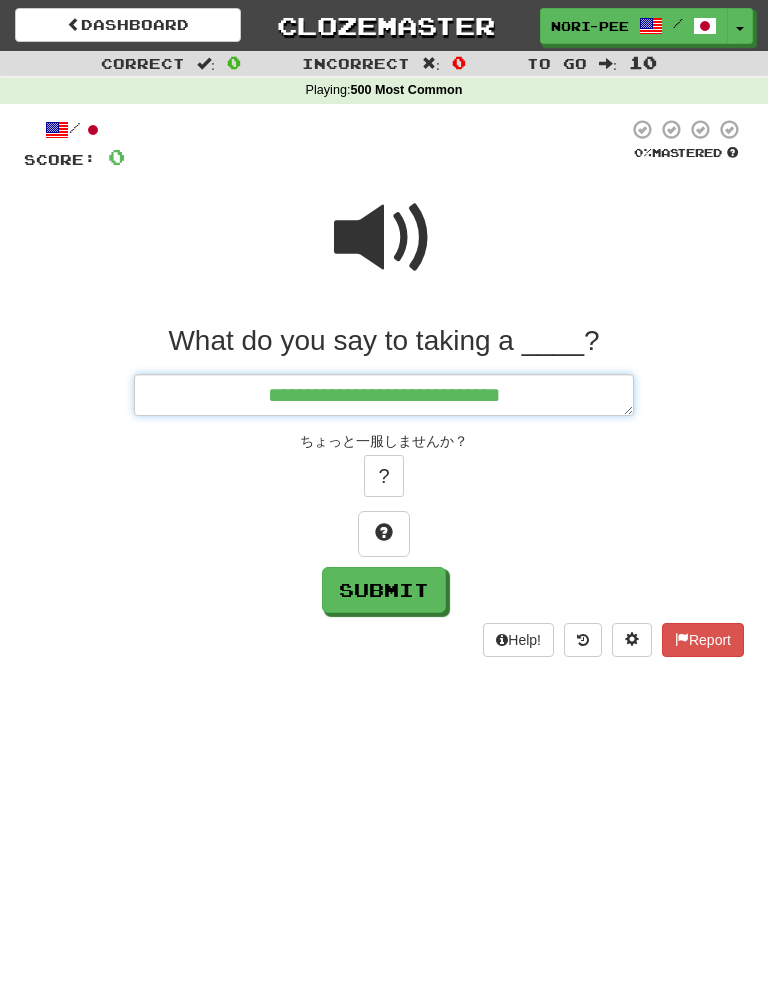type on "*" 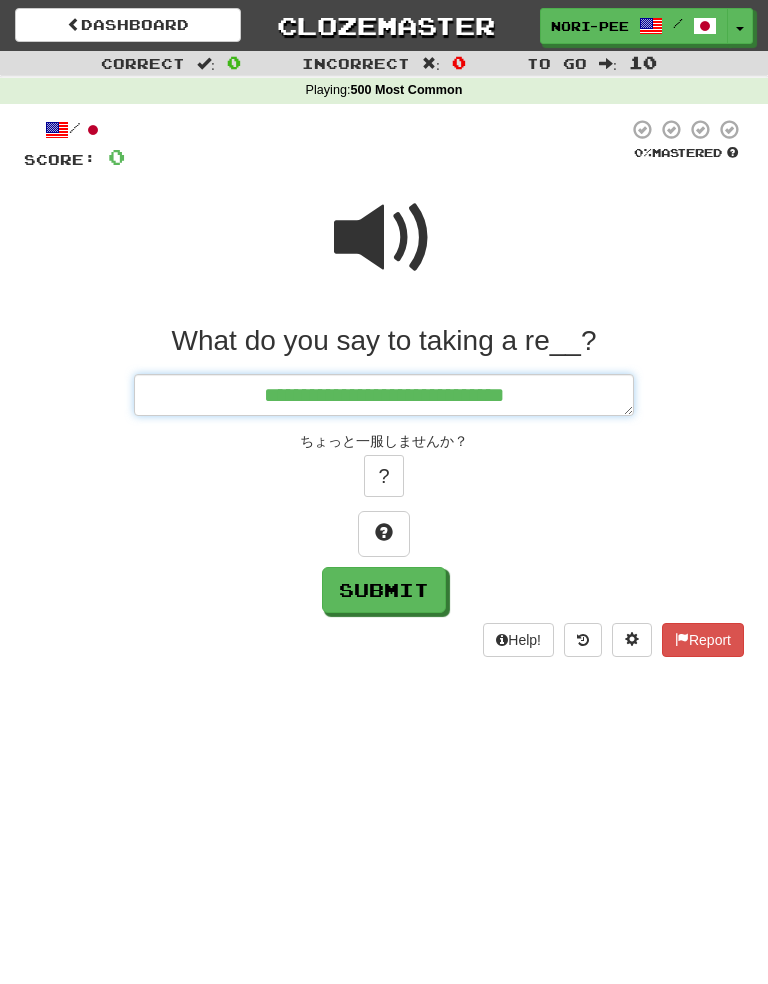 type on "*" 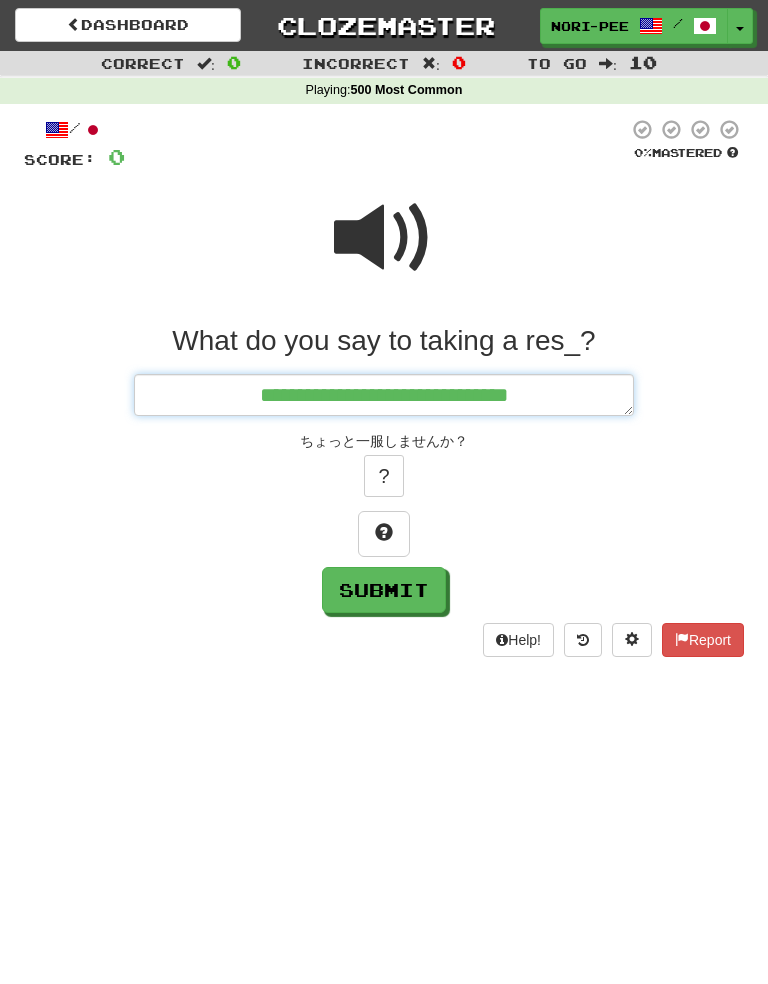 type on "*" 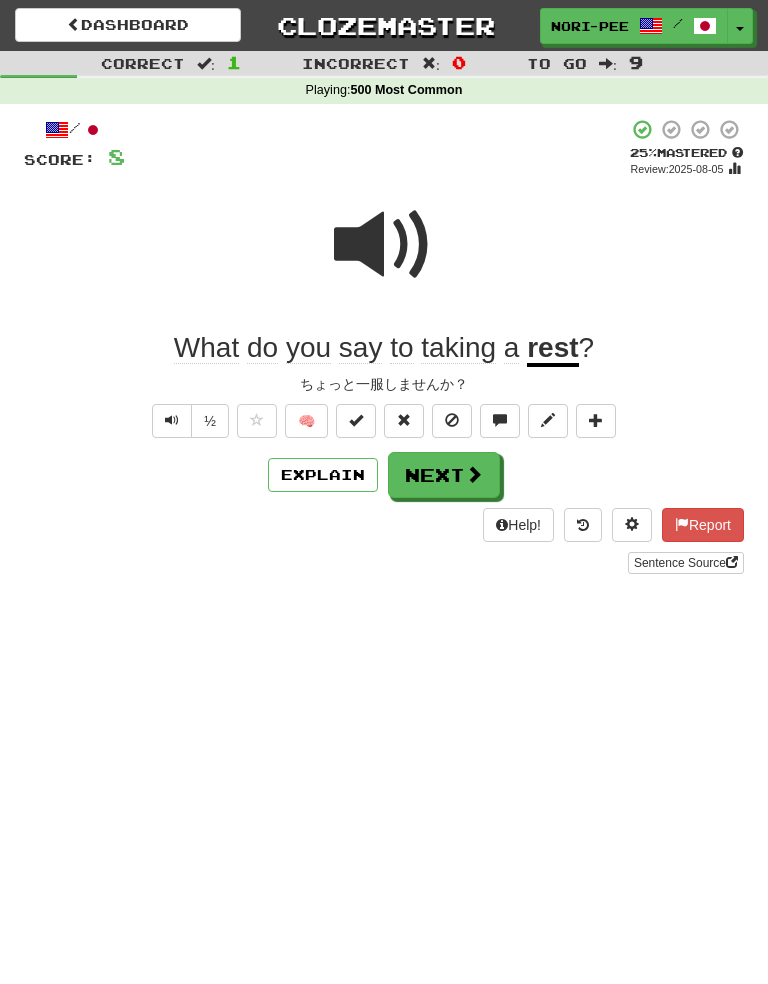 click at bounding box center (172, 420) 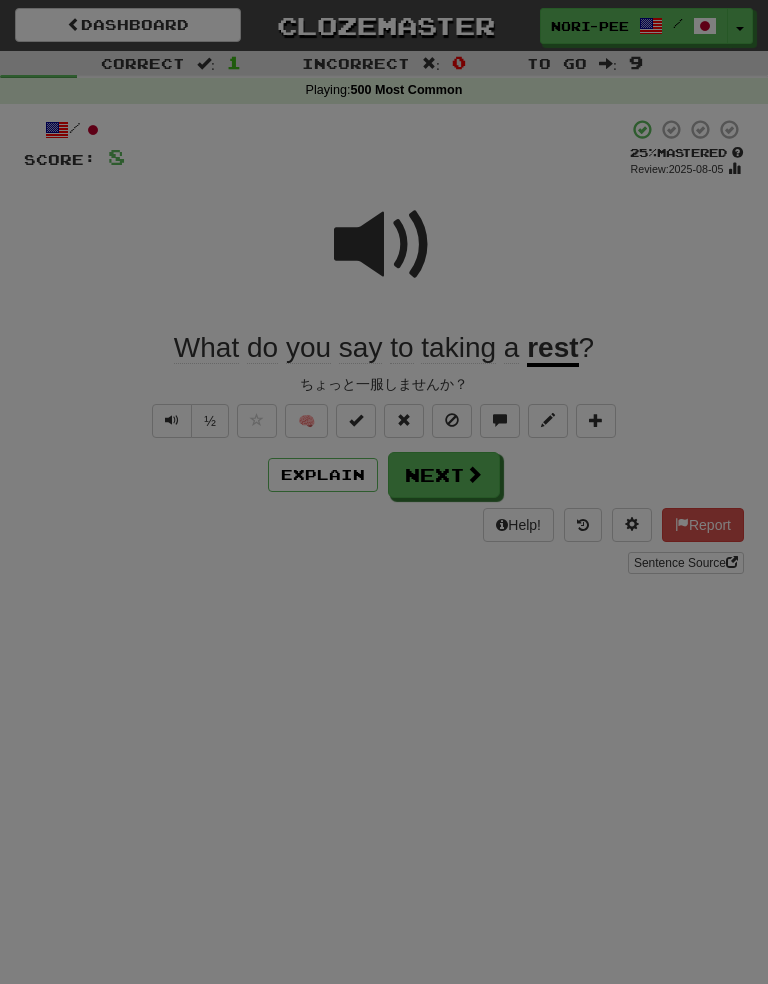 scroll, scrollTop: 0, scrollLeft: 0, axis: both 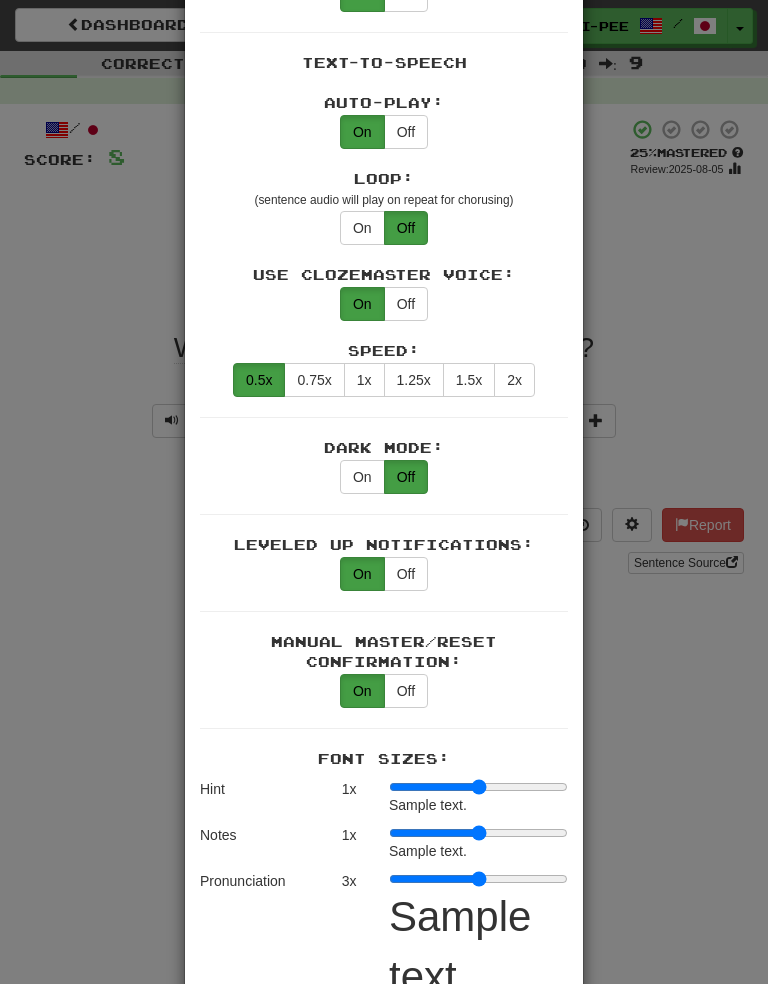 click on "1.25x" at bounding box center [414, 380] 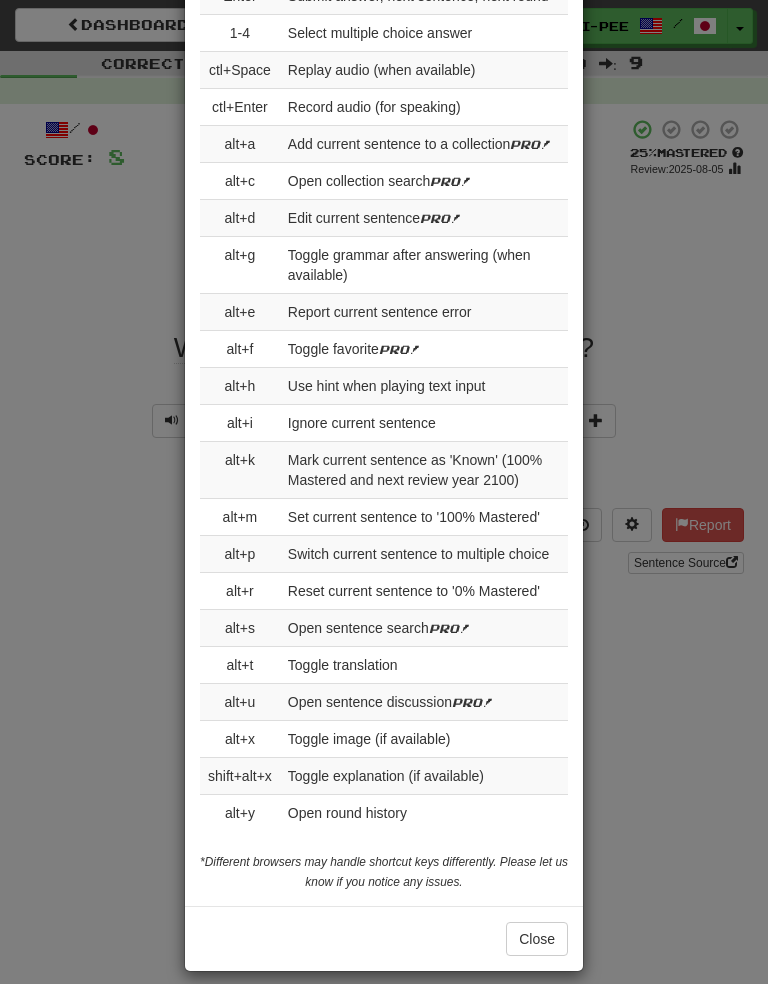 scroll, scrollTop: 2971, scrollLeft: 0, axis: vertical 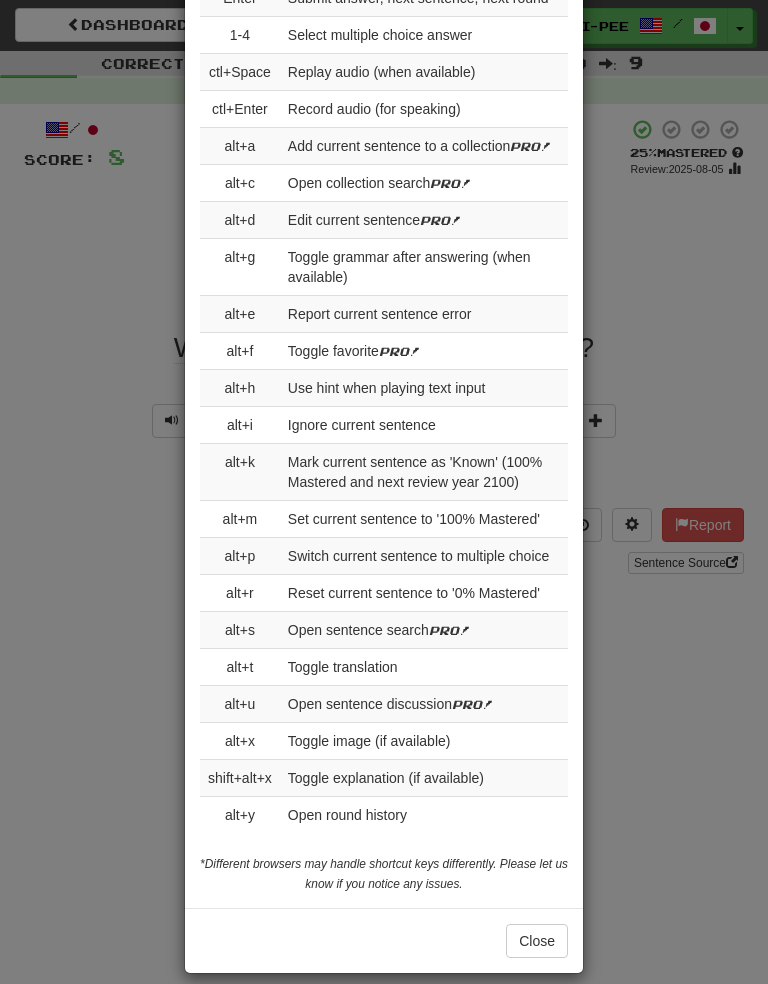 click on "Close" at bounding box center [537, 941] 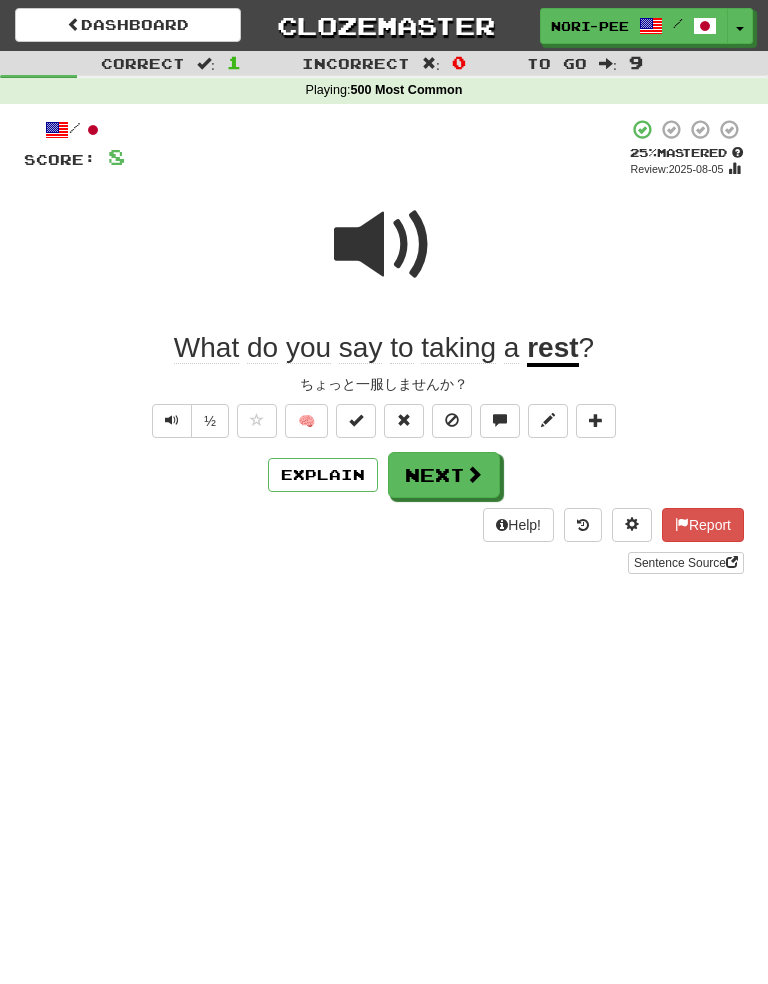 click on "Next" at bounding box center [444, 475] 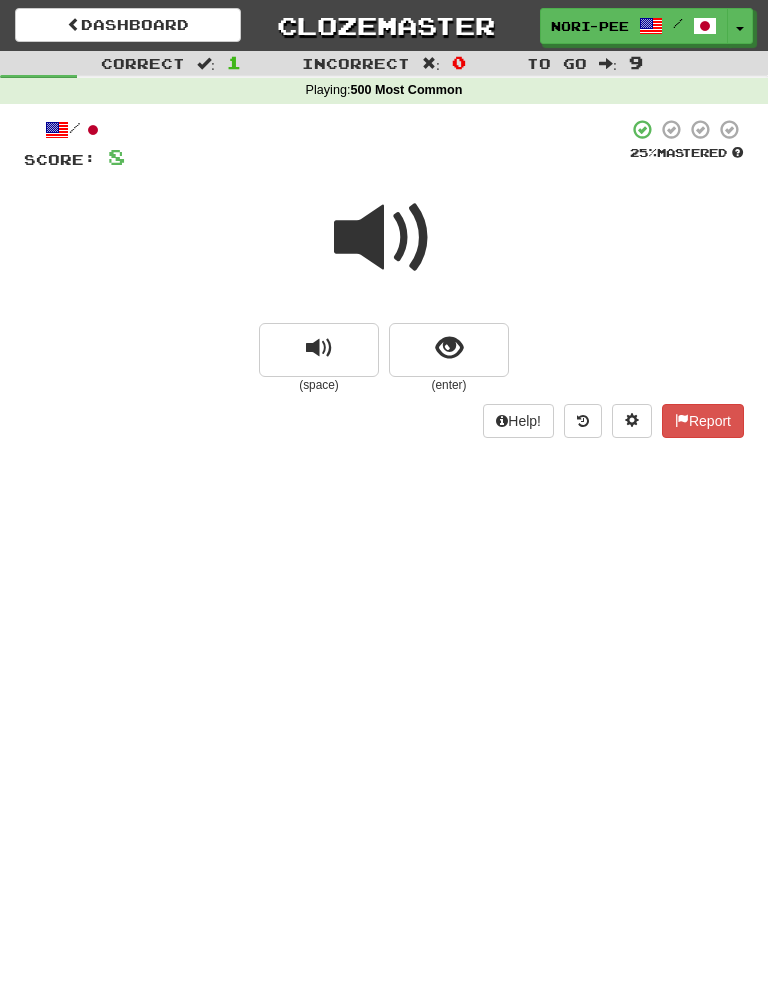 click at bounding box center [384, 238] 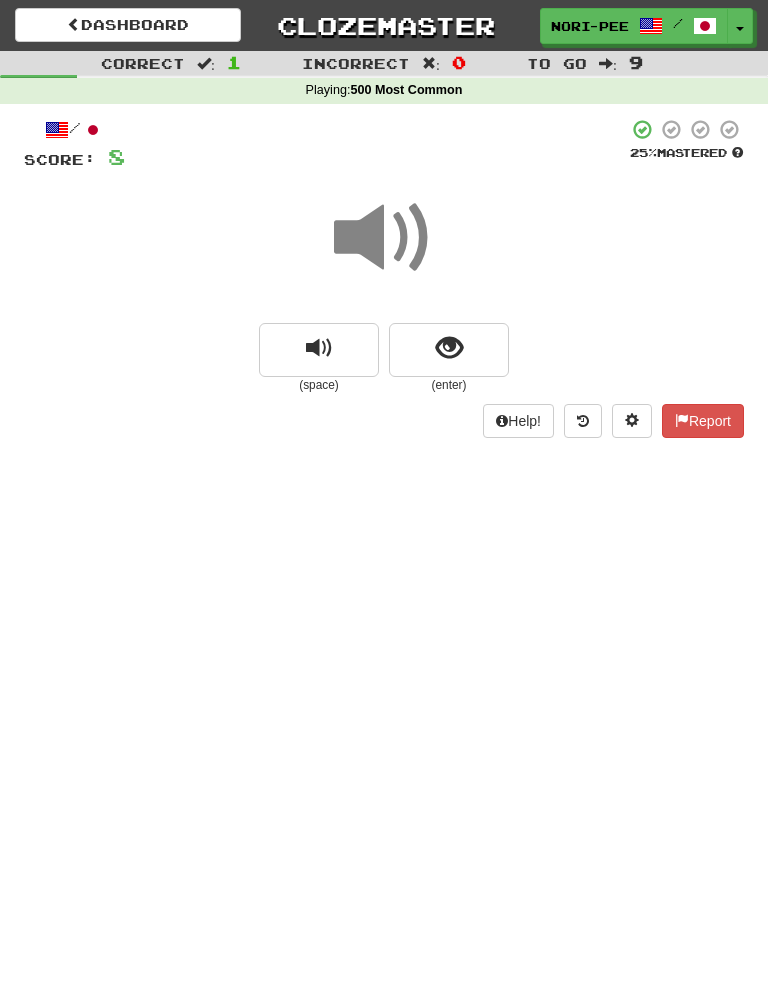 click at bounding box center (632, 420) 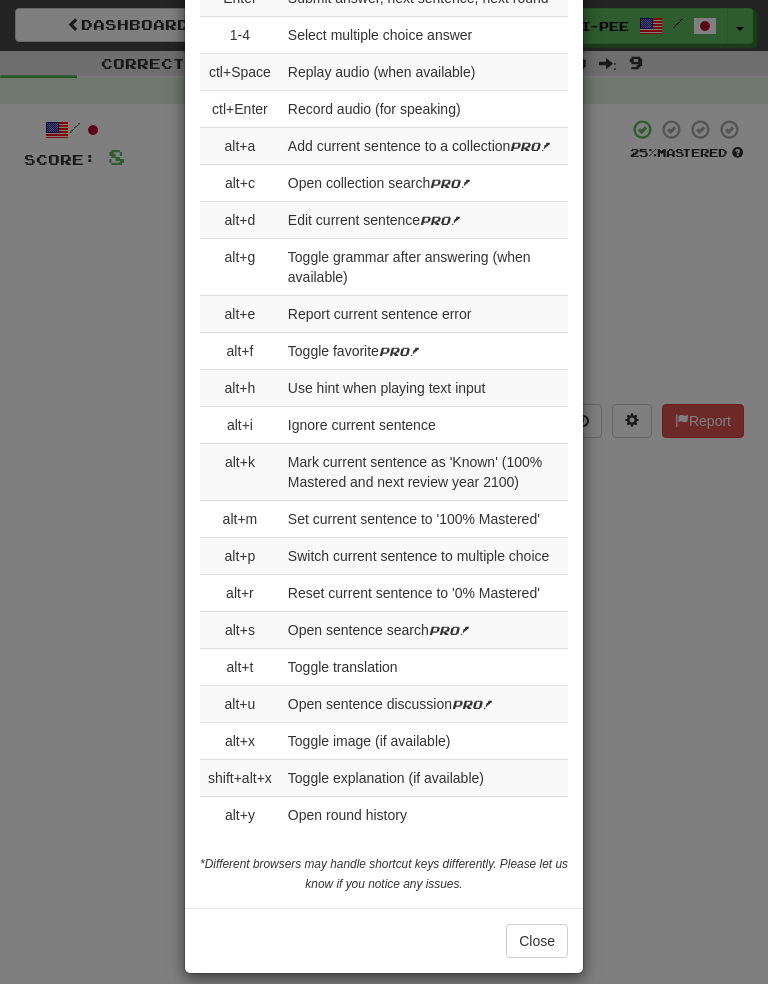 scroll, scrollTop: 0, scrollLeft: 0, axis: both 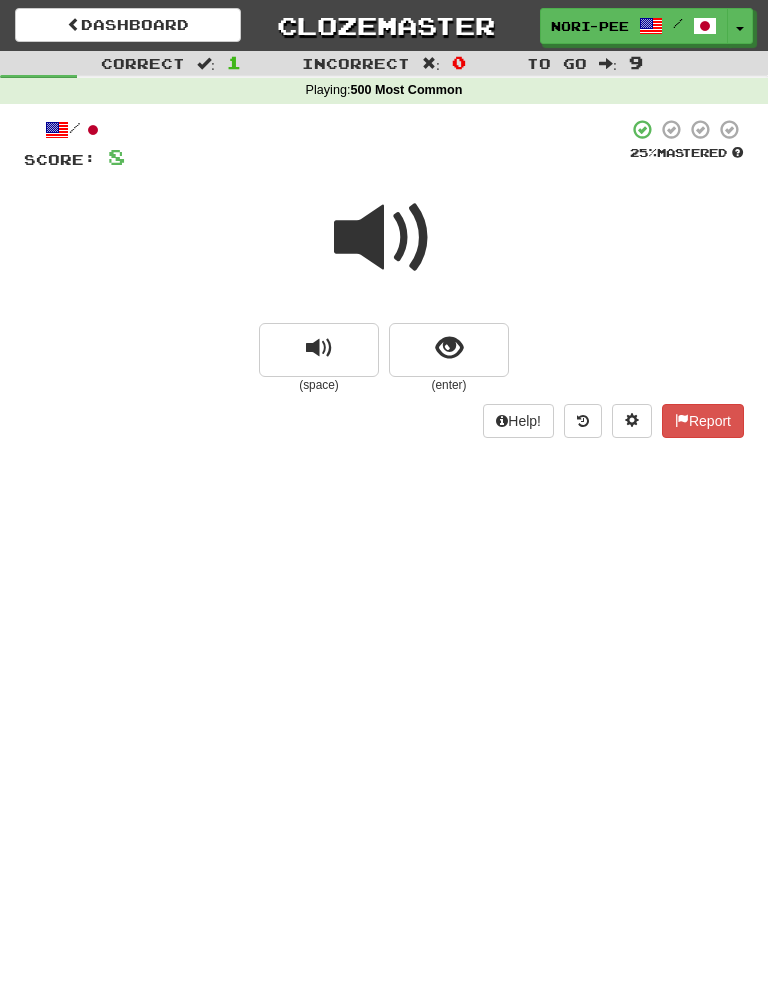 click at bounding box center [449, 348] 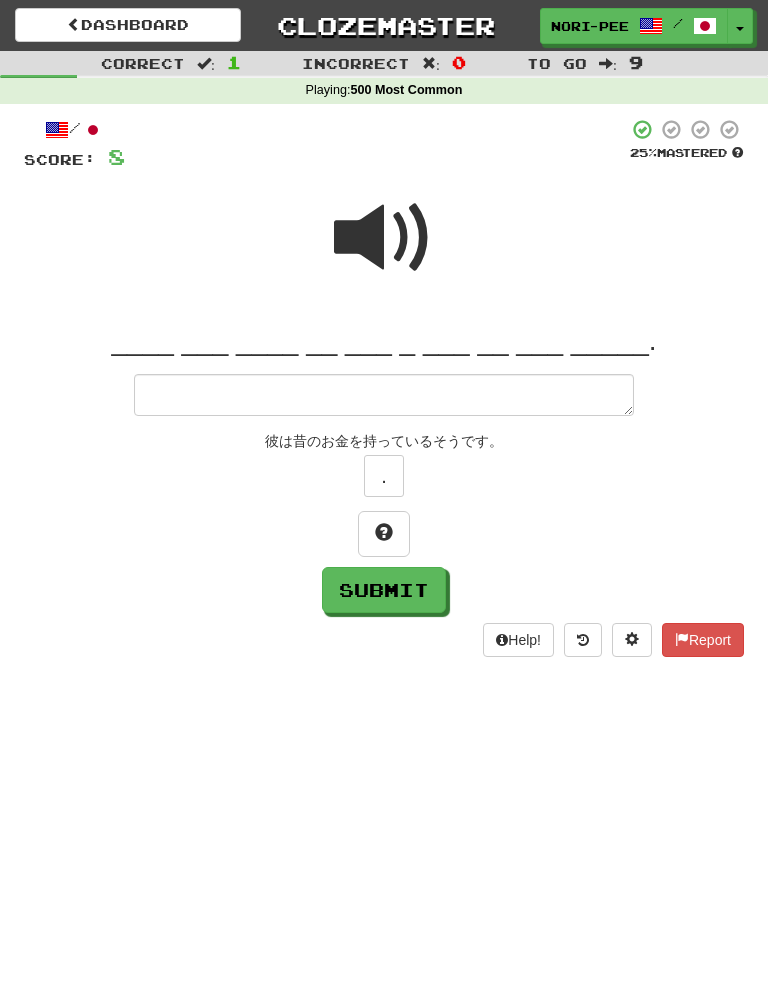 type on "*" 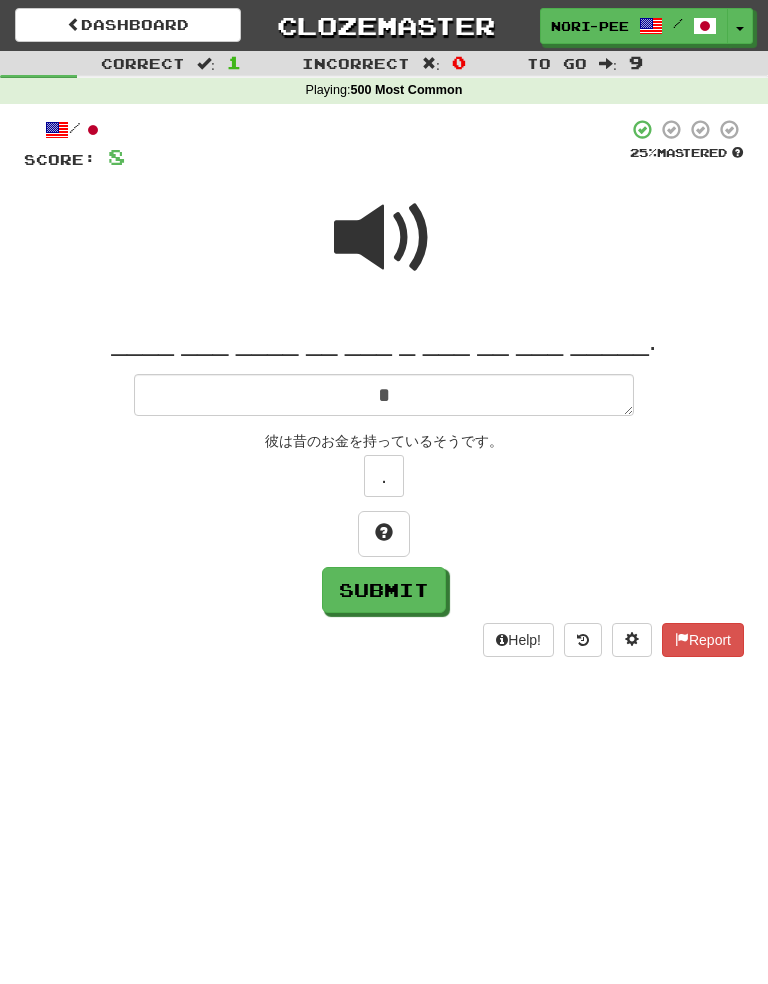 type on "*" 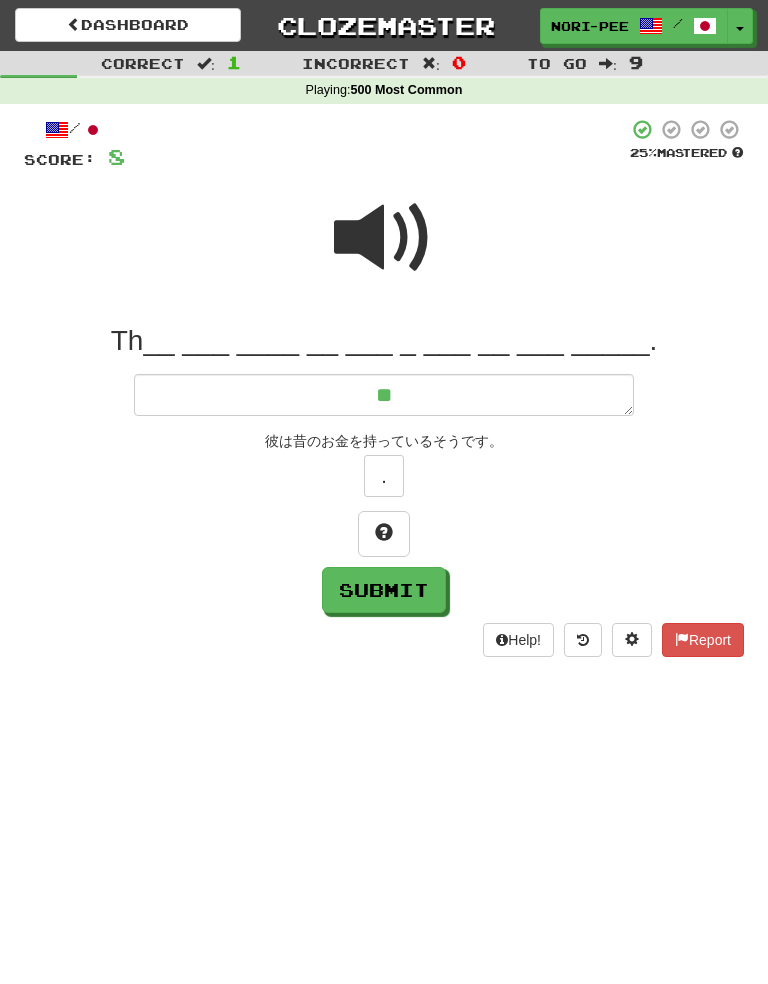 type on "*" 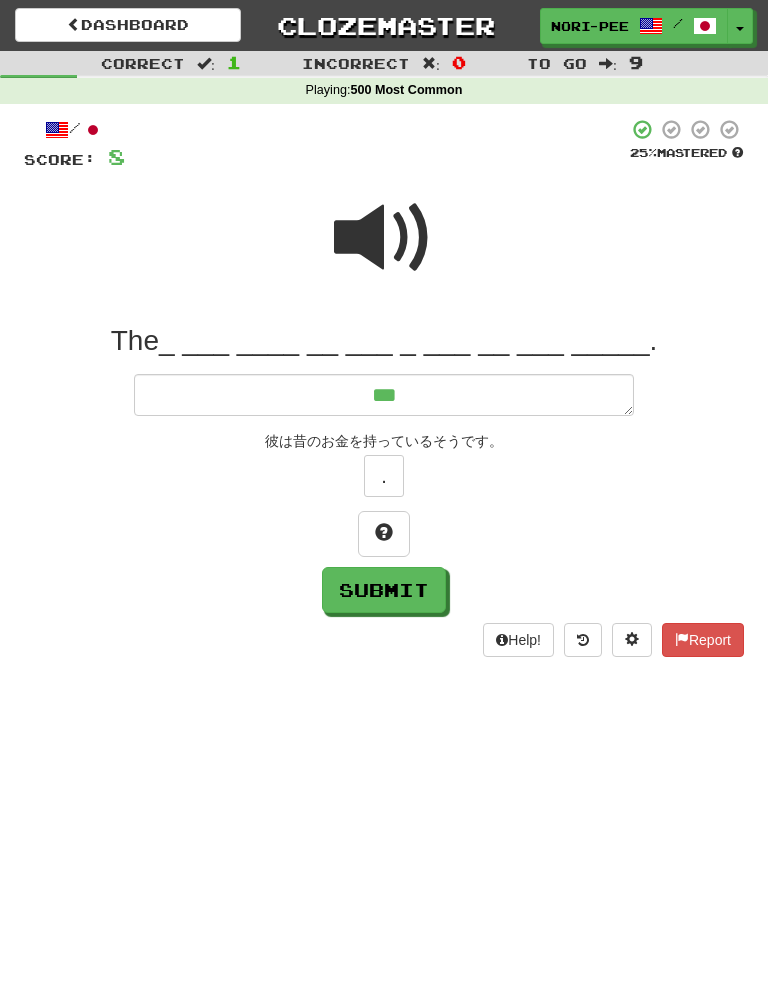 type on "*" 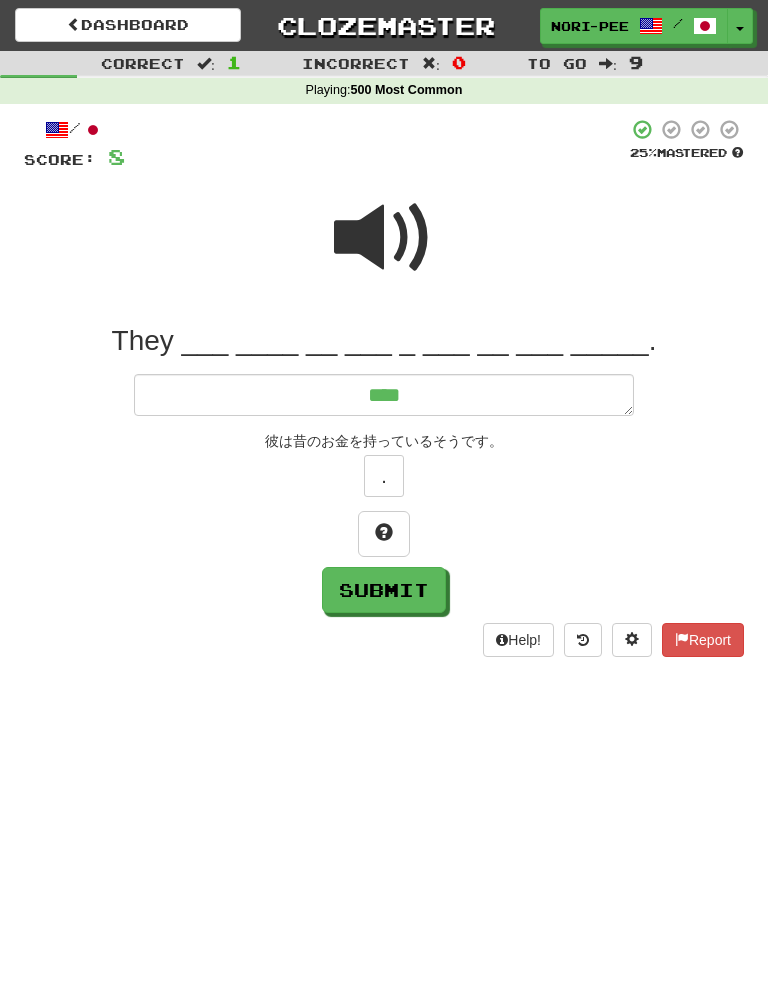type on "*" 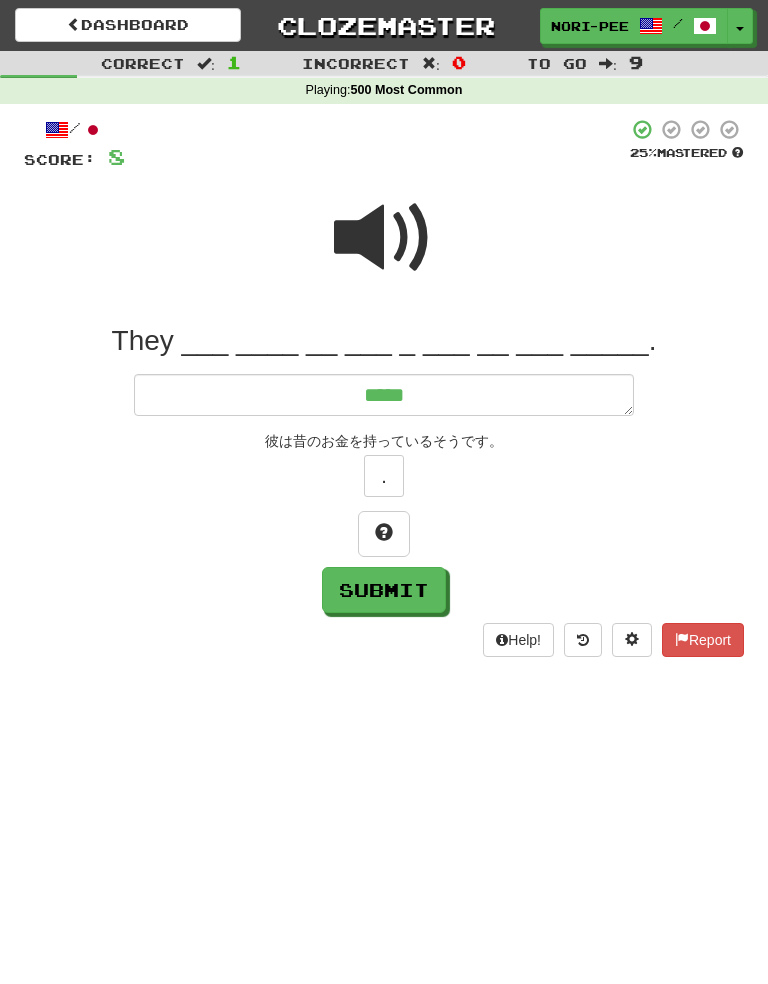 type on "*" 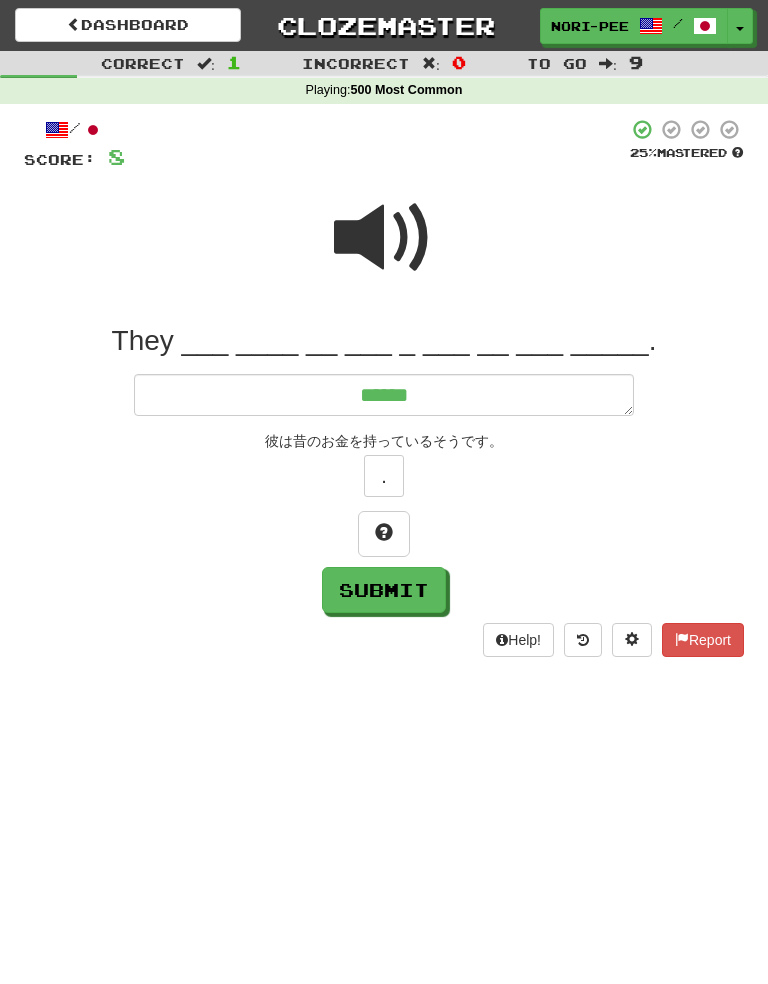 type on "*" 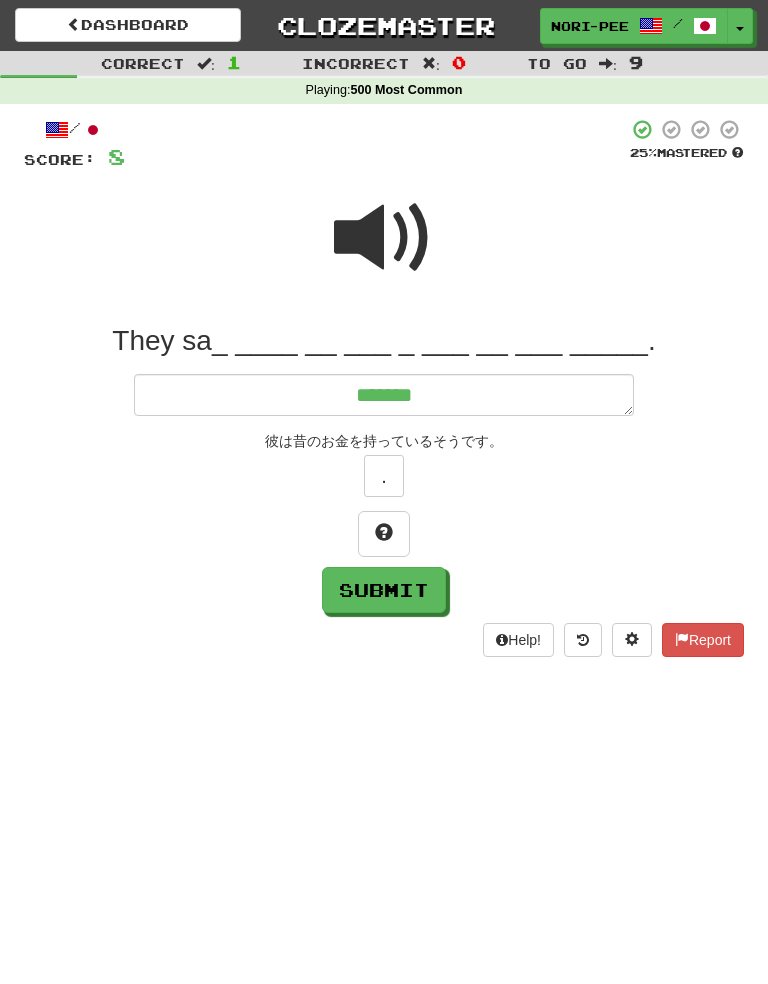 type on "*" 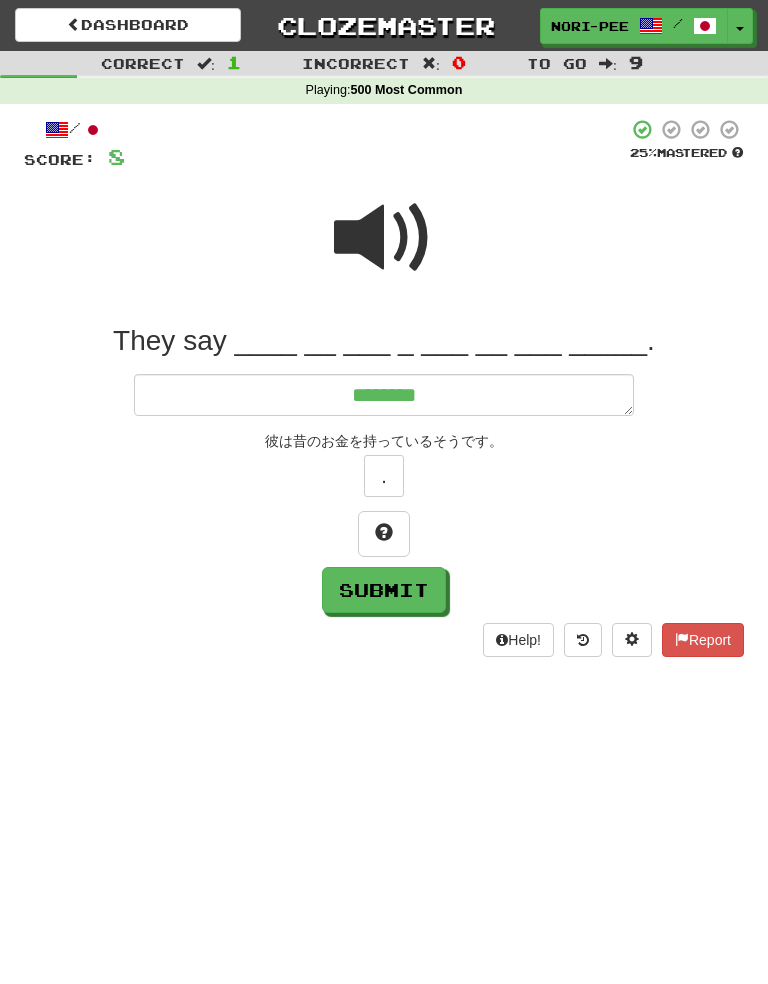 type on "*" 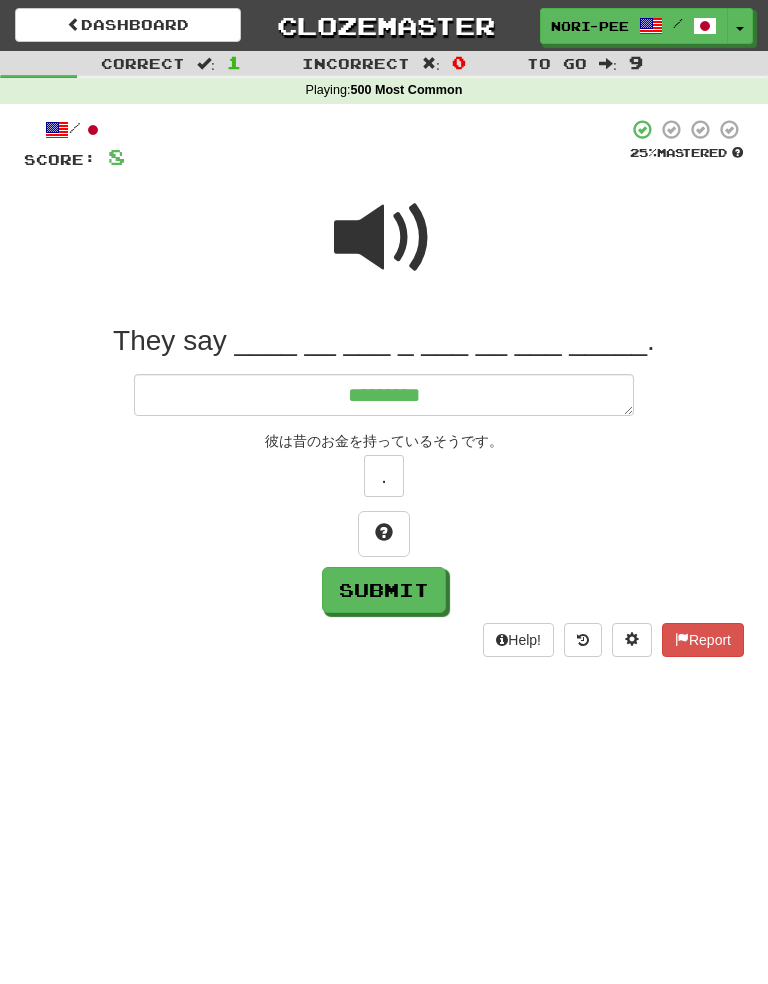 type on "*" 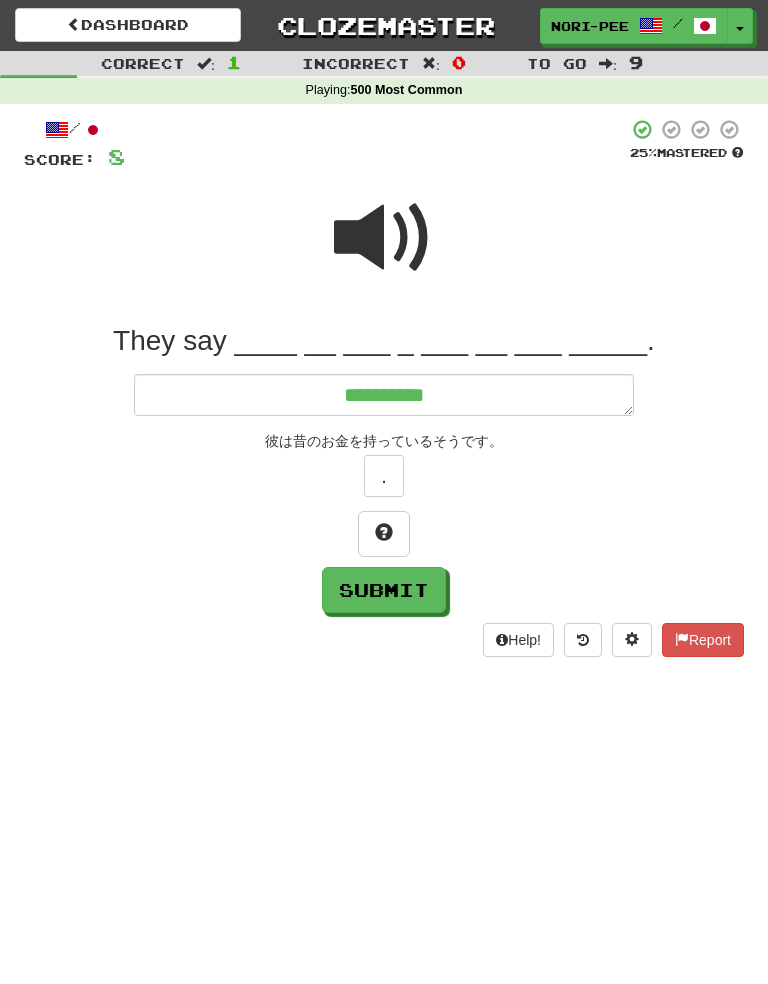 type on "*" 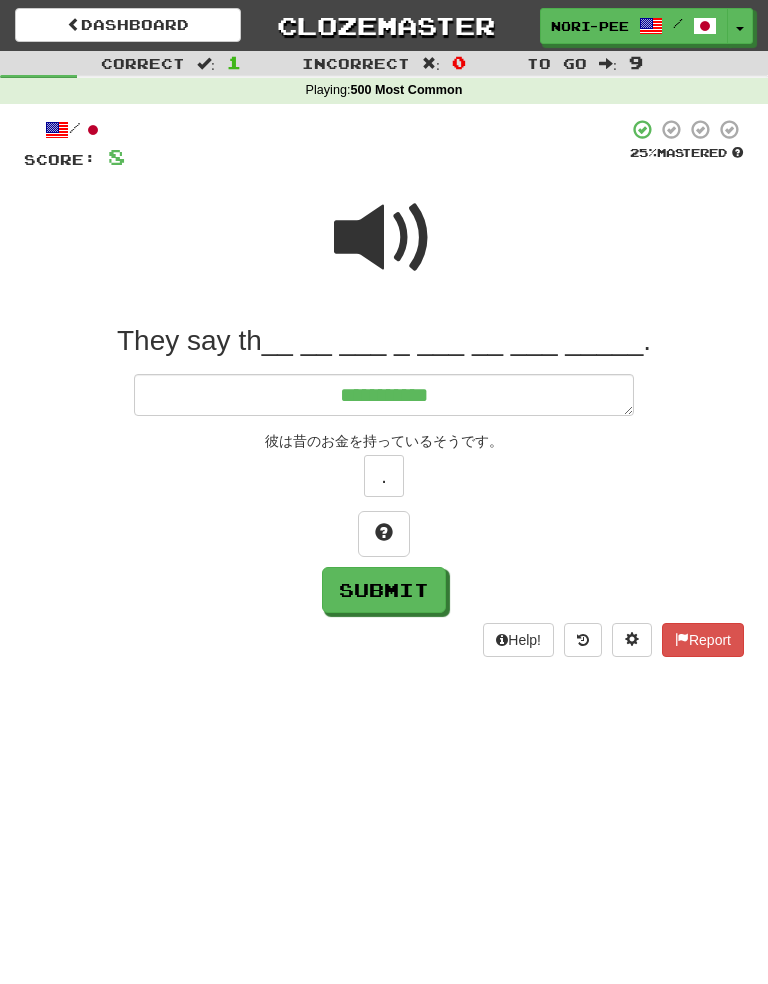 type on "*" 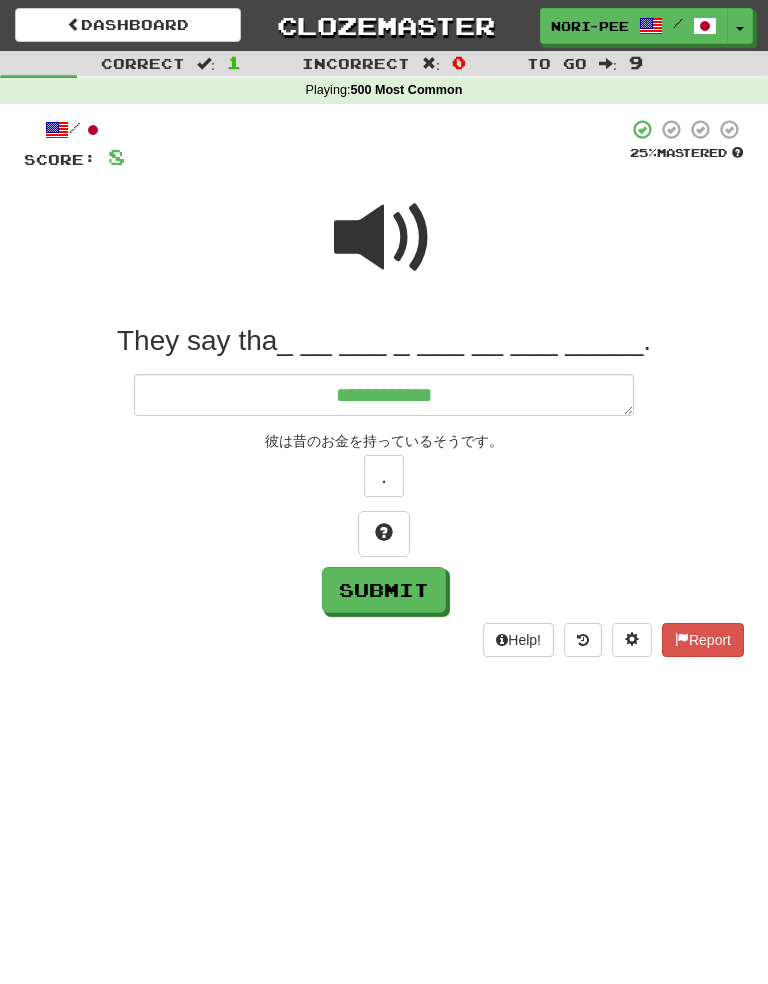type on "*" 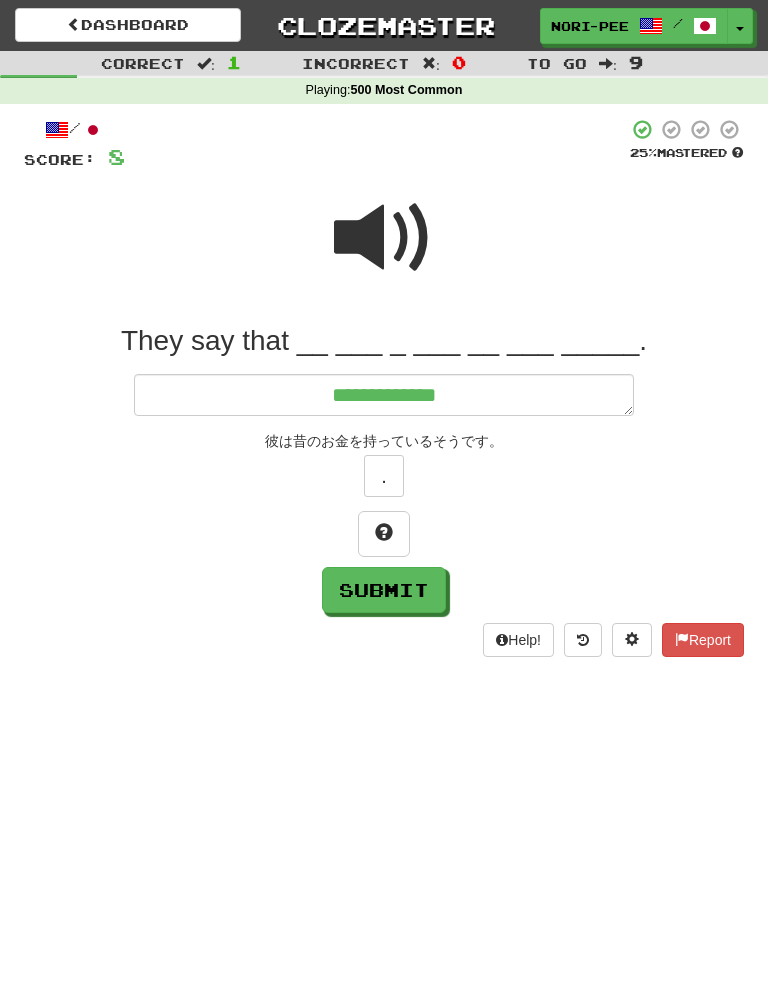 type on "*" 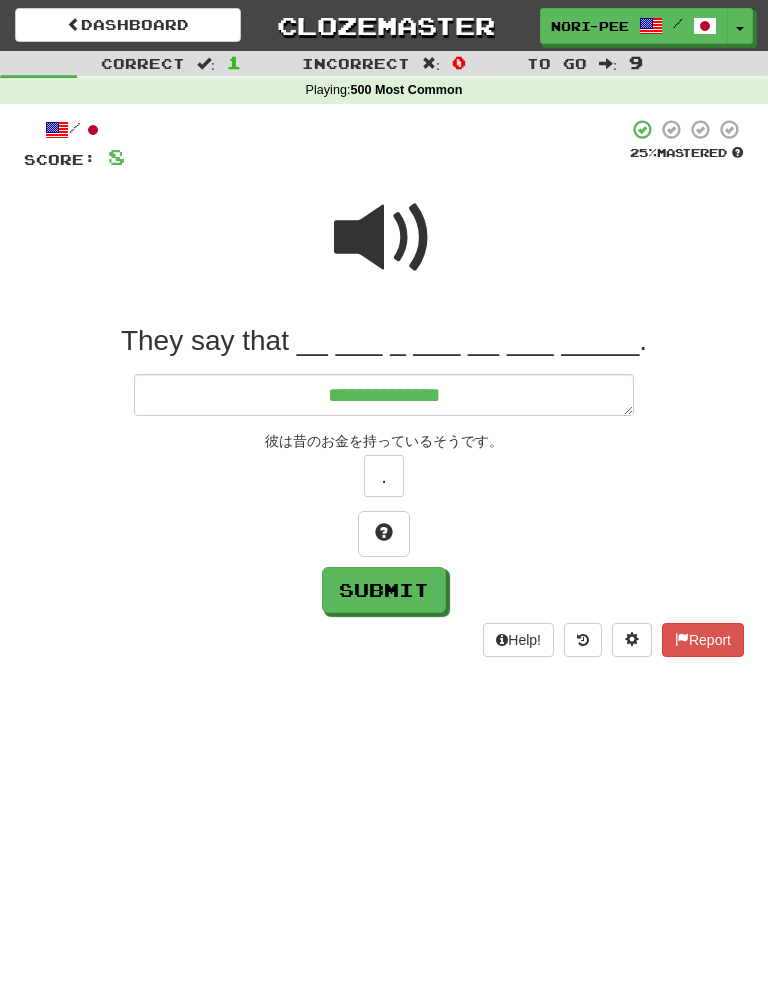 type on "*" 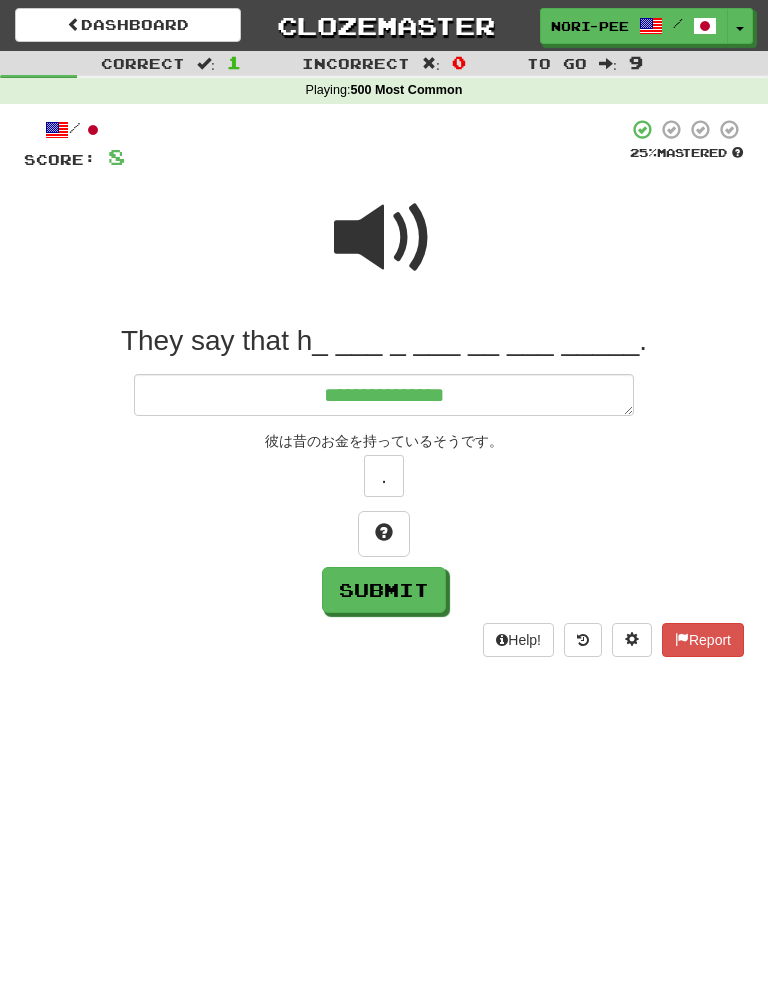 type on "*" 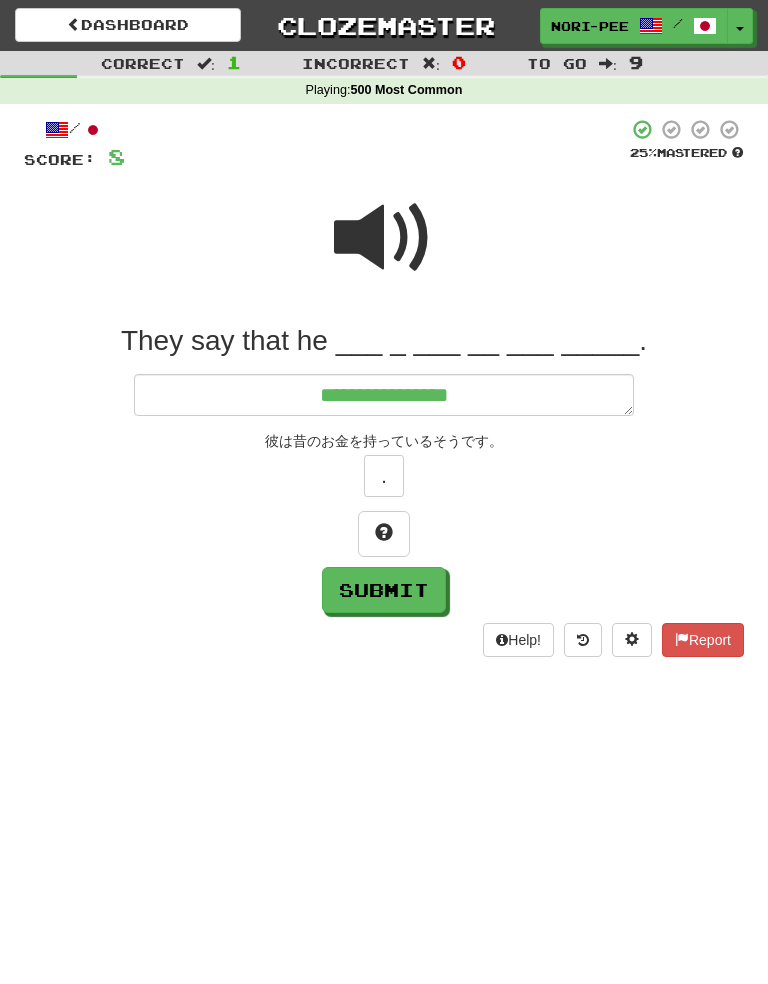 type on "*" 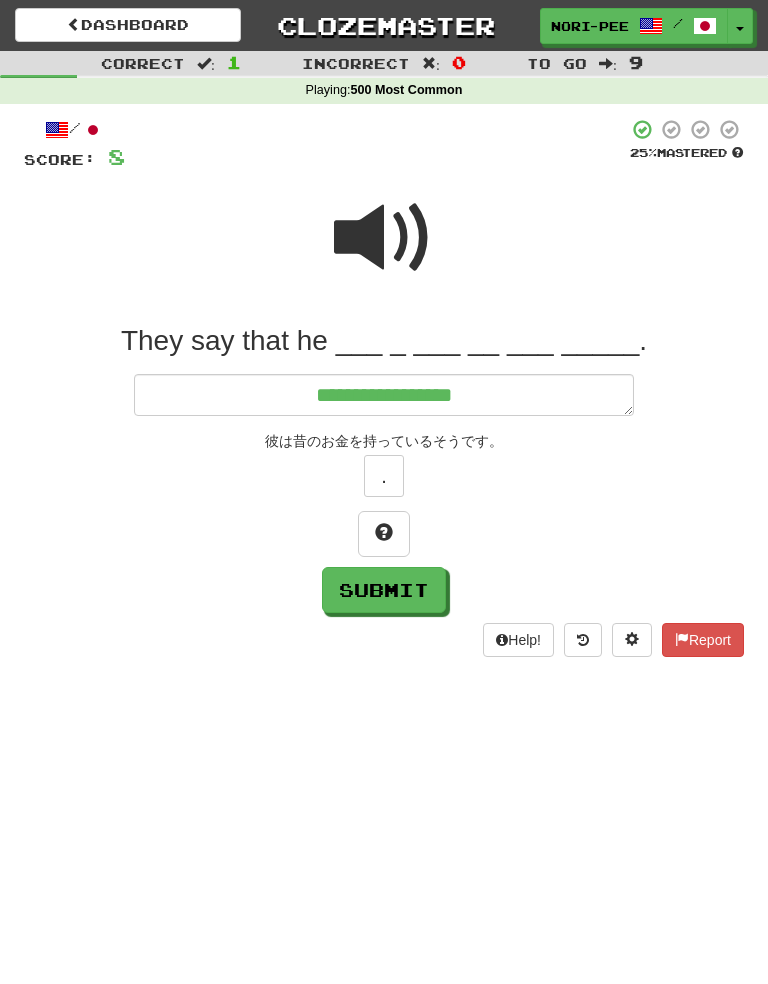 type on "*" 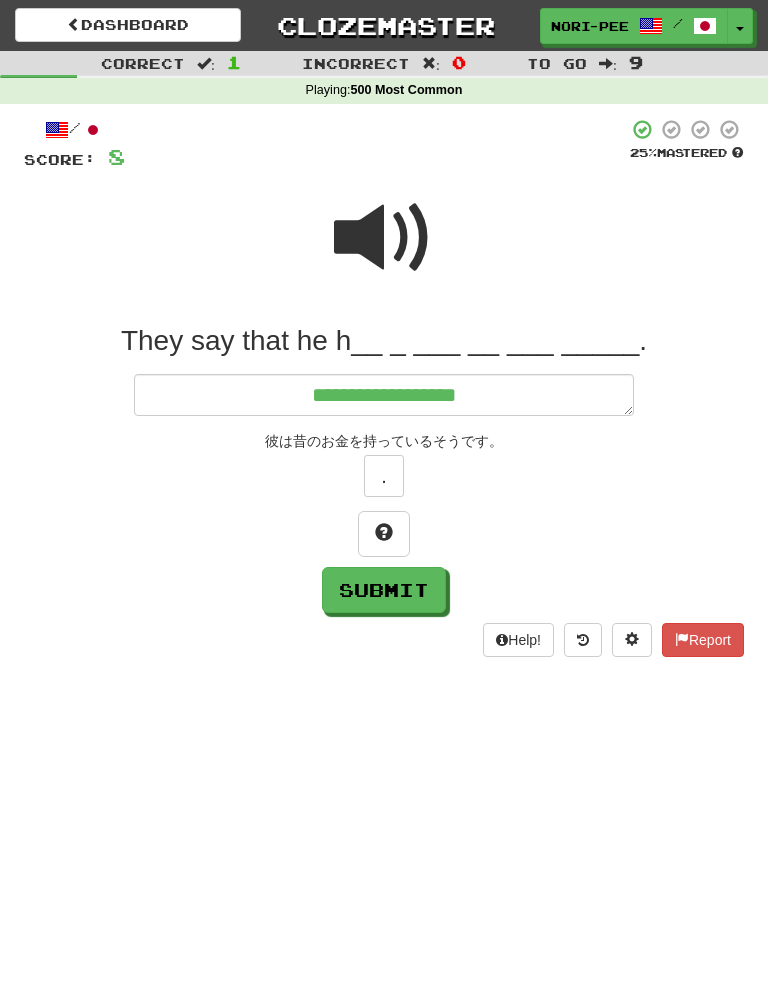 type on "*" 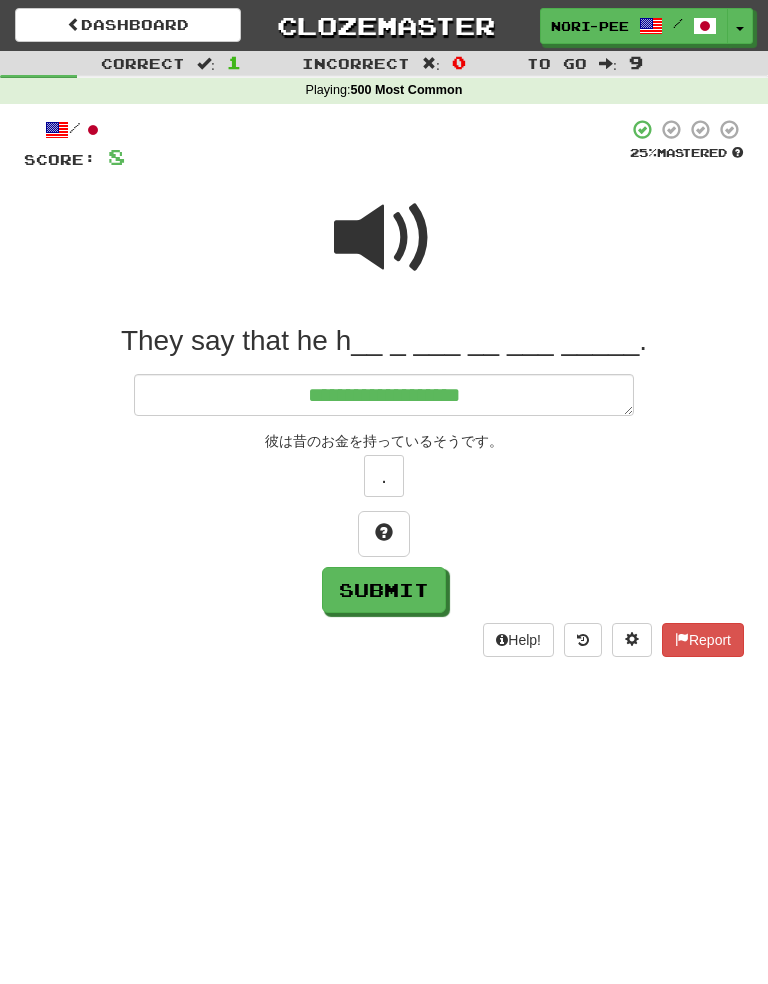 type on "*" 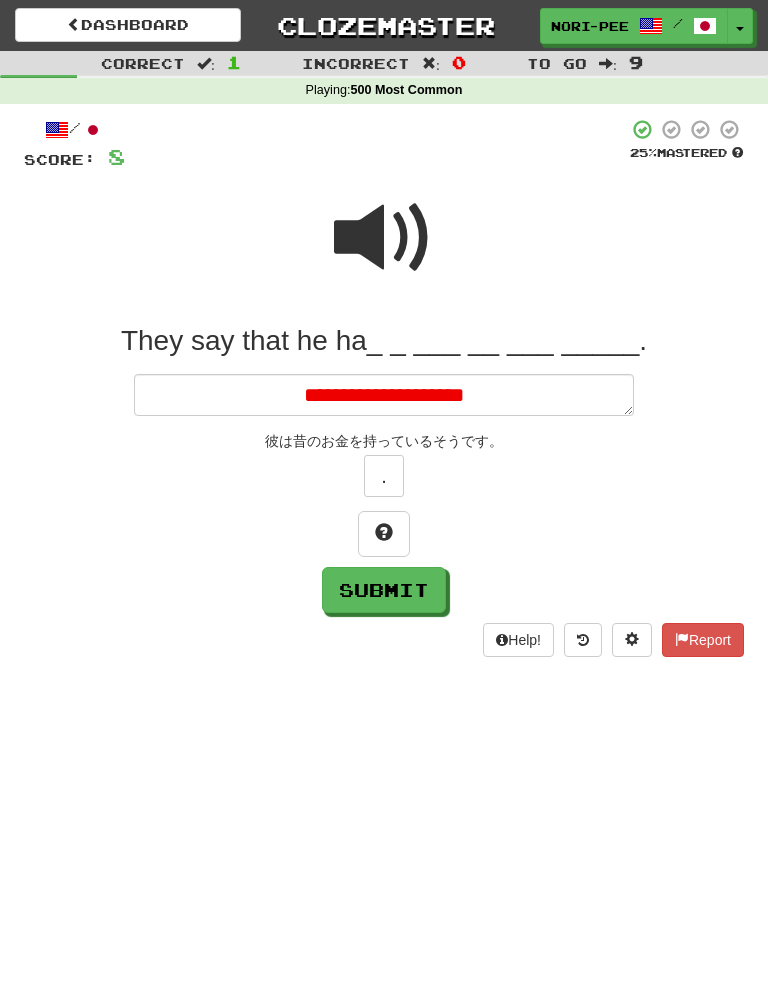 type on "*" 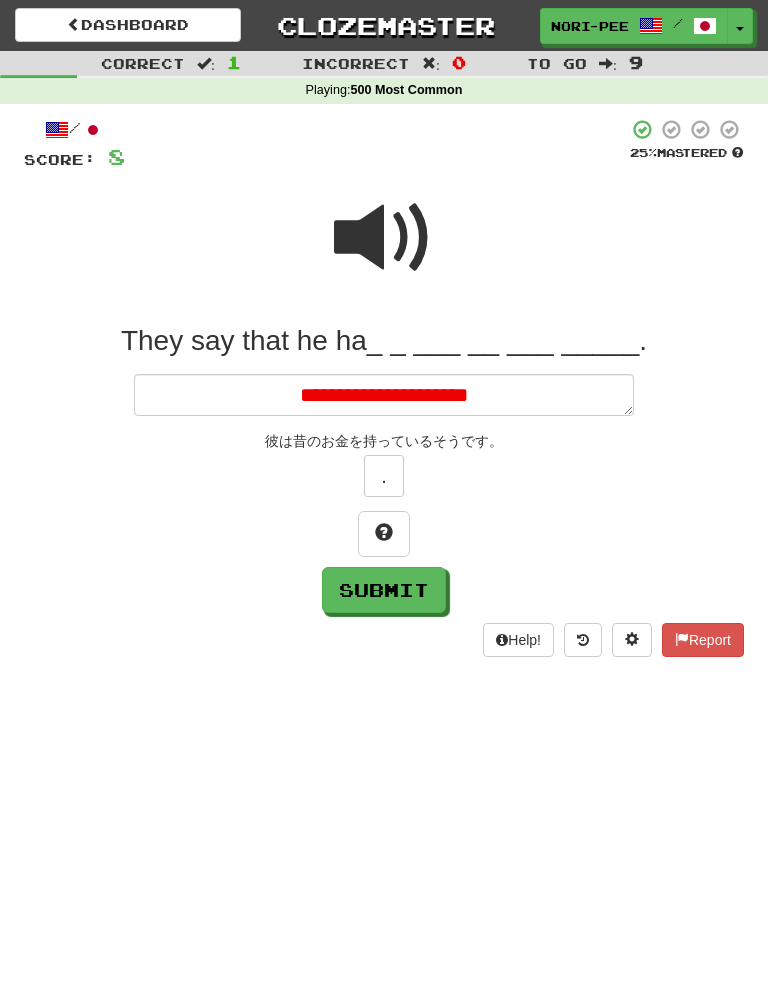 type on "*" 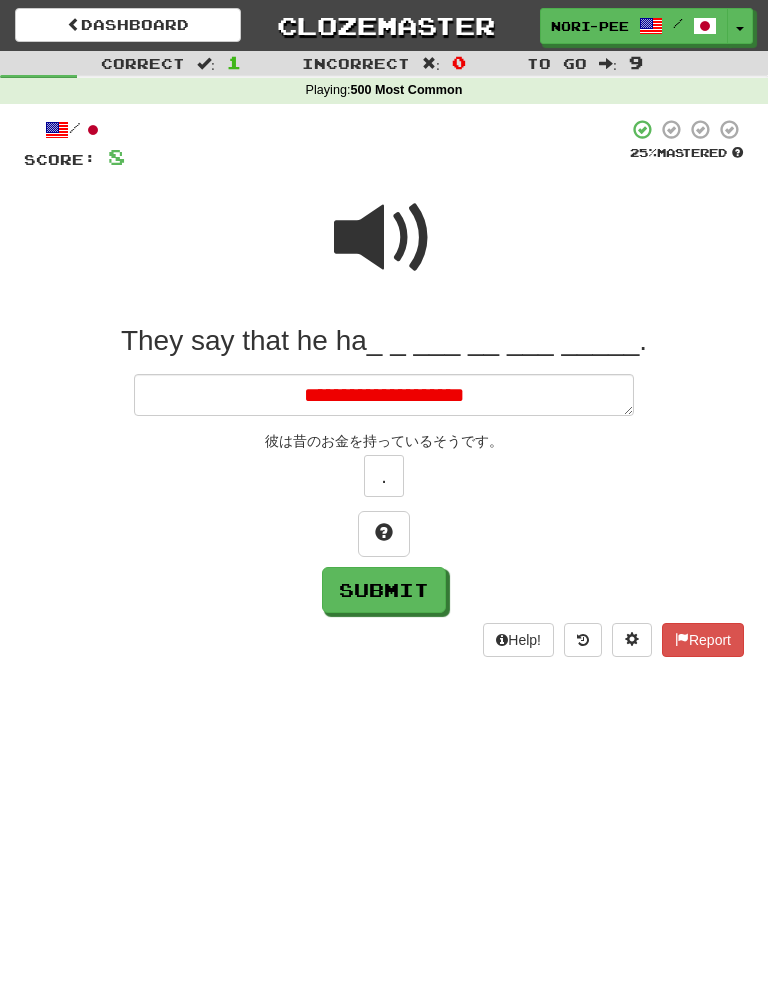 type on "*" 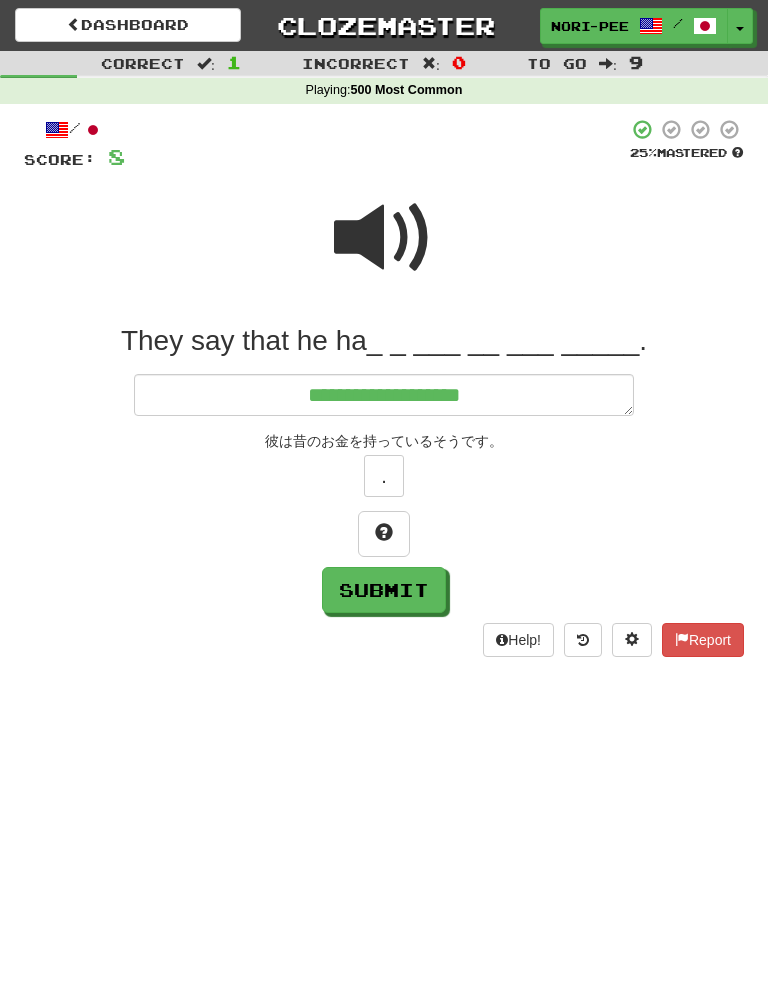 type on "*" 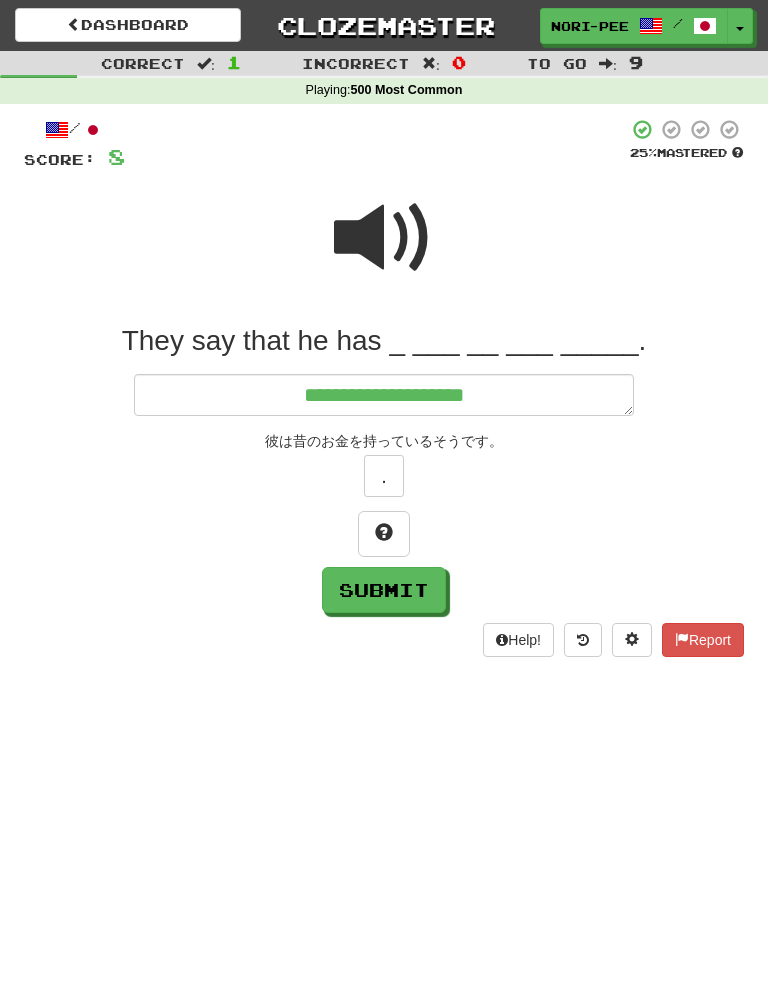 type on "*" 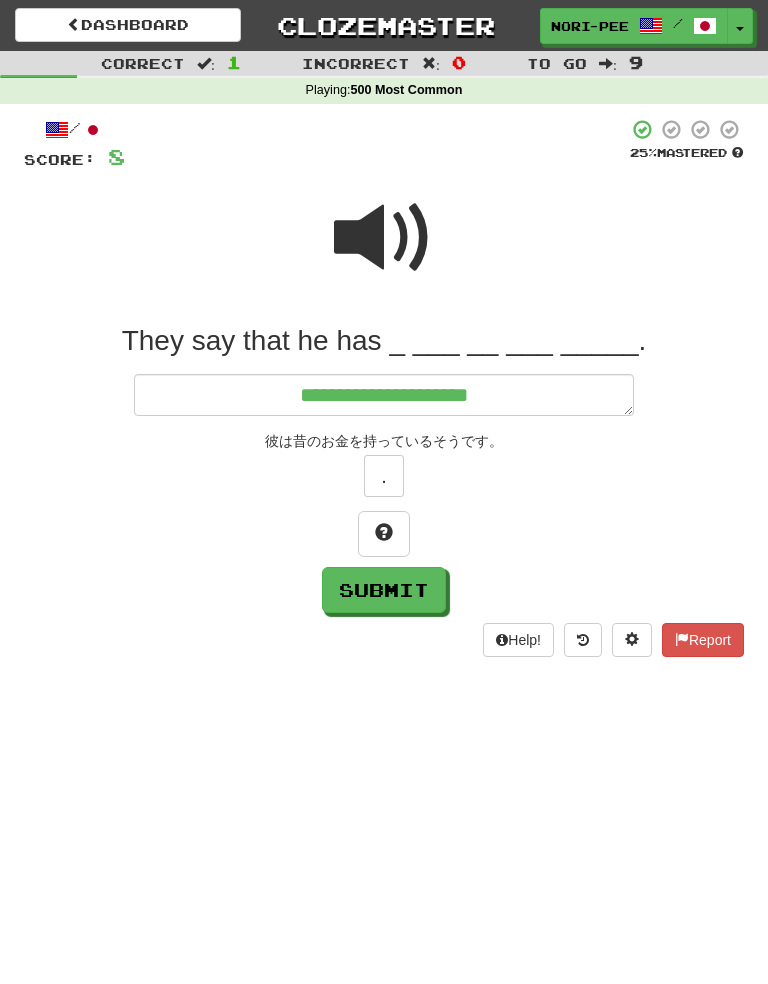 type on "*" 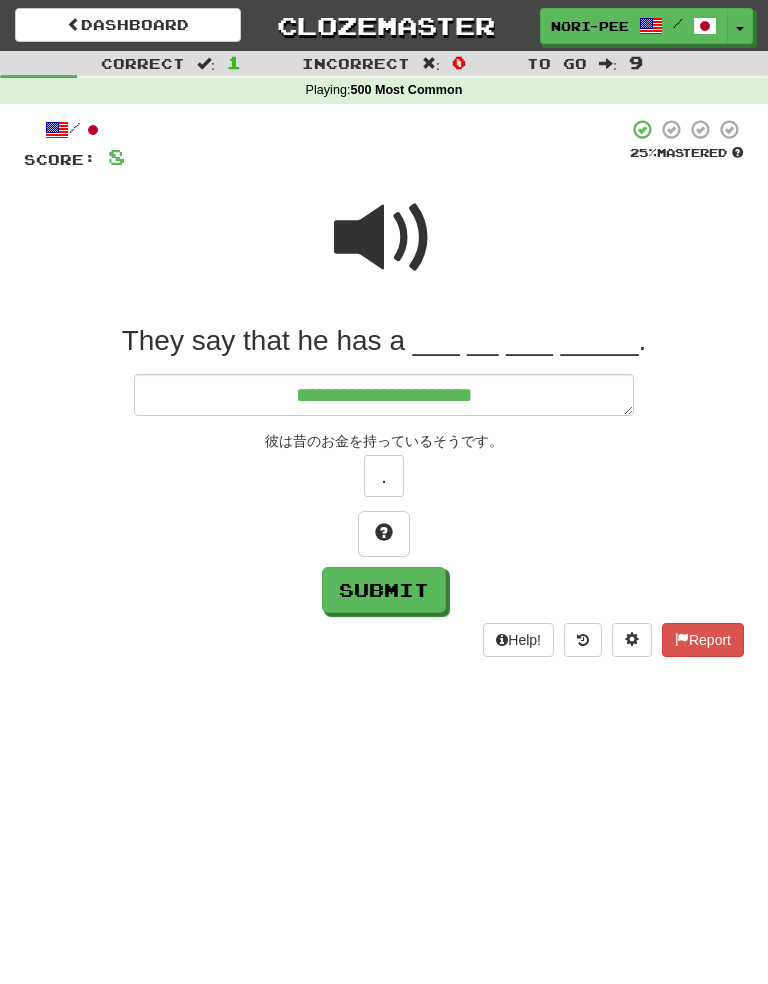 type on "*" 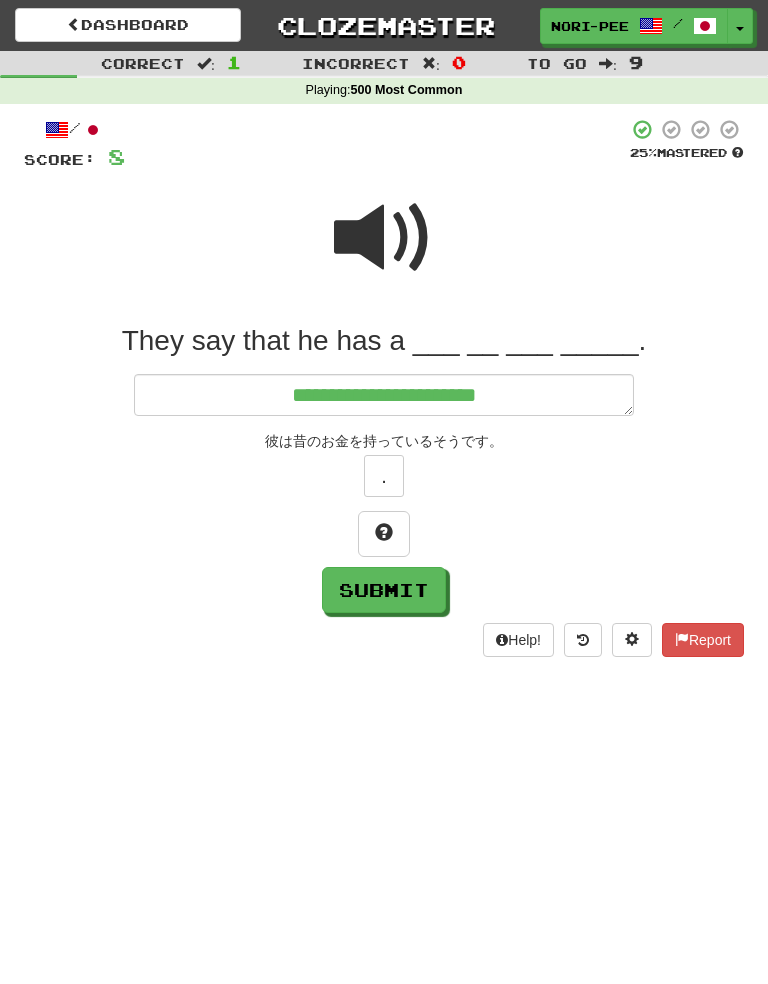 type on "*" 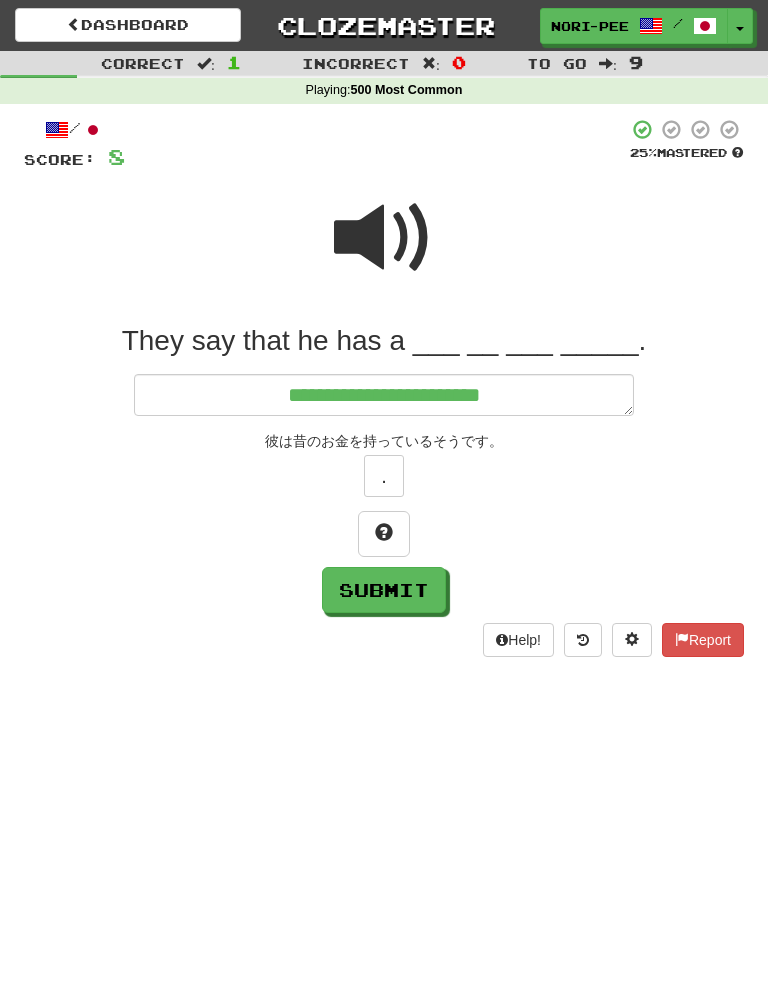 type on "*" 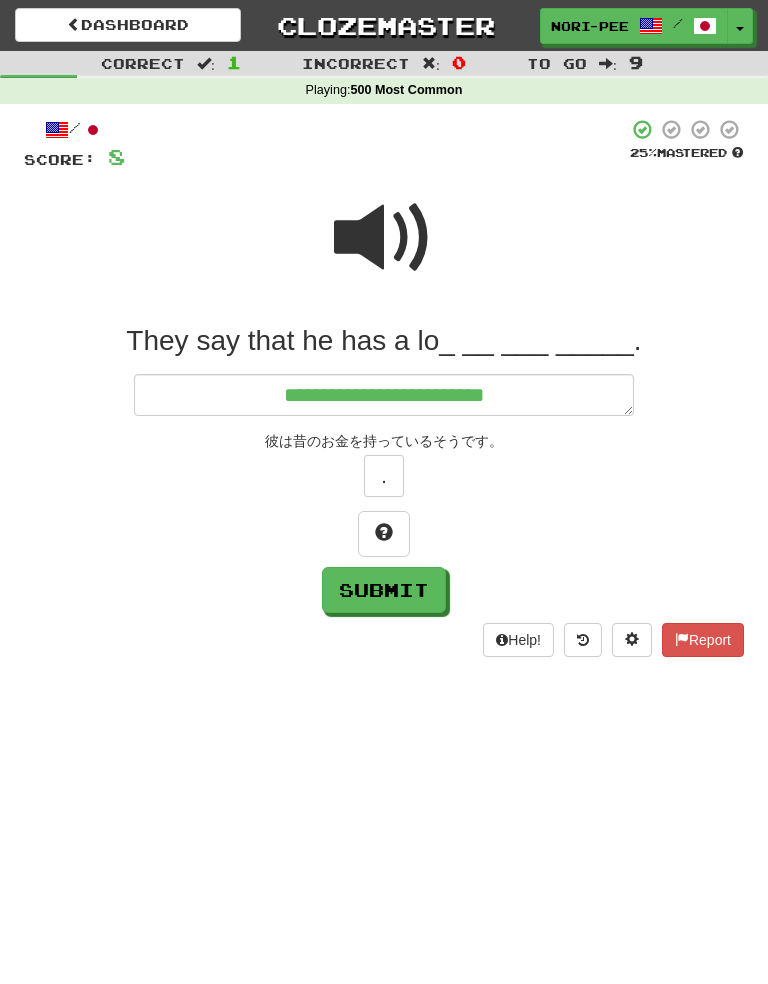 type on "*" 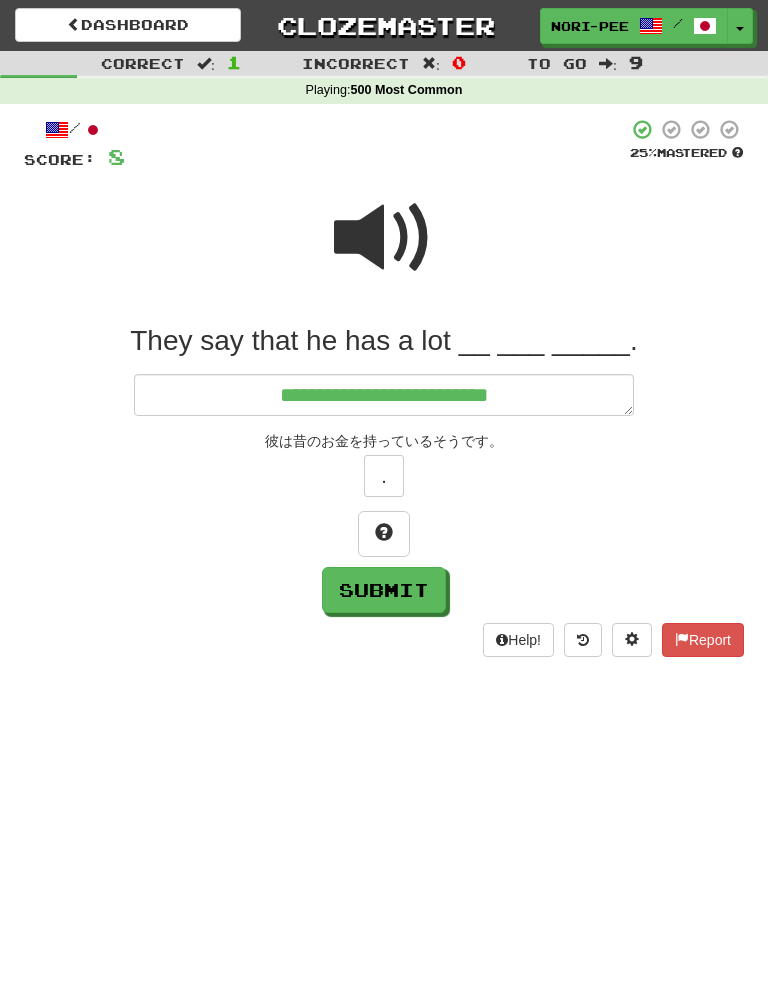 type on "*" 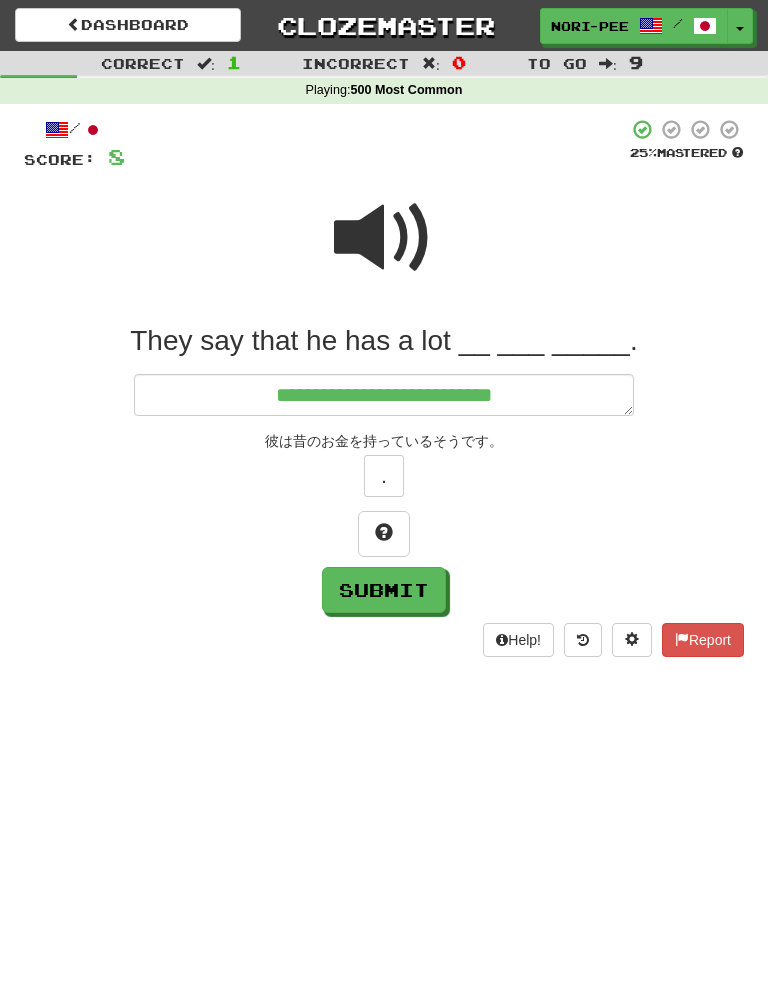 type on "*" 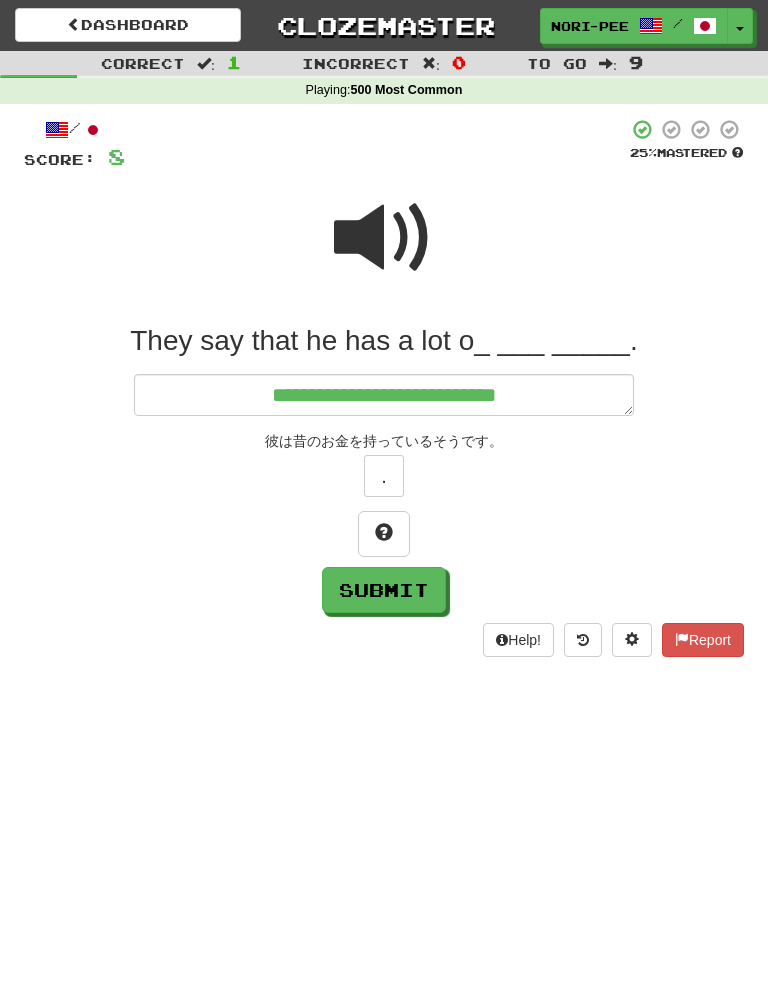 type on "**********" 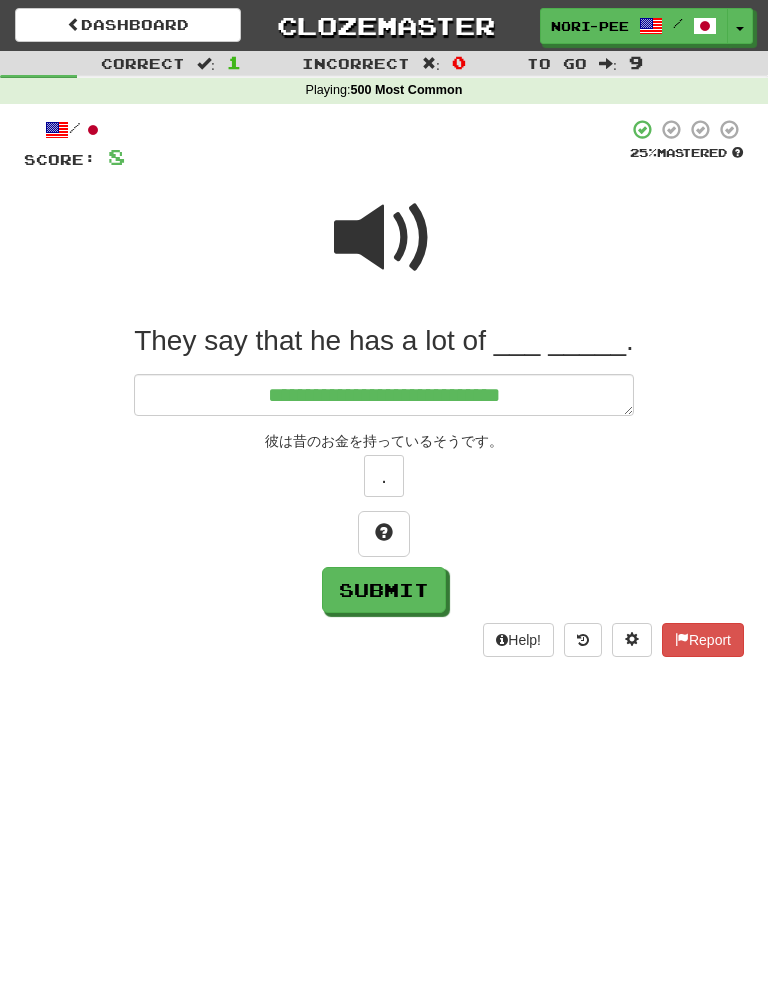 type on "*" 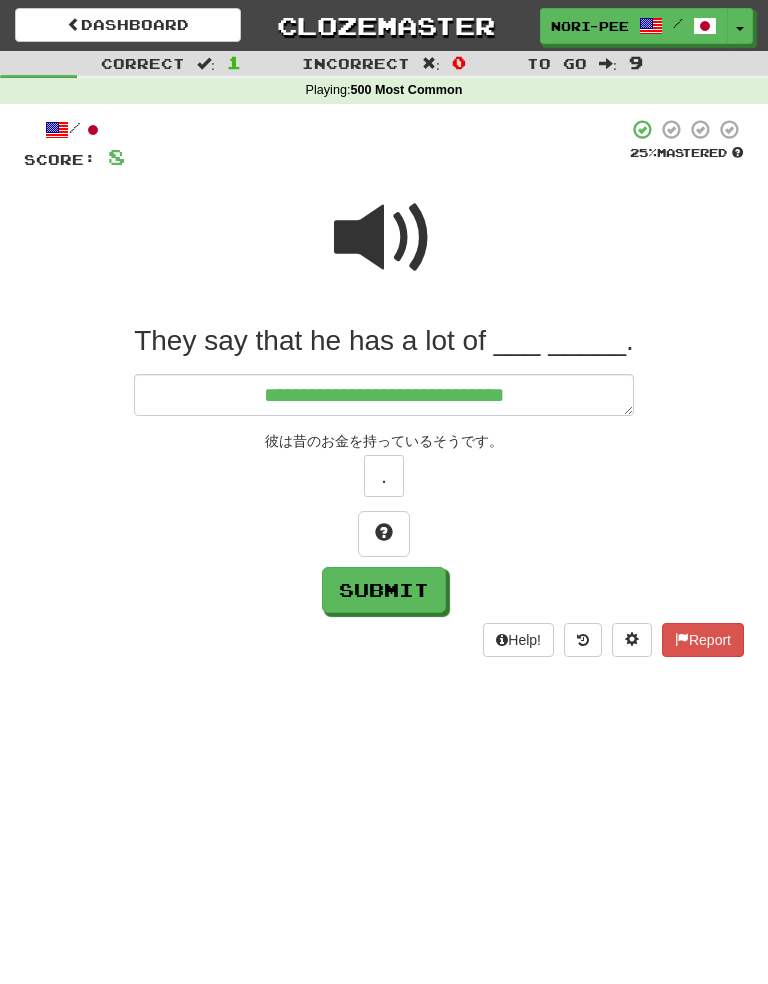type on "**********" 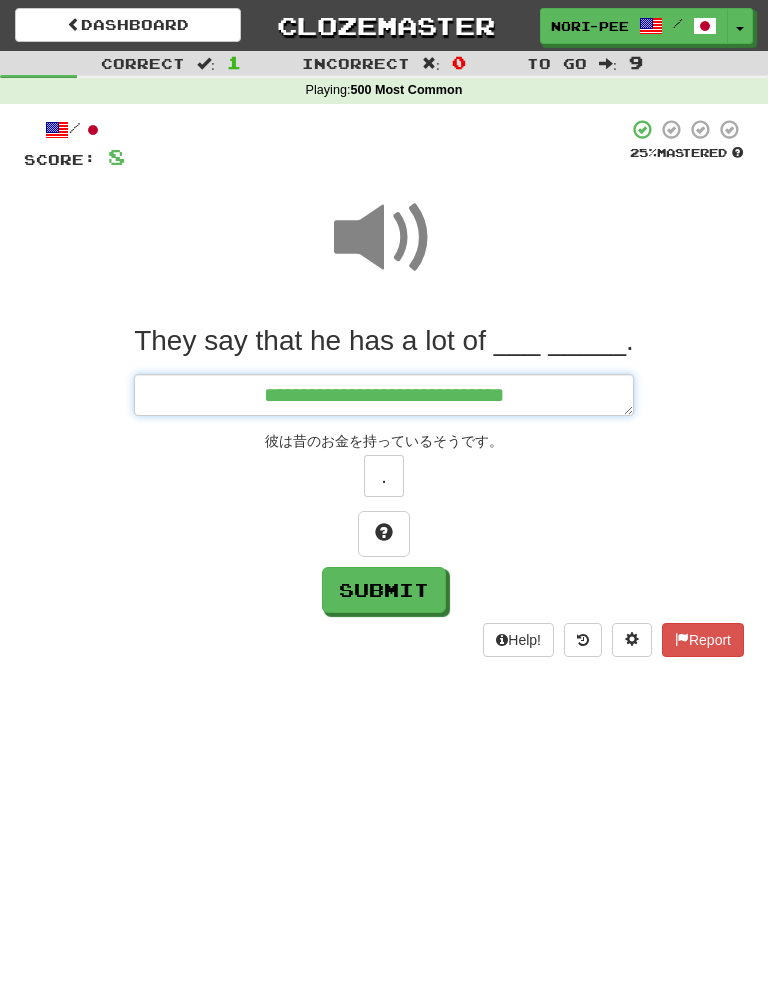 click on "**********" at bounding box center (384, 395) 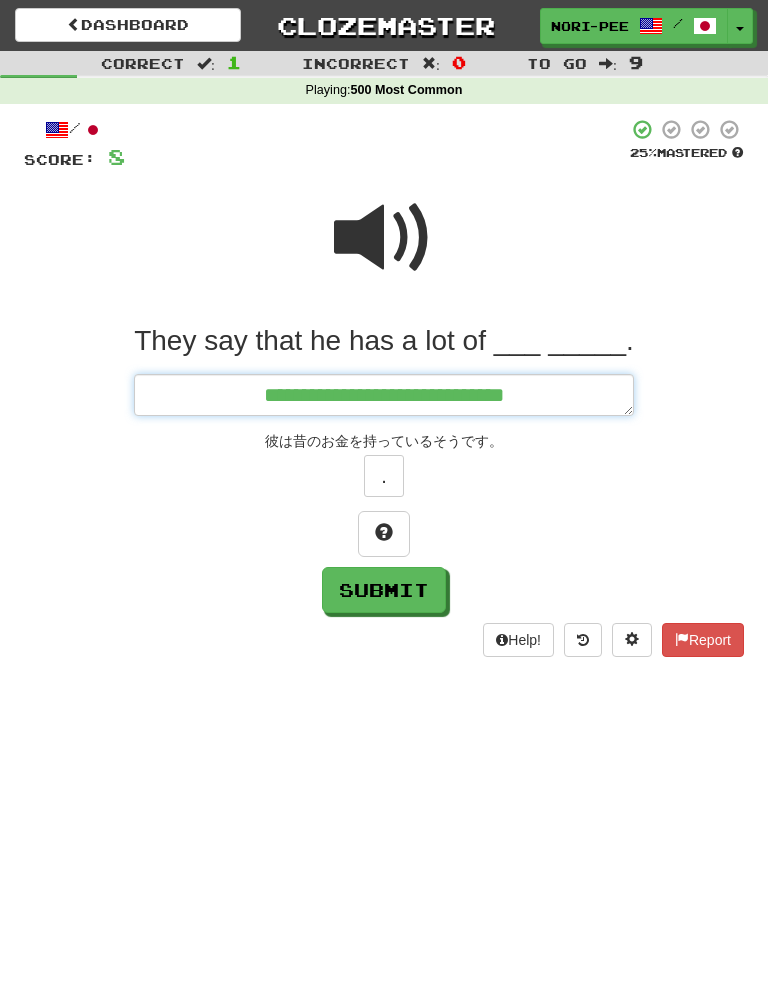 type on "*" 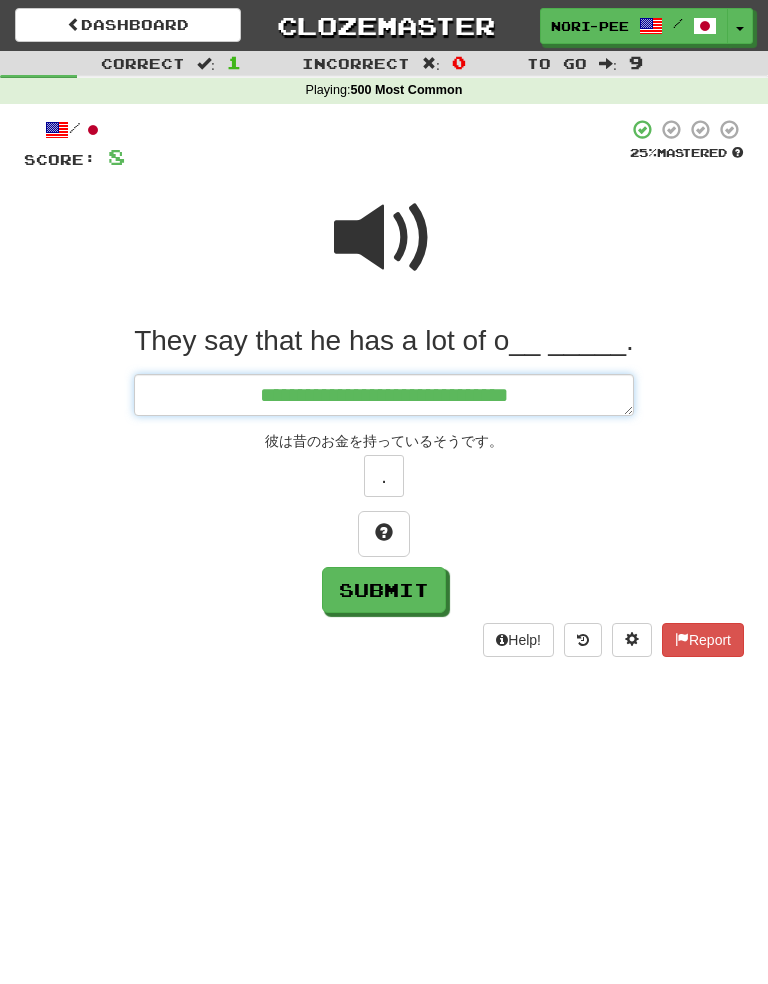 type on "*" 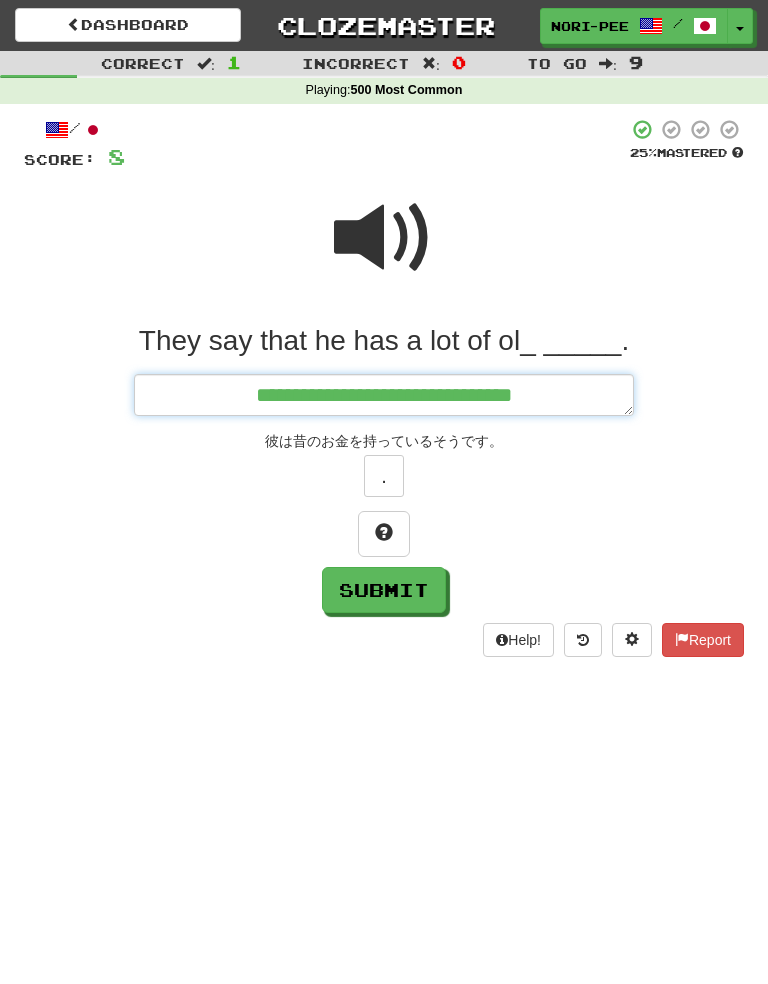 type on "*" 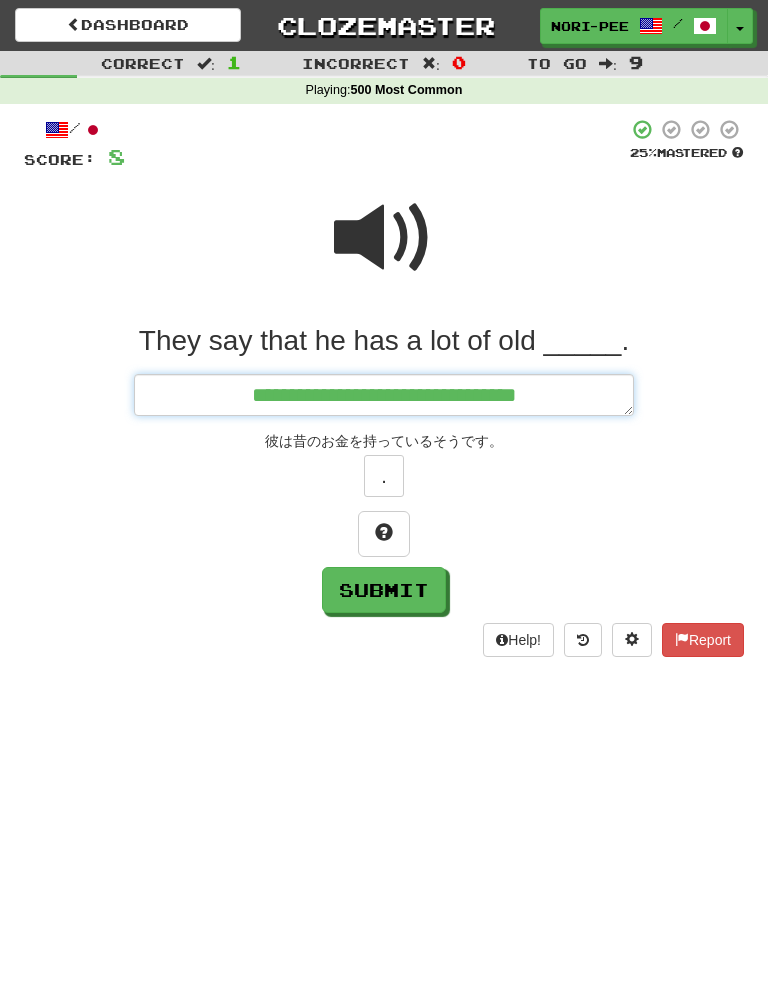 type on "*" 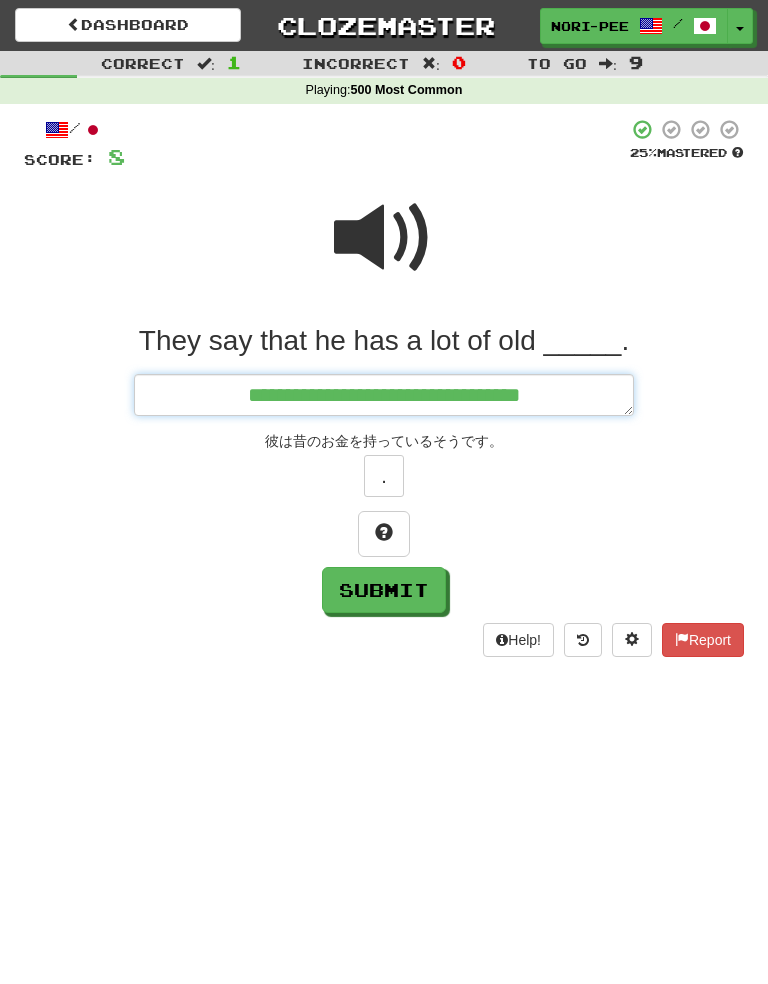 type on "*" 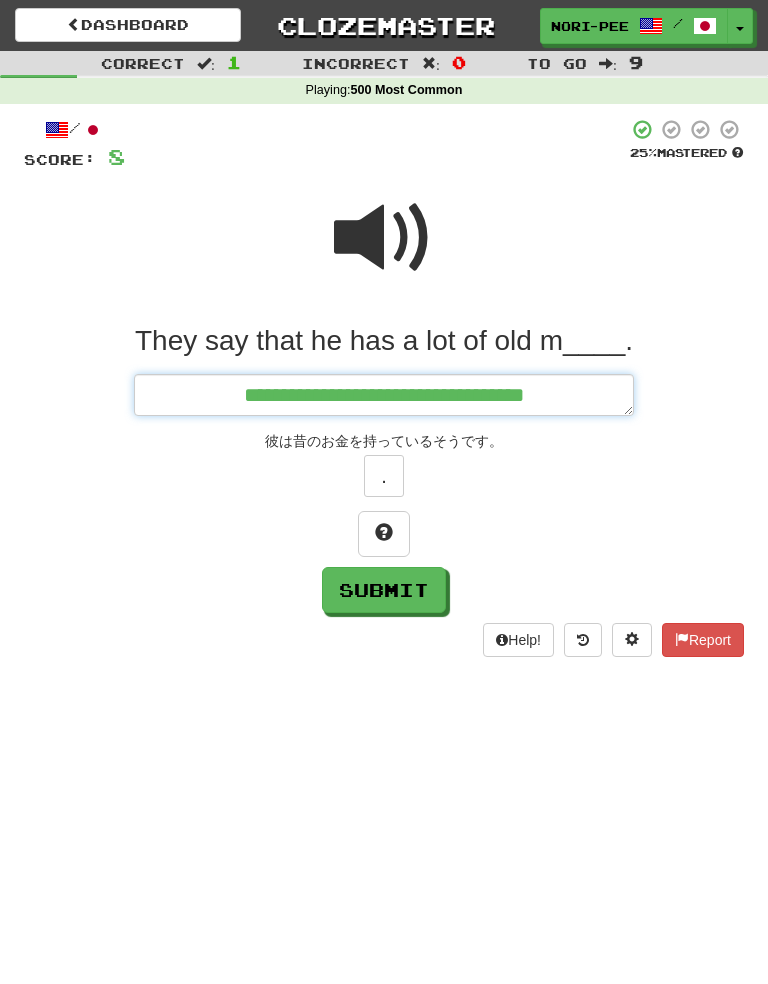 type on "*" 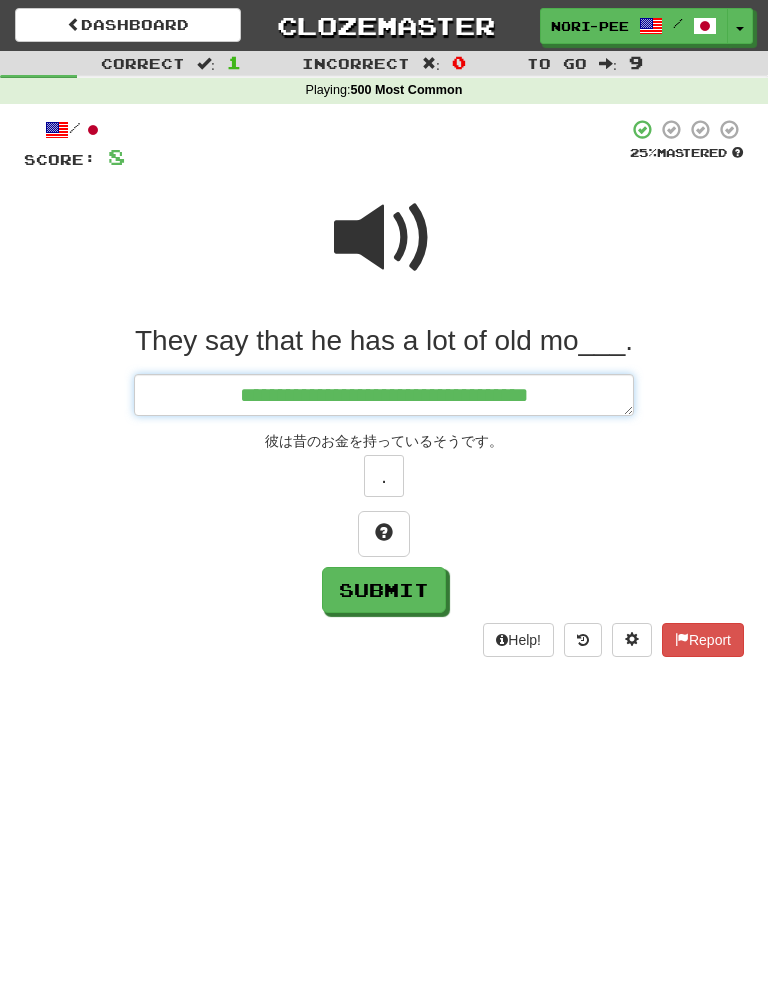 type on "*" 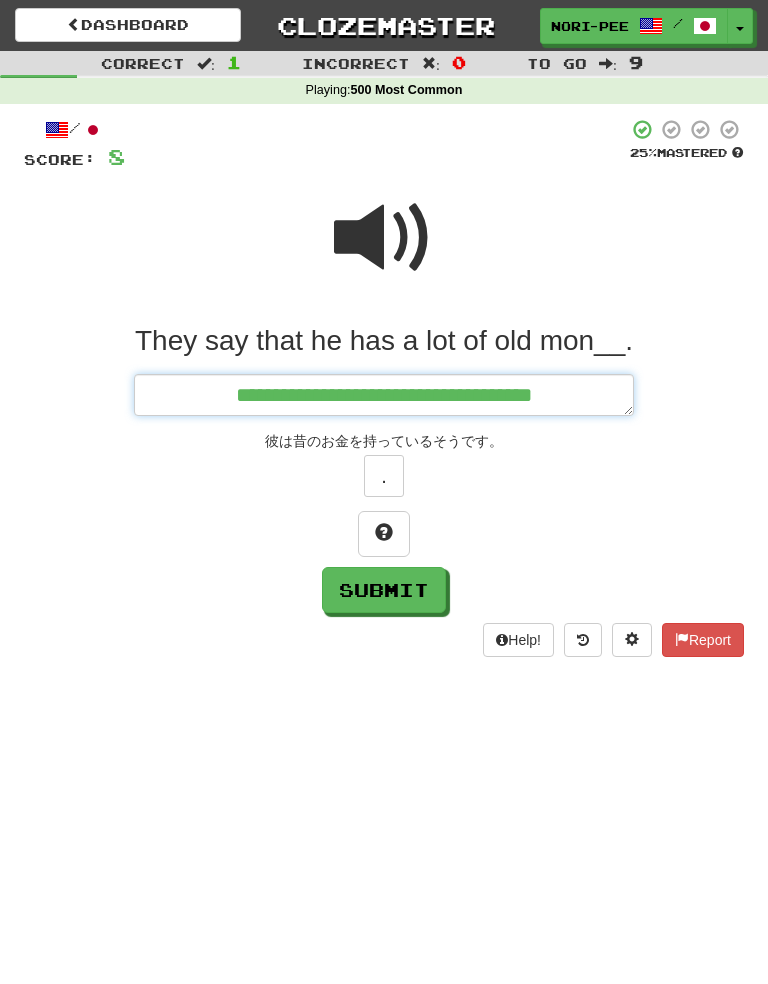 type on "*" 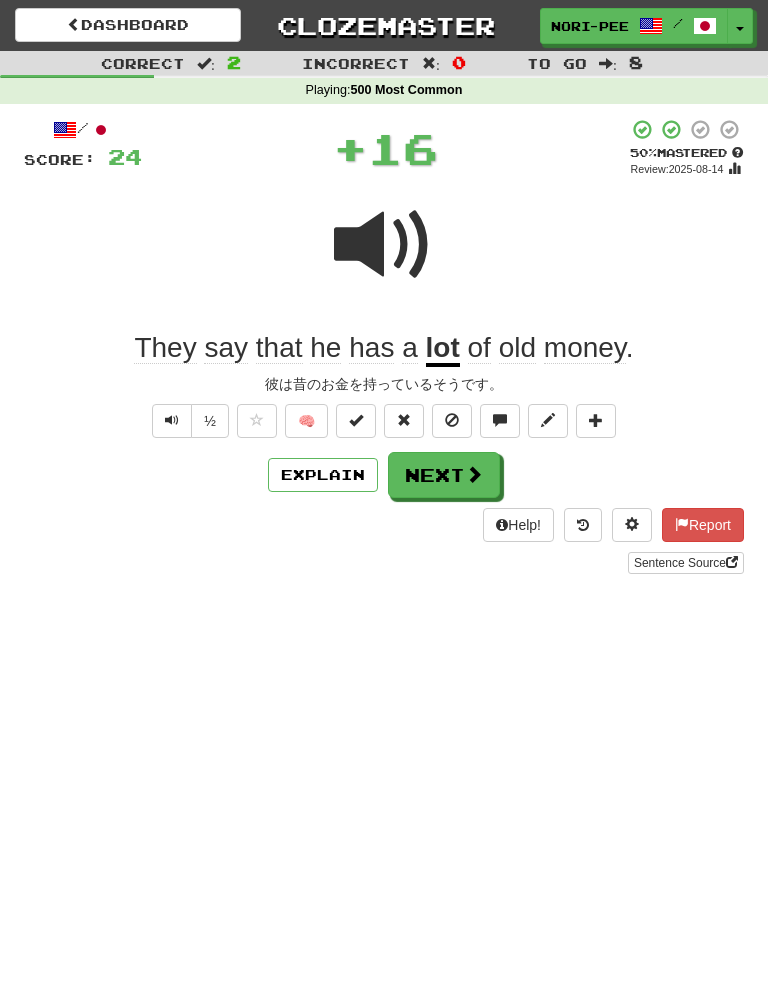 click on "½ 🧠" at bounding box center [384, 421] 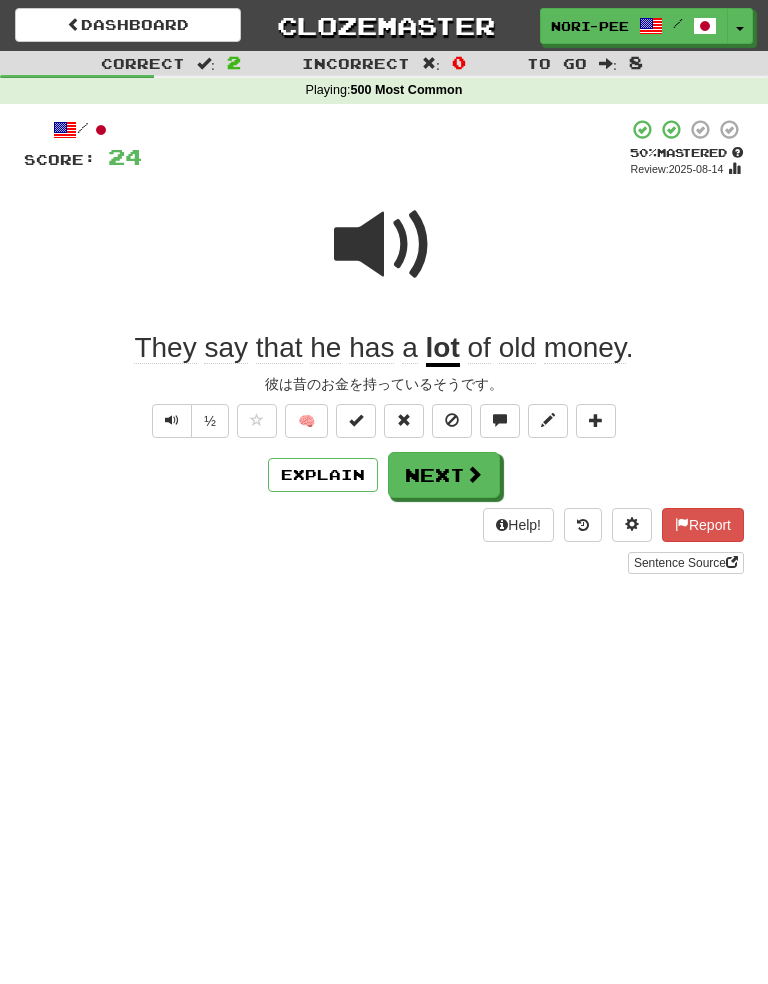 click on "Next" at bounding box center [444, 475] 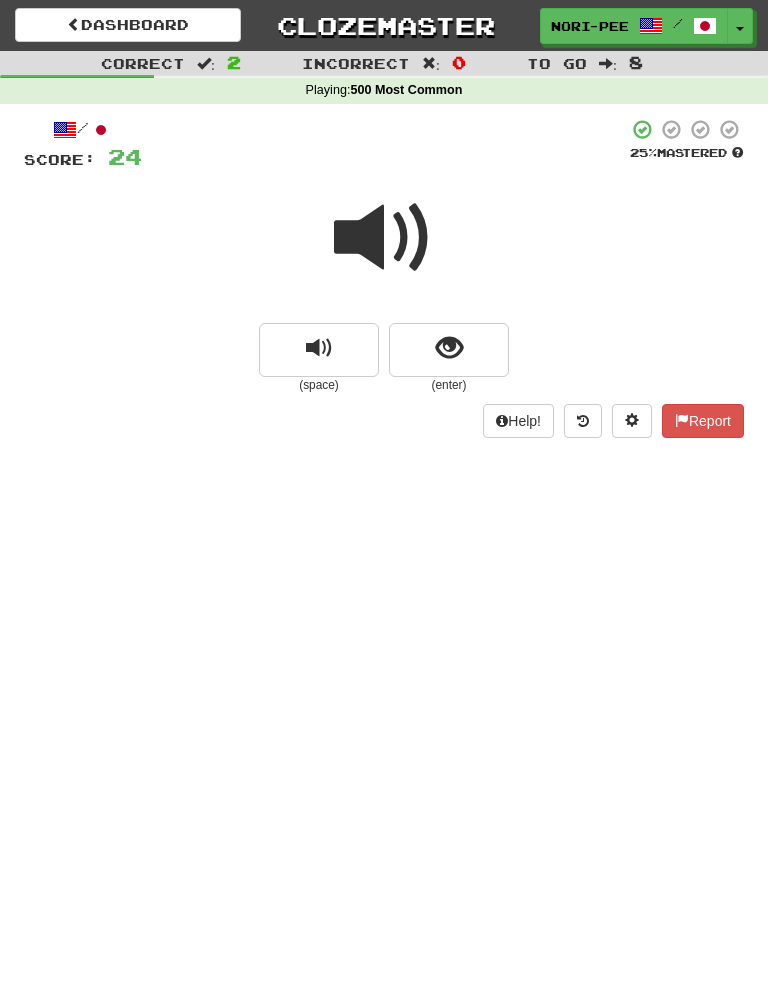 click at bounding box center (449, 348) 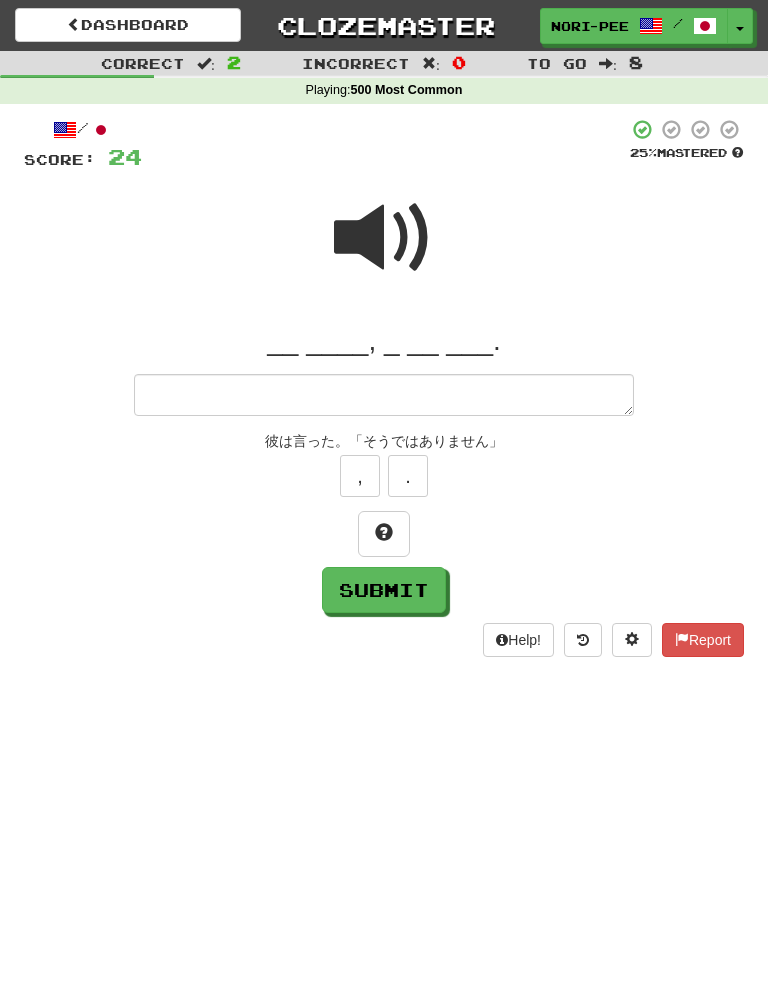 type on "*" 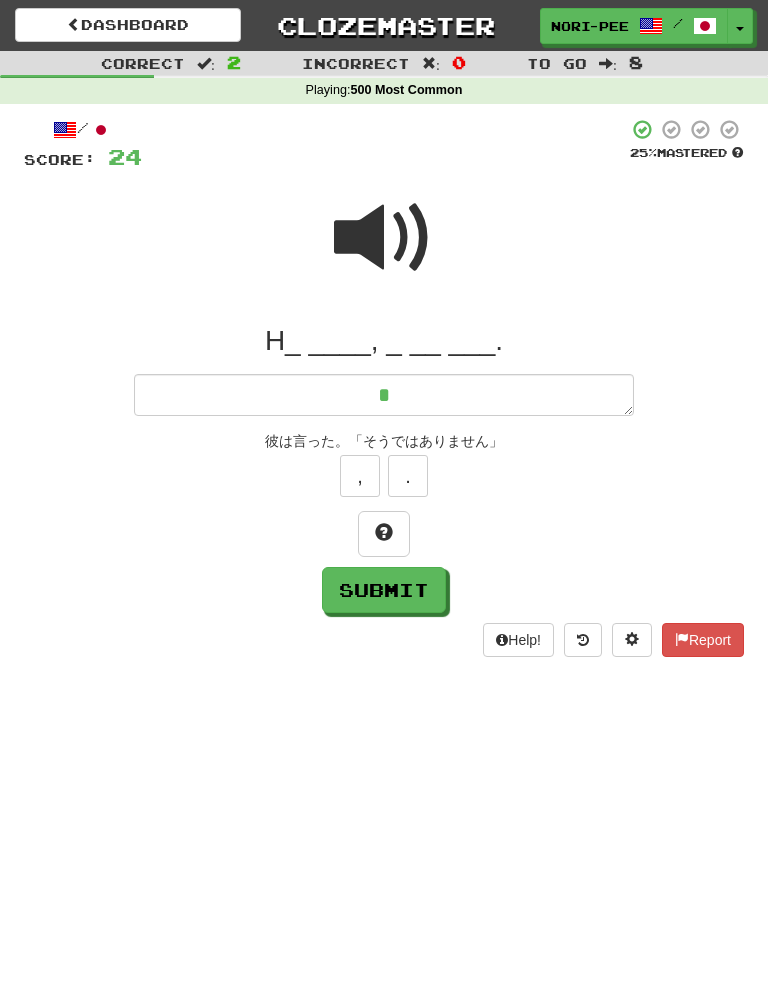 type on "*" 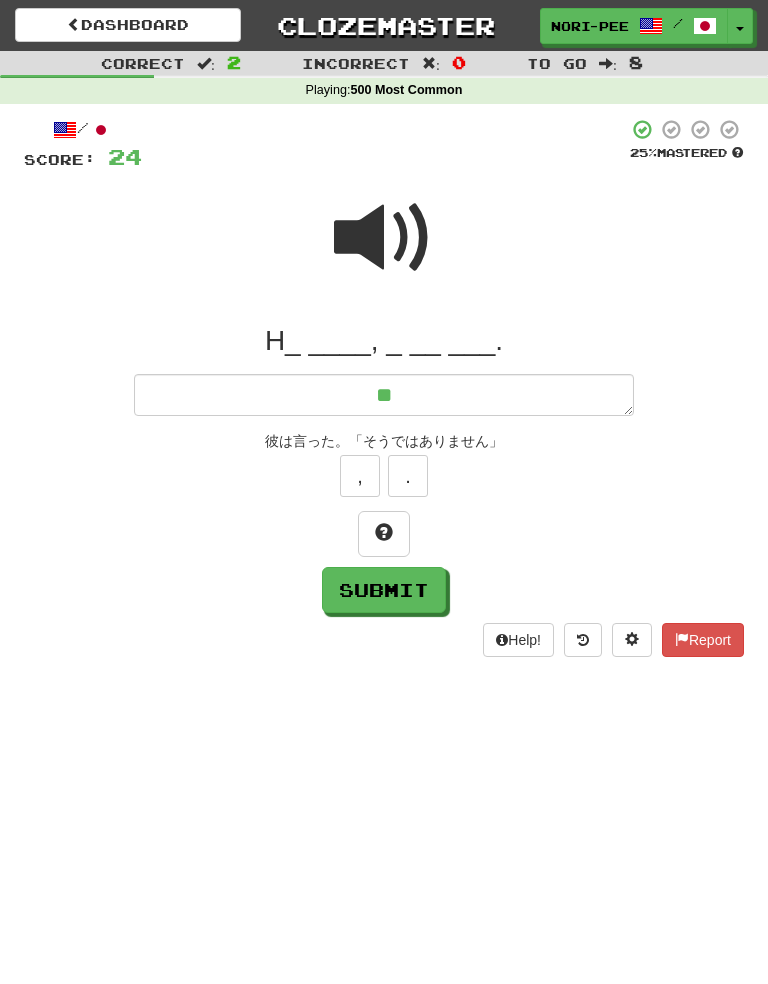 type on "*" 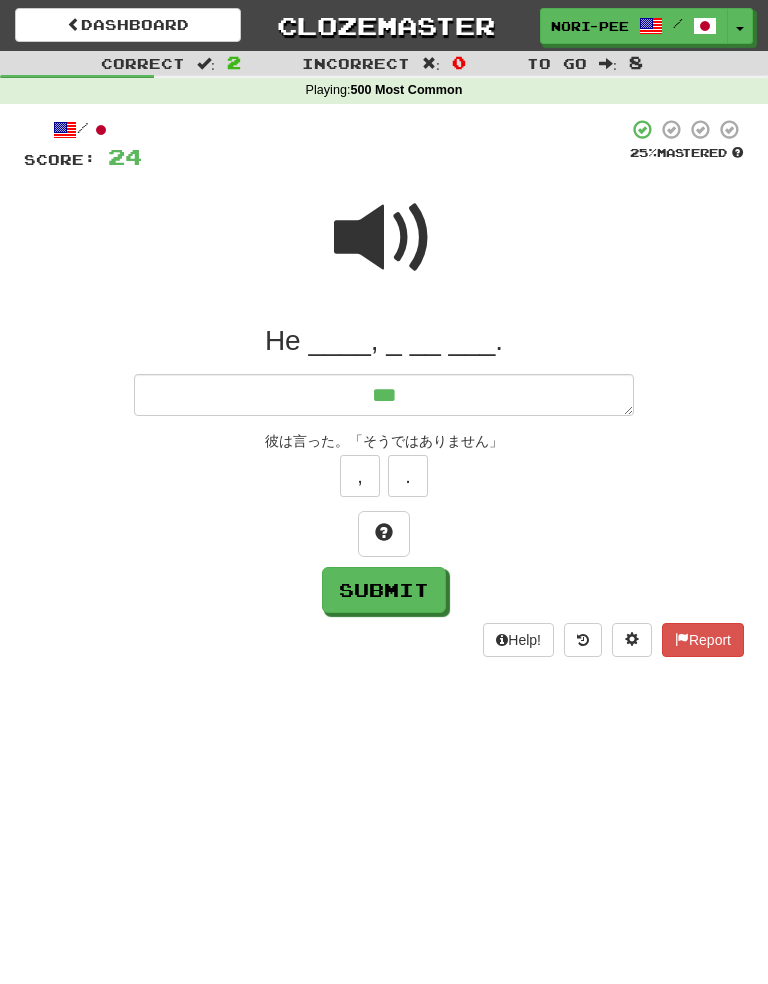 type on "*" 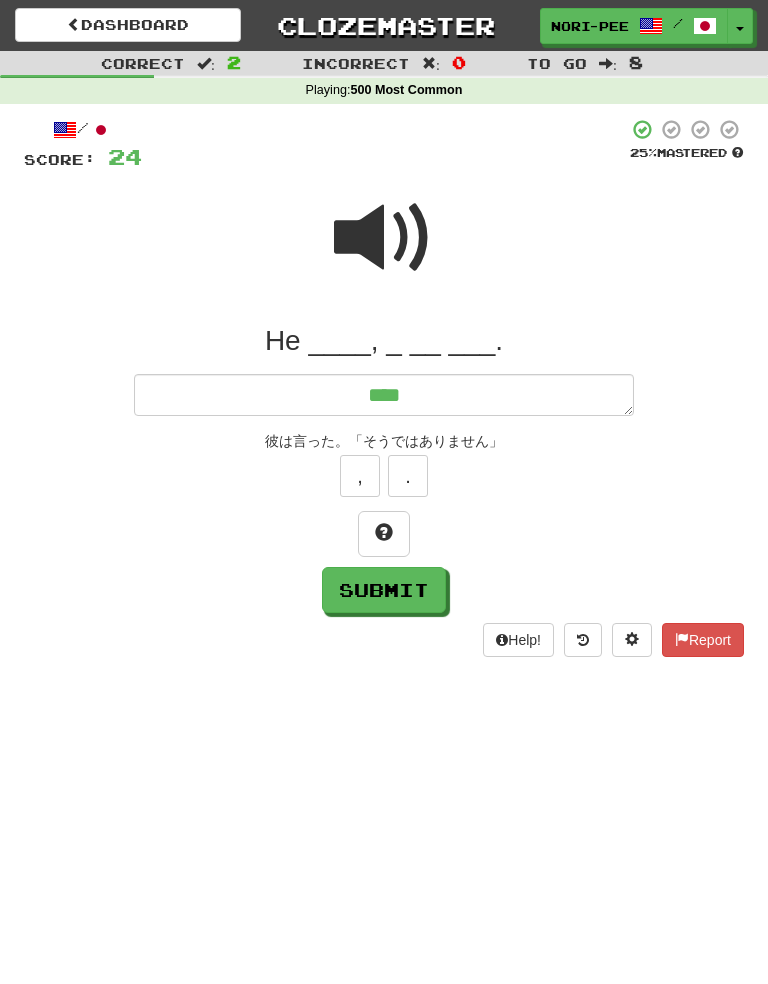 type on "*" 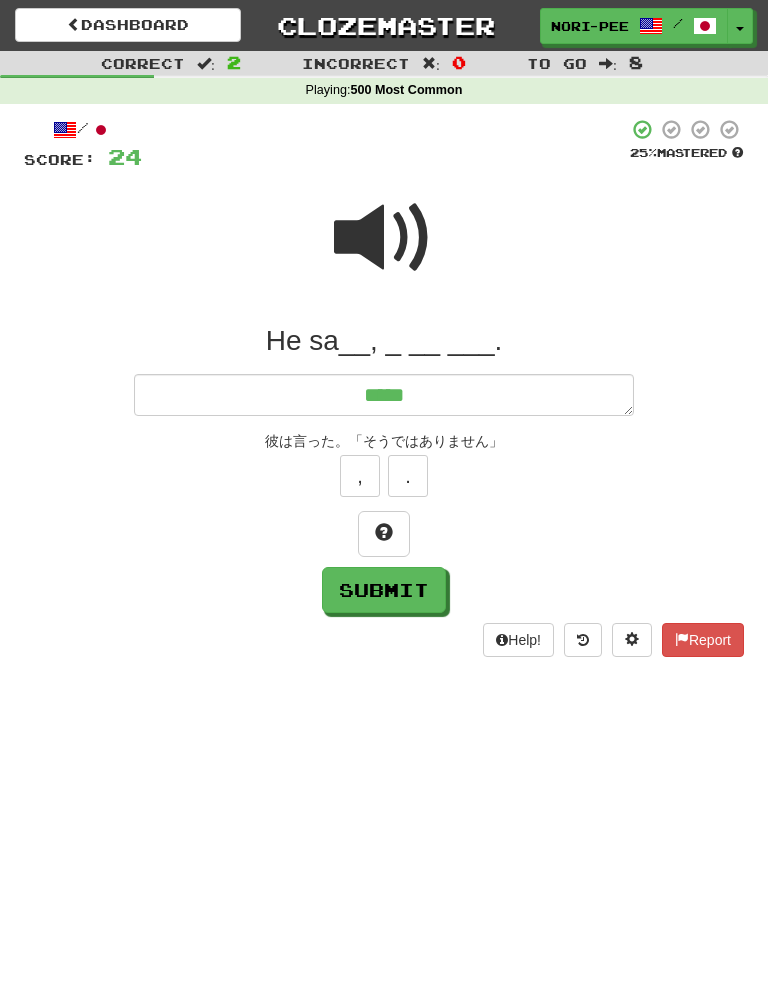 type on "*" 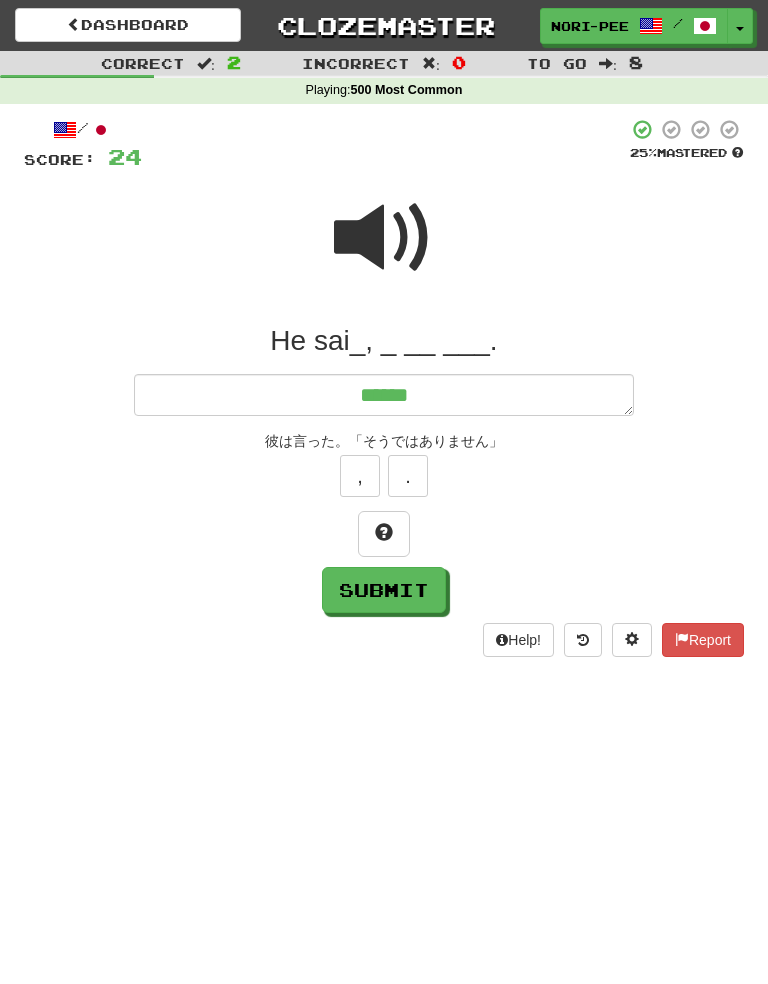 type on "*" 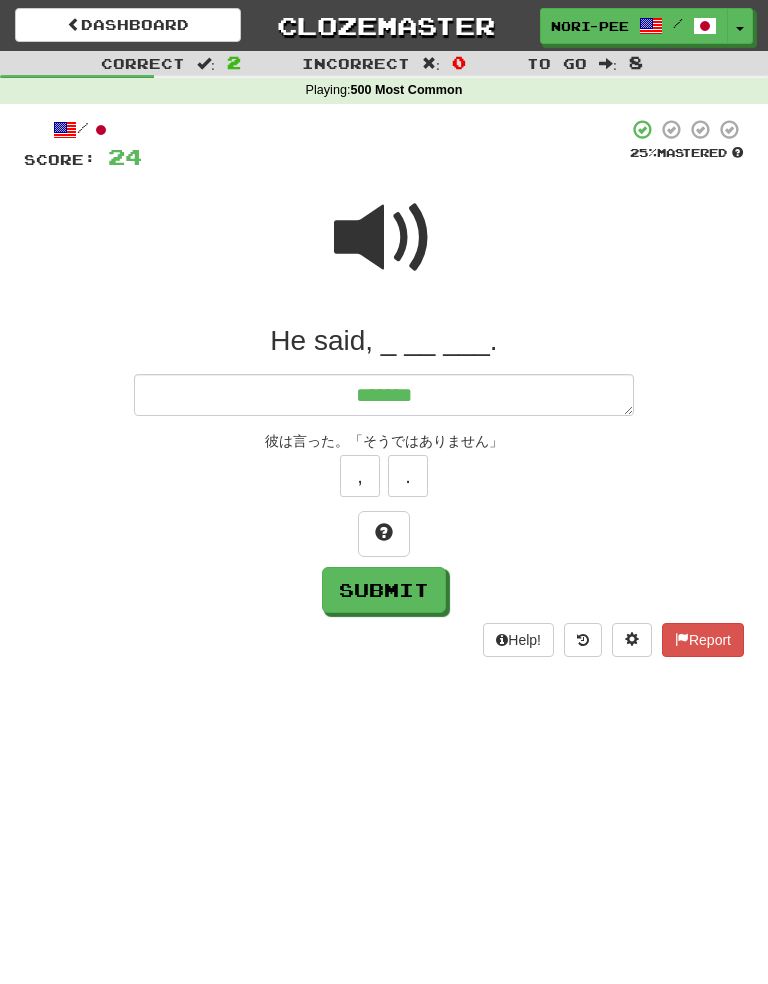 type on "*" 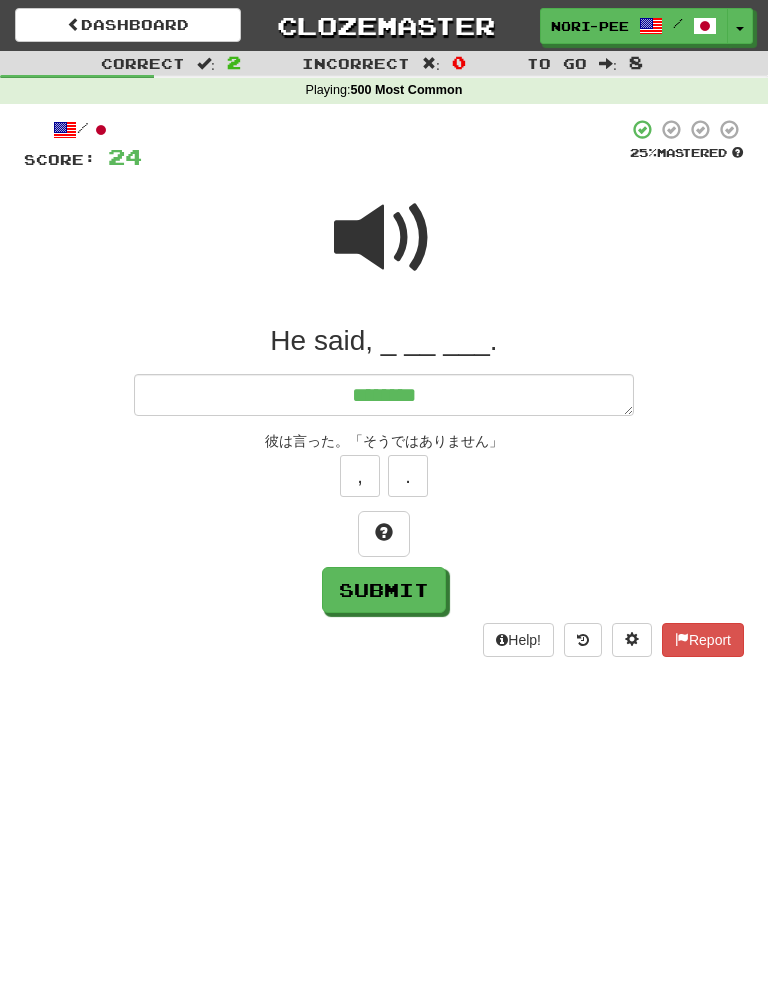 type on "*" 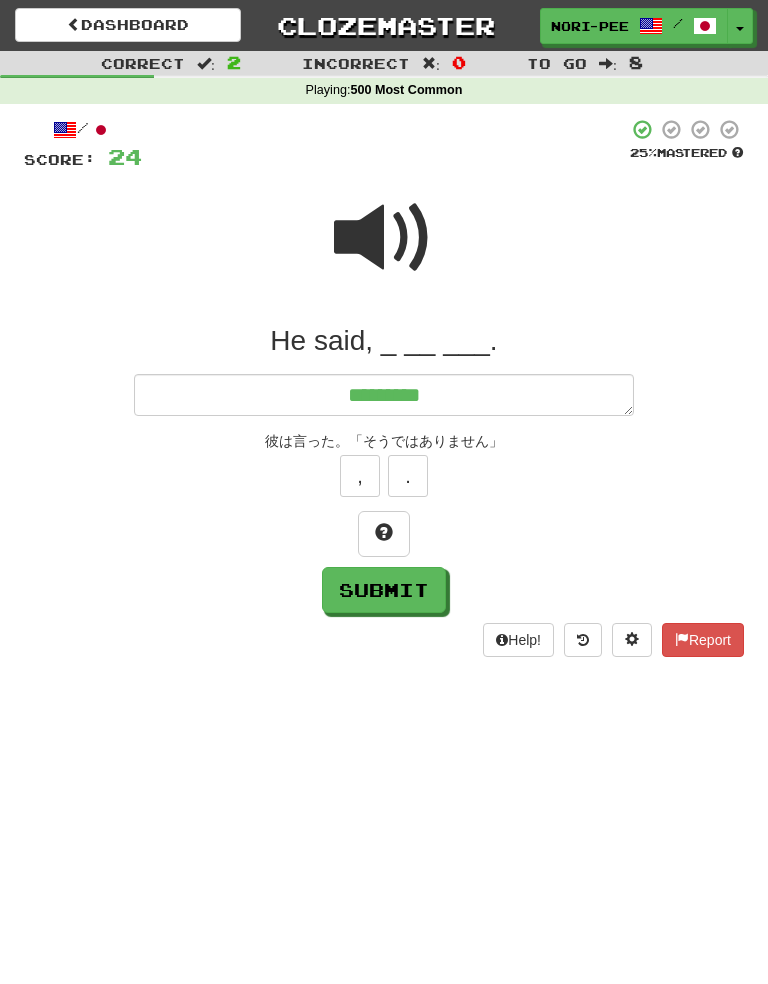 type on "*" 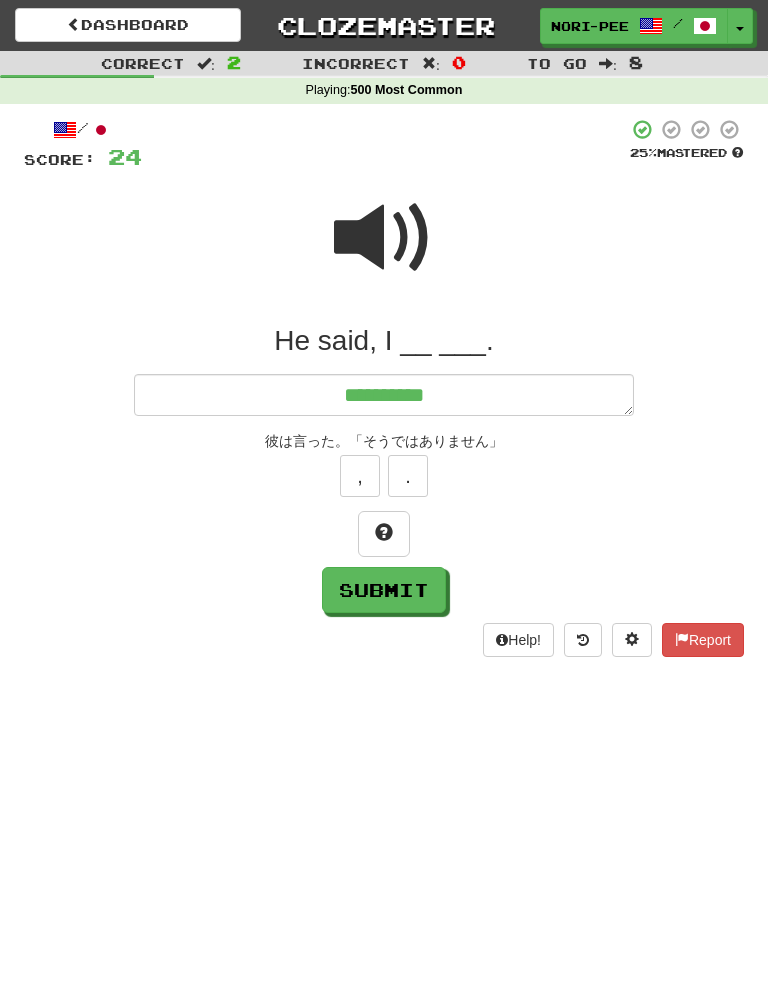 type on "*" 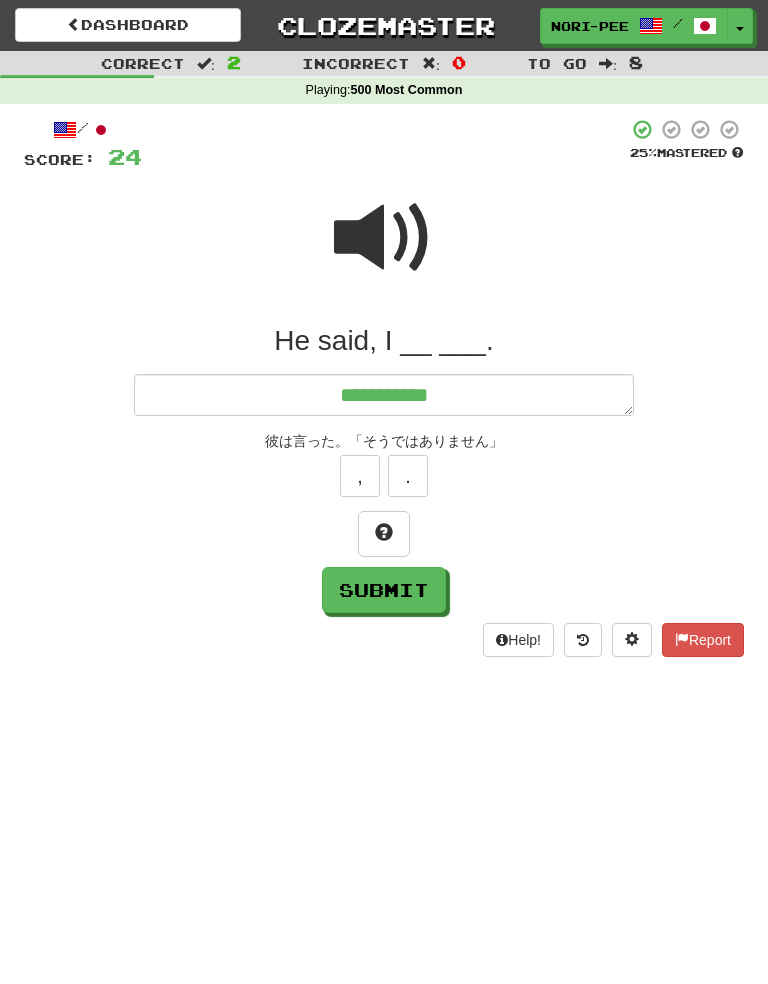 type on "*" 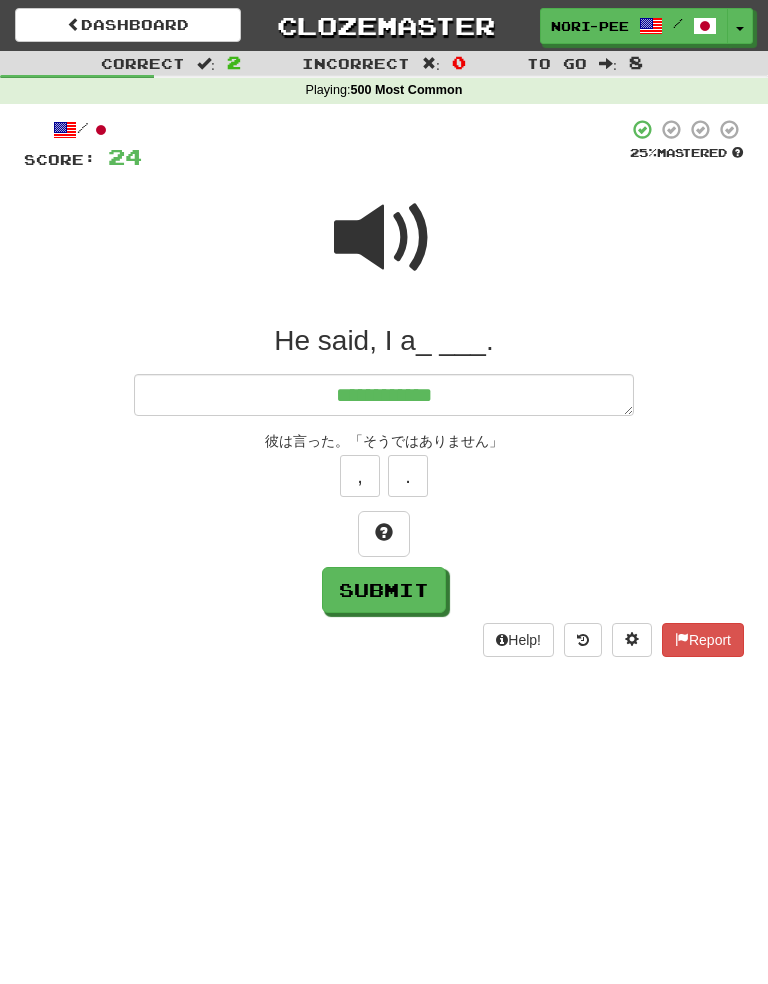 type on "*" 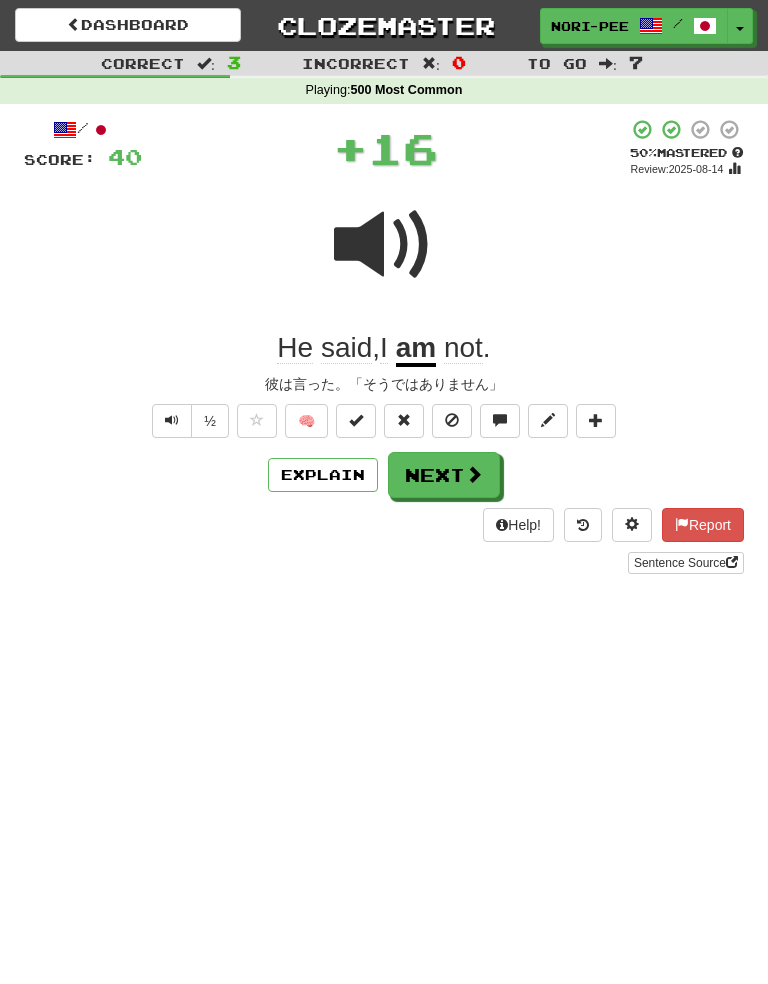click on "Next" at bounding box center (444, 475) 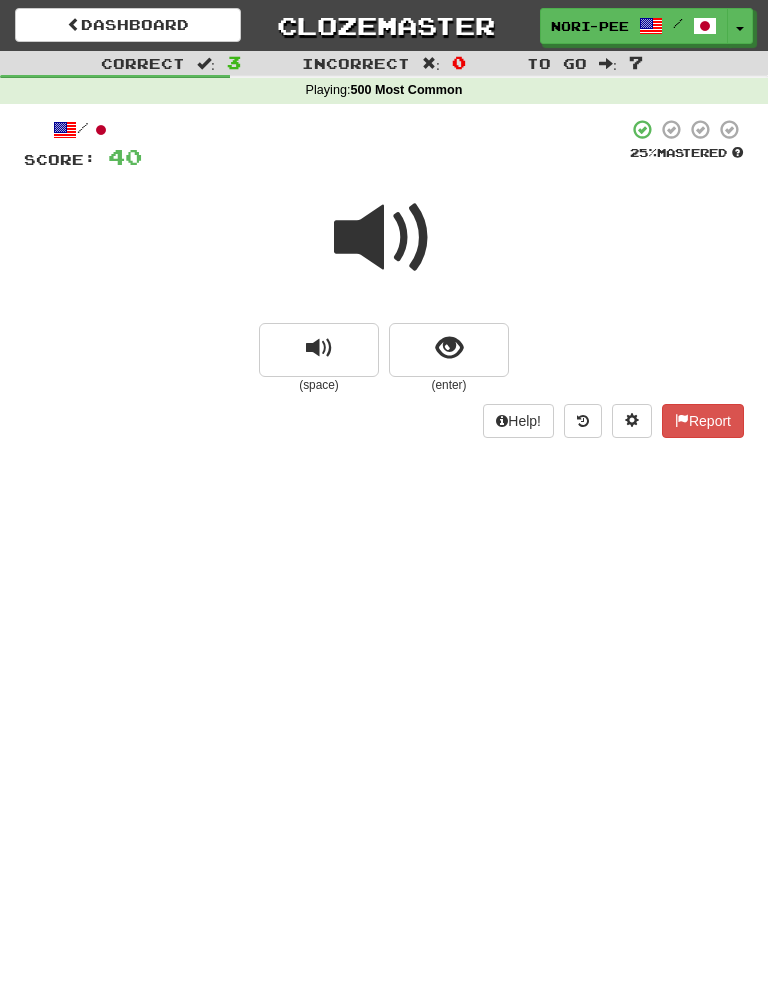 click at bounding box center (384, 238) 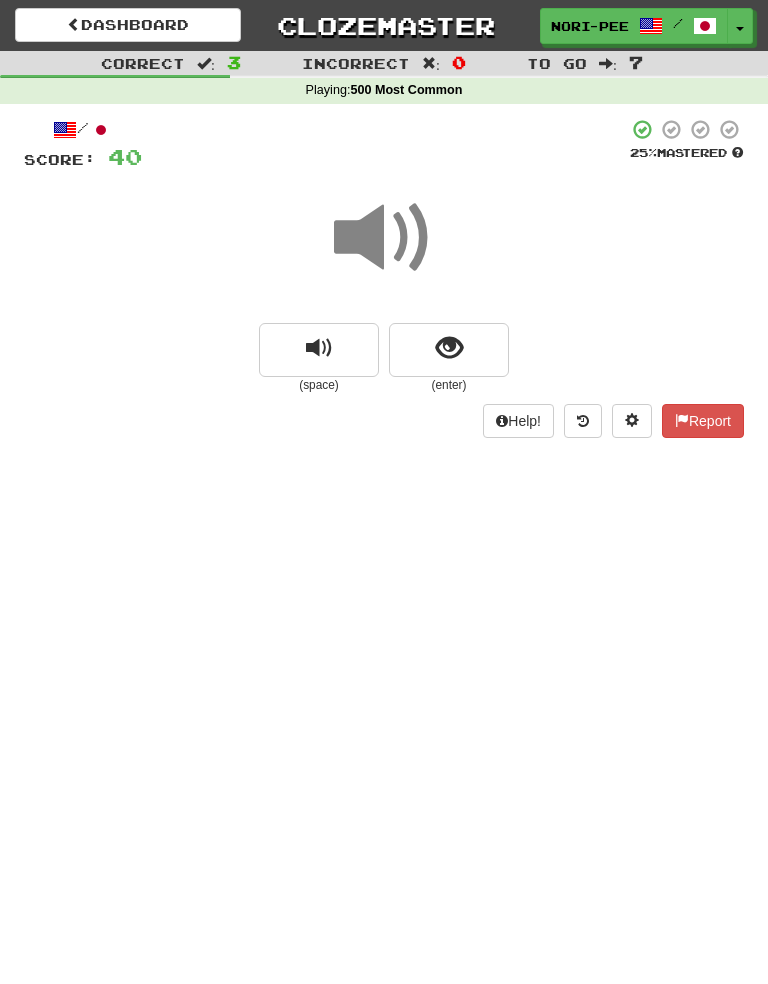 click at bounding box center (449, 348) 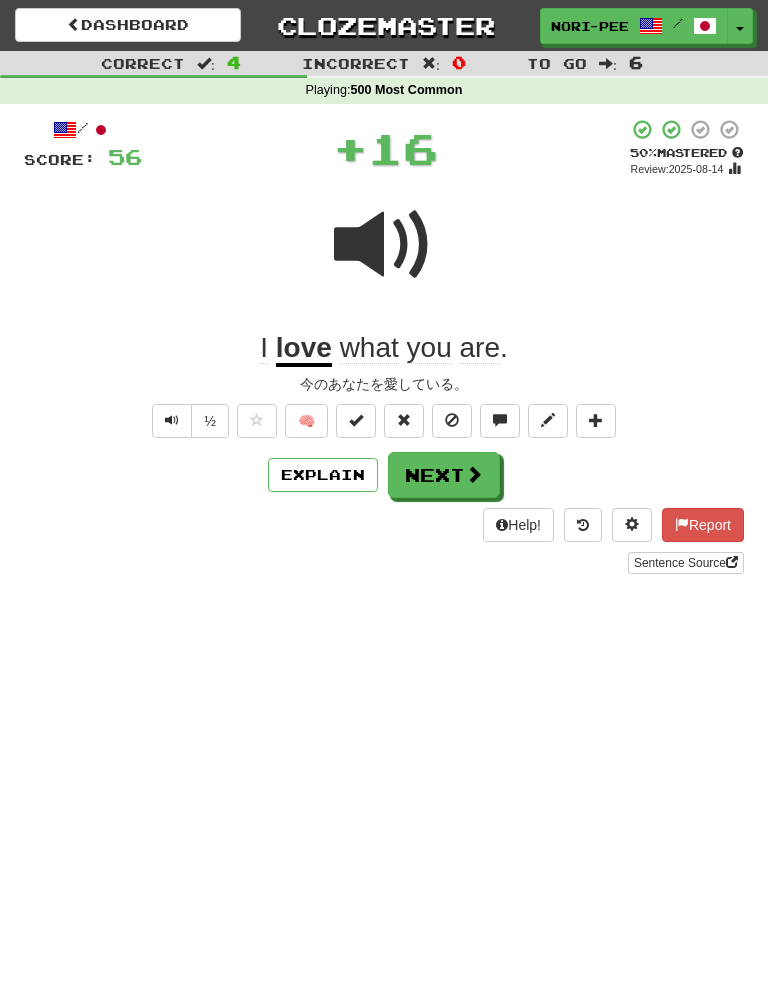 click on "Explain" at bounding box center [323, 475] 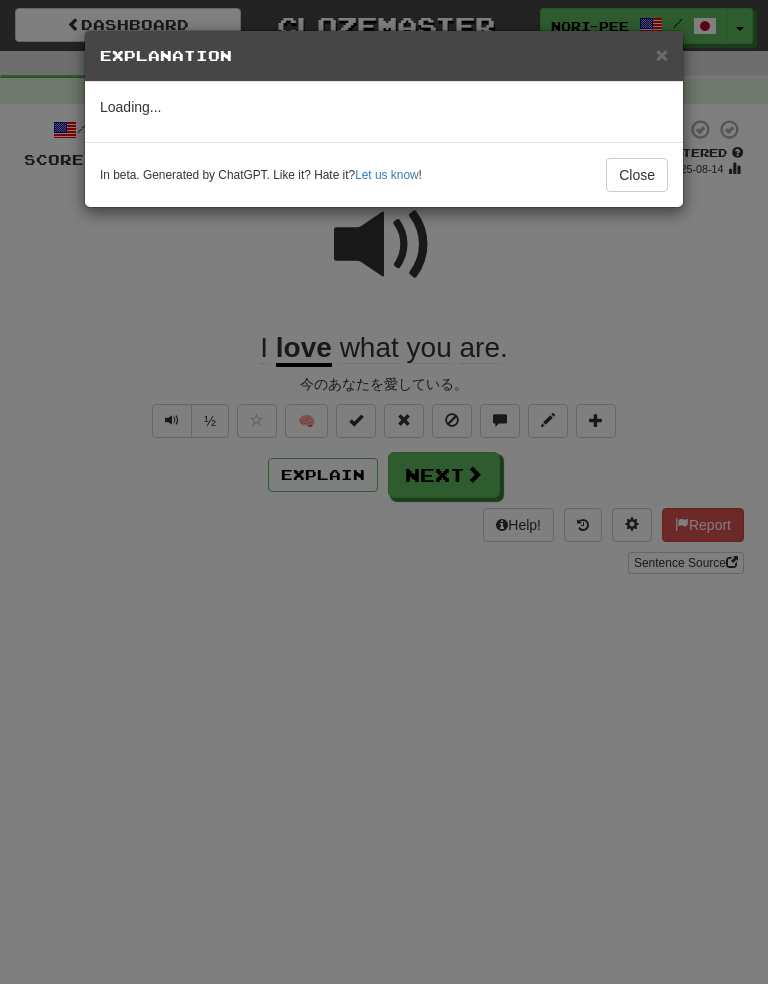 click on "Close" at bounding box center [637, 175] 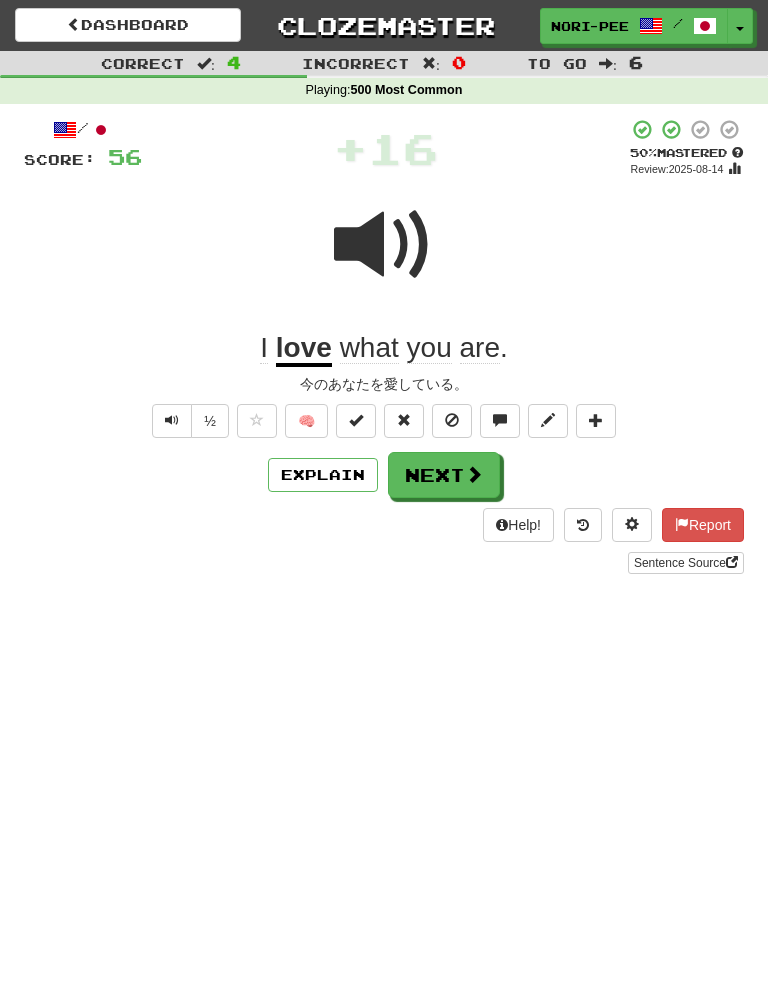 click at bounding box center (452, 421) 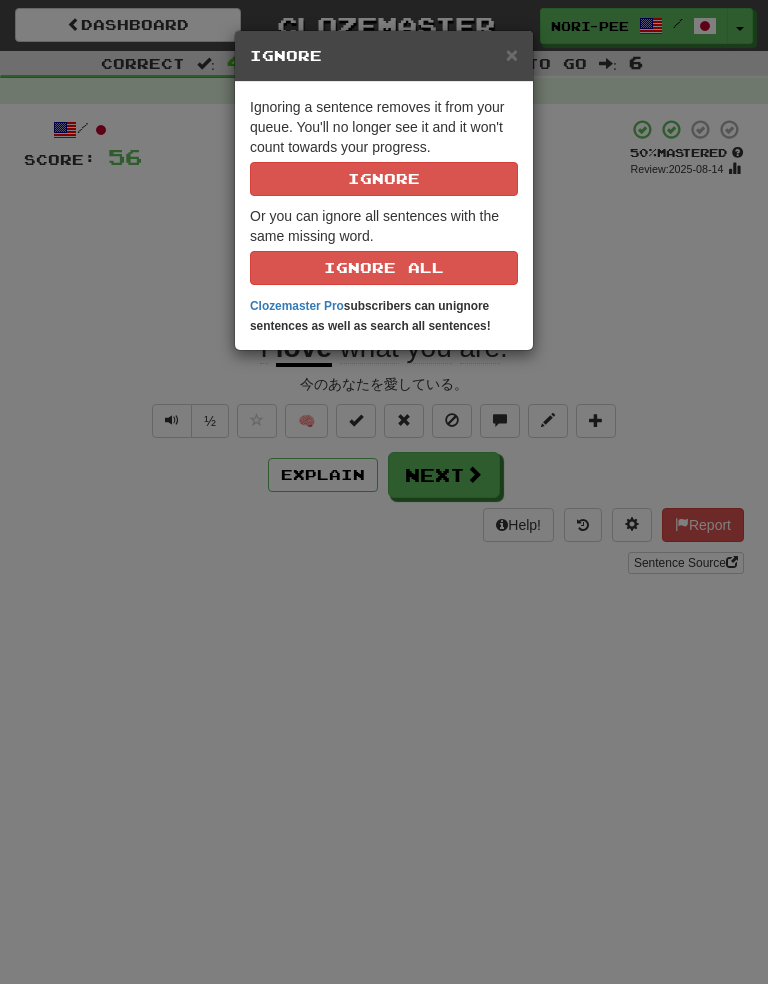 click on "×" at bounding box center [512, 54] 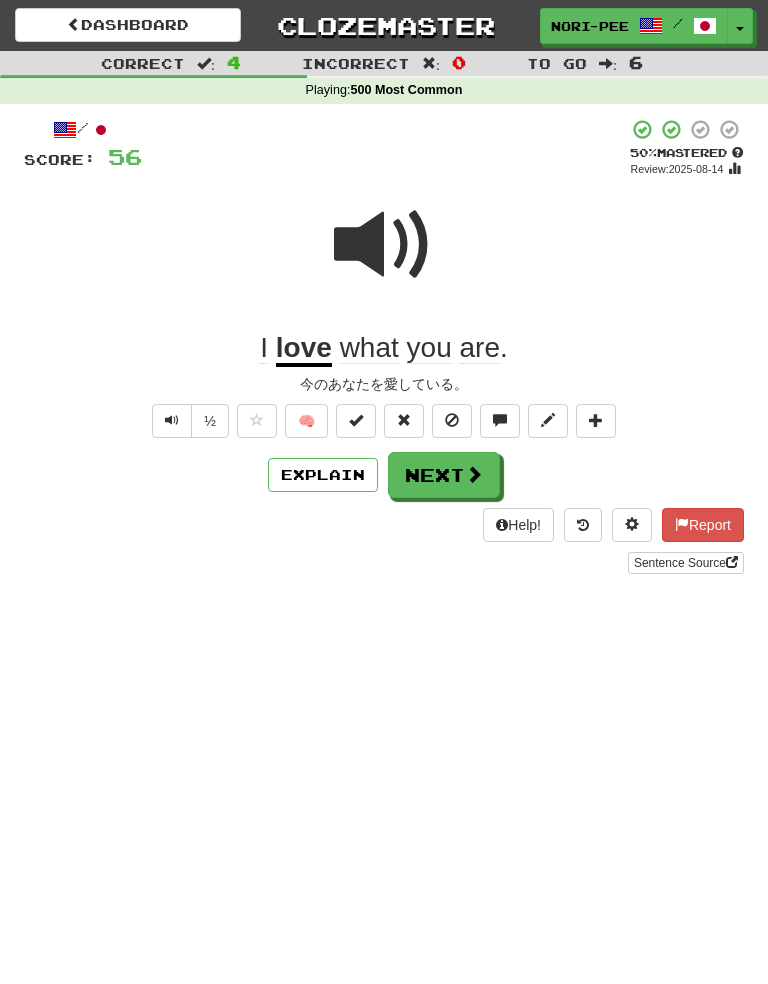 click at bounding box center [384, 258] 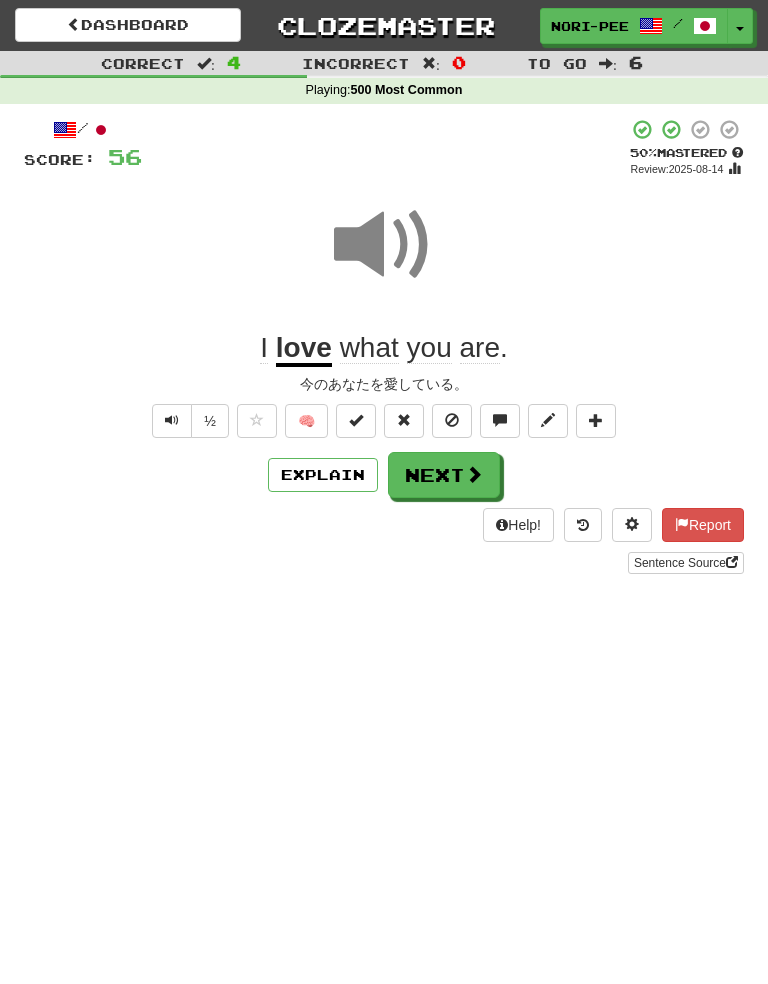 click at bounding box center (384, 258) 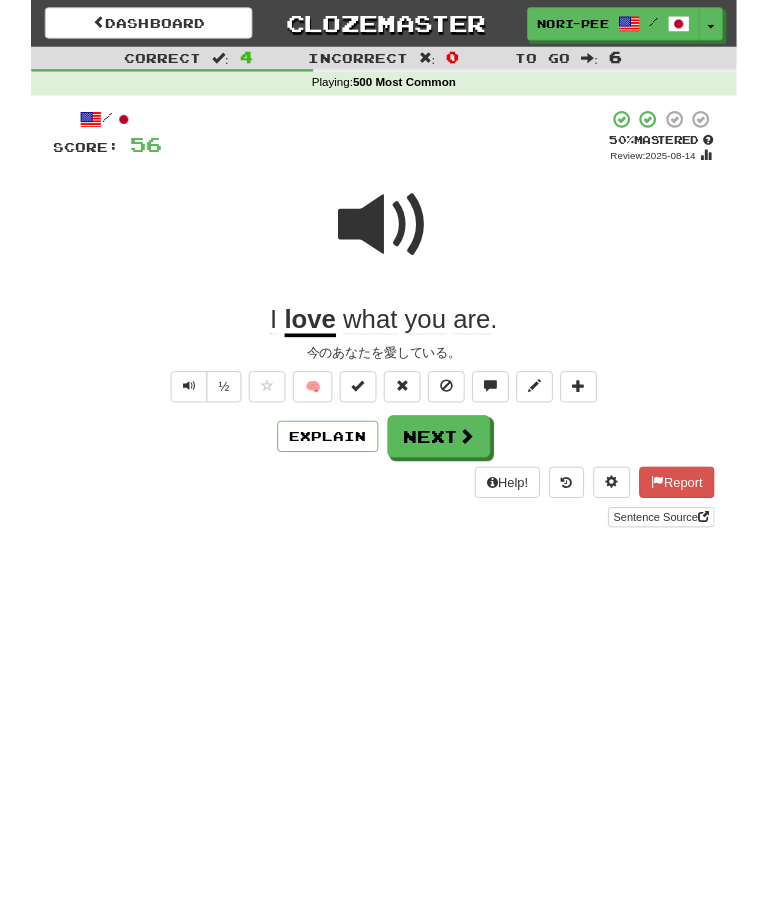 scroll, scrollTop: 80, scrollLeft: 0, axis: vertical 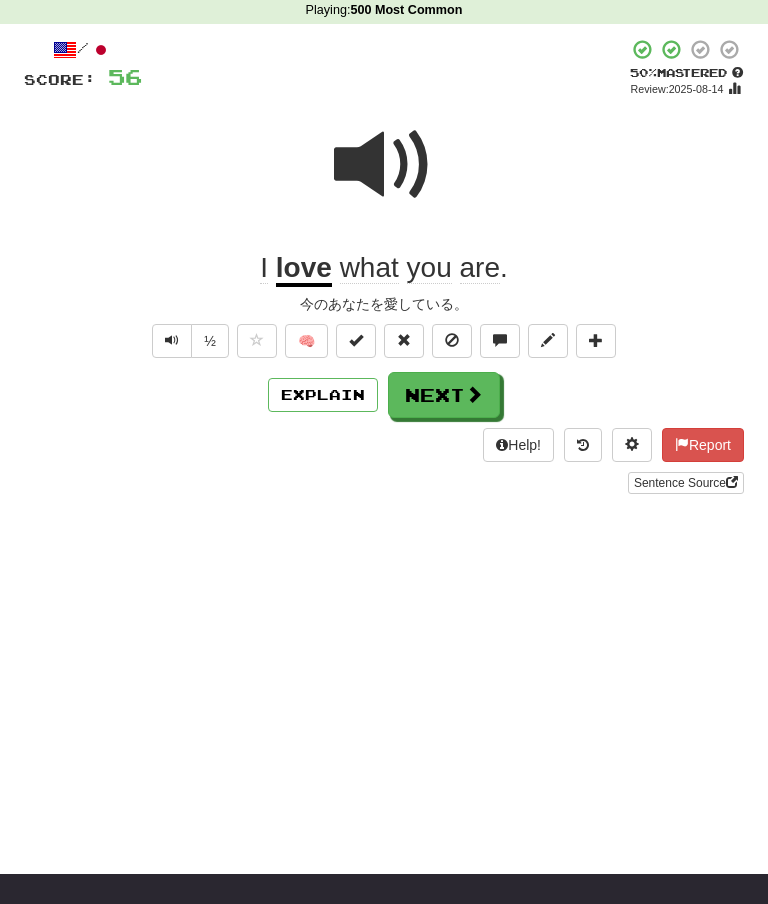 click on "Next" at bounding box center (444, 395) 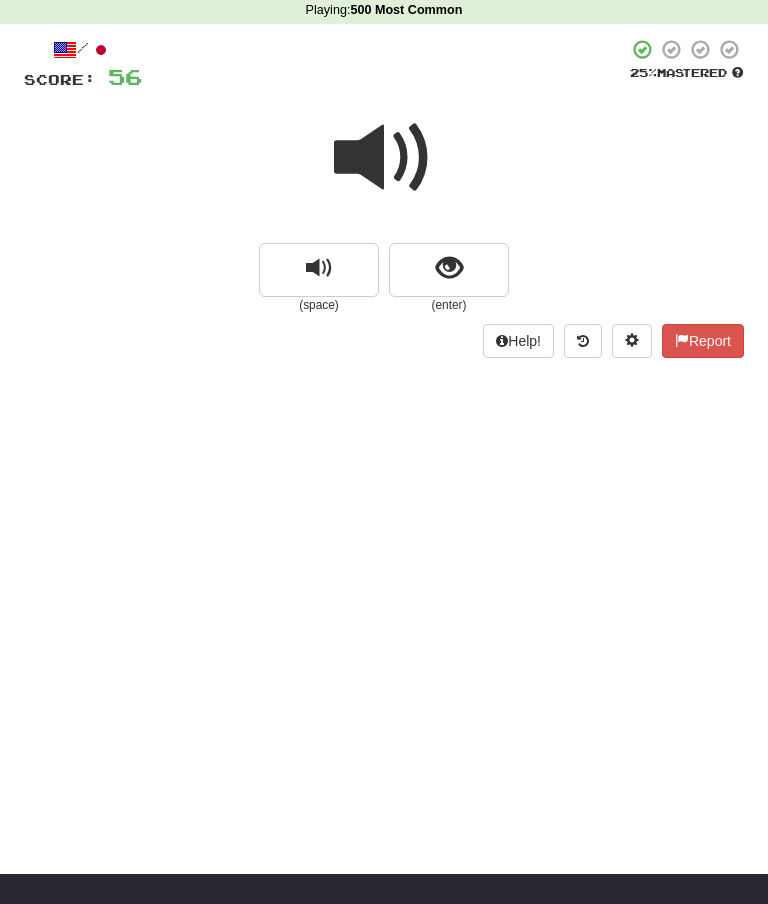 click at bounding box center [384, 158] 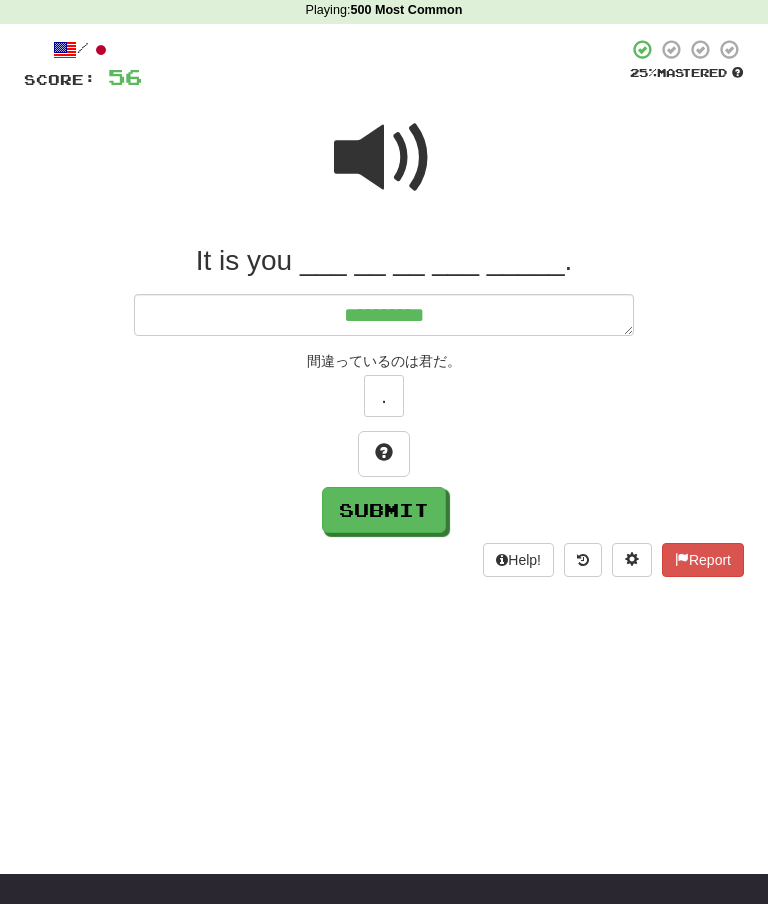click at bounding box center [384, 158] 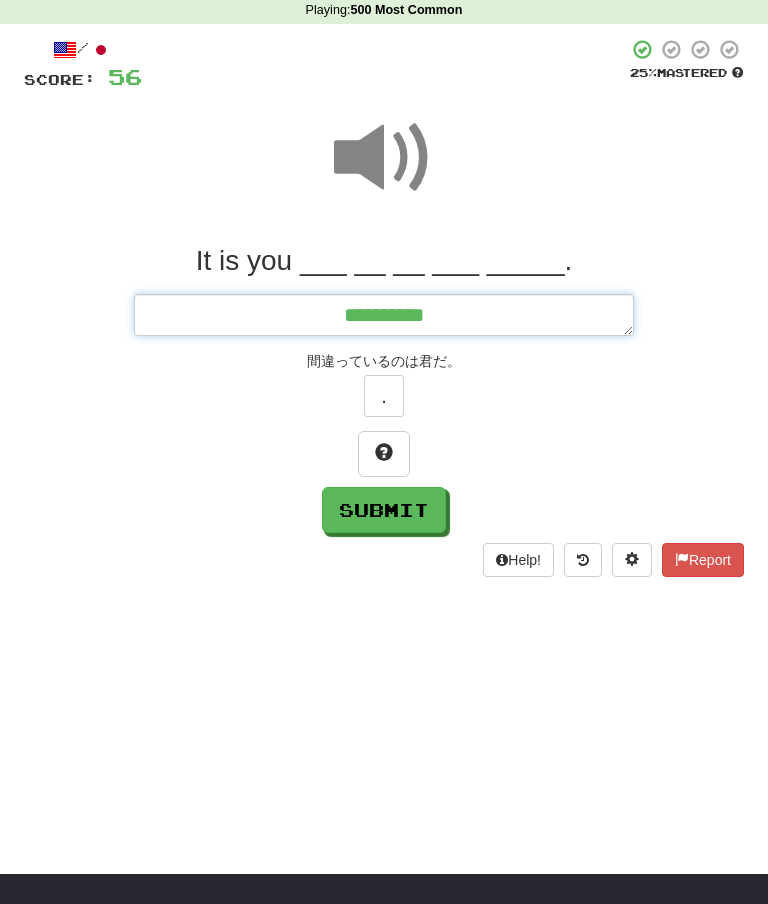click on "*********" at bounding box center (384, 315) 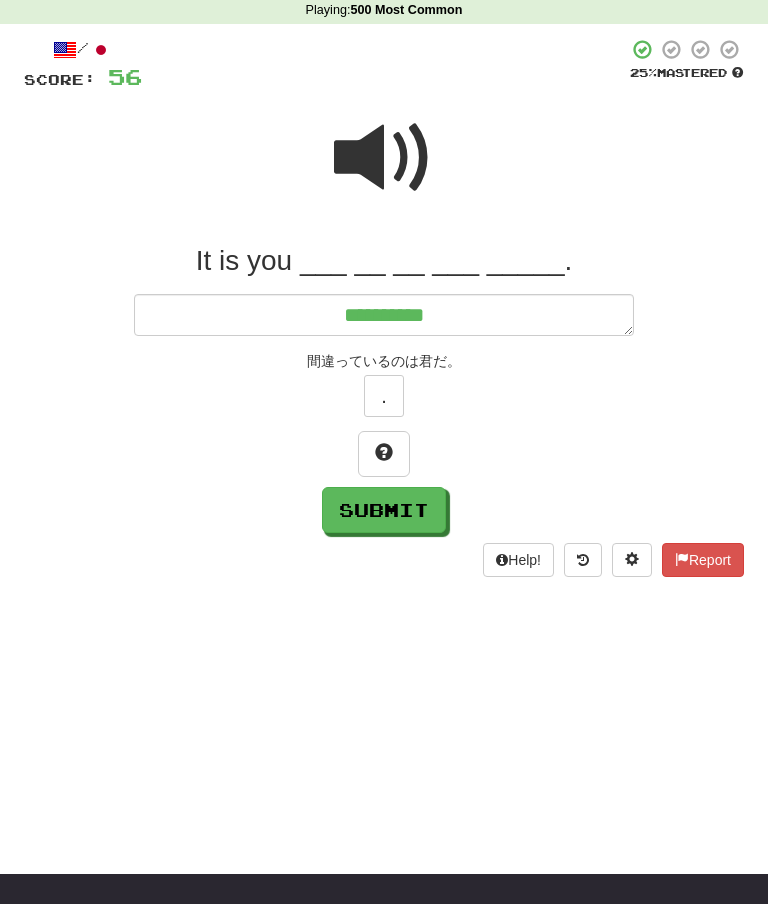 click at bounding box center [384, 158] 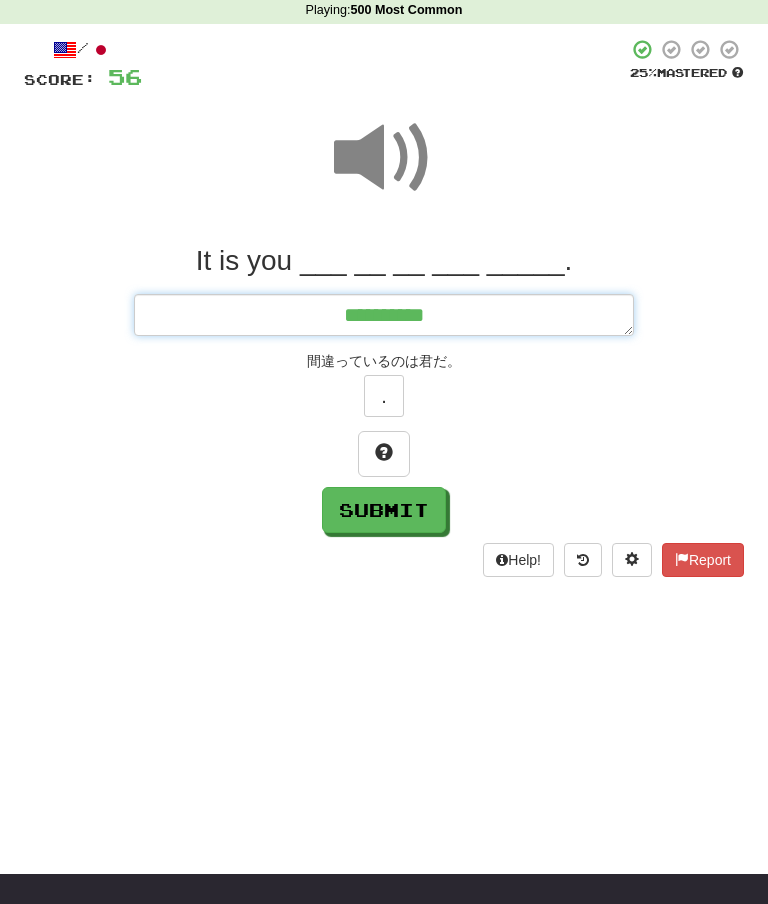 click on "*********" at bounding box center [384, 315] 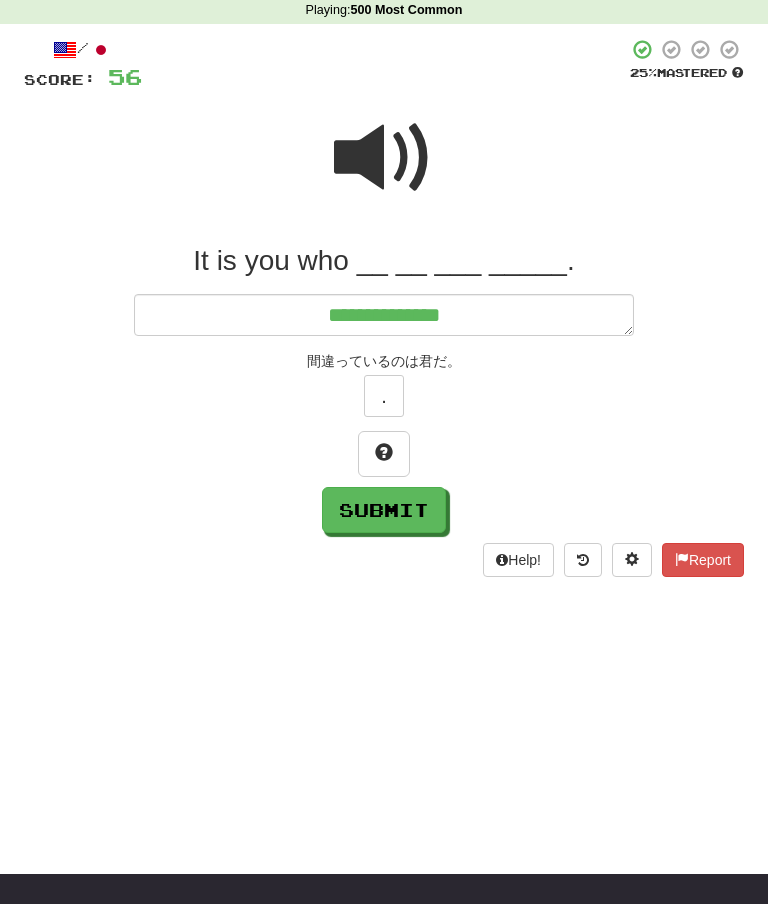 click at bounding box center [384, 158] 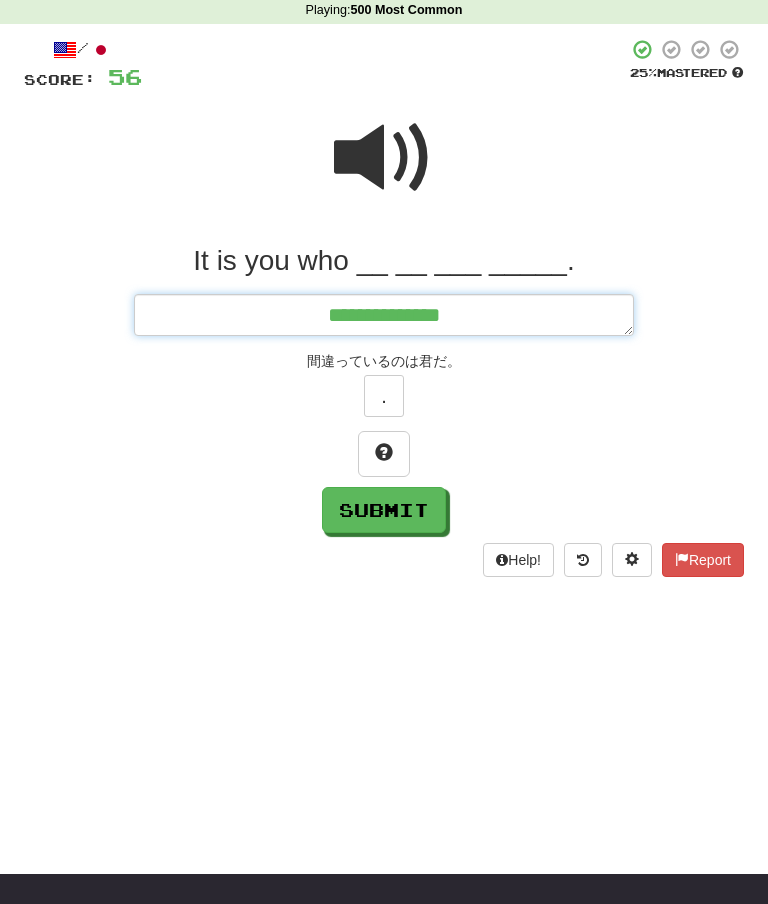click on "**********" at bounding box center [384, 315] 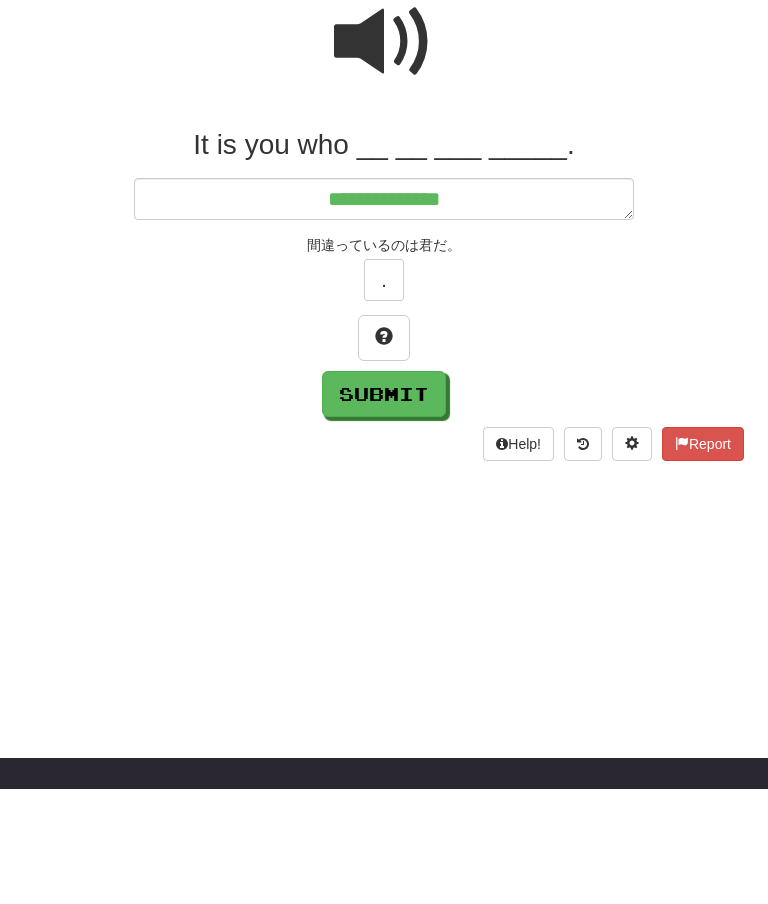 click at bounding box center (632, 560) 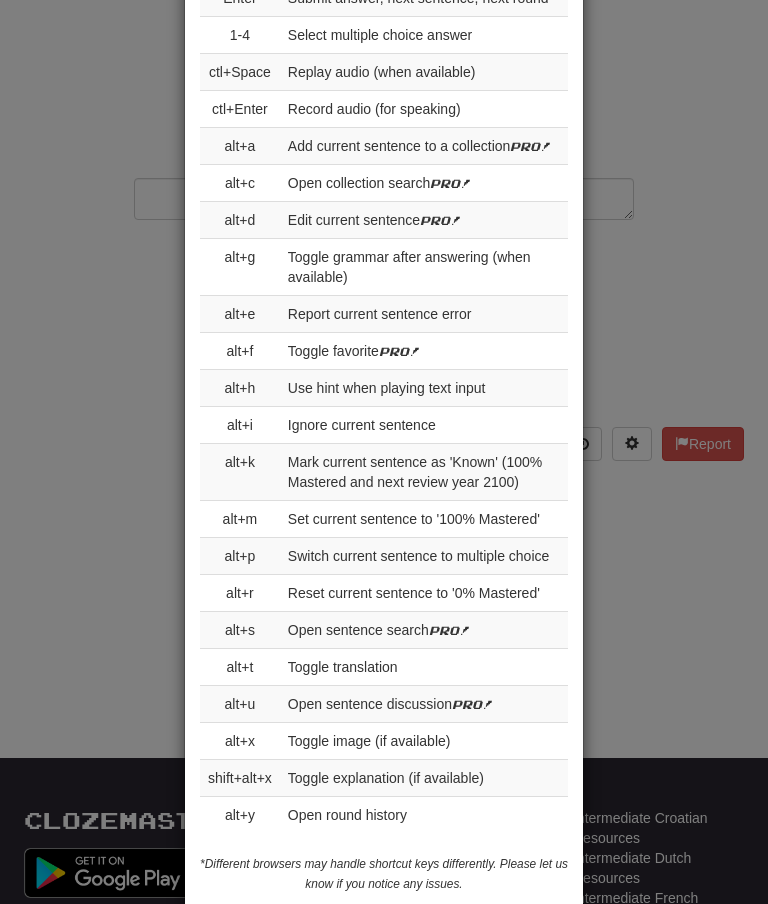 scroll, scrollTop: 0, scrollLeft: 0, axis: both 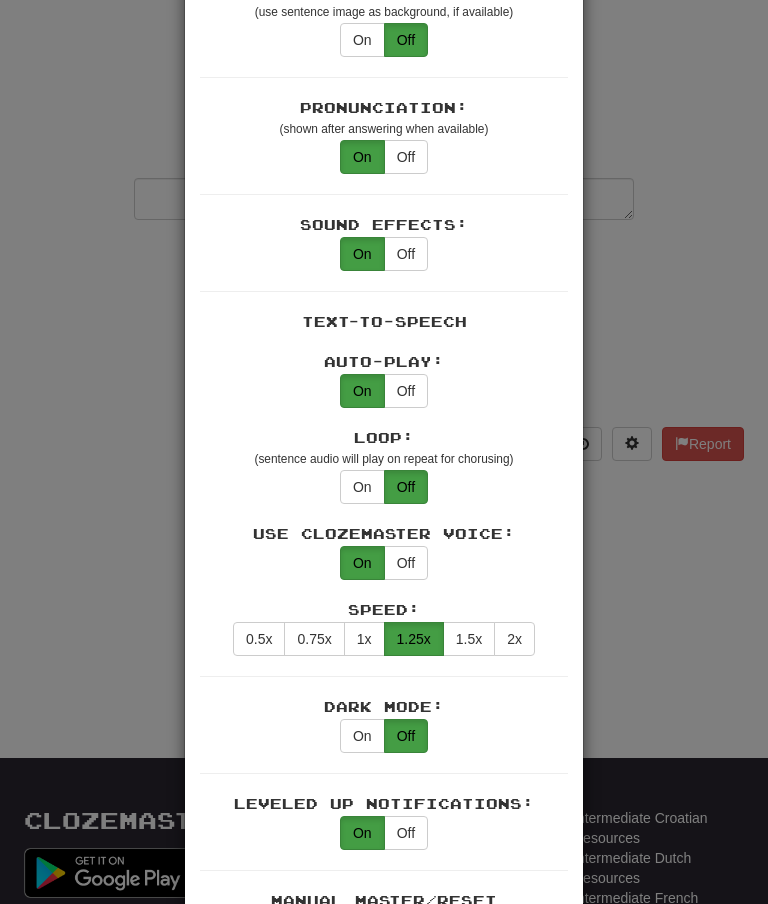 click on "1x" at bounding box center [364, 639] 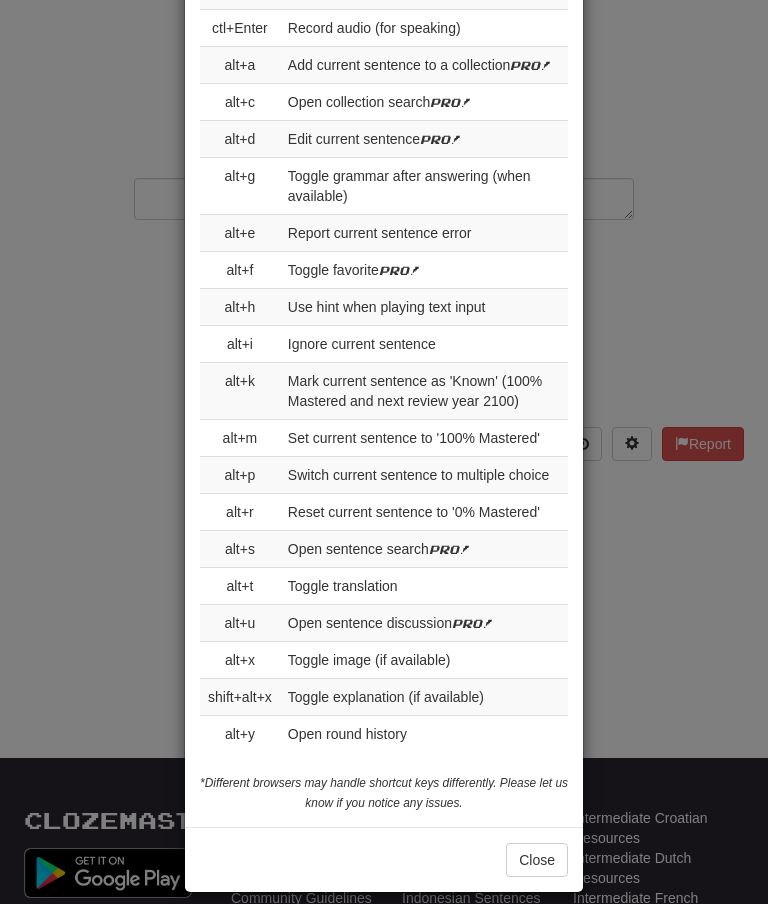 scroll, scrollTop: 3051, scrollLeft: 0, axis: vertical 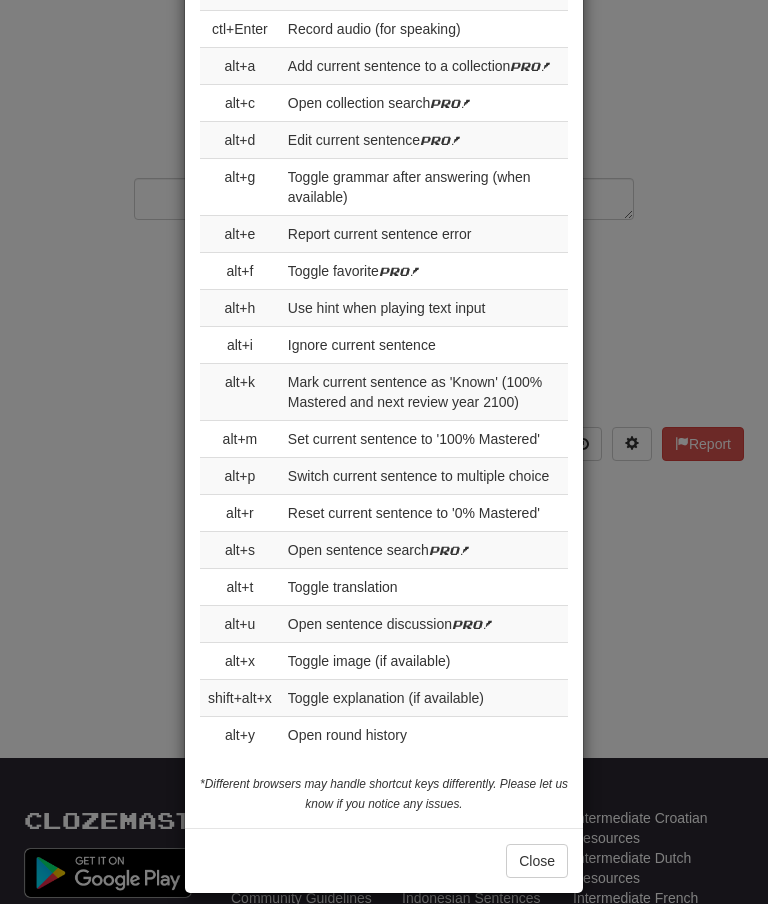 click on "Close" at bounding box center [537, 861] 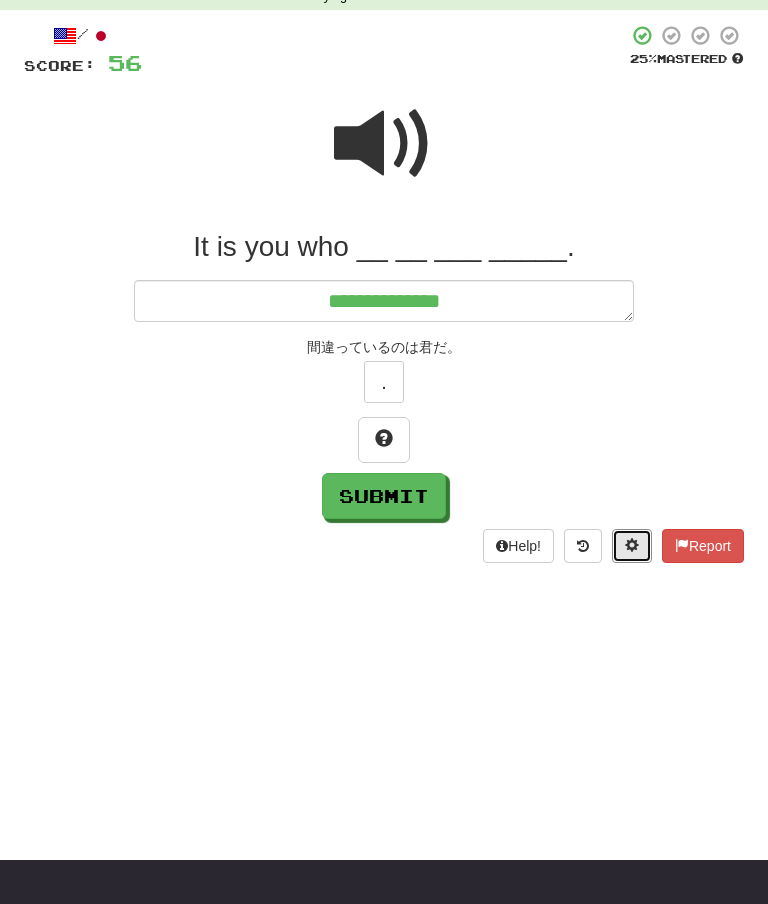 scroll, scrollTop: 52, scrollLeft: 0, axis: vertical 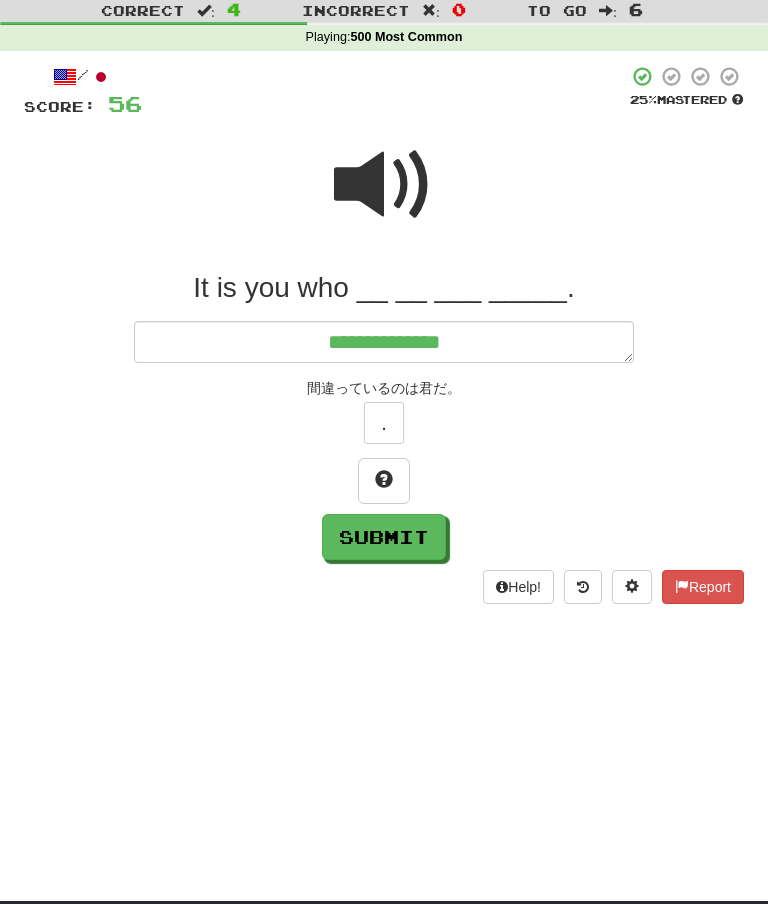 click at bounding box center [384, 186] 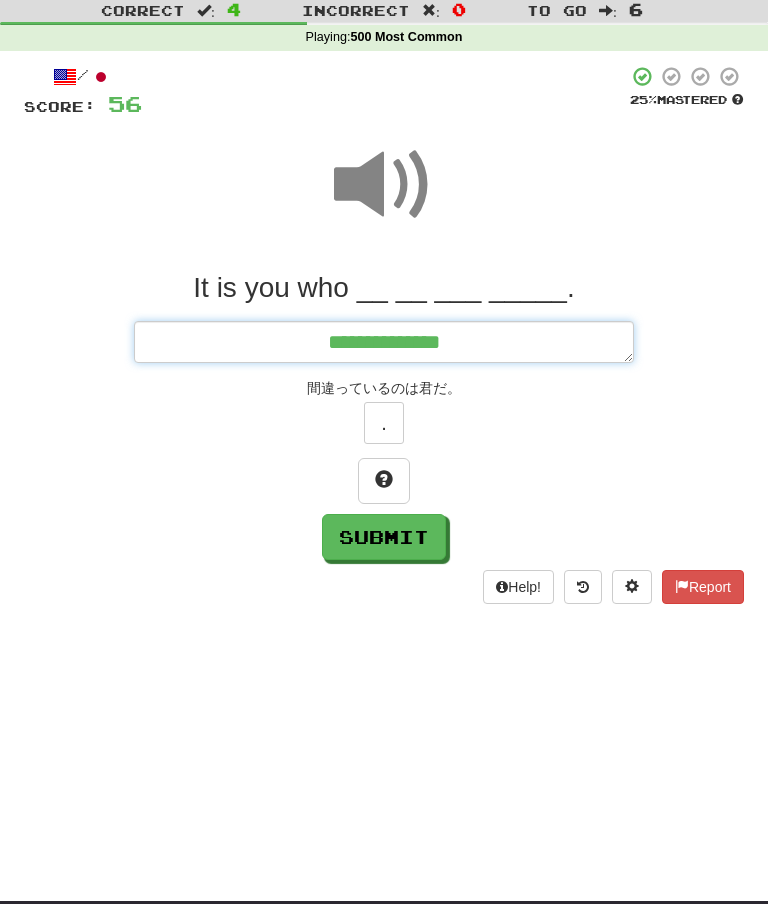 click on "**********" at bounding box center [384, 342] 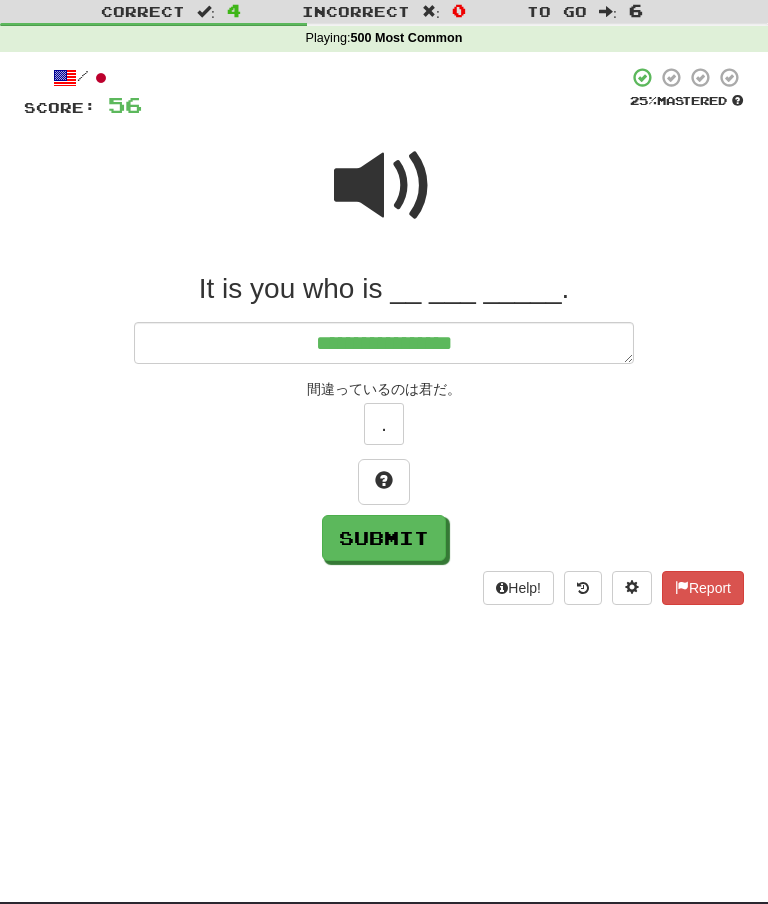 click at bounding box center [384, 186] 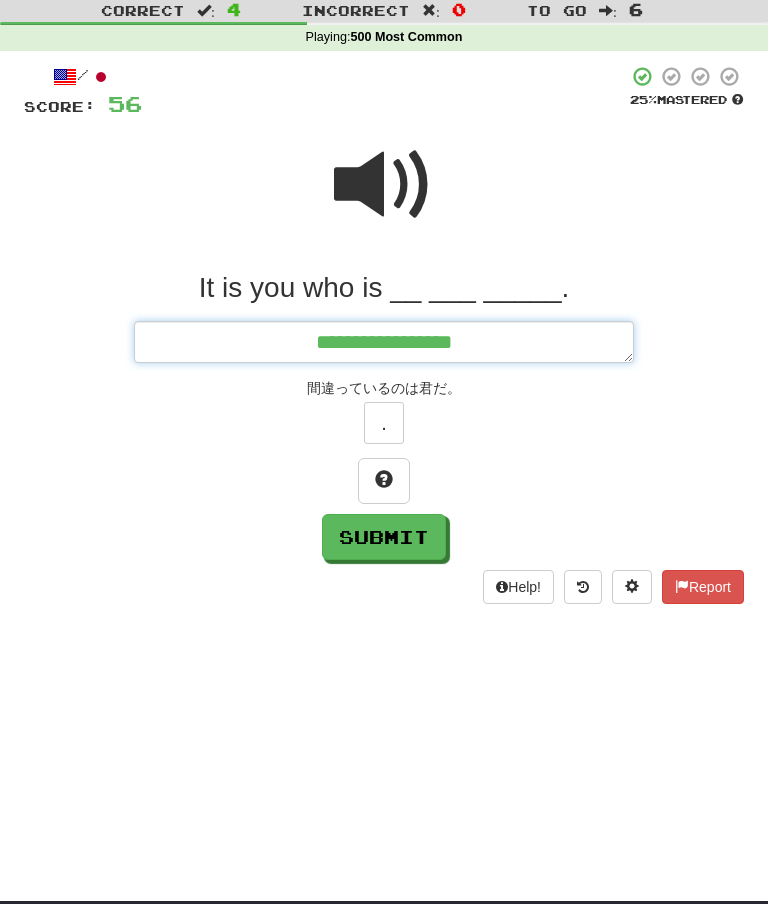 click on "**********" at bounding box center (384, 342) 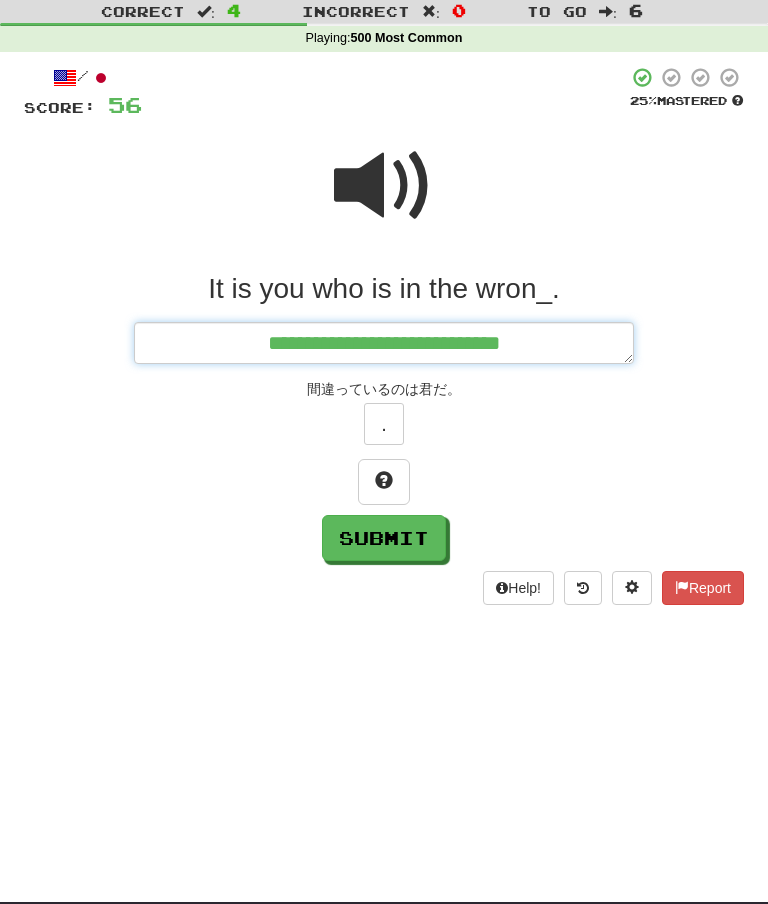 scroll, scrollTop: 53, scrollLeft: 0, axis: vertical 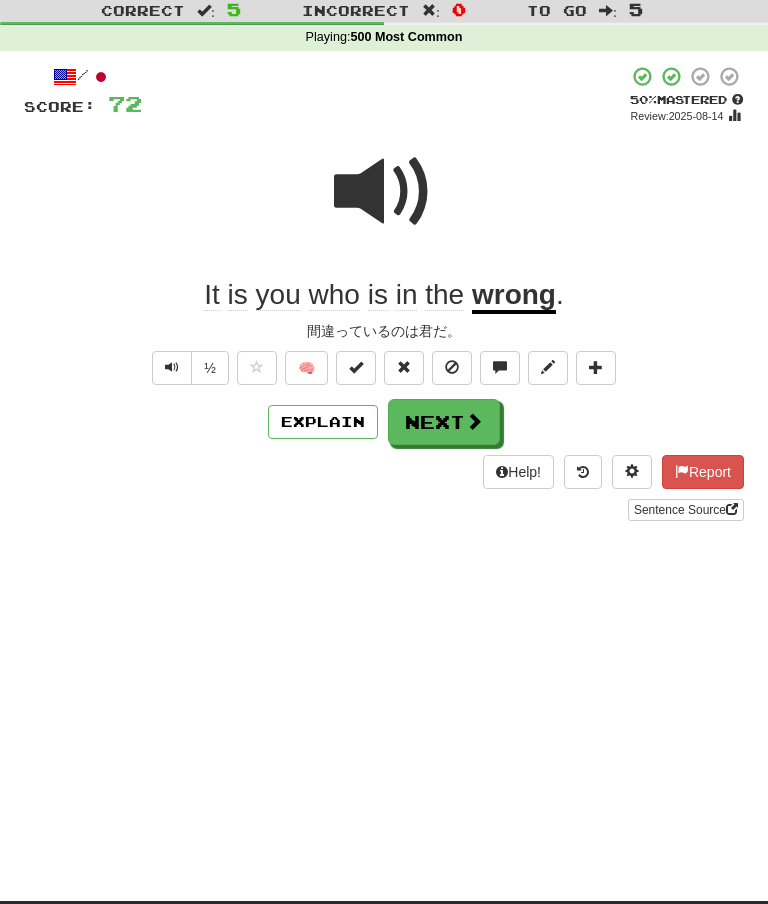 click at bounding box center (632, 471) 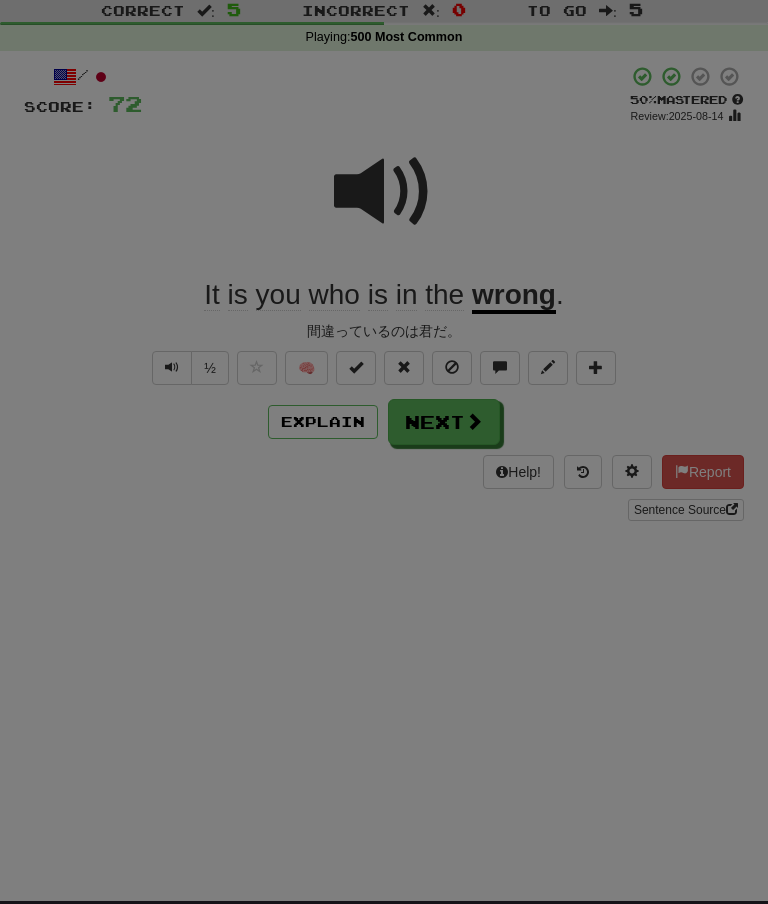 scroll, scrollTop: 0, scrollLeft: 0, axis: both 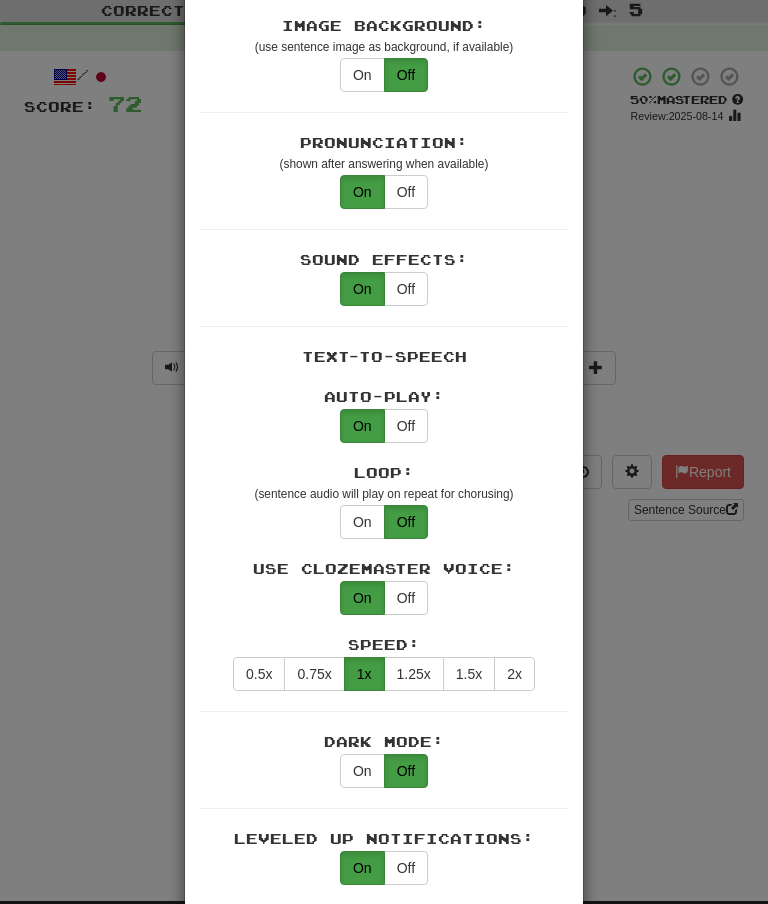 click on "1.25x" at bounding box center (414, 674) 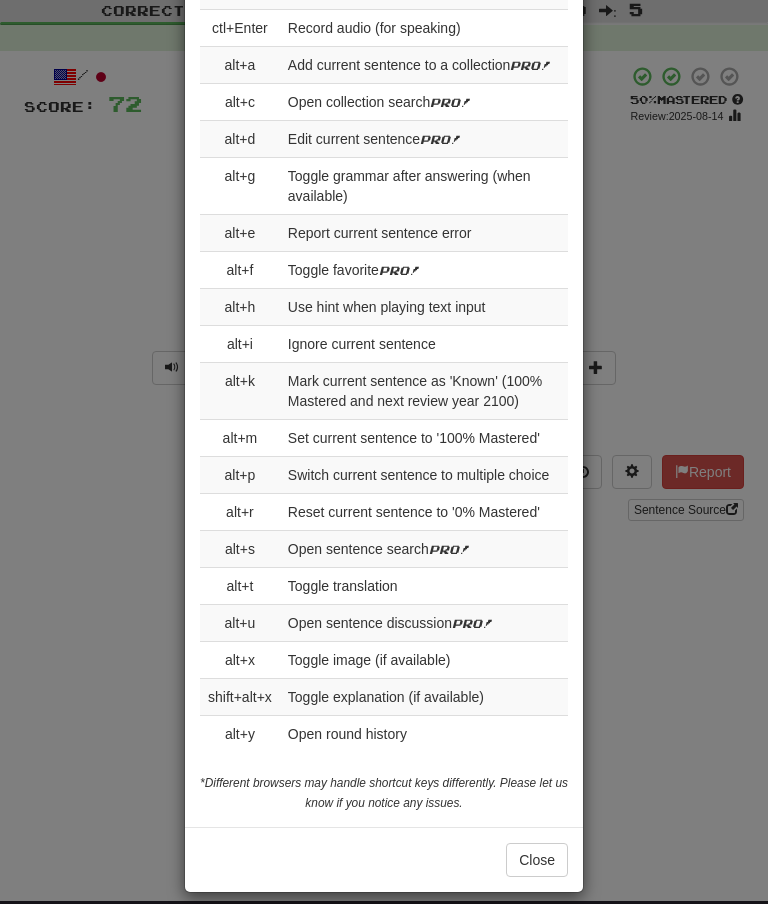 scroll, scrollTop: 3051, scrollLeft: 0, axis: vertical 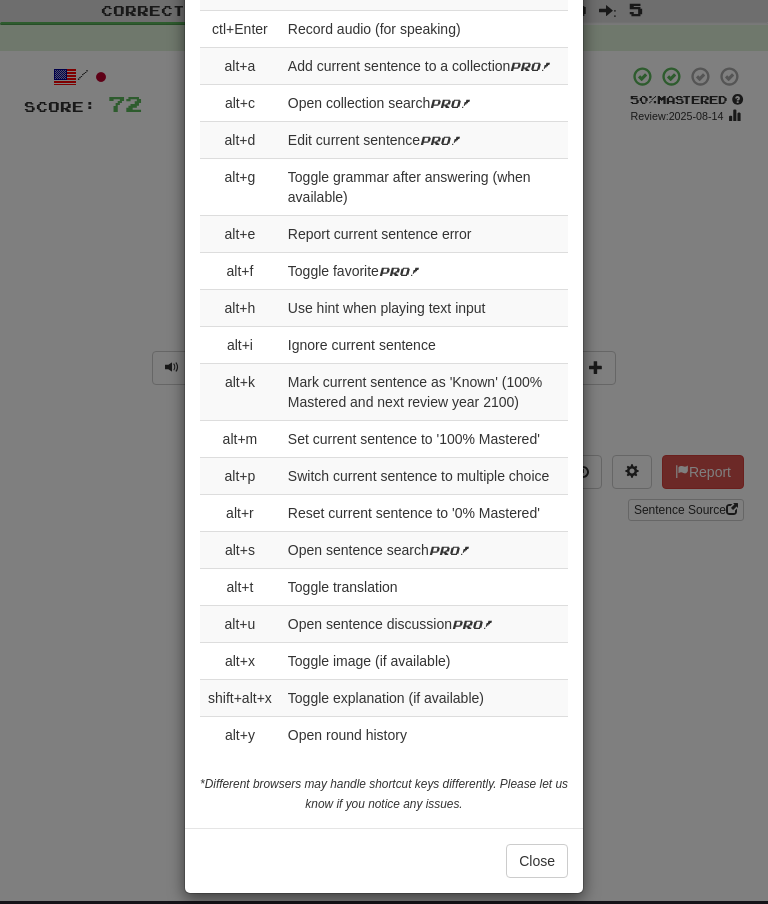 click on "Close" at bounding box center (537, 861) 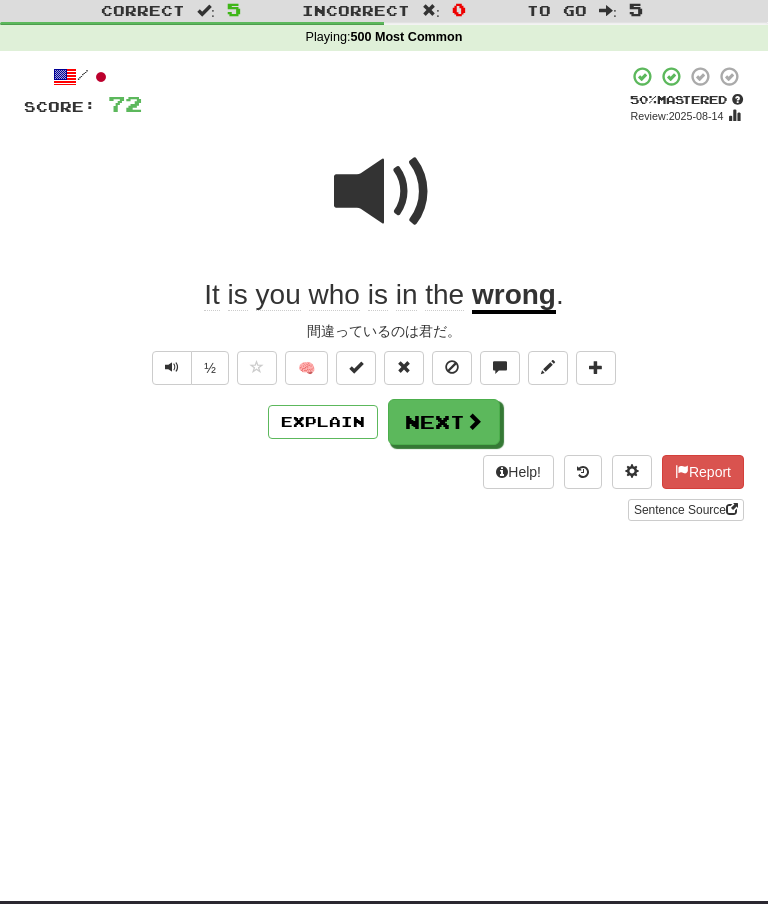 click on "Next" at bounding box center (444, 422) 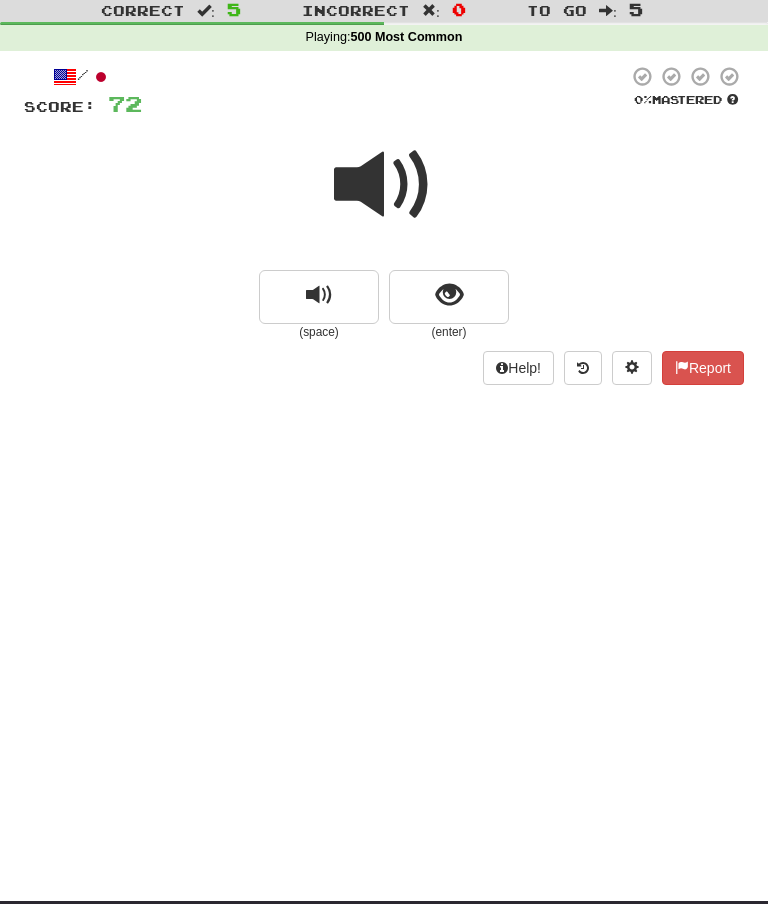 click at bounding box center [449, 295] 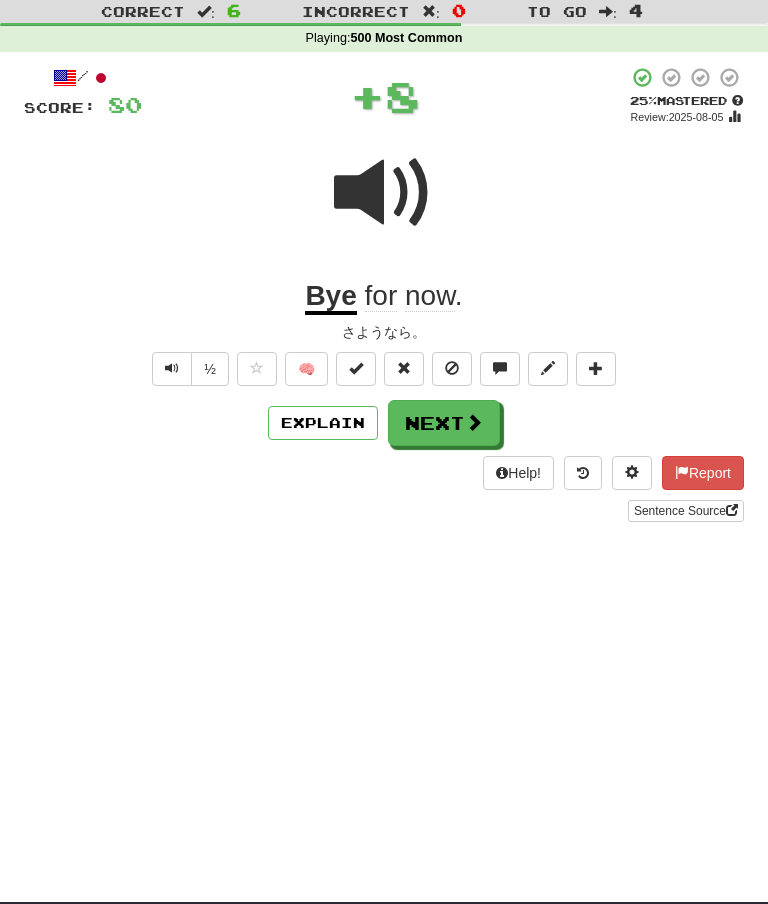 scroll, scrollTop: 53, scrollLeft: 0, axis: vertical 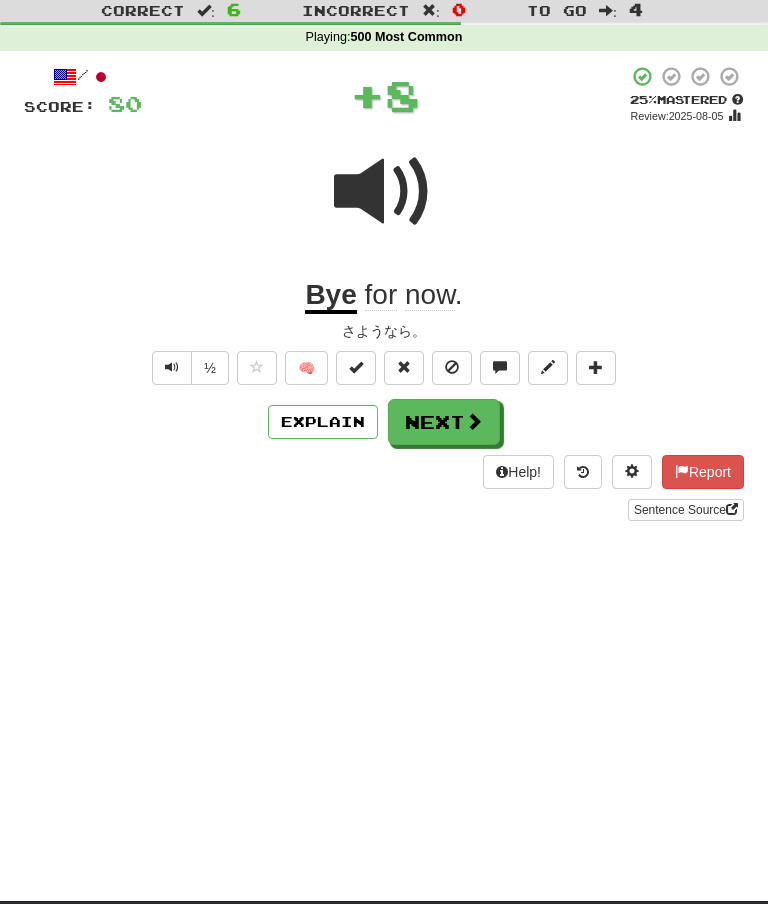 click on "Next" at bounding box center [444, 422] 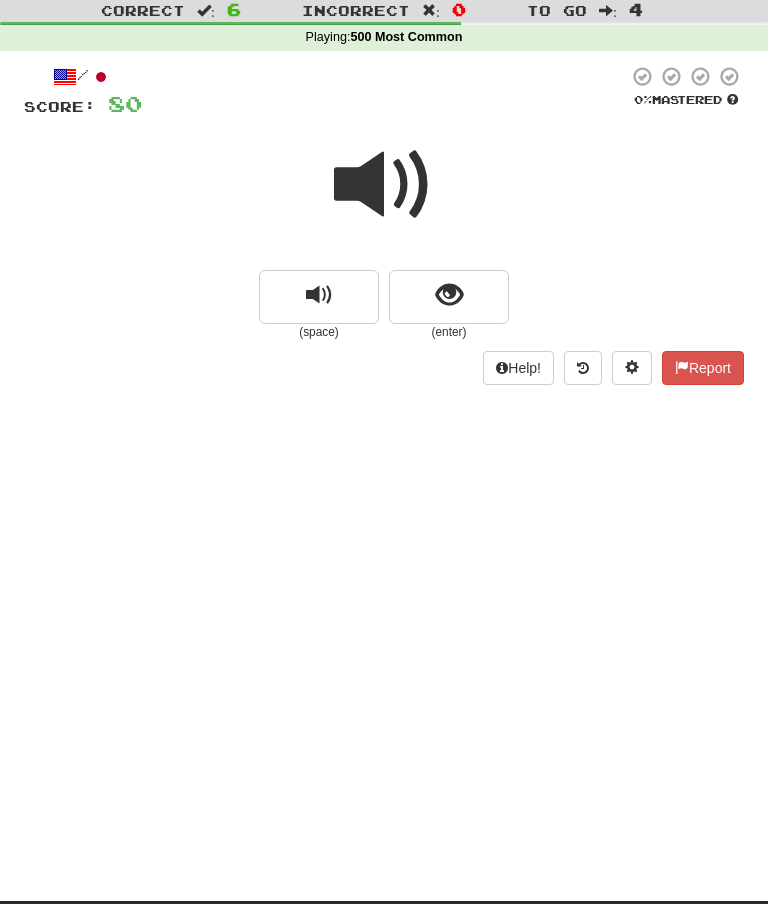click at bounding box center (449, 295) 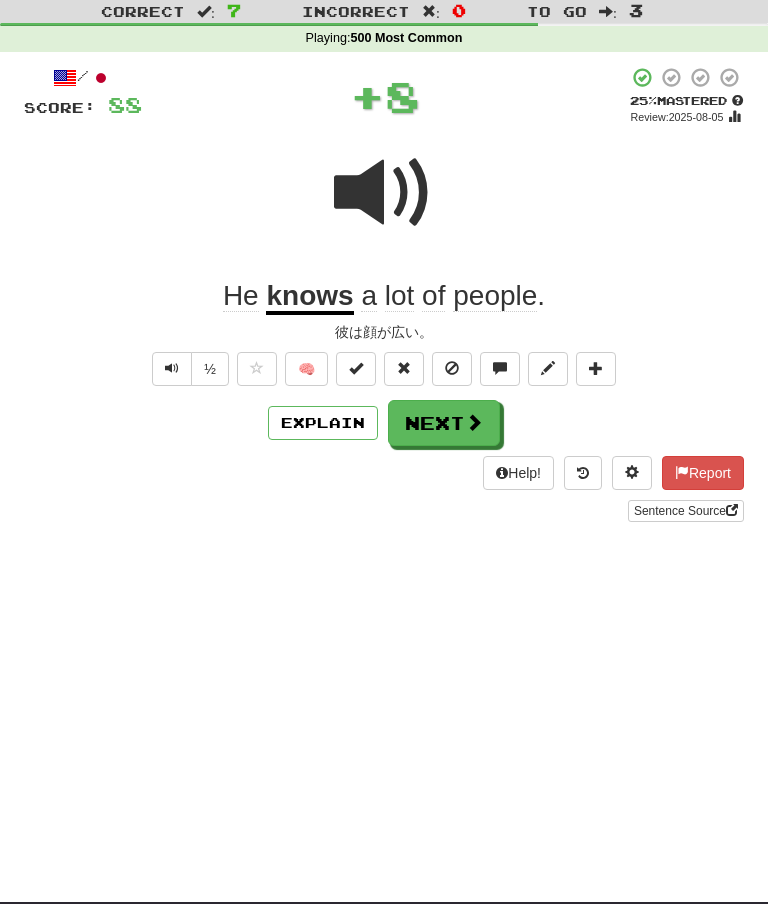 scroll, scrollTop: 53, scrollLeft: 0, axis: vertical 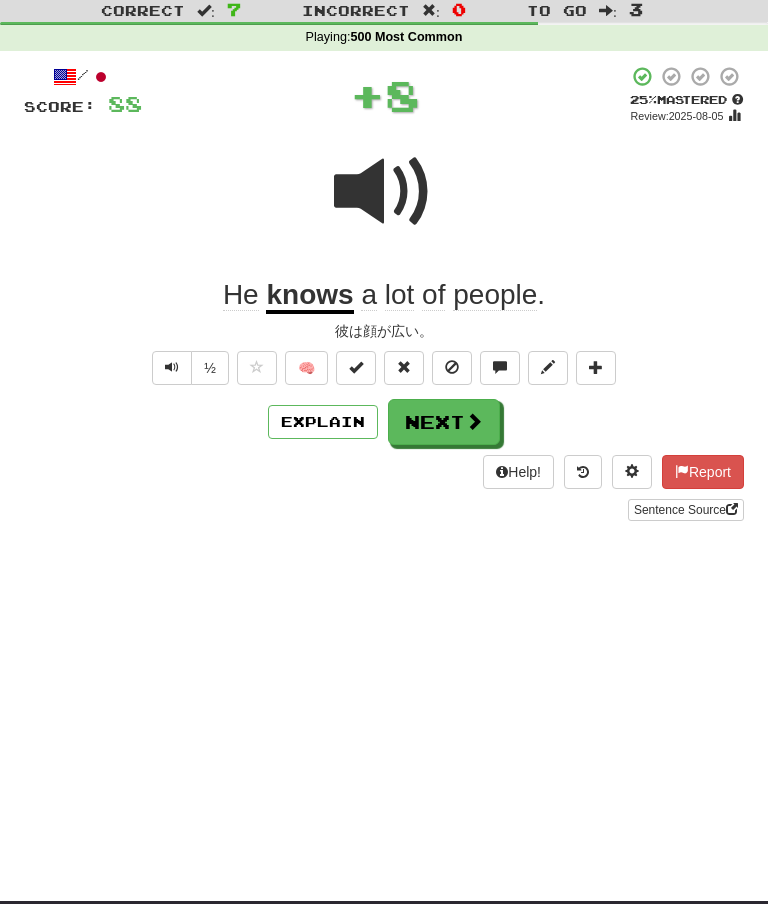 click on "Next" at bounding box center [444, 422] 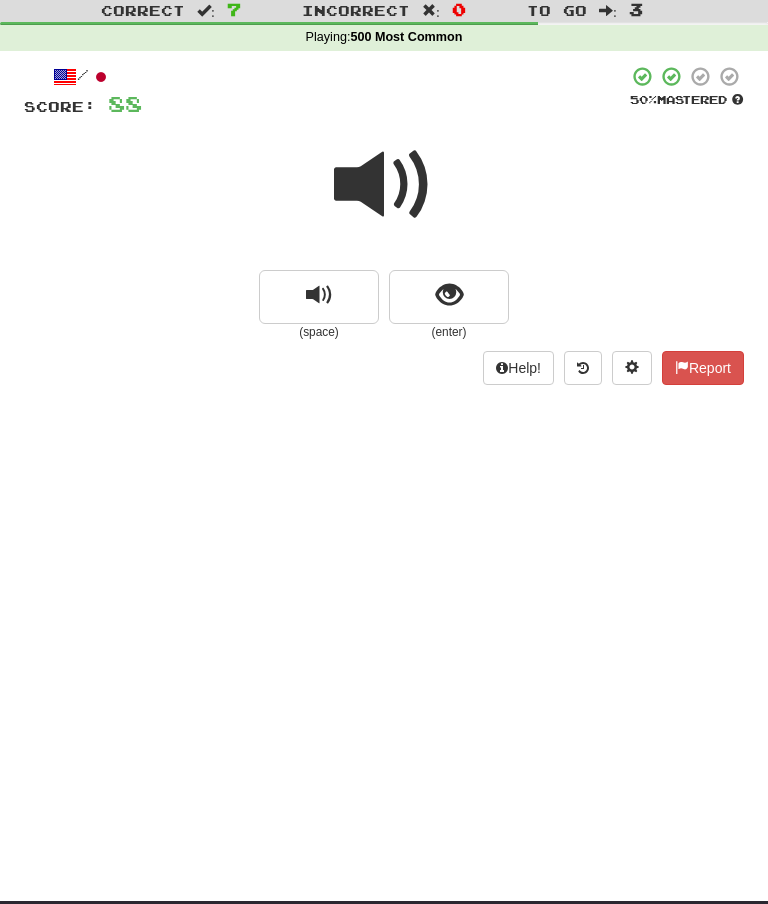 click at bounding box center [384, 185] 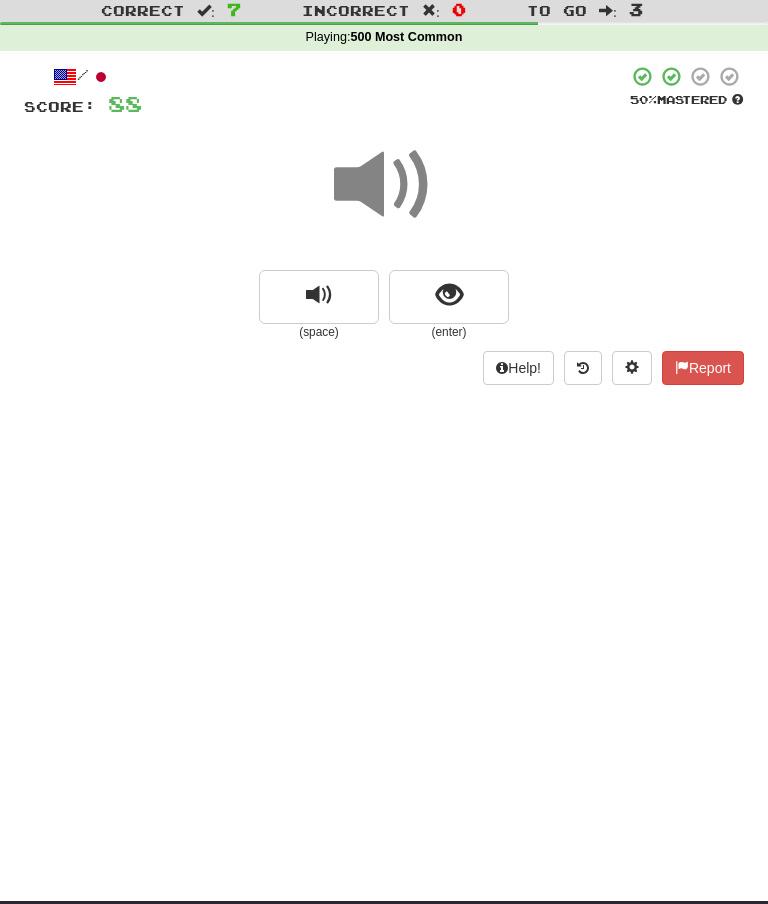 click at bounding box center (449, 295) 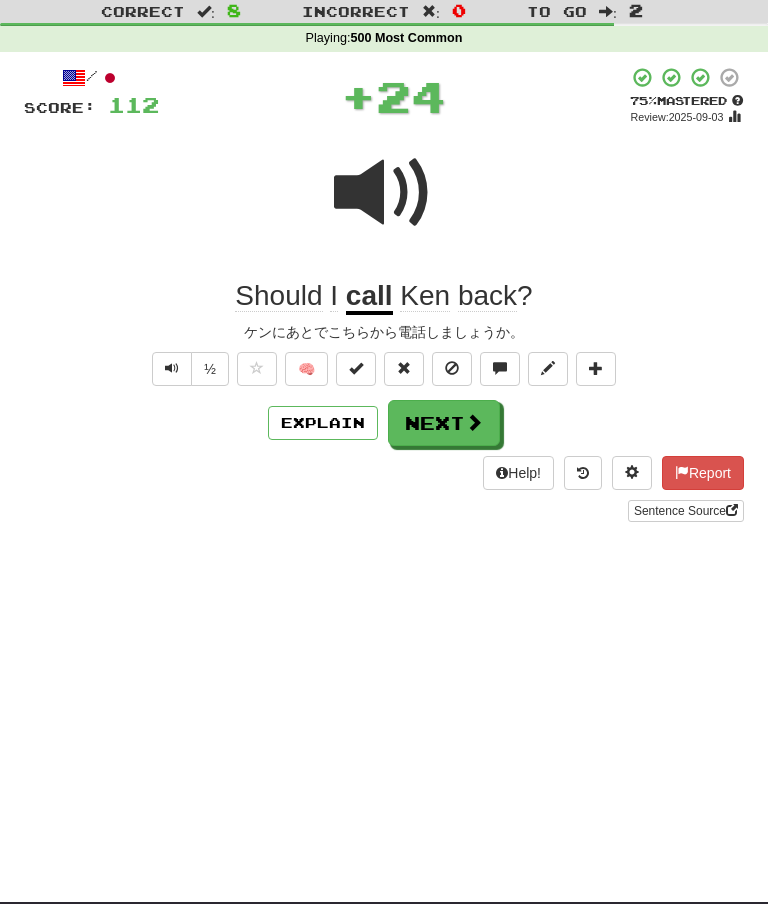 scroll, scrollTop: 53, scrollLeft: 0, axis: vertical 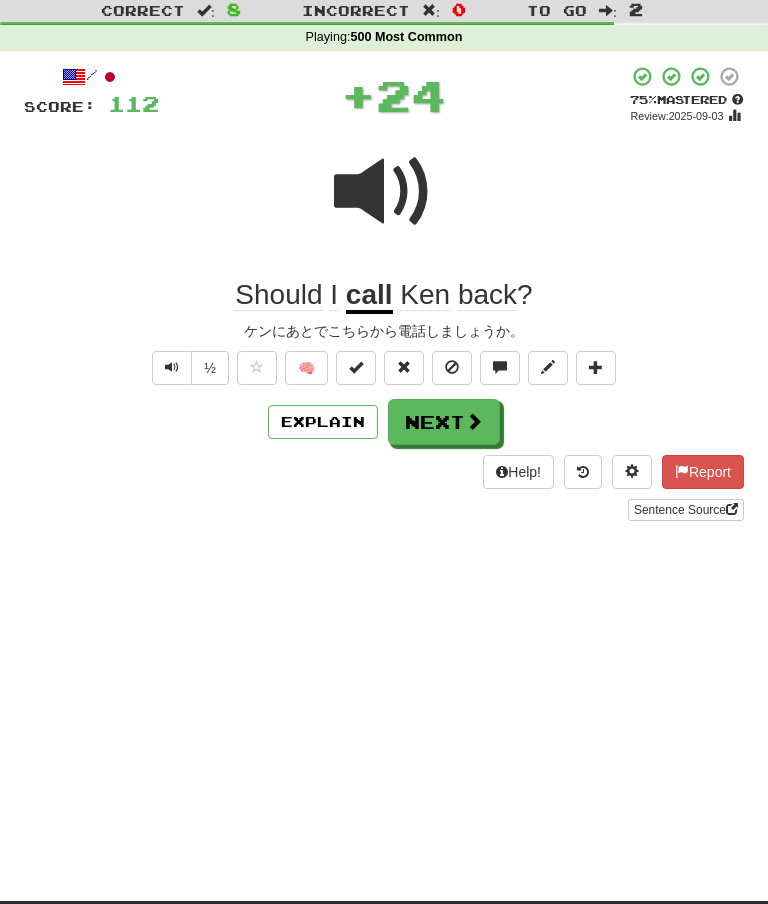 click on "Next" at bounding box center [444, 422] 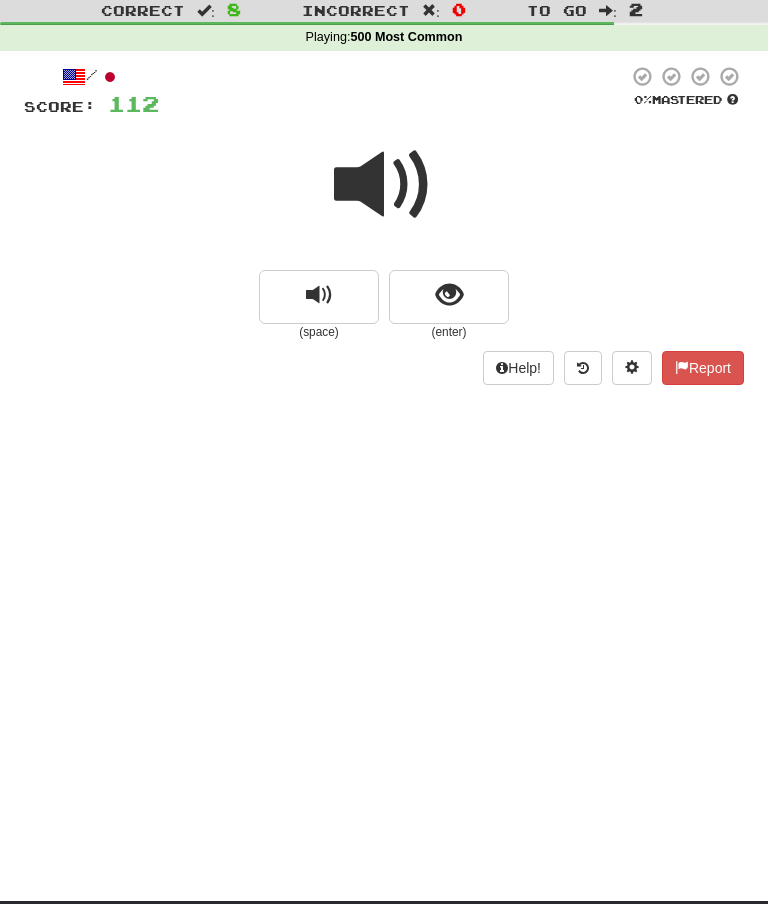click at bounding box center [384, 185] 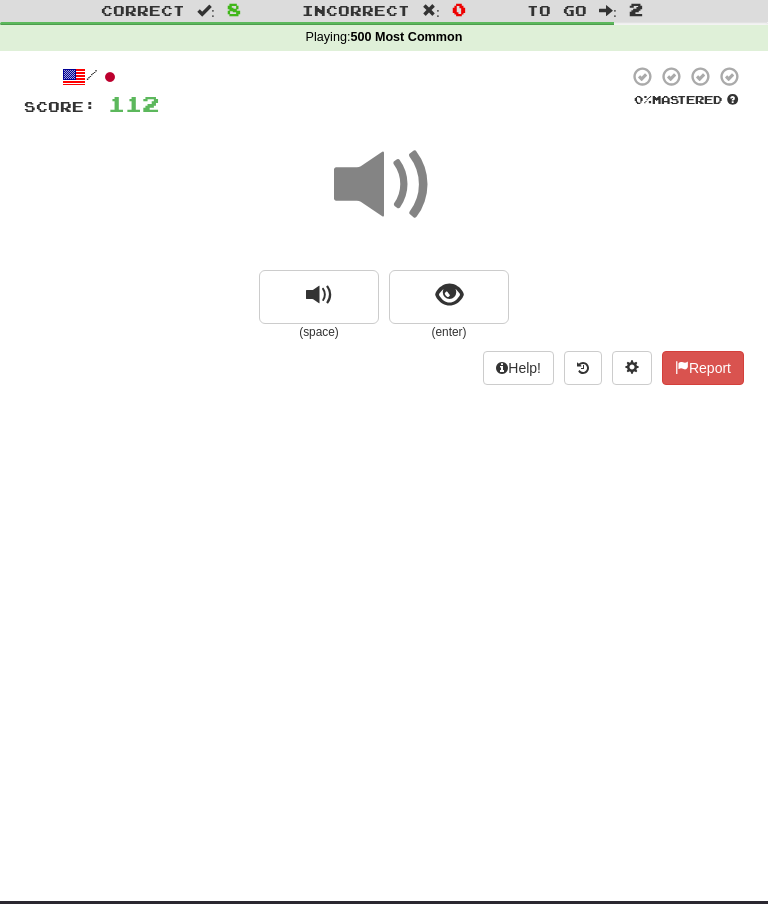 click at bounding box center [449, 295] 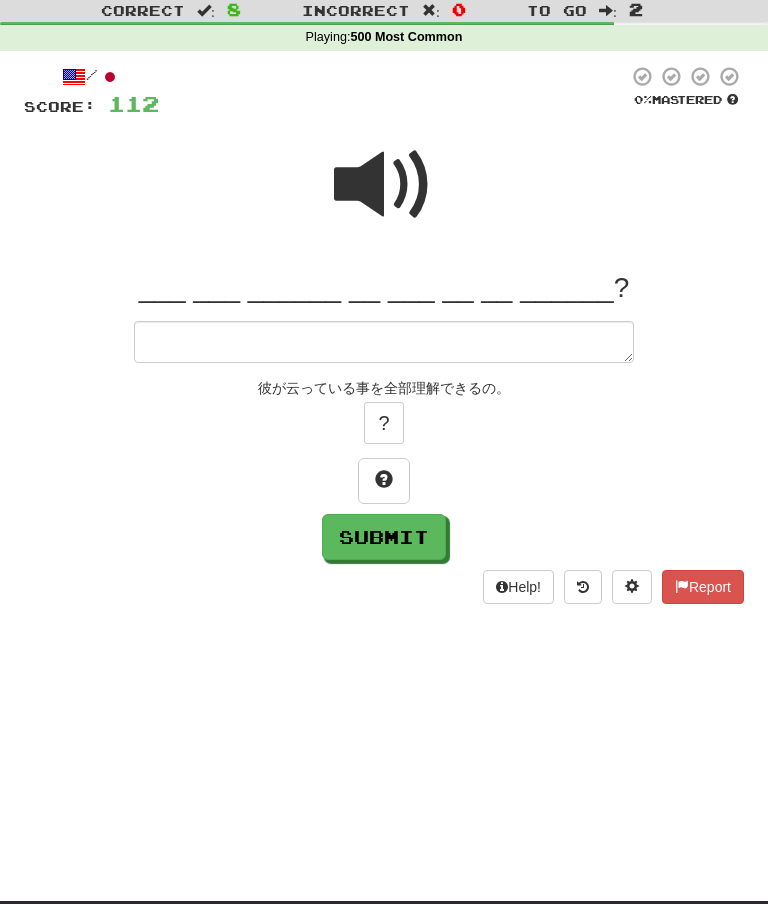 scroll, scrollTop: 52, scrollLeft: 0, axis: vertical 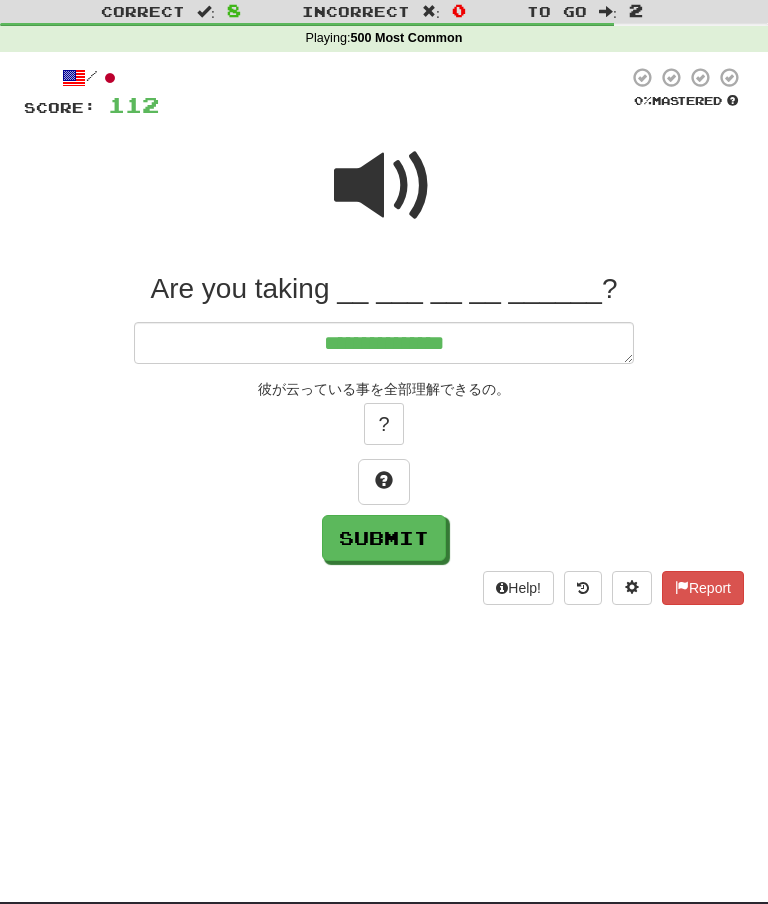 click at bounding box center [384, 186] 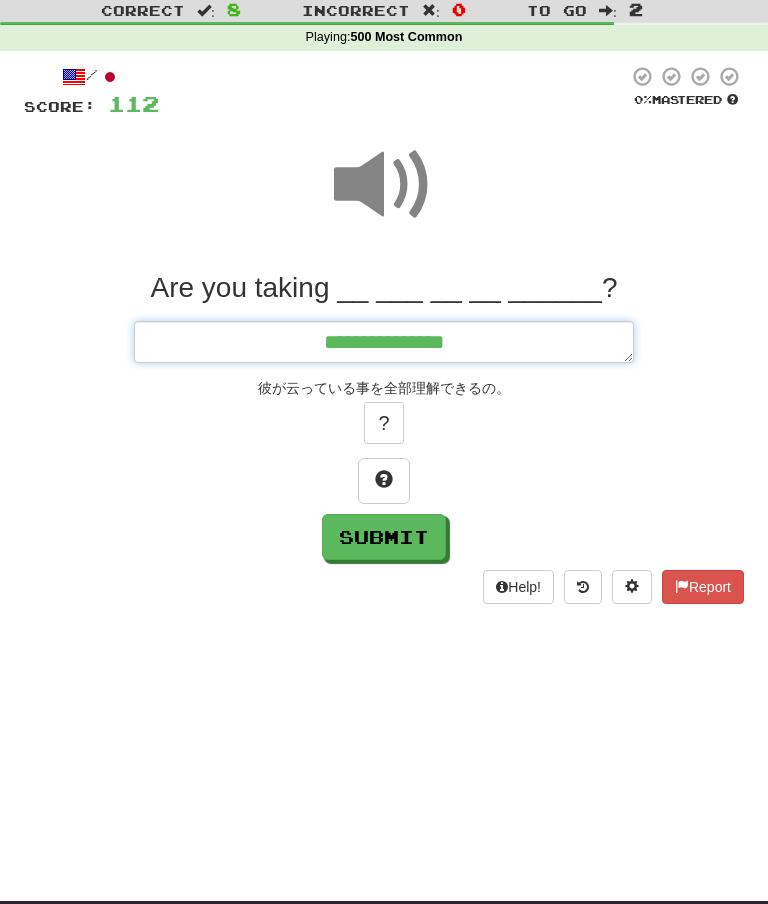 click on "**********" at bounding box center (384, 343) 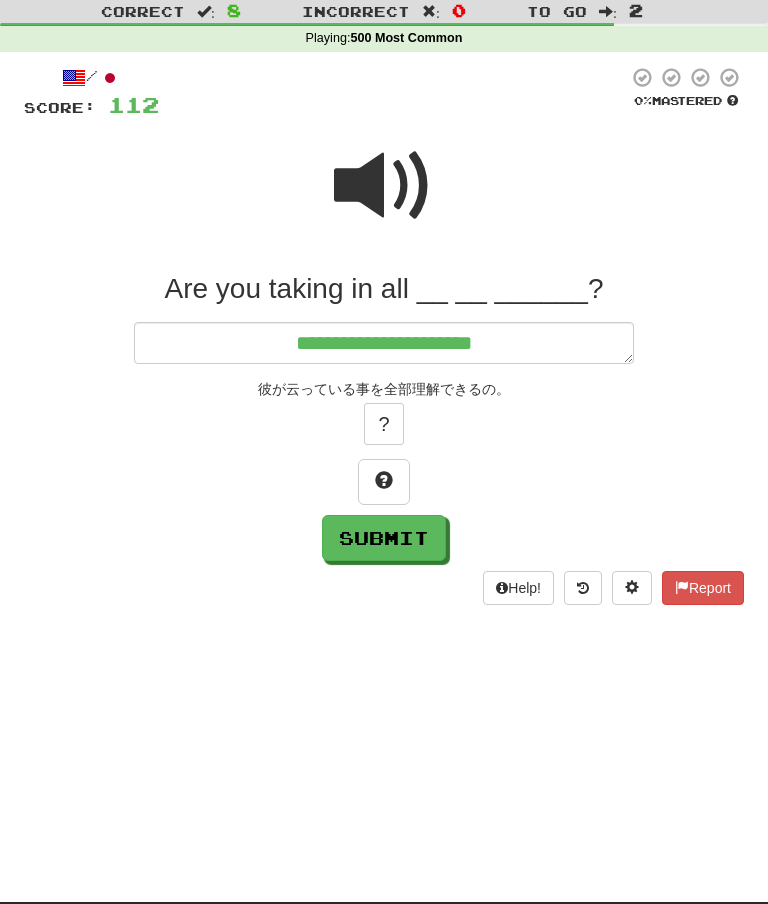 click at bounding box center (384, 186) 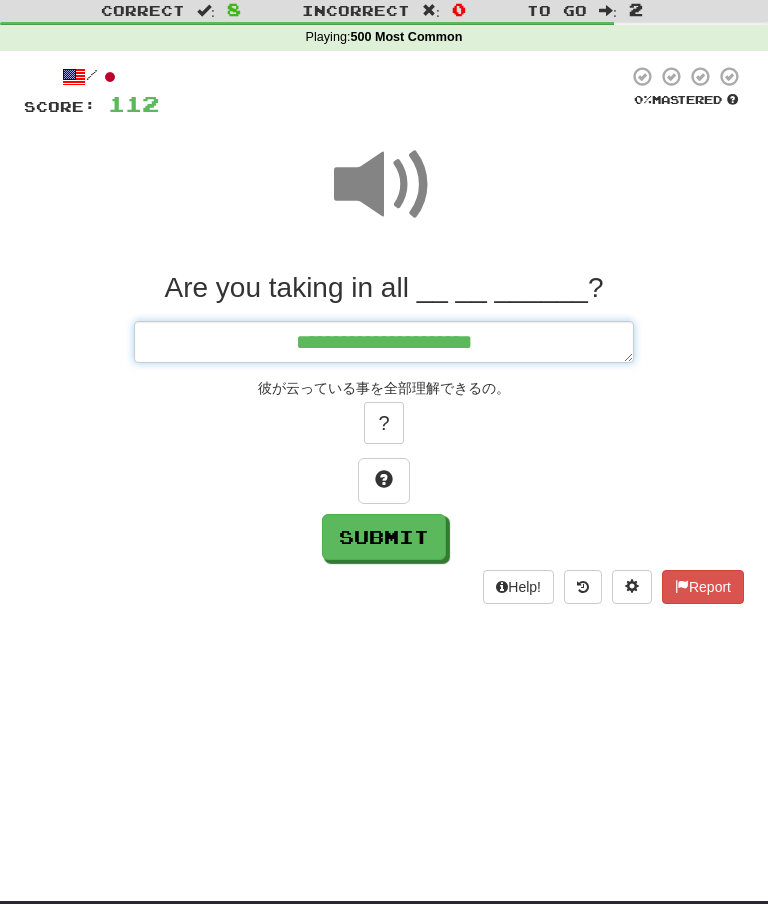 click on "**********" at bounding box center (384, 343) 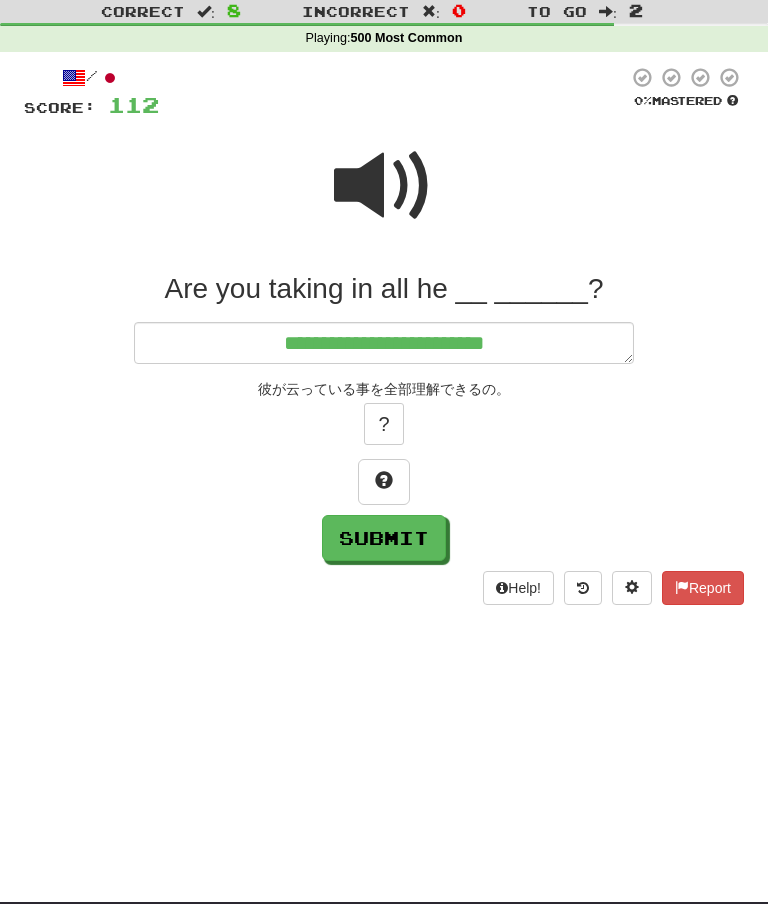 click at bounding box center (384, 186) 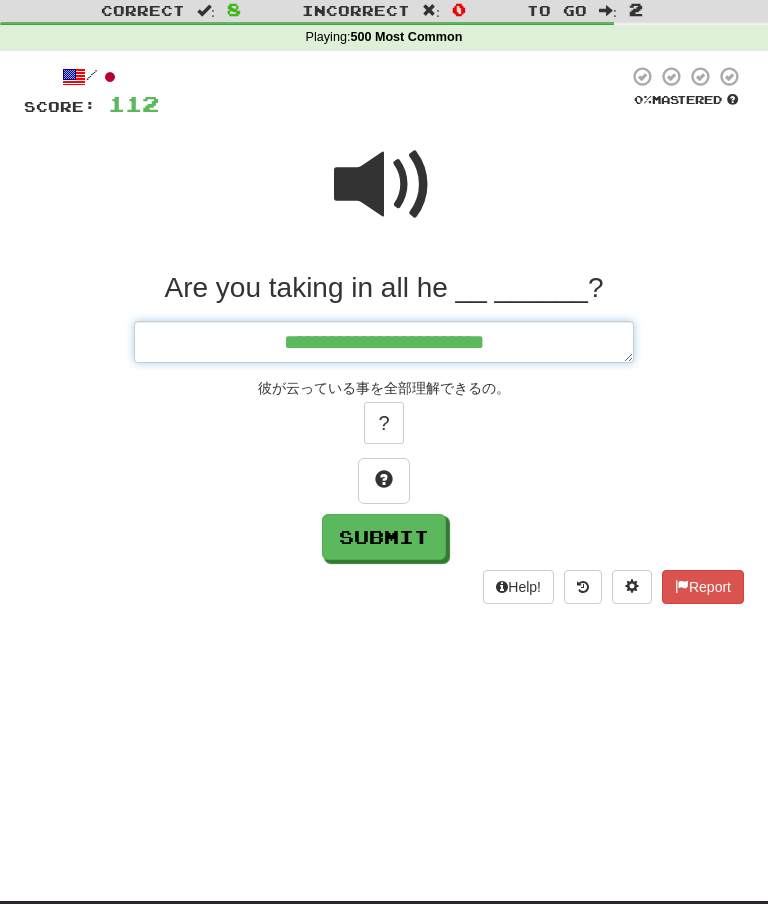 click on "**********" at bounding box center [384, 342] 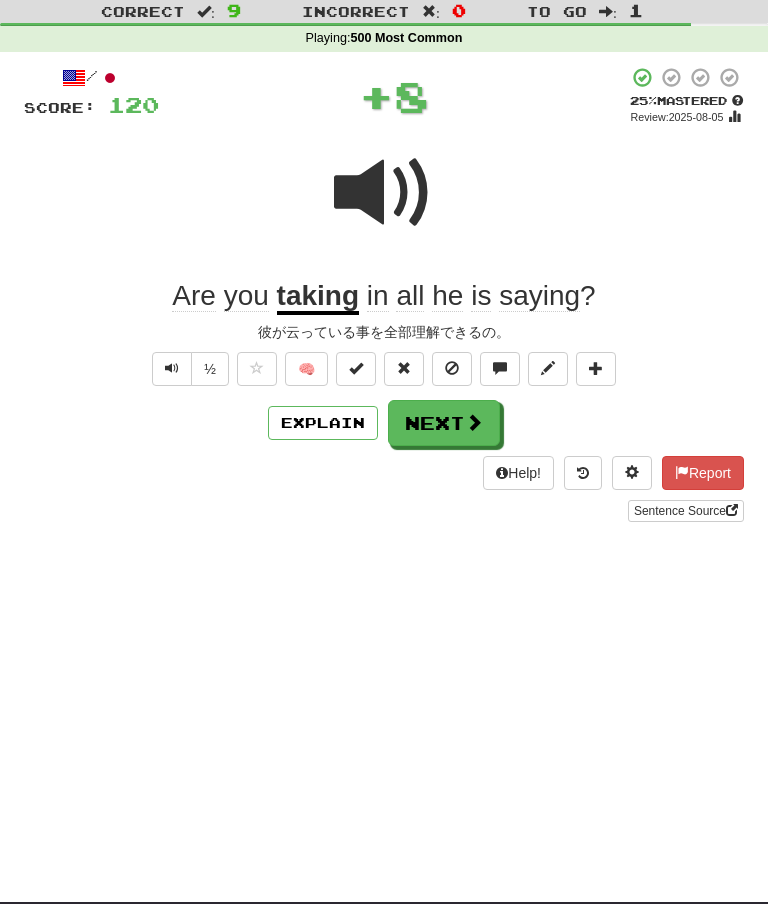 scroll, scrollTop: 53, scrollLeft: 0, axis: vertical 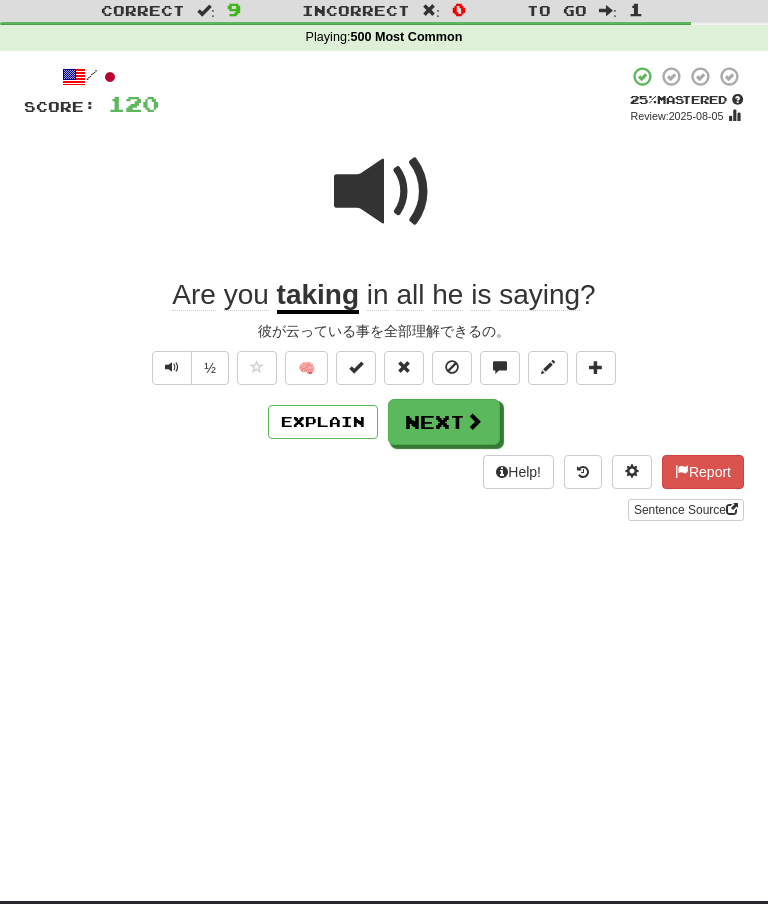 click on "Next" at bounding box center (444, 422) 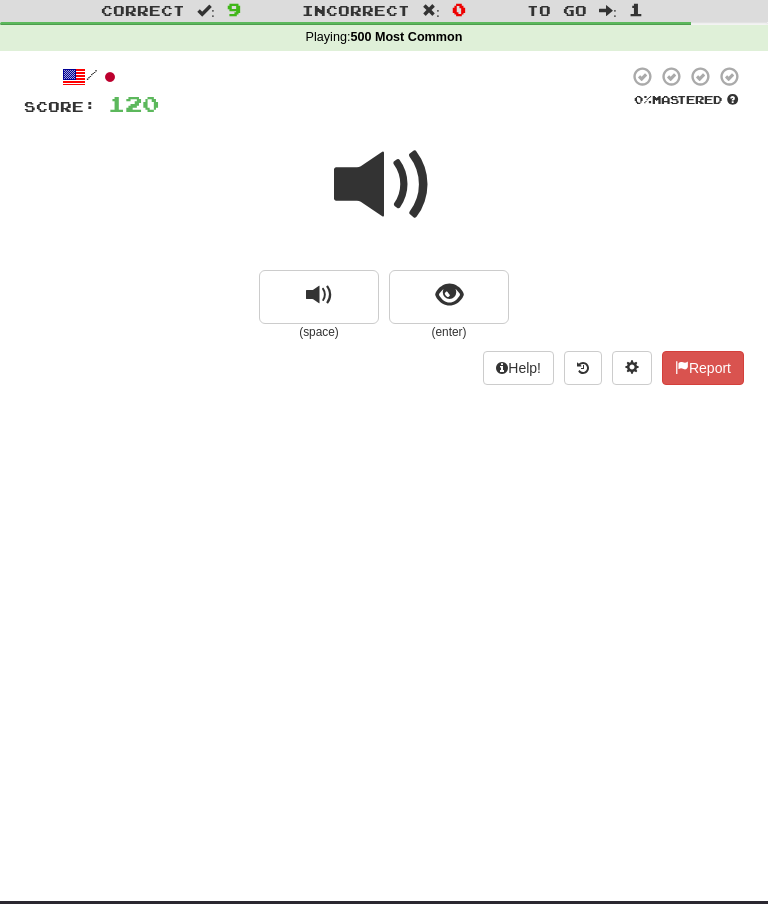 click at bounding box center (449, 295) 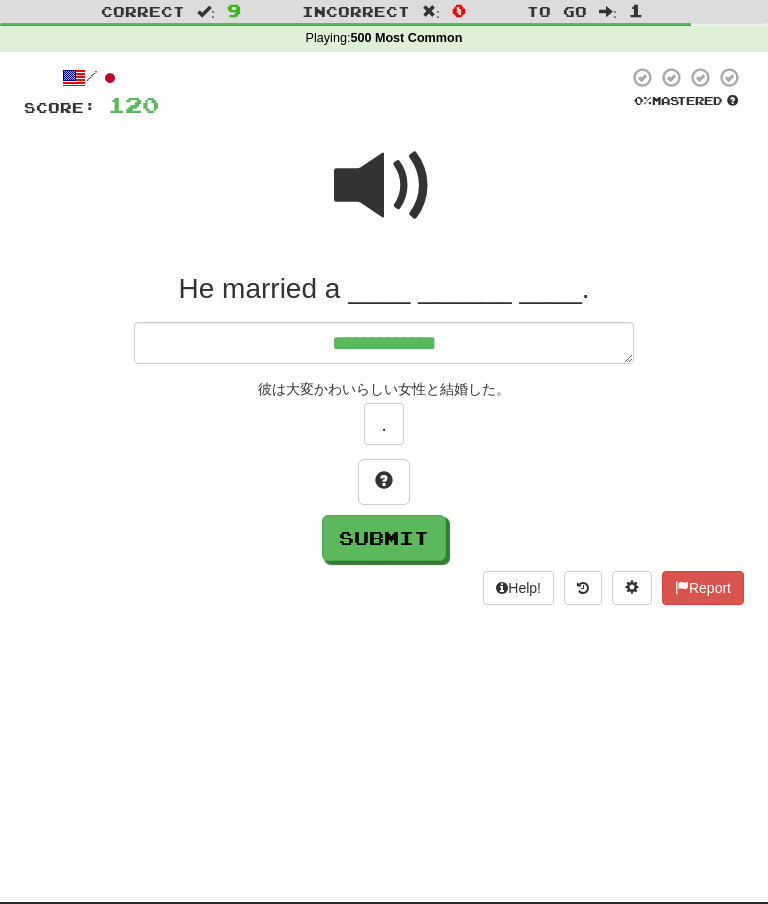 click at bounding box center [384, 186] 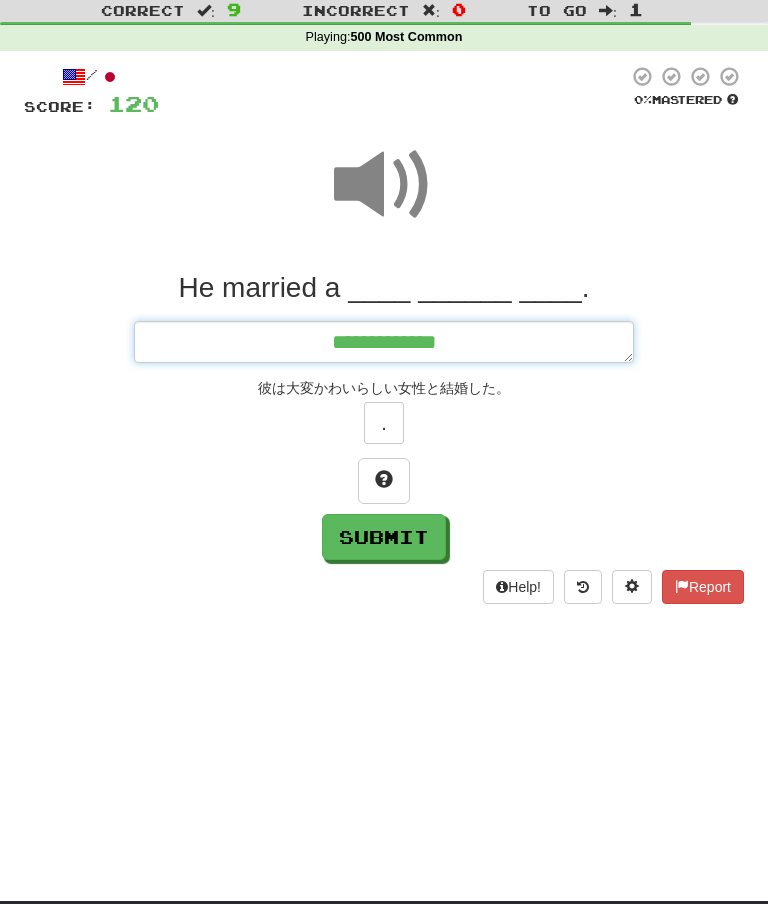 click on "**********" at bounding box center [384, 343] 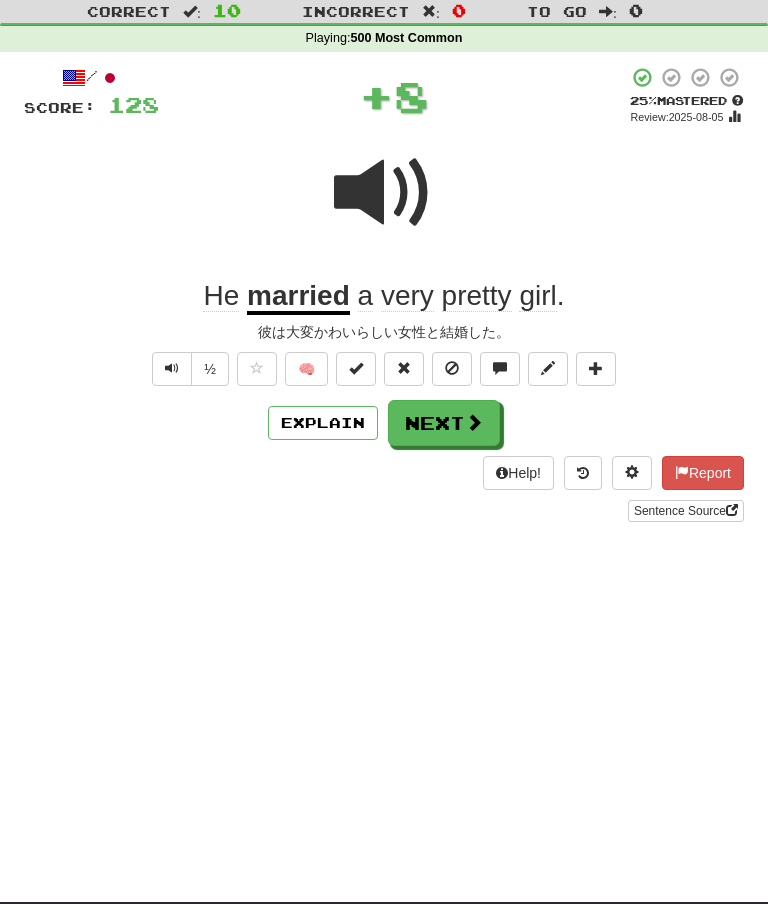 scroll, scrollTop: 53, scrollLeft: 0, axis: vertical 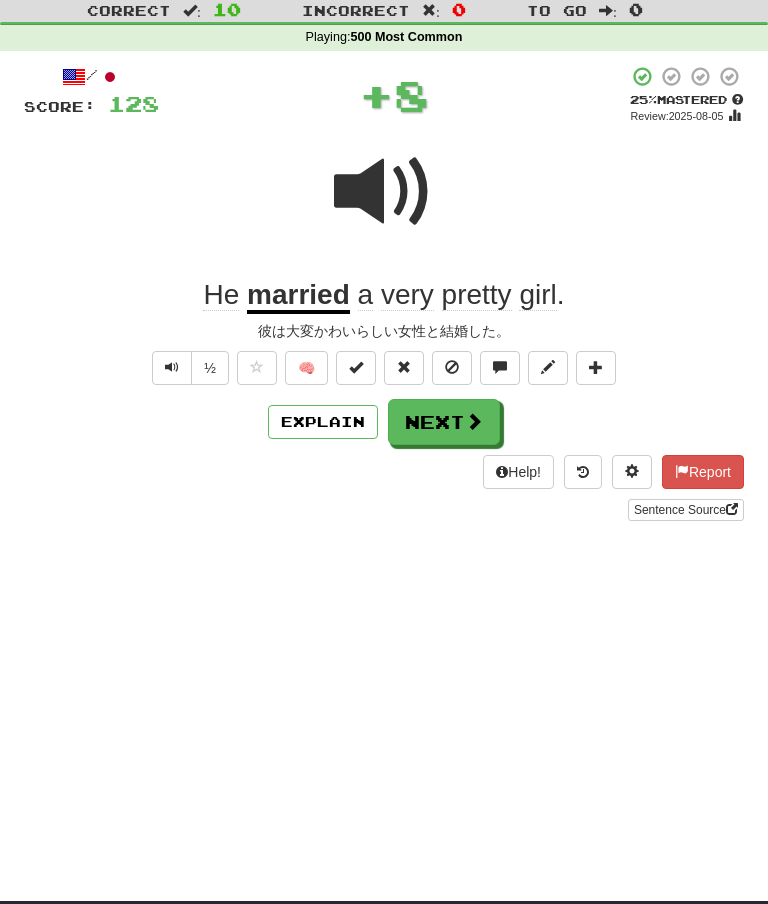 click at bounding box center [632, 471] 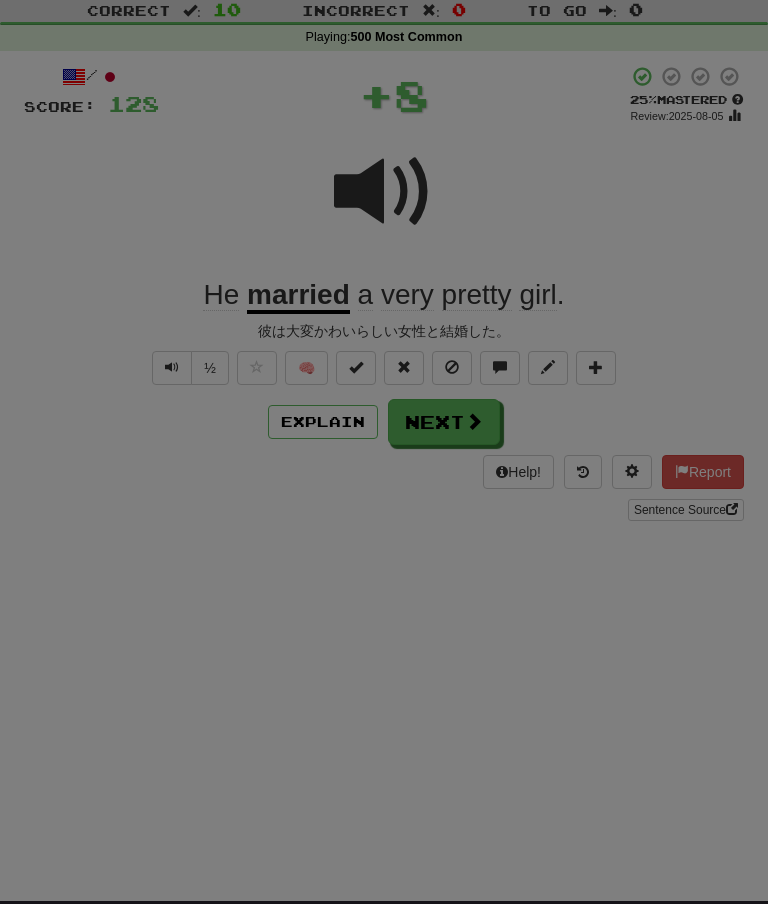 scroll, scrollTop: 0, scrollLeft: 0, axis: both 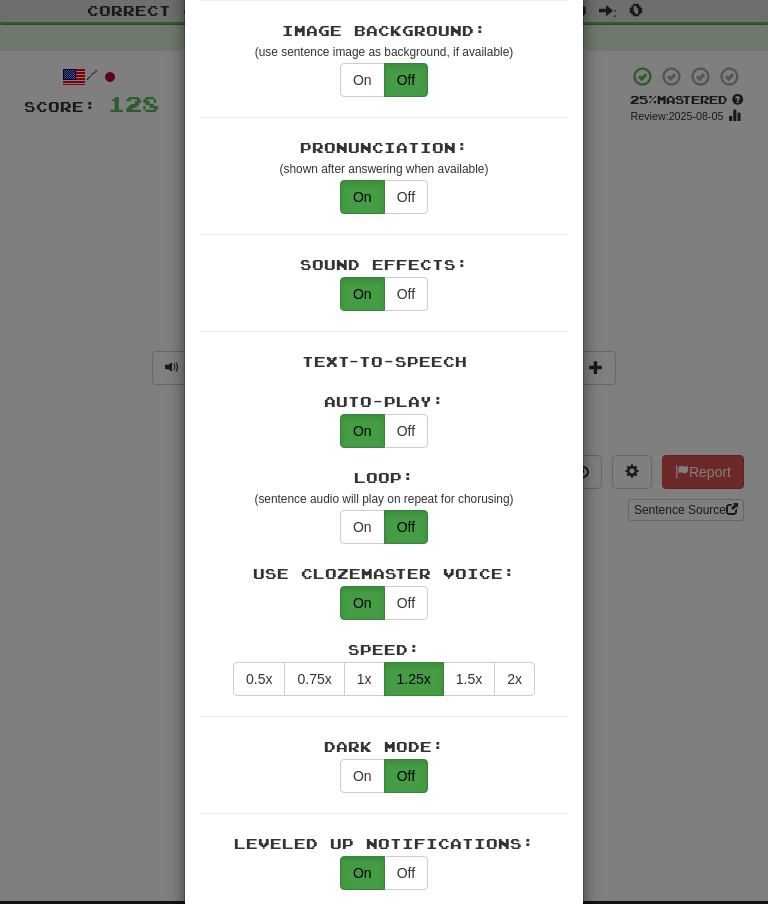 click on "1x" at bounding box center (364, 679) 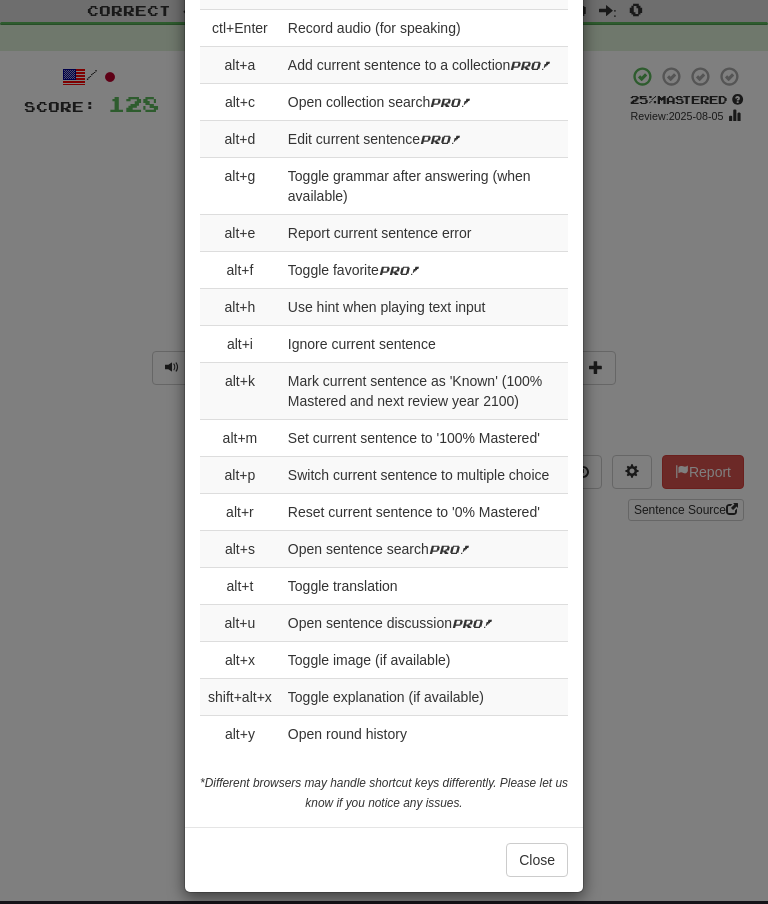 scroll, scrollTop: 3051, scrollLeft: 0, axis: vertical 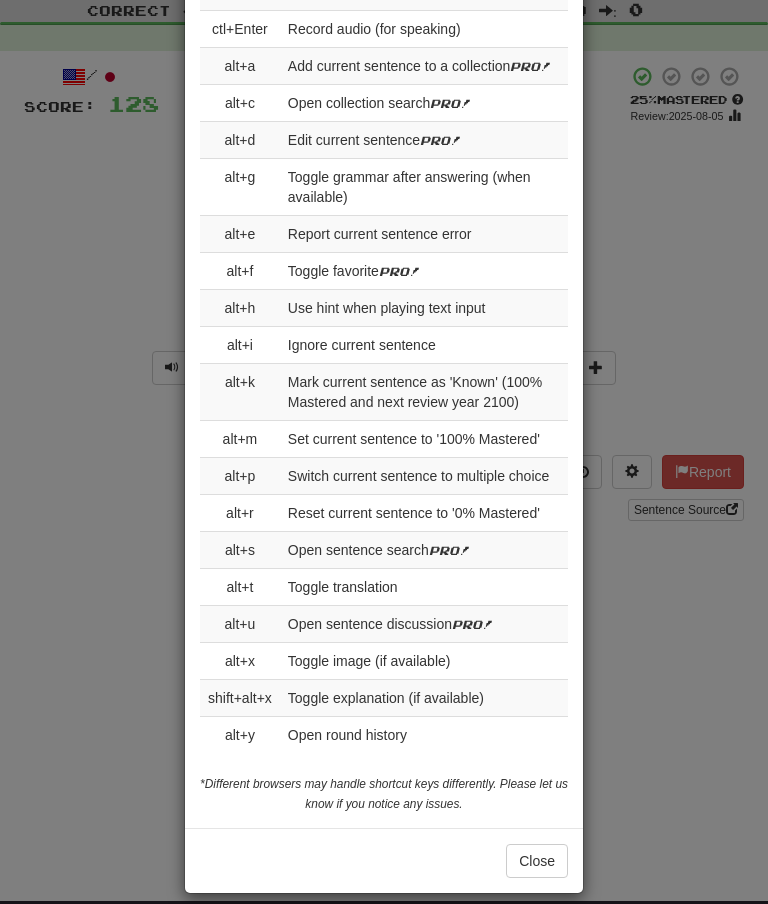 click on "Close" at bounding box center (537, 861) 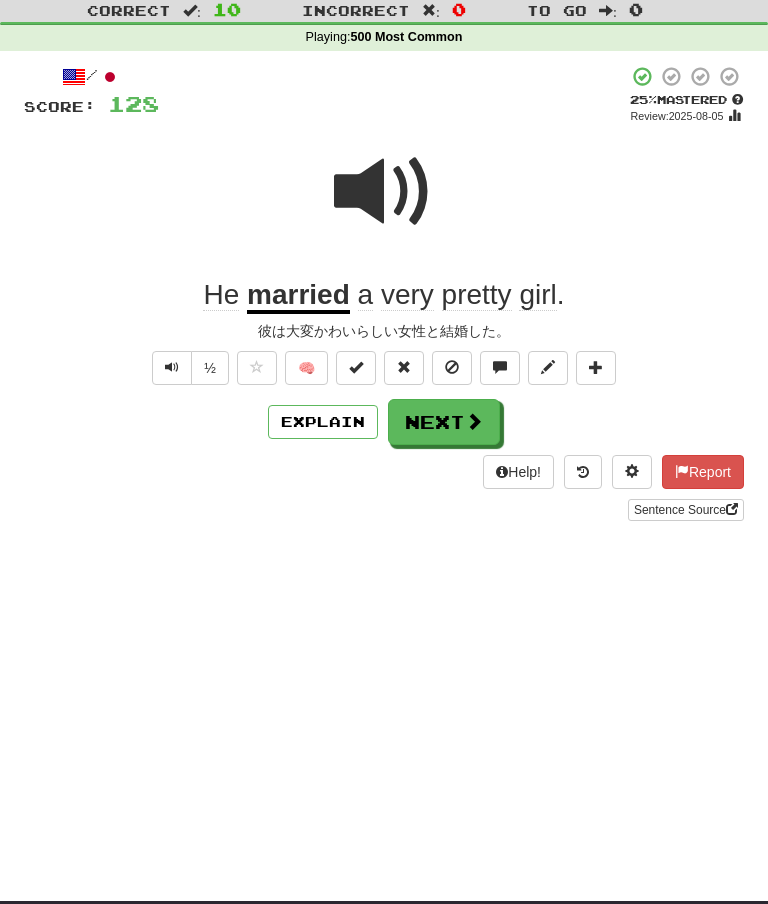 click at bounding box center (384, 192) 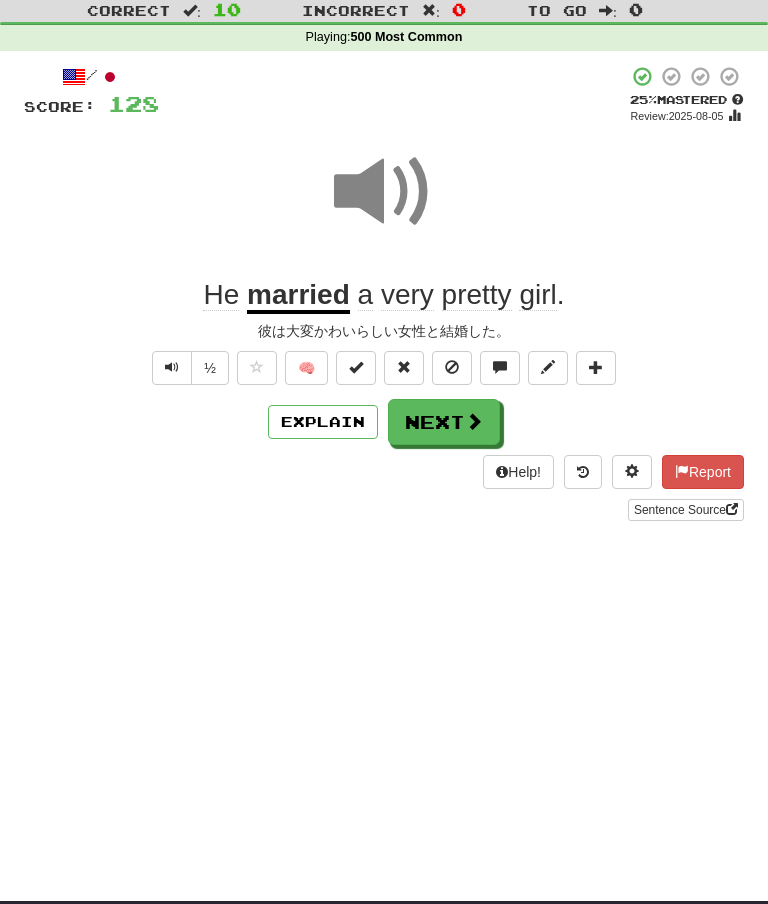click on "Next" at bounding box center [444, 422] 